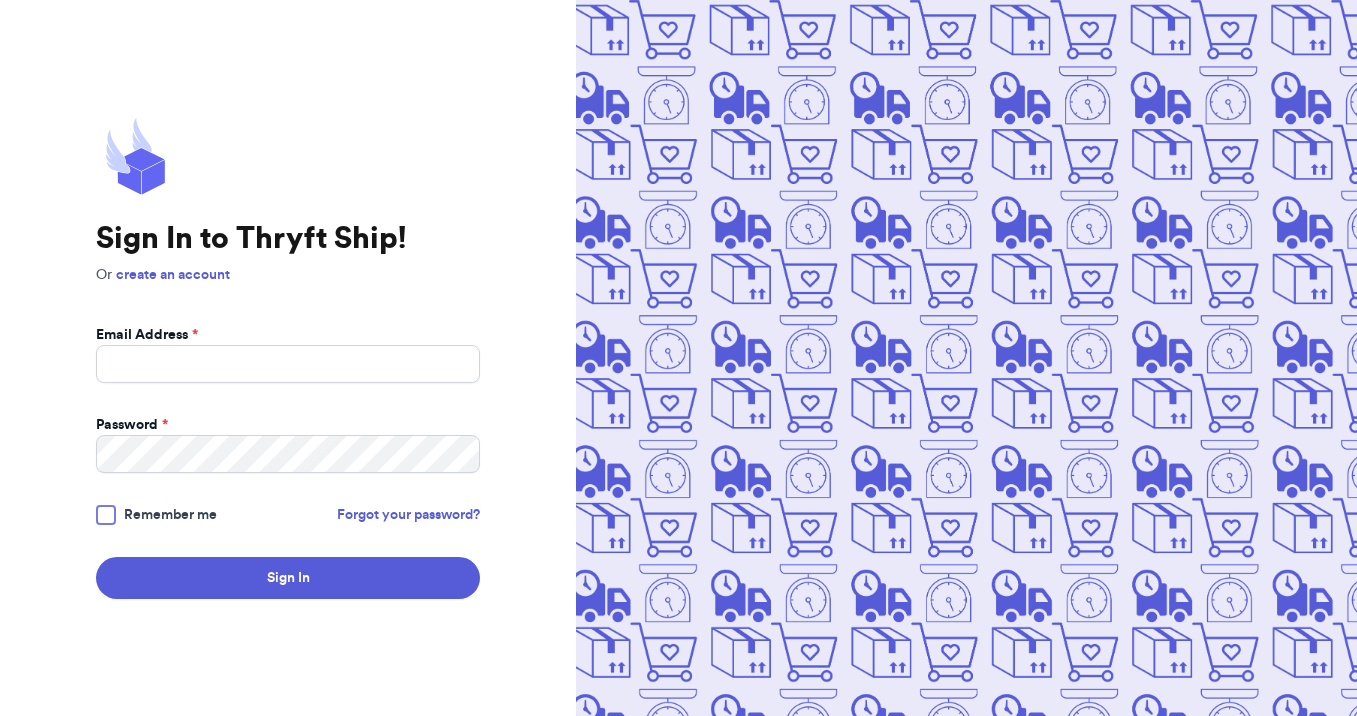 scroll, scrollTop: 0, scrollLeft: 0, axis: both 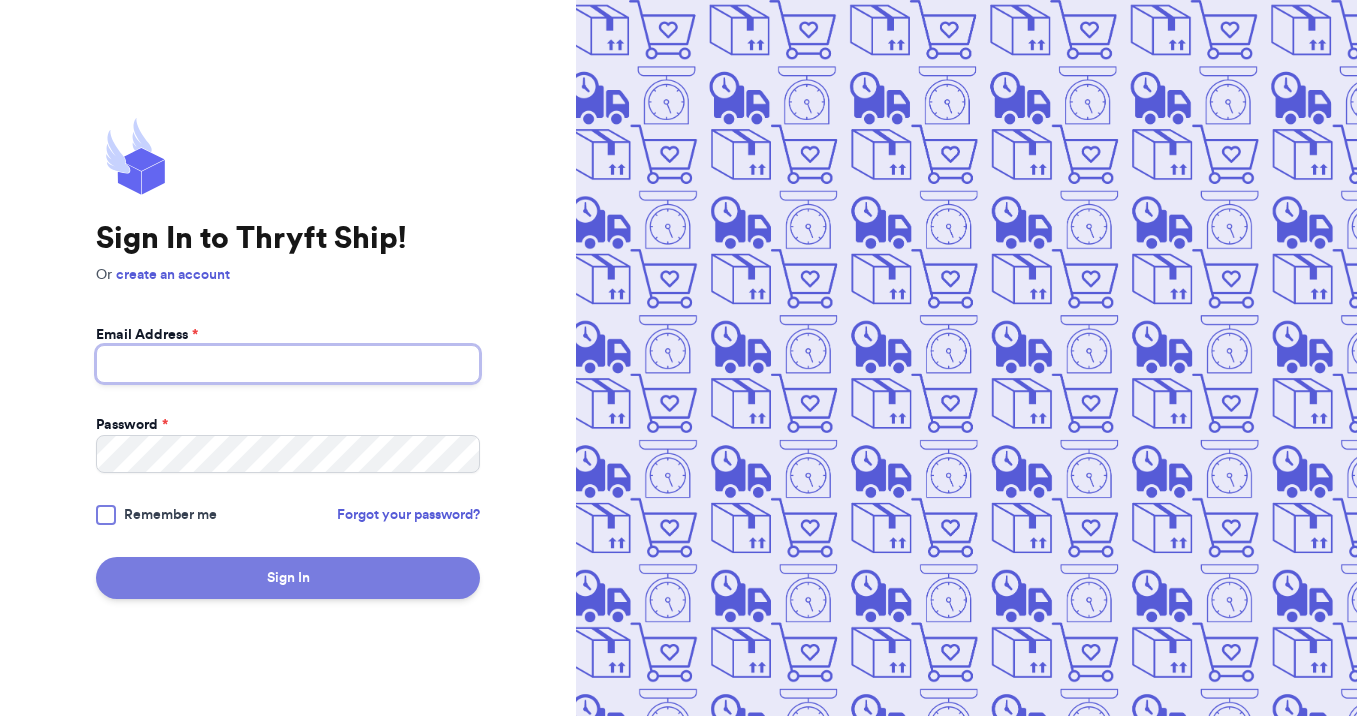 type on "[USERNAME]@[EXAMPLE.COM]" 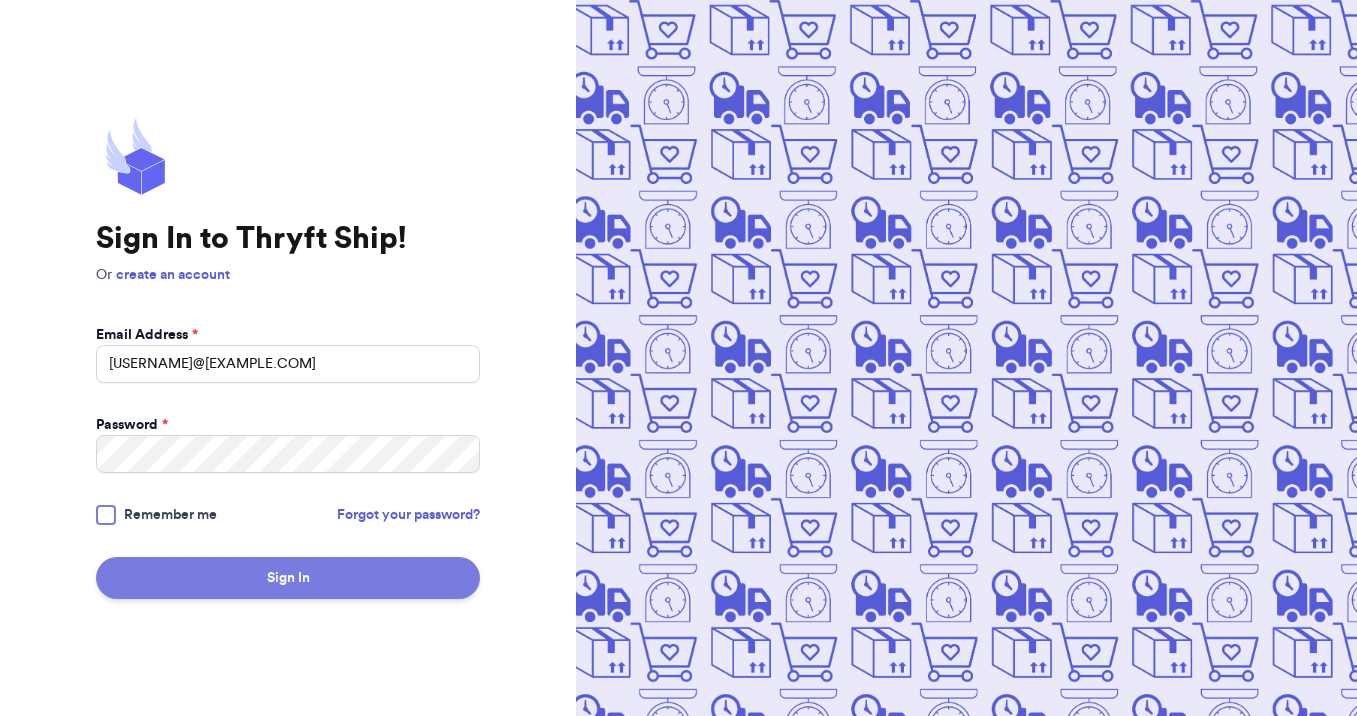 click on "Sign In" at bounding box center (288, 578) 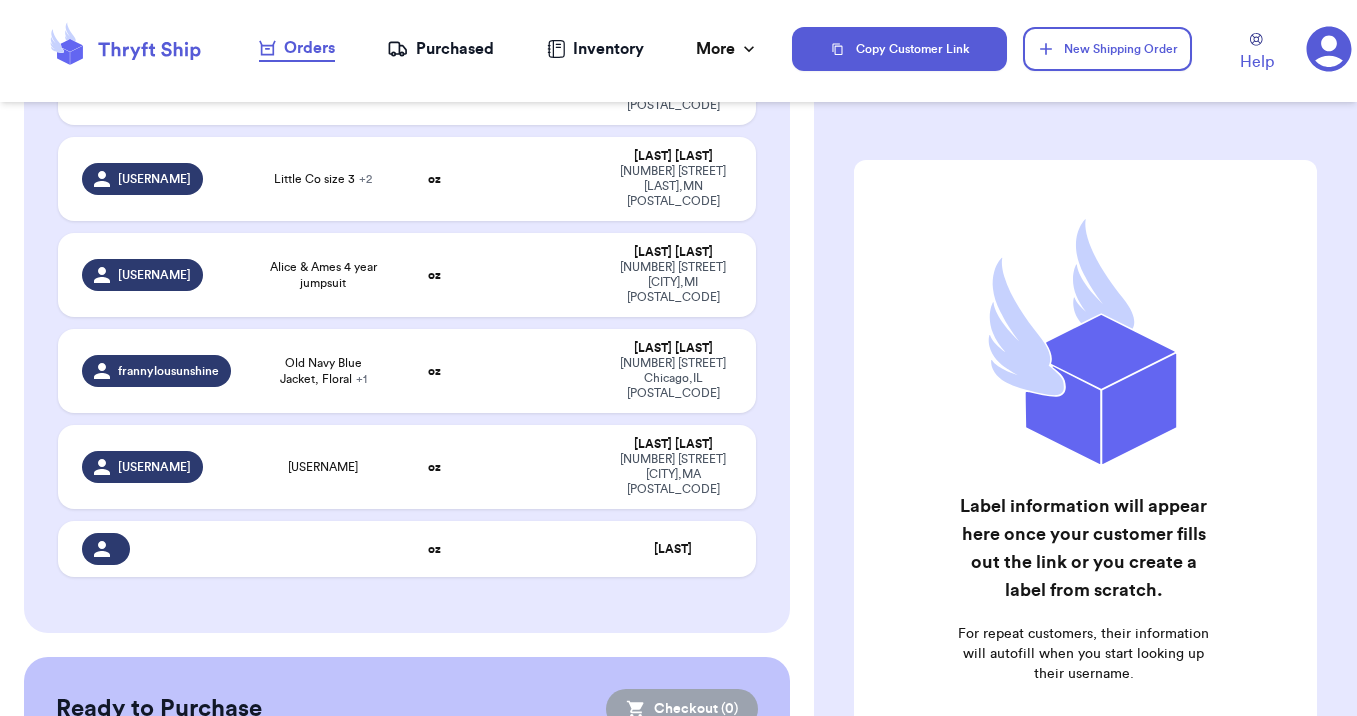 scroll, scrollTop: 1159, scrollLeft: 0, axis: vertical 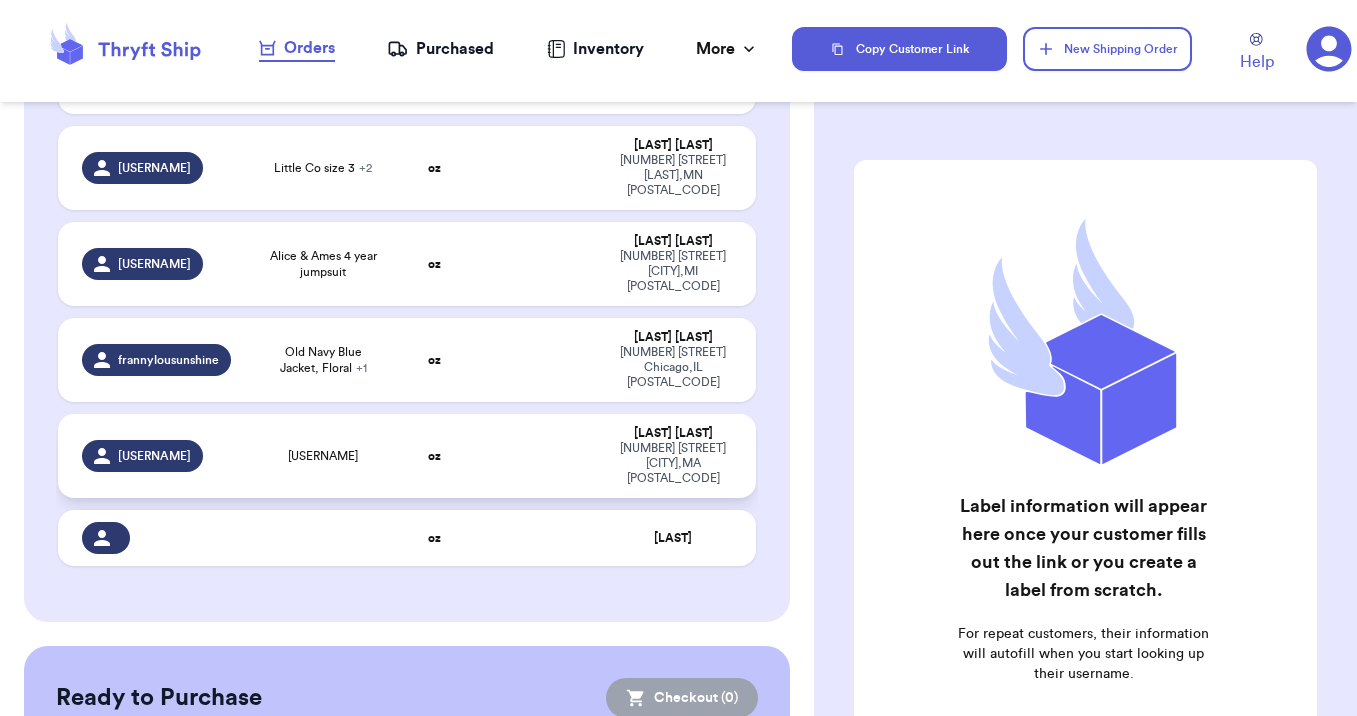 click on "[USERNAME]" at bounding box center [323, 456] 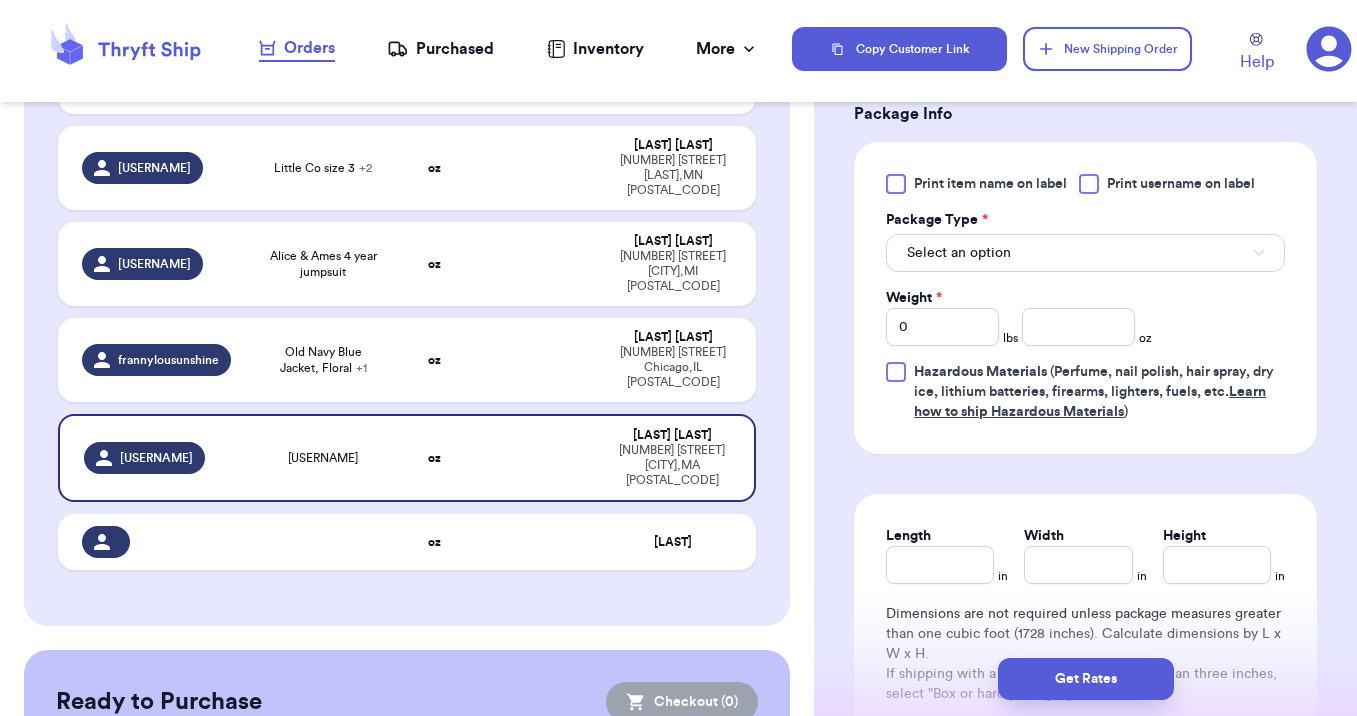 scroll, scrollTop: 845, scrollLeft: 0, axis: vertical 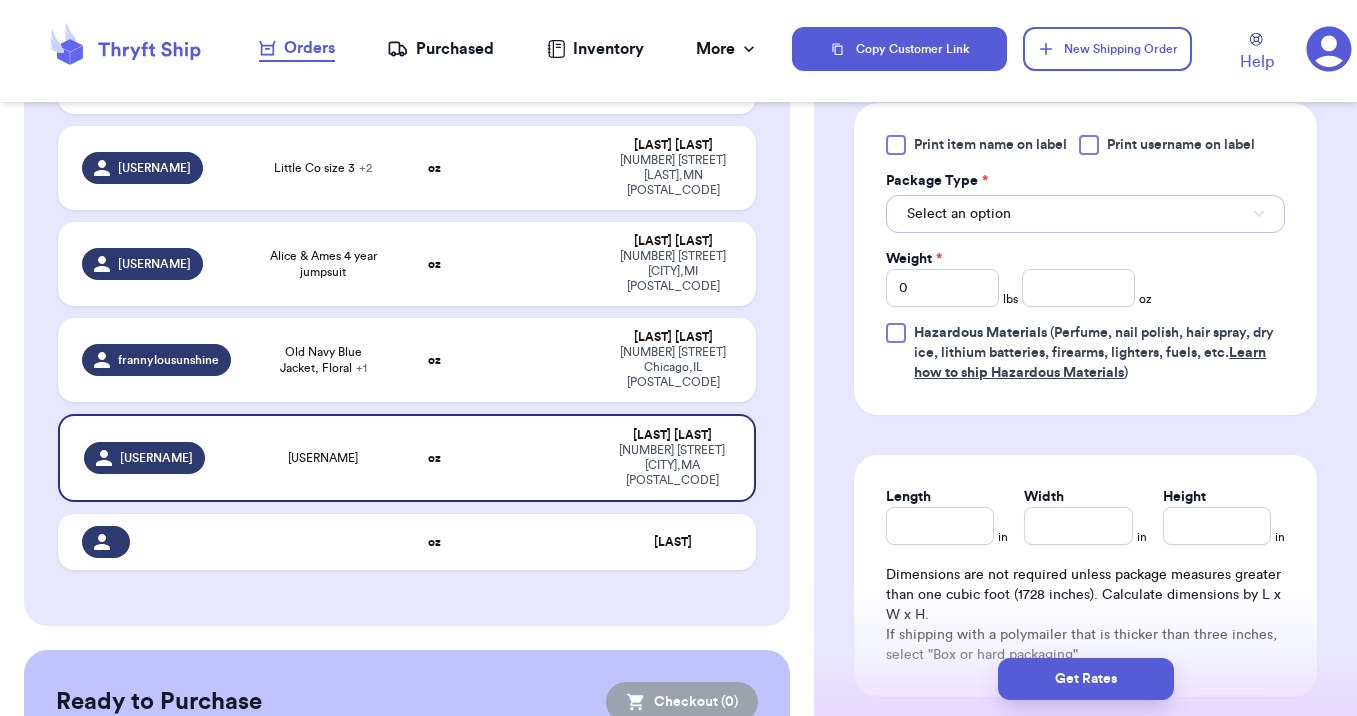 click on "Select an option" at bounding box center (1085, 214) 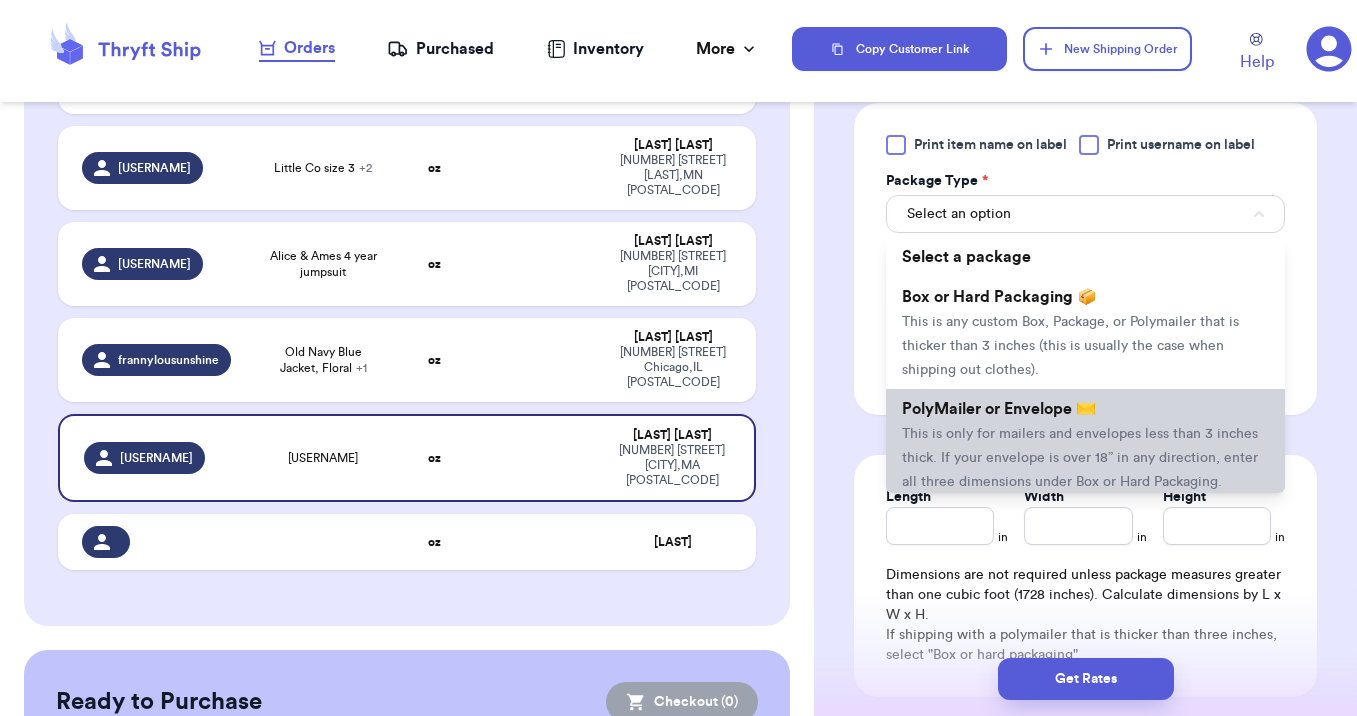click on "This is only for mailers and envelopes less than 3 inches thick. If your envelope is over 18” in any direction, enter all three dimensions under Box or Hard Packaging." at bounding box center (1080, 458) 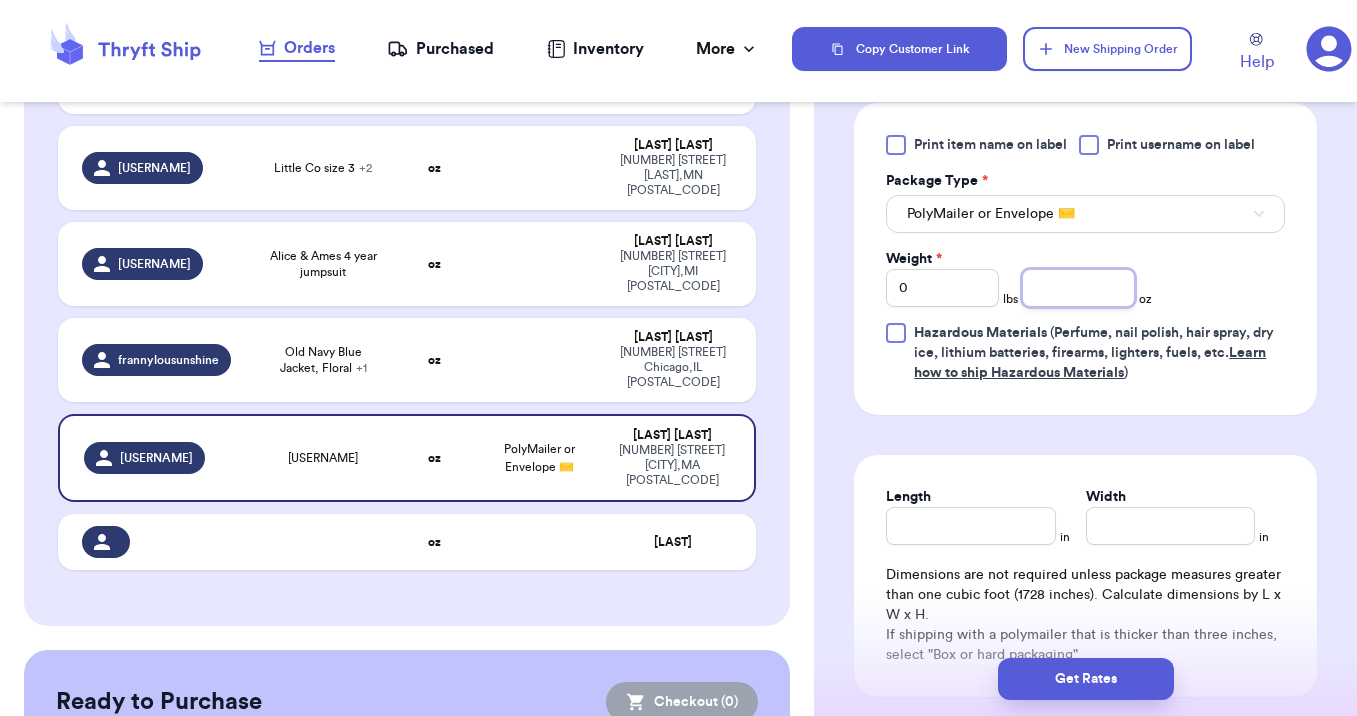 click at bounding box center (1078, 288) 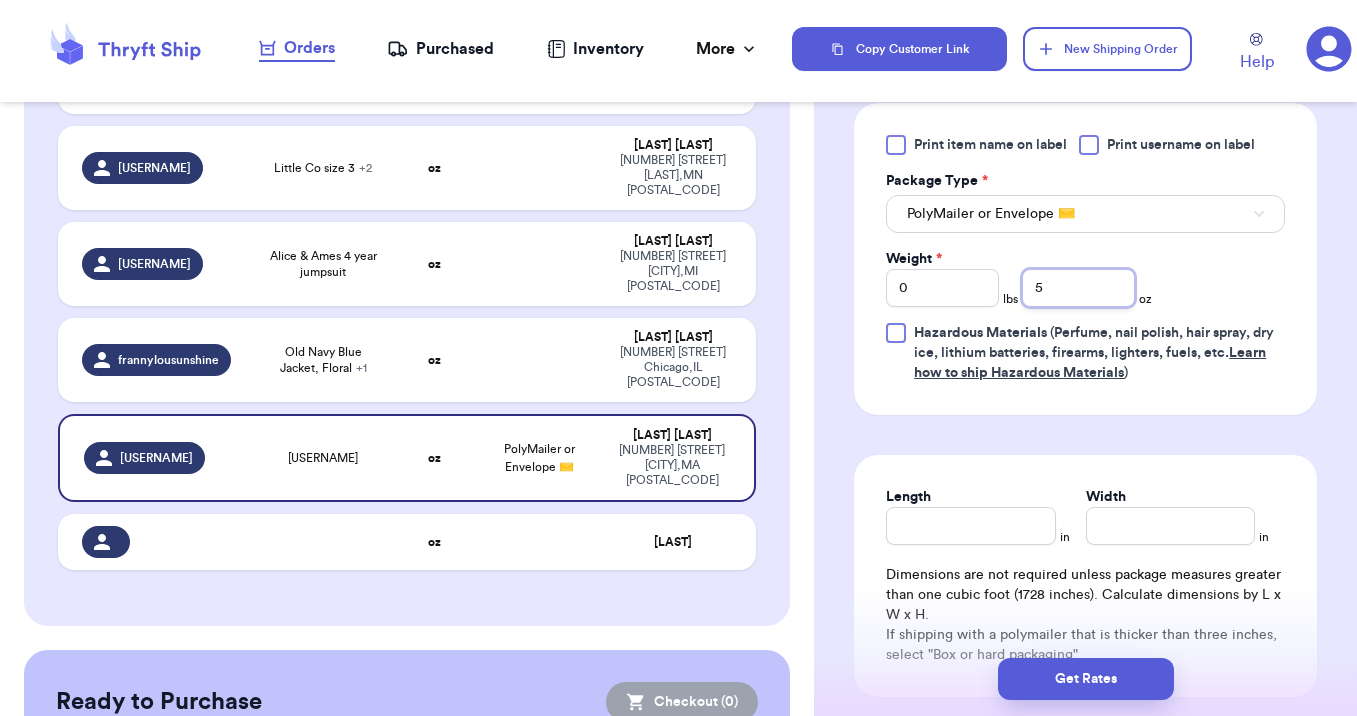type on "5" 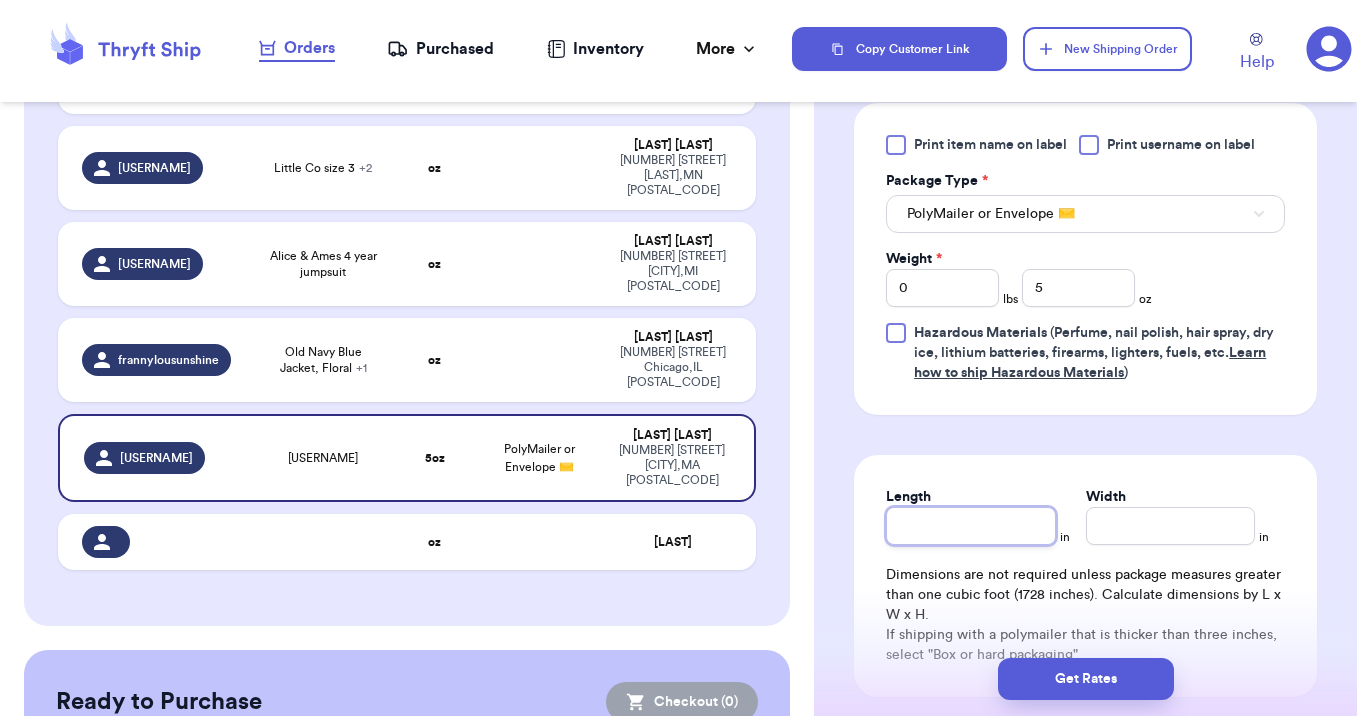 click on "Length" at bounding box center [970, 526] 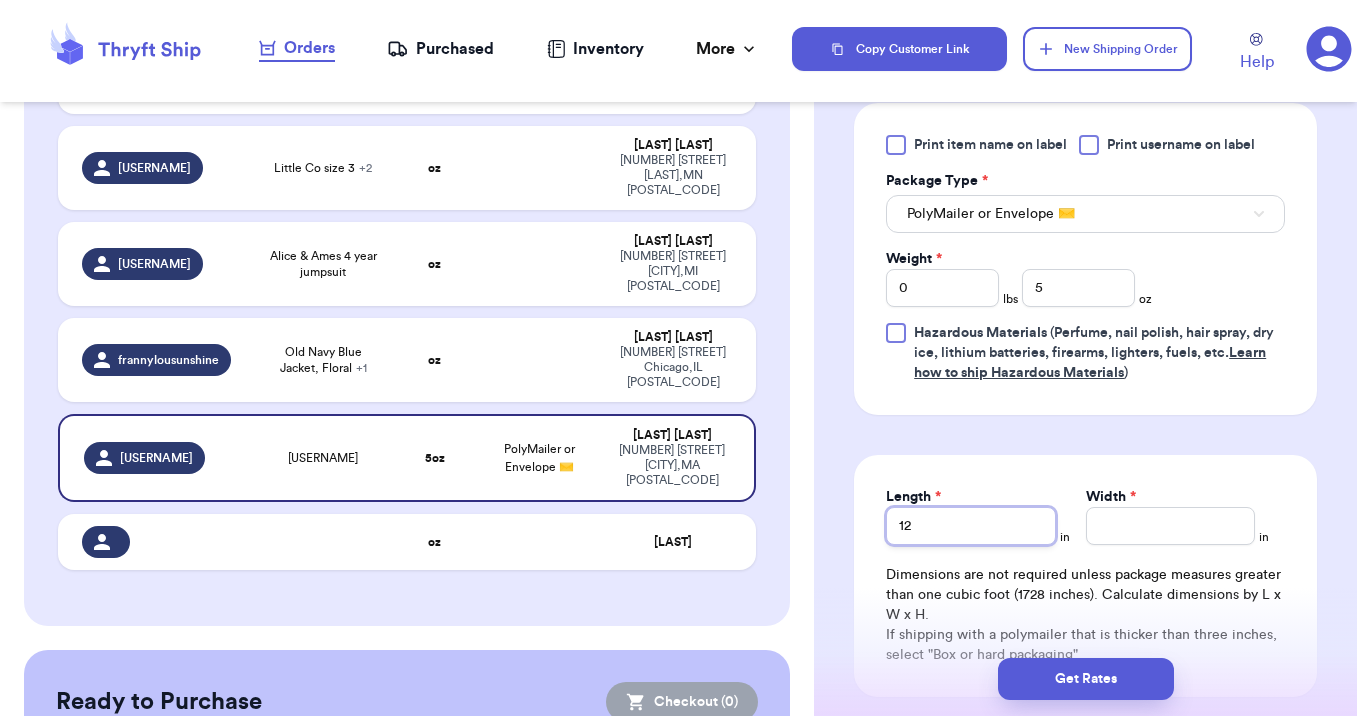 type on "12" 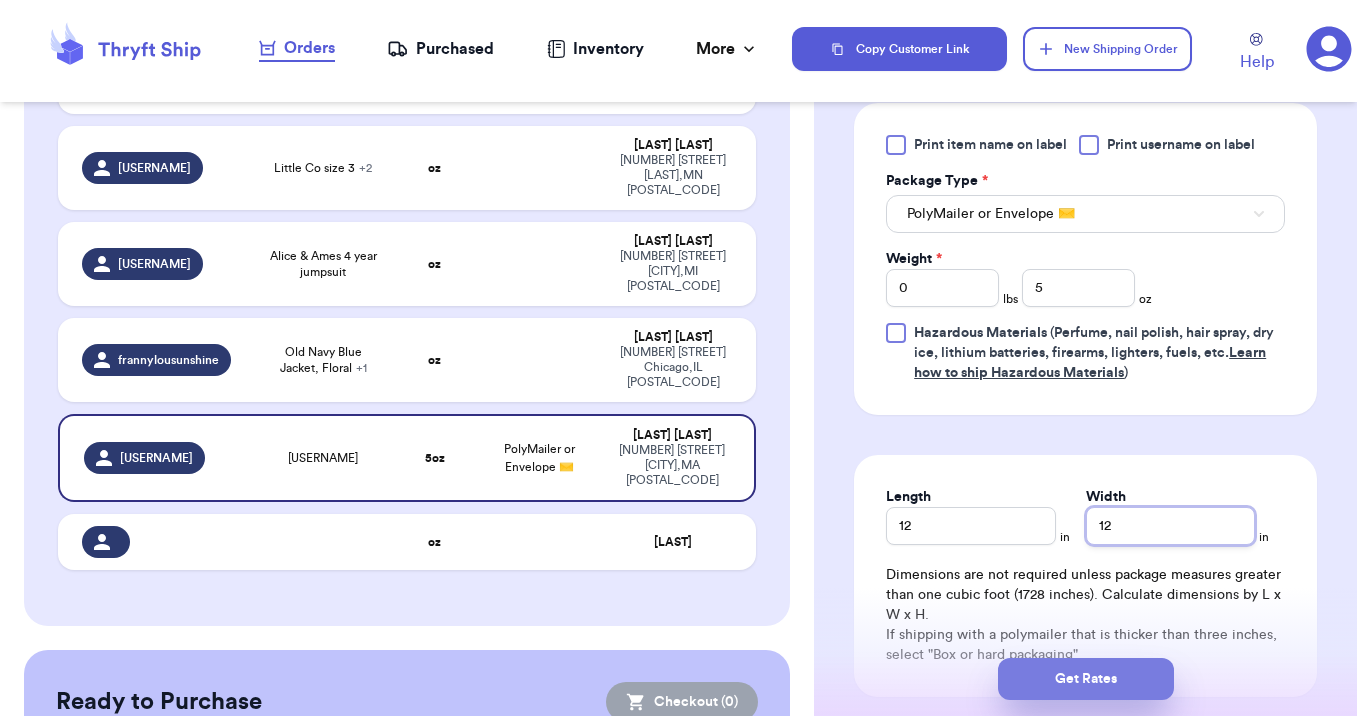 type on "12" 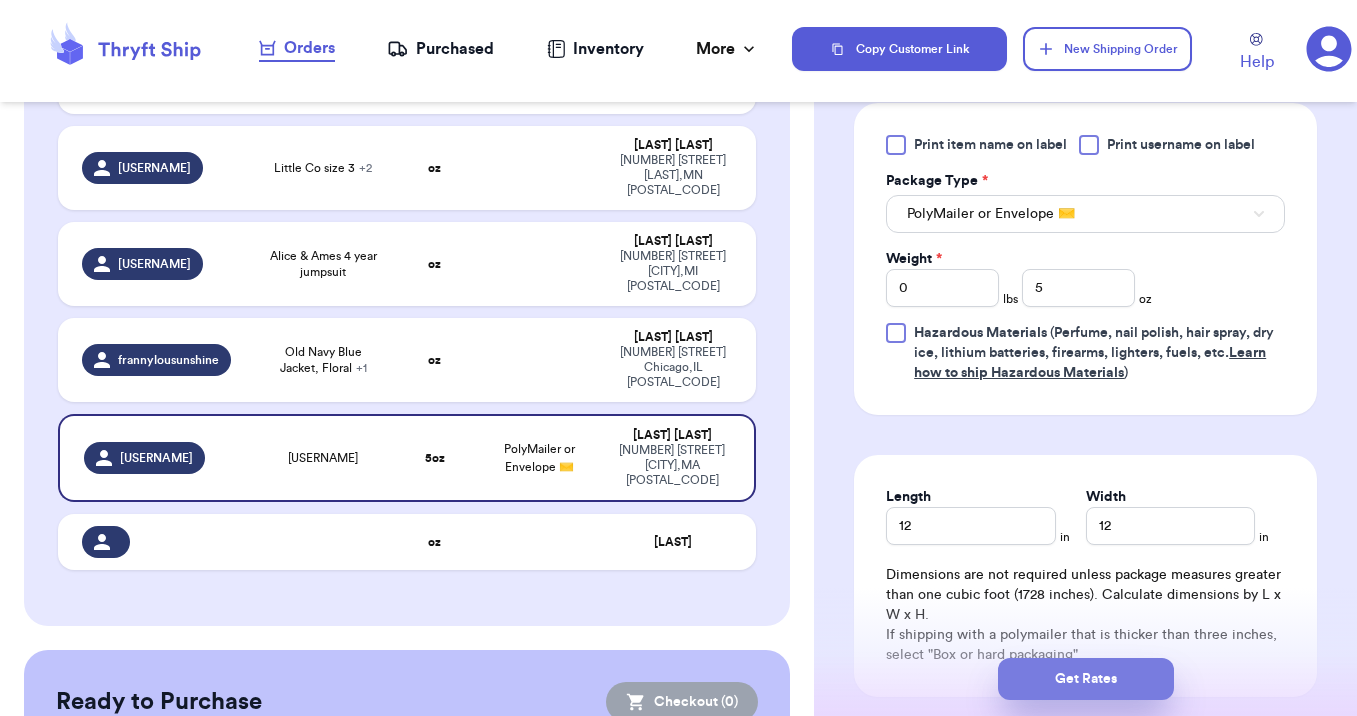click on "Get Rates" at bounding box center (1086, 679) 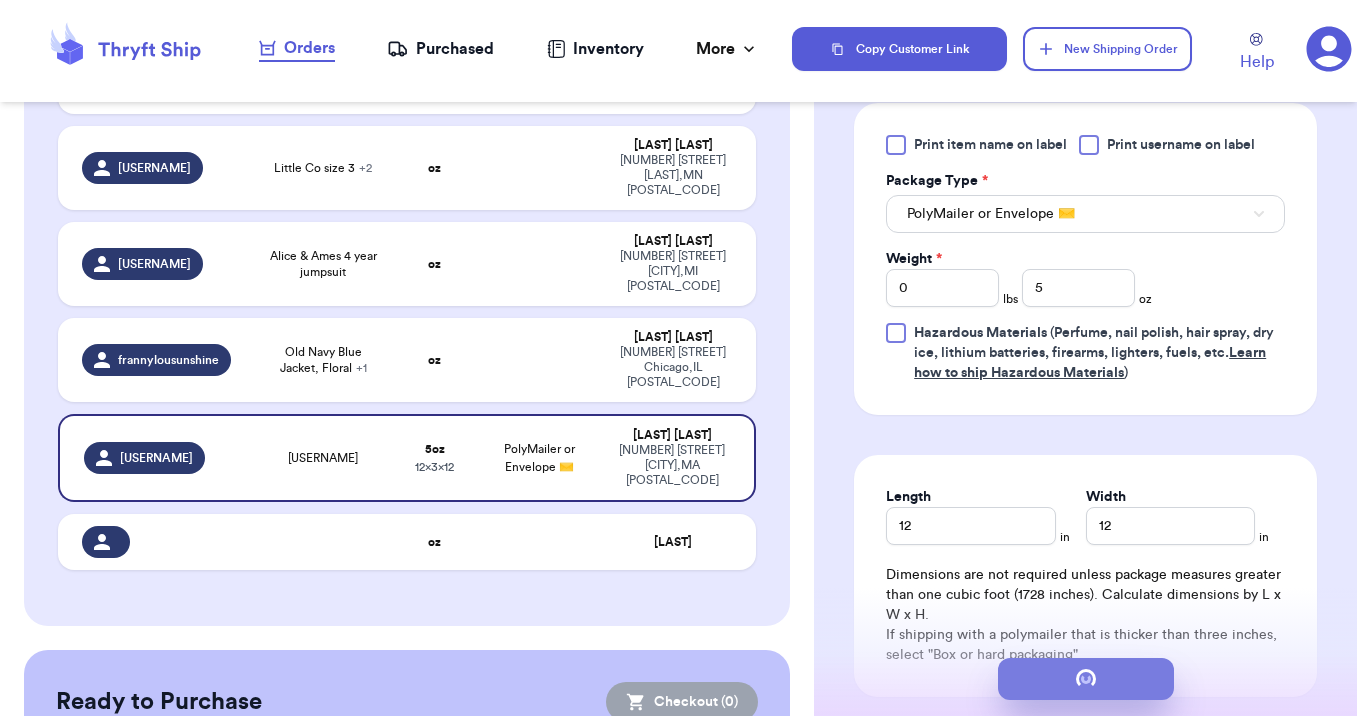 scroll, scrollTop: 0, scrollLeft: 0, axis: both 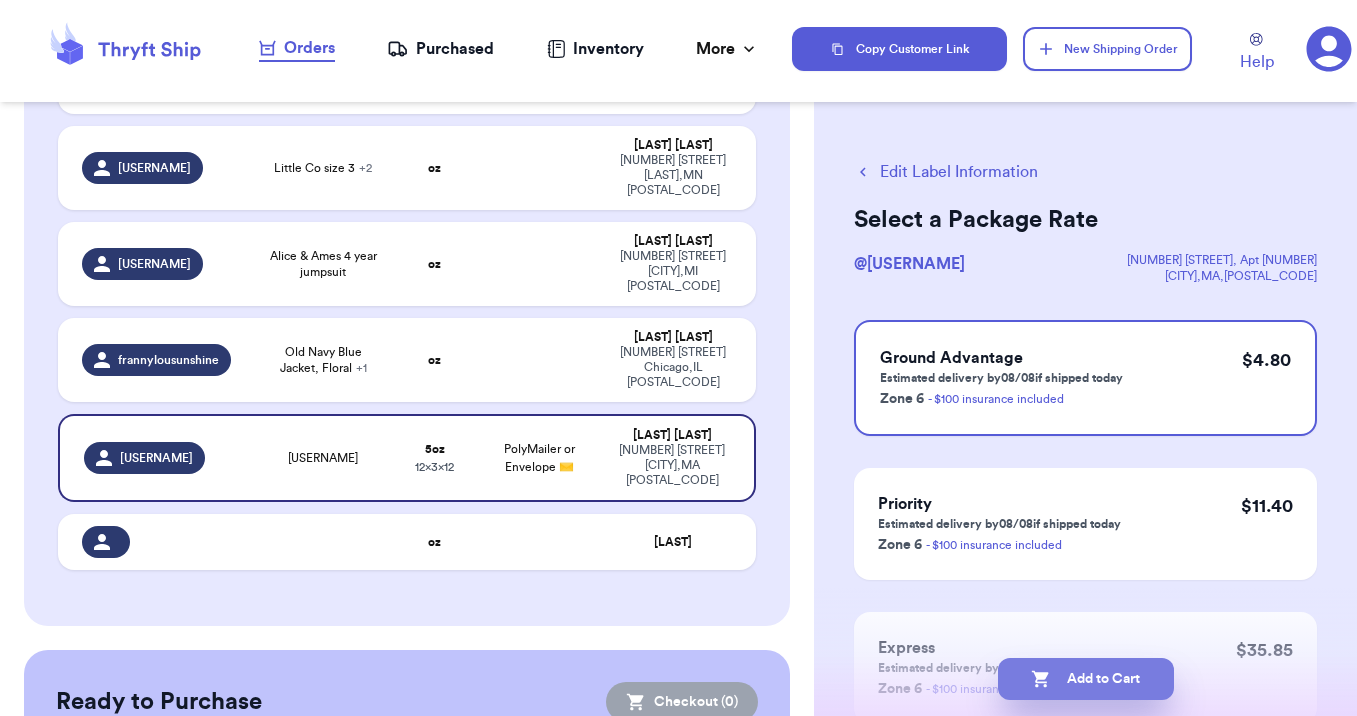 click on "Add to Cart" at bounding box center (1086, 679) 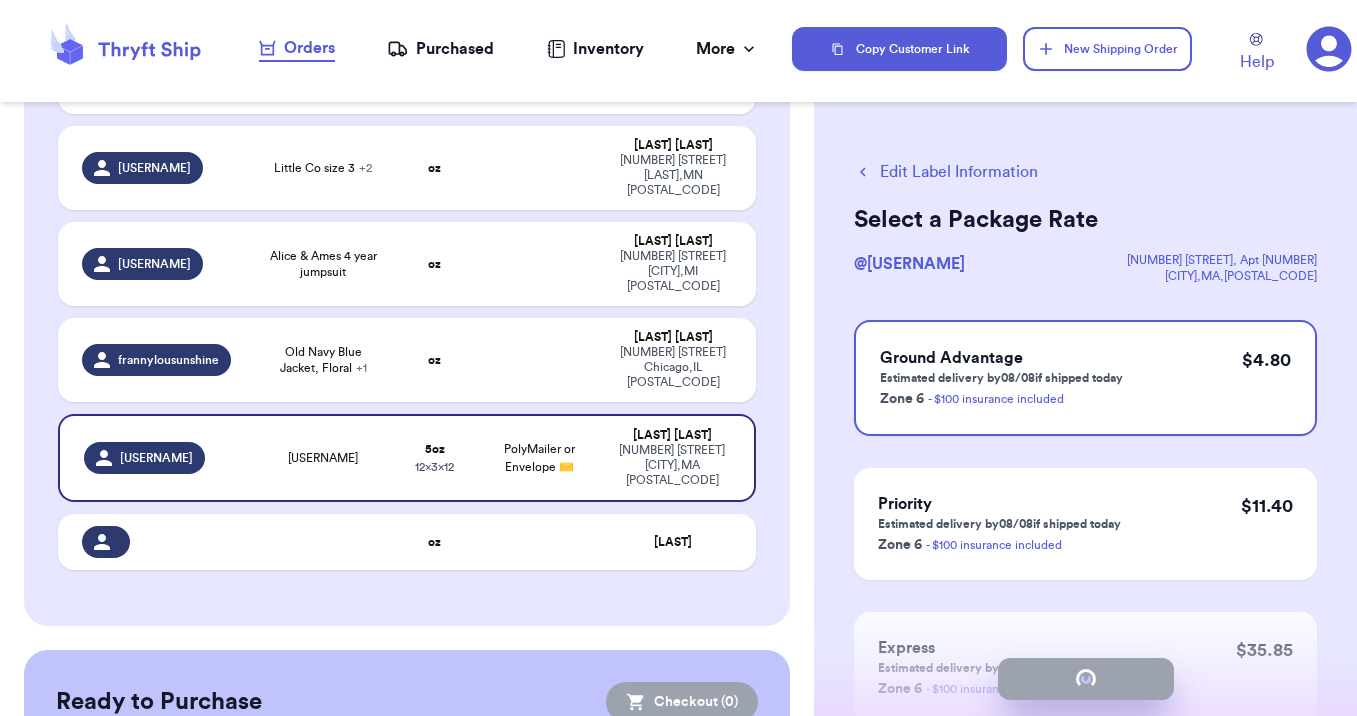checkbox on "true" 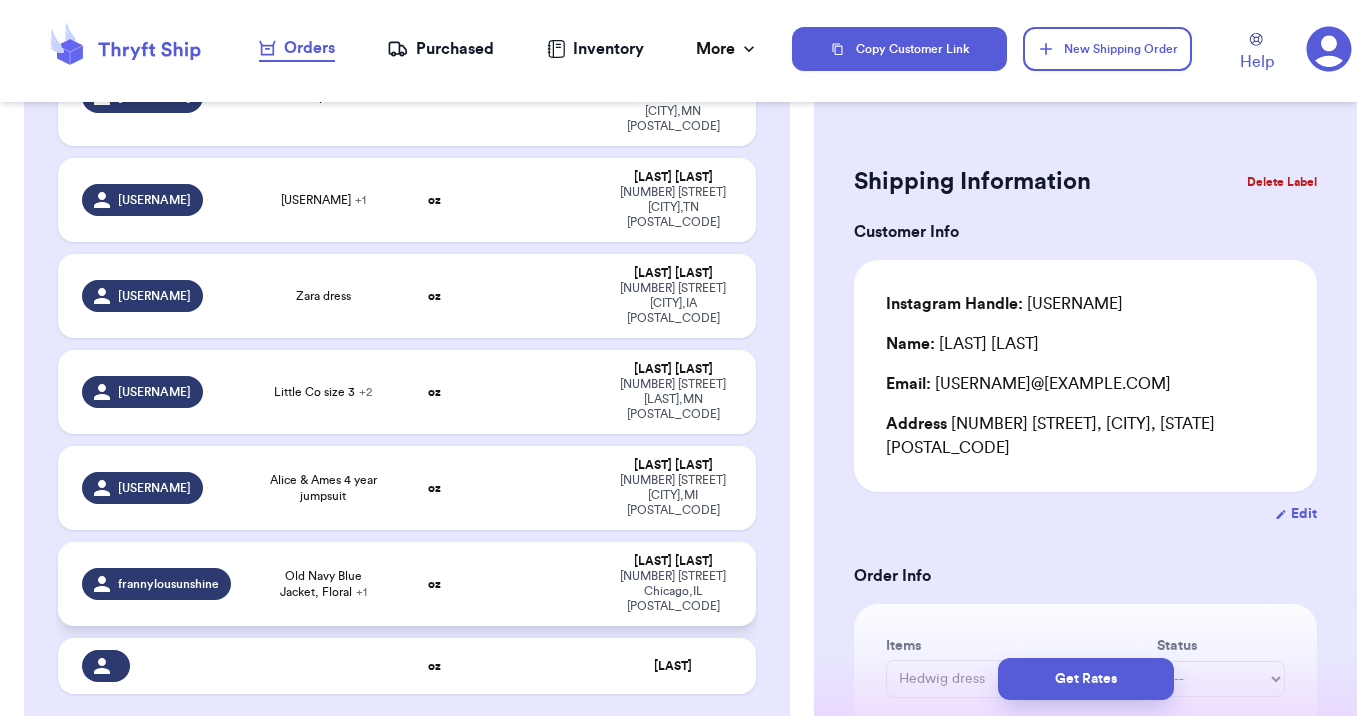scroll, scrollTop: 949, scrollLeft: 0, axis: vertical 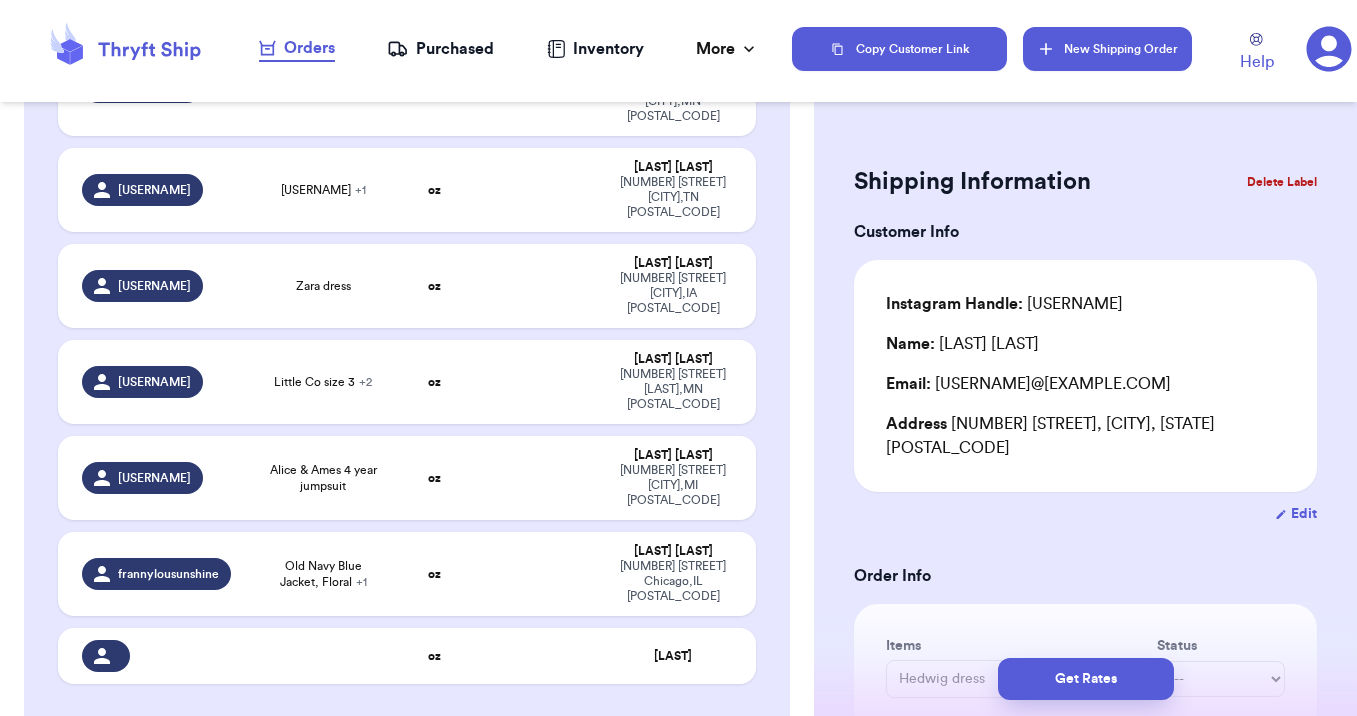 type 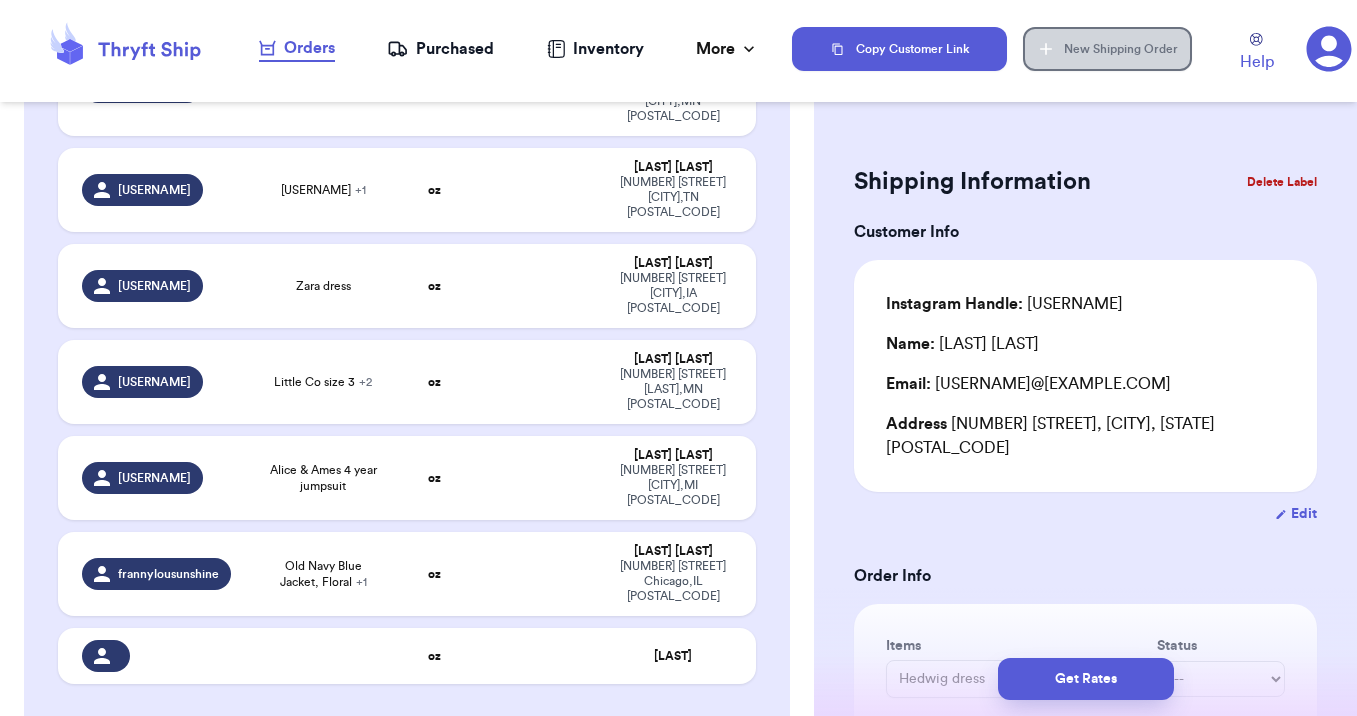 type 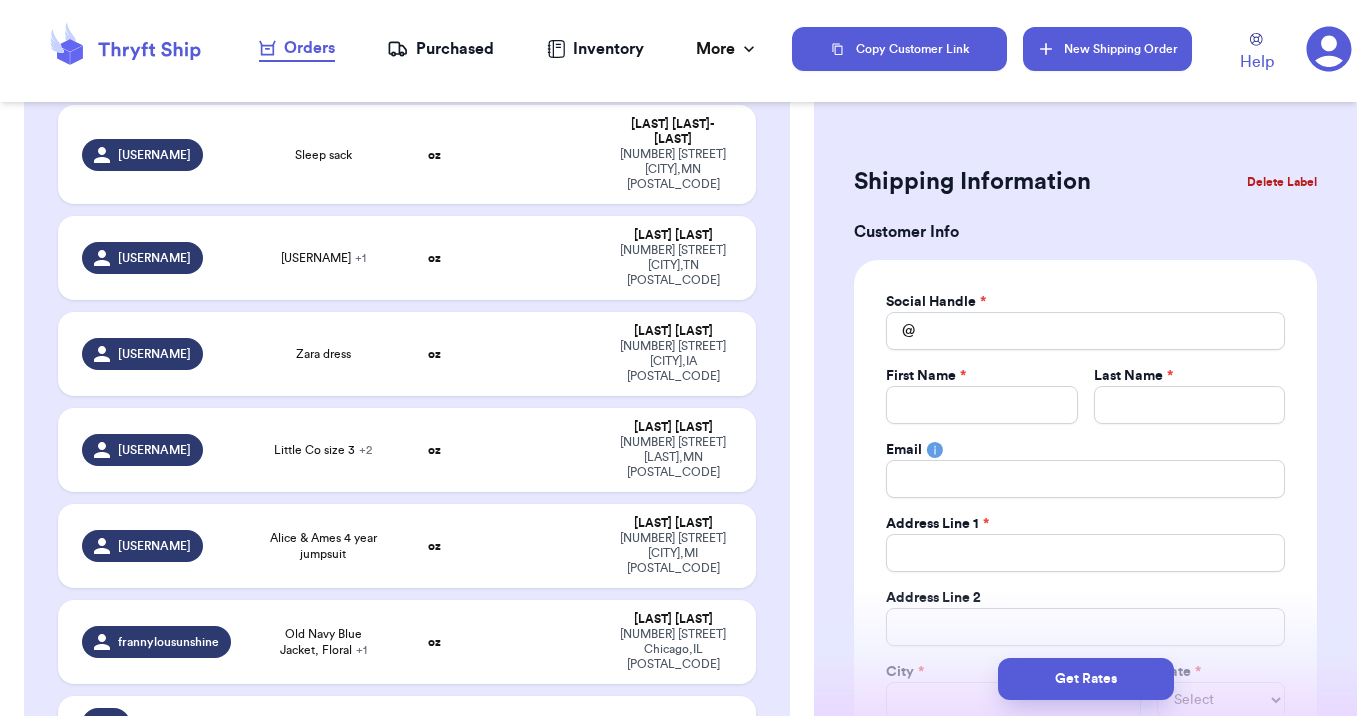scroll, scrollTop: 1017, scrollLeft: 0, axis: vertical 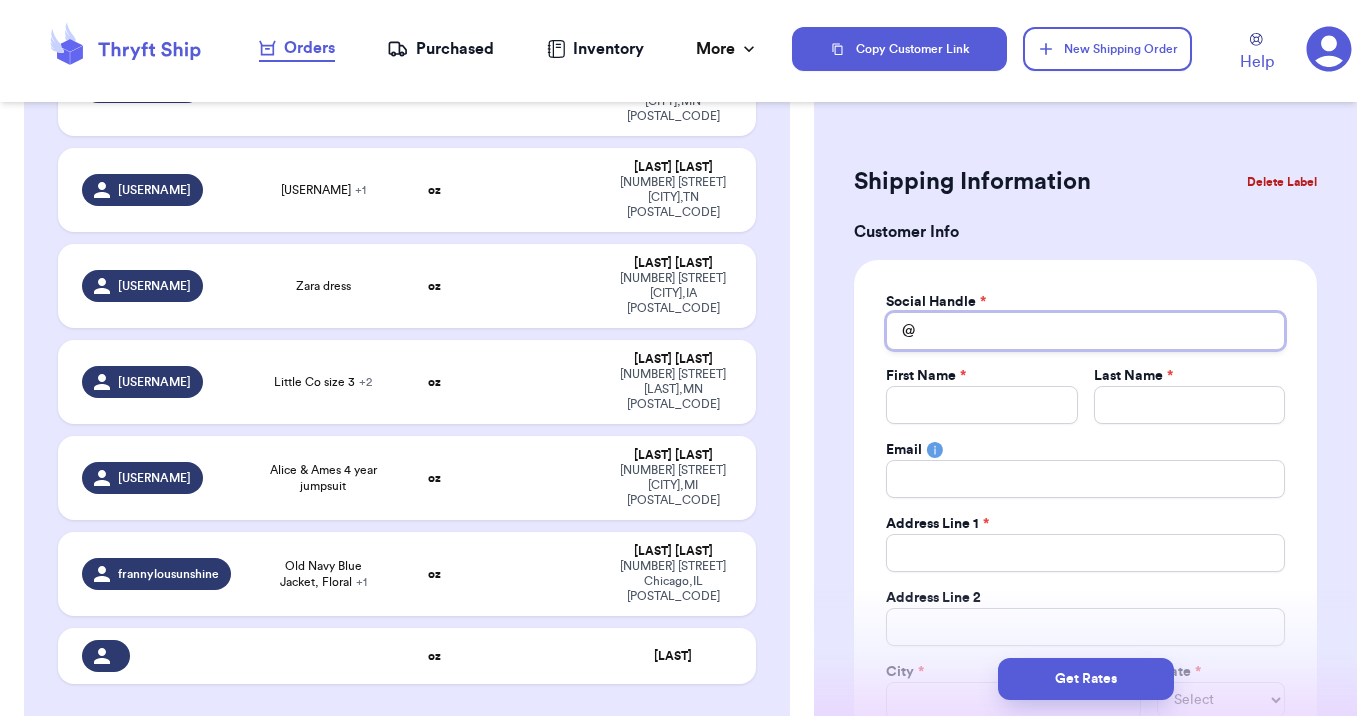 click on "Total Amount Paid" at bounding box center (1085, 331) 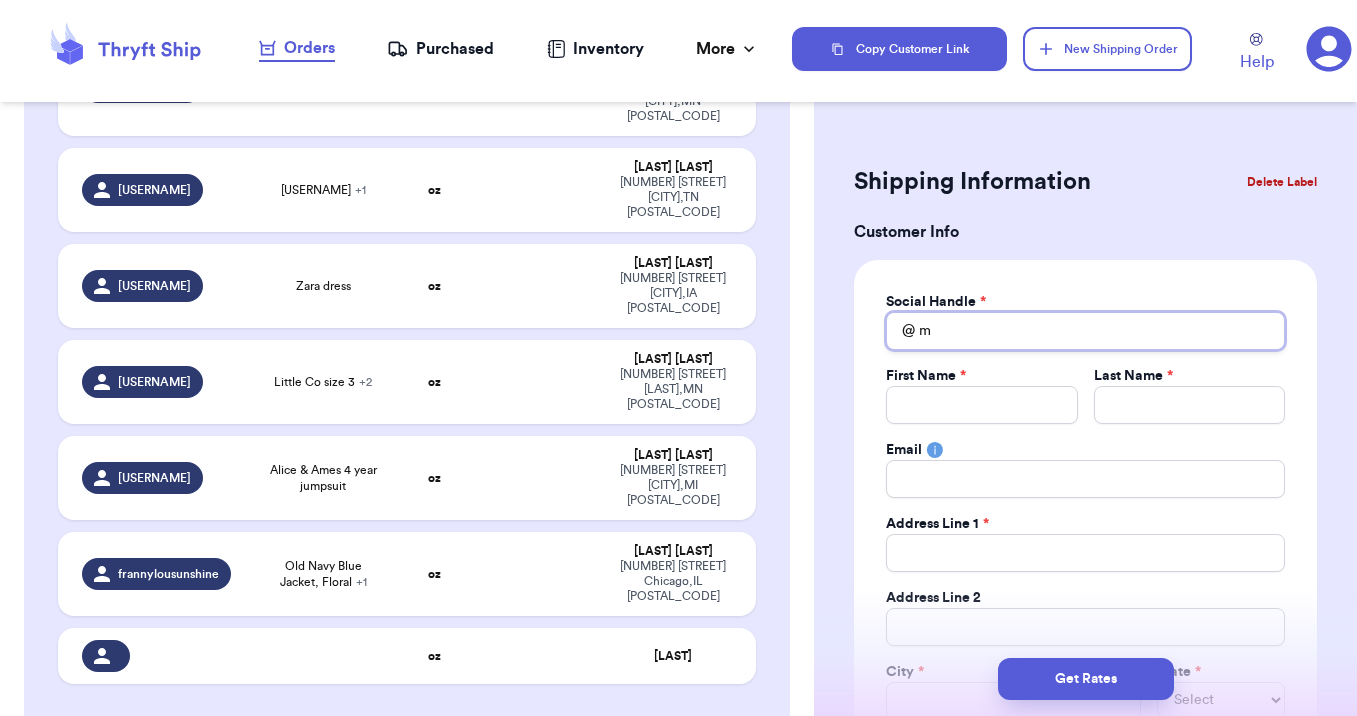 type 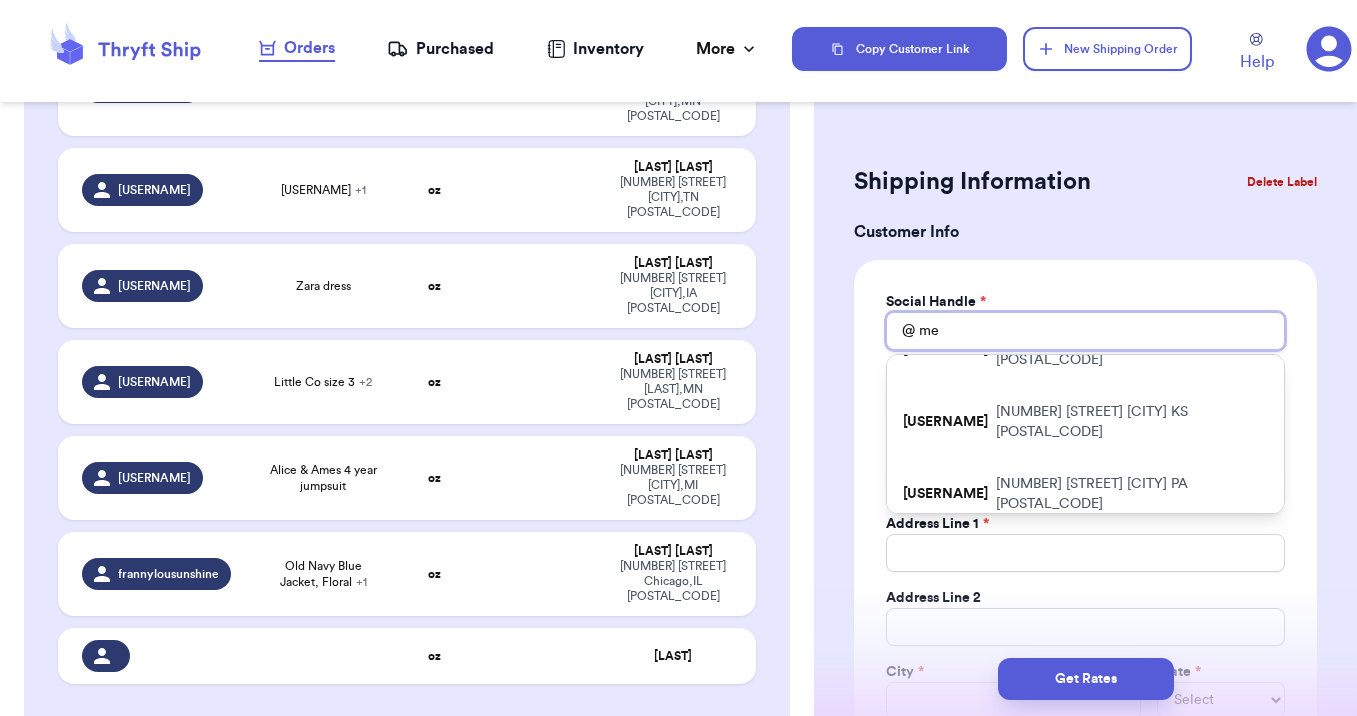 scroll, scrollTop: 462, scrollLeft: 0, axis: vertical 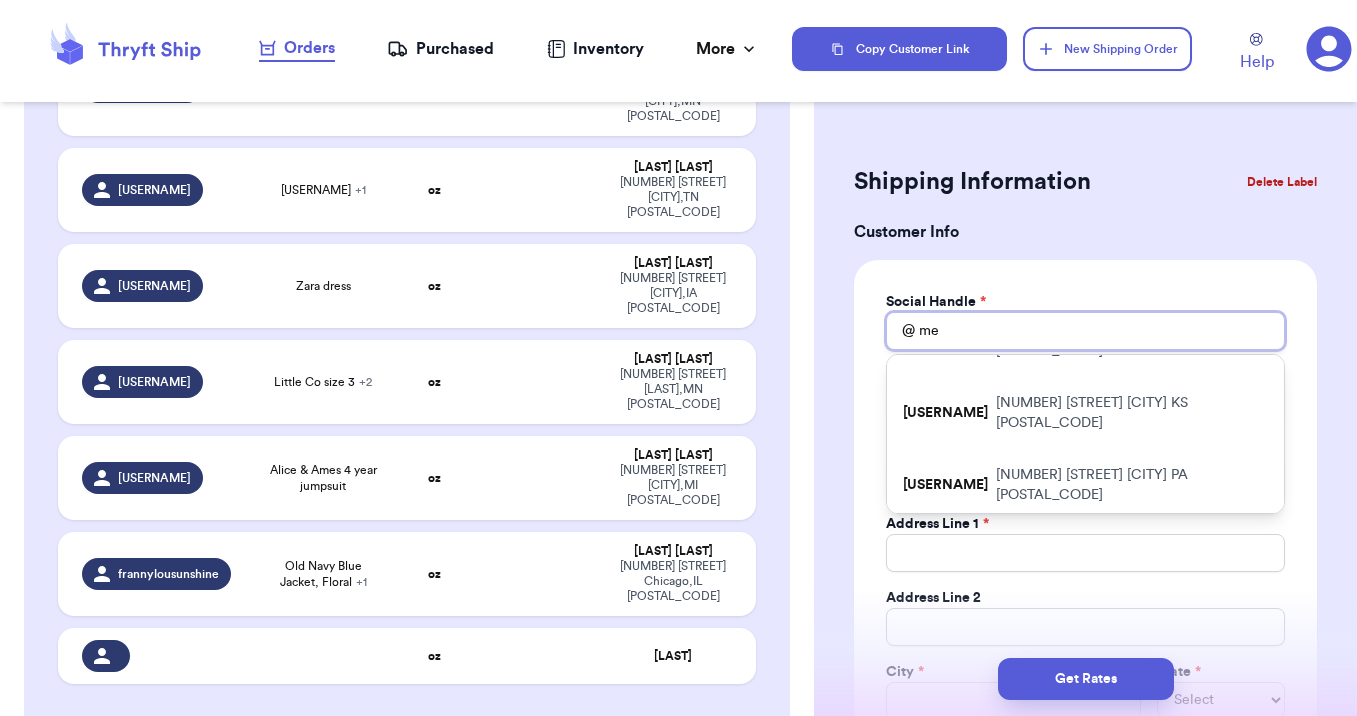 type 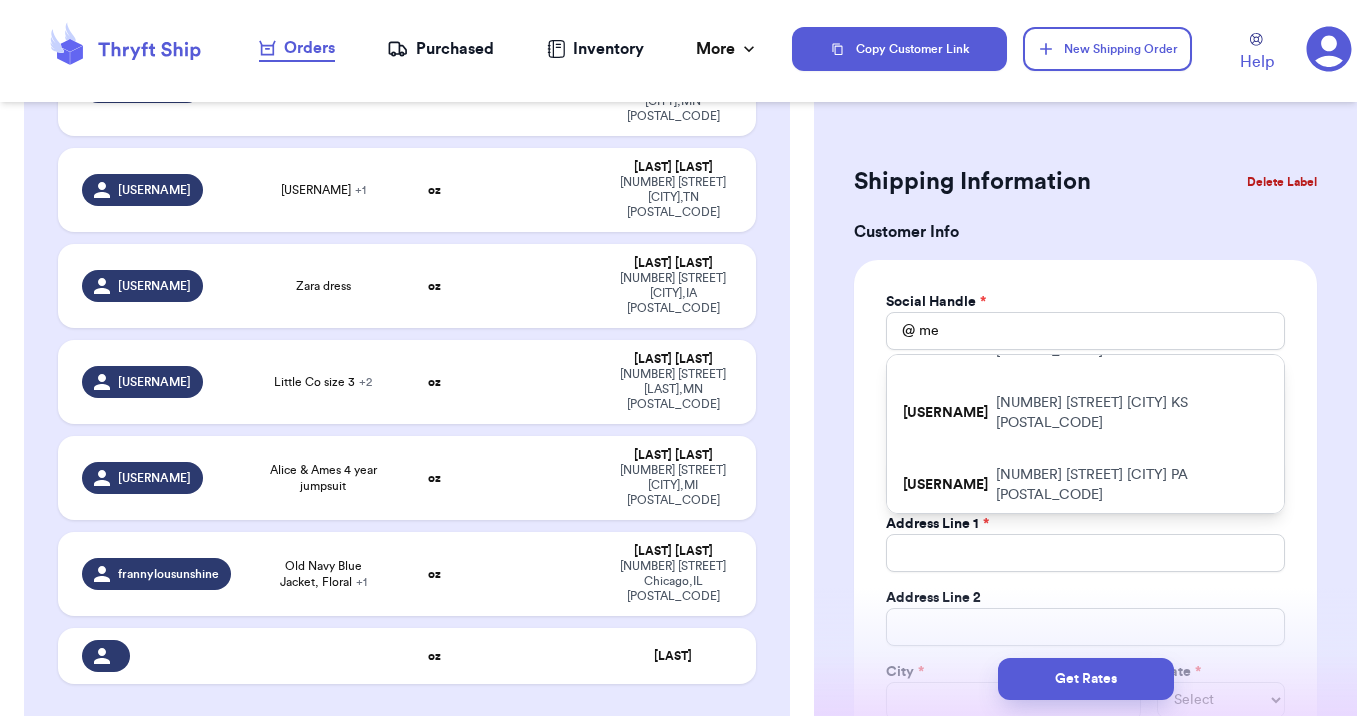 click on "6812 Pine Crest trail street   Cottage grove   MN   55016" at bounding box center [1132, 557] 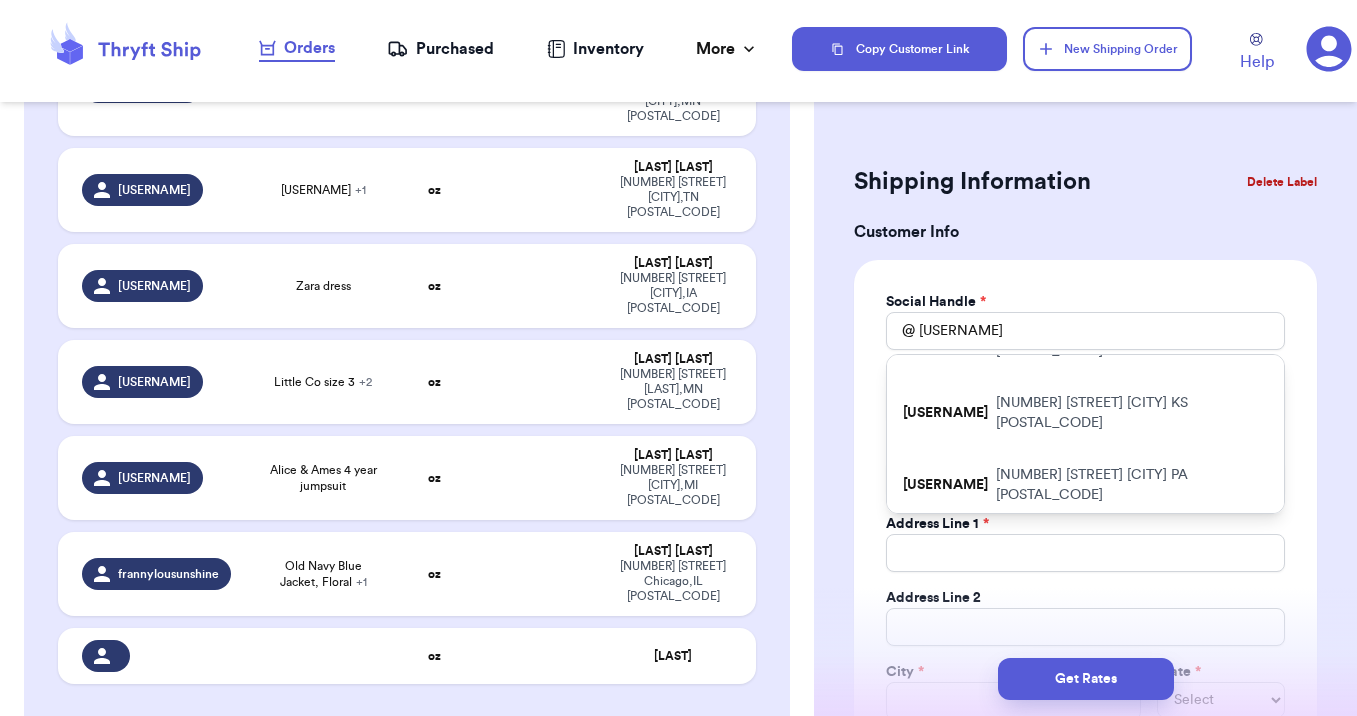 type on "[NUMBER] [STREET]" 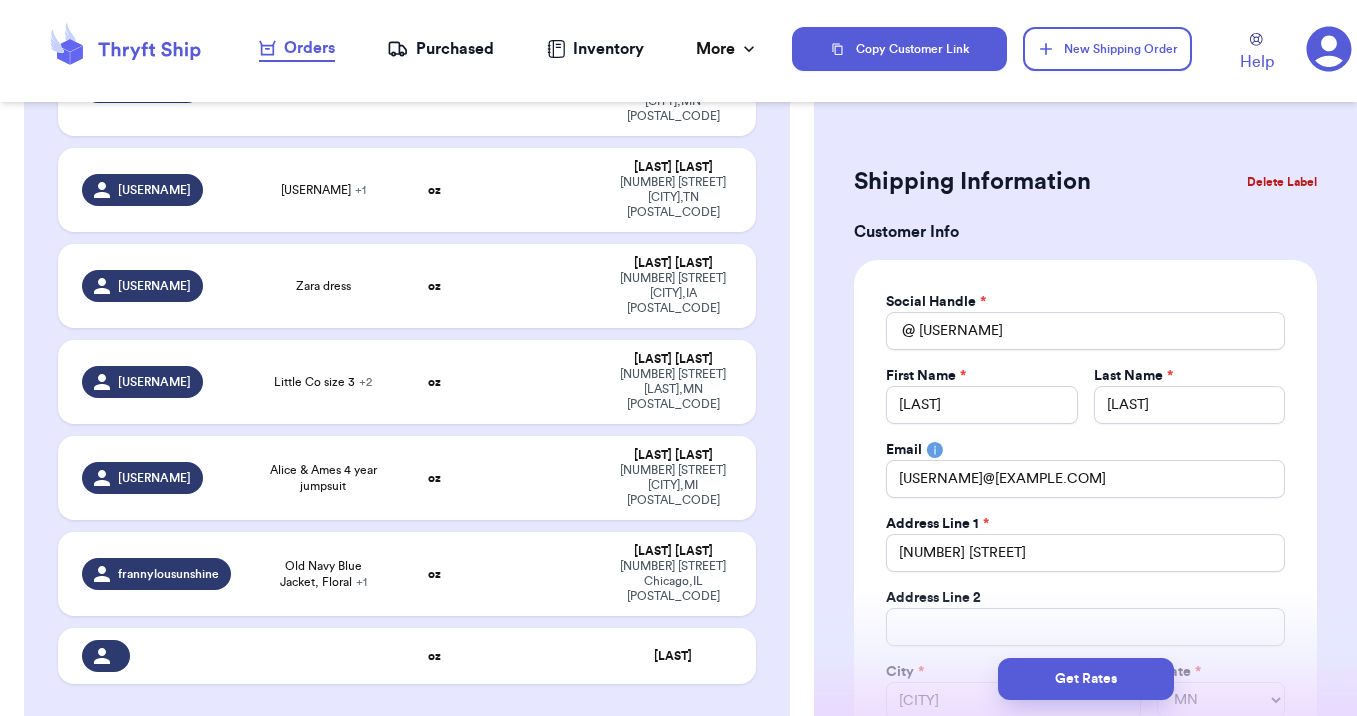 scroll, scrollTop: 1045, scrollLeft: 0, axis: vertical 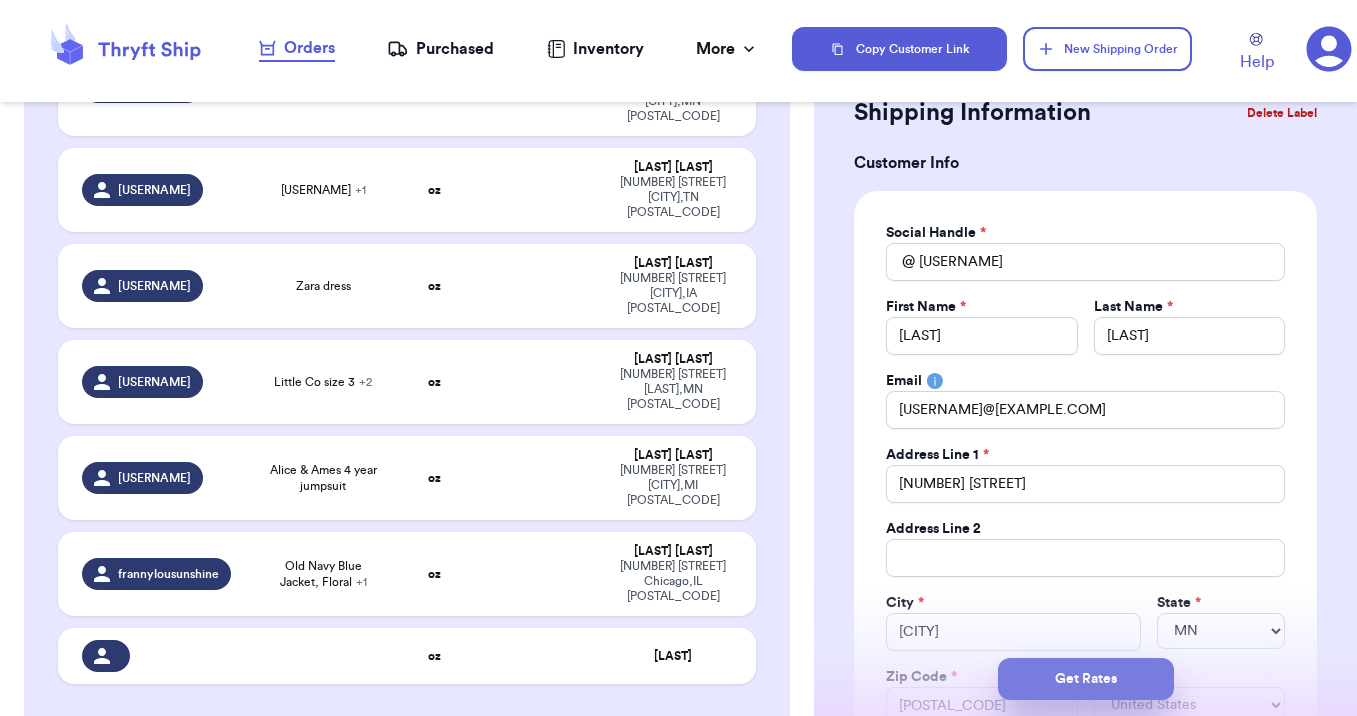 click on "Get Rates" at bounding box center (1086, 679) 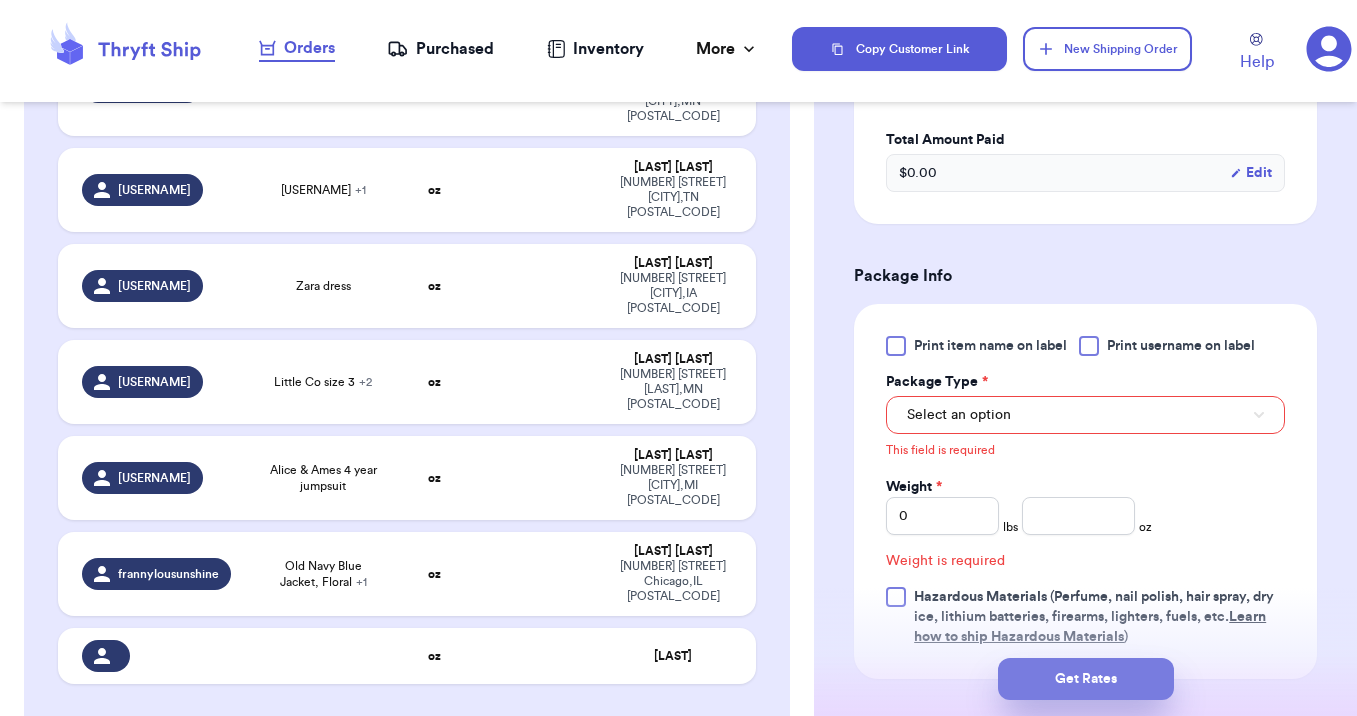 scroll, scrollTop: 802, scrollLeft: 0, axis: vertical 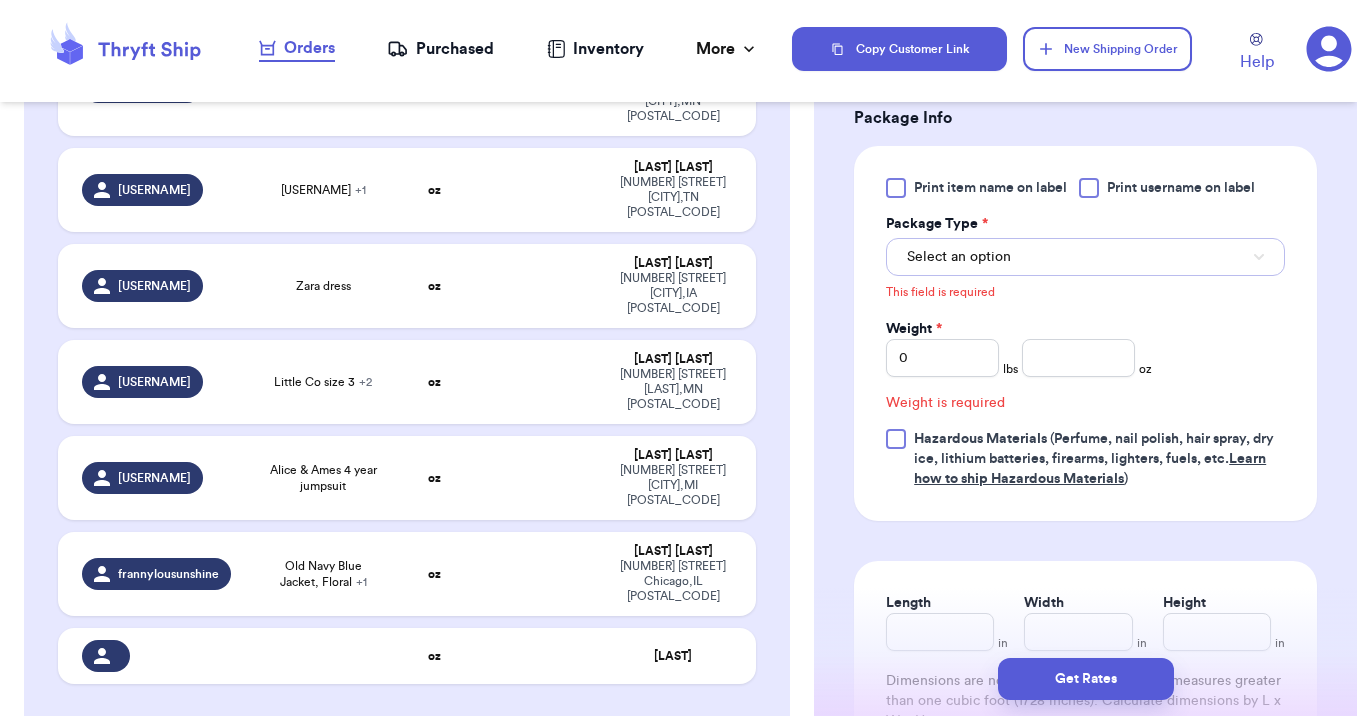 click on "Select an option" at bounding box center [1085, 257] 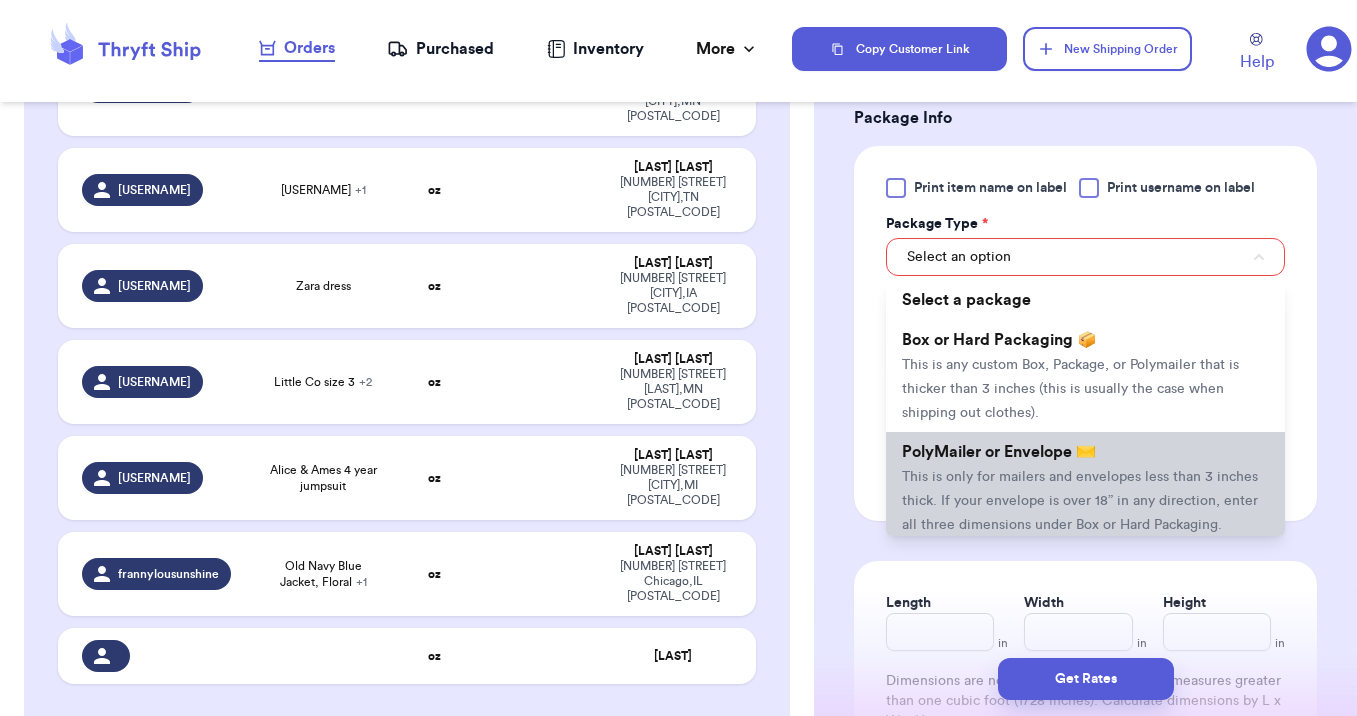 click on "PolyMailer or Envelope ✉️" at bounding box center [999, 452] 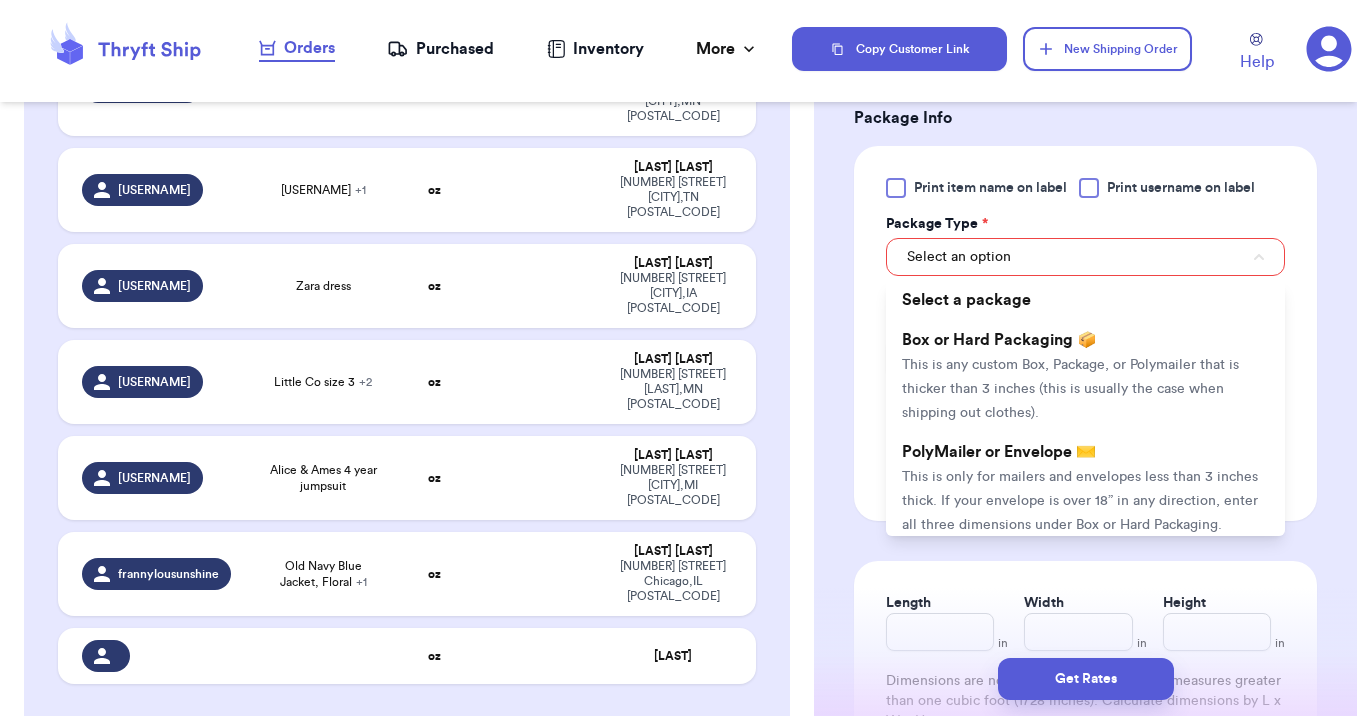 scroll, scrollTop: 776, scrollLeft: 0, axis: vertical 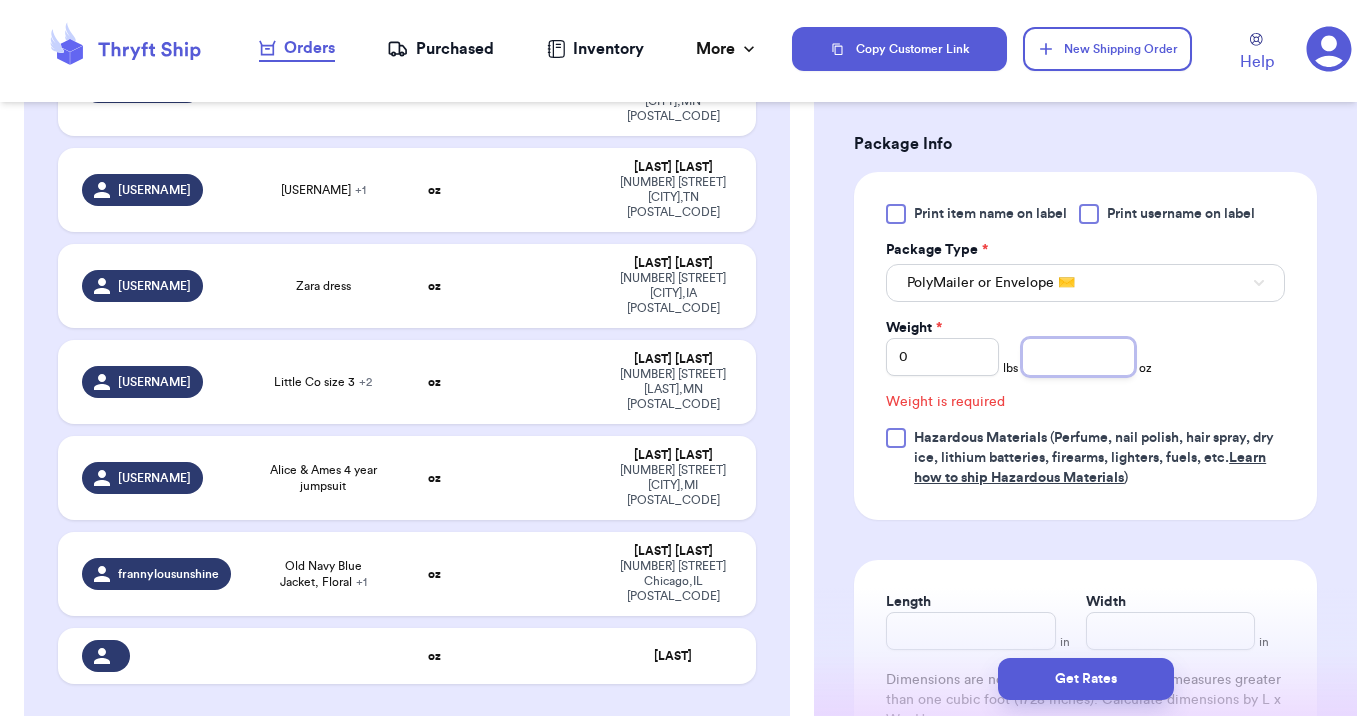 click at bounding box center (1078, 357) 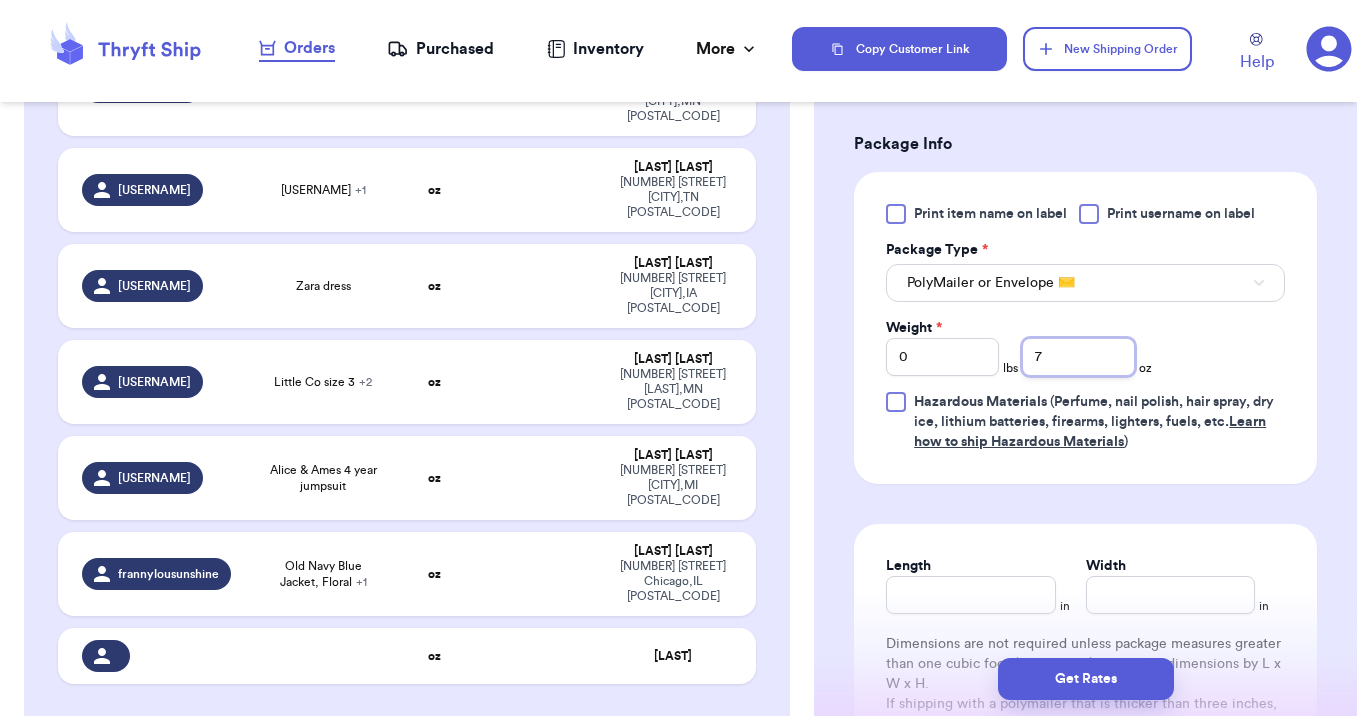 type on "7" 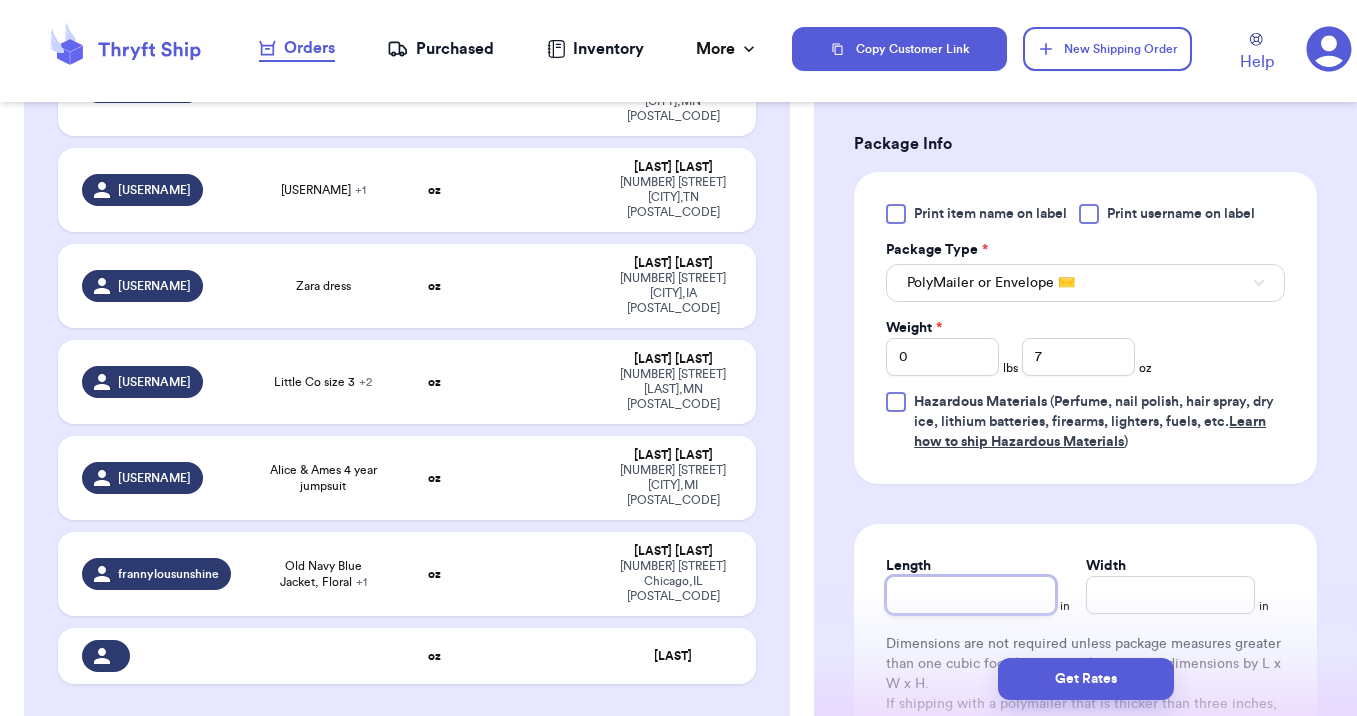 click on "Length" at bounding box center [970, 595] 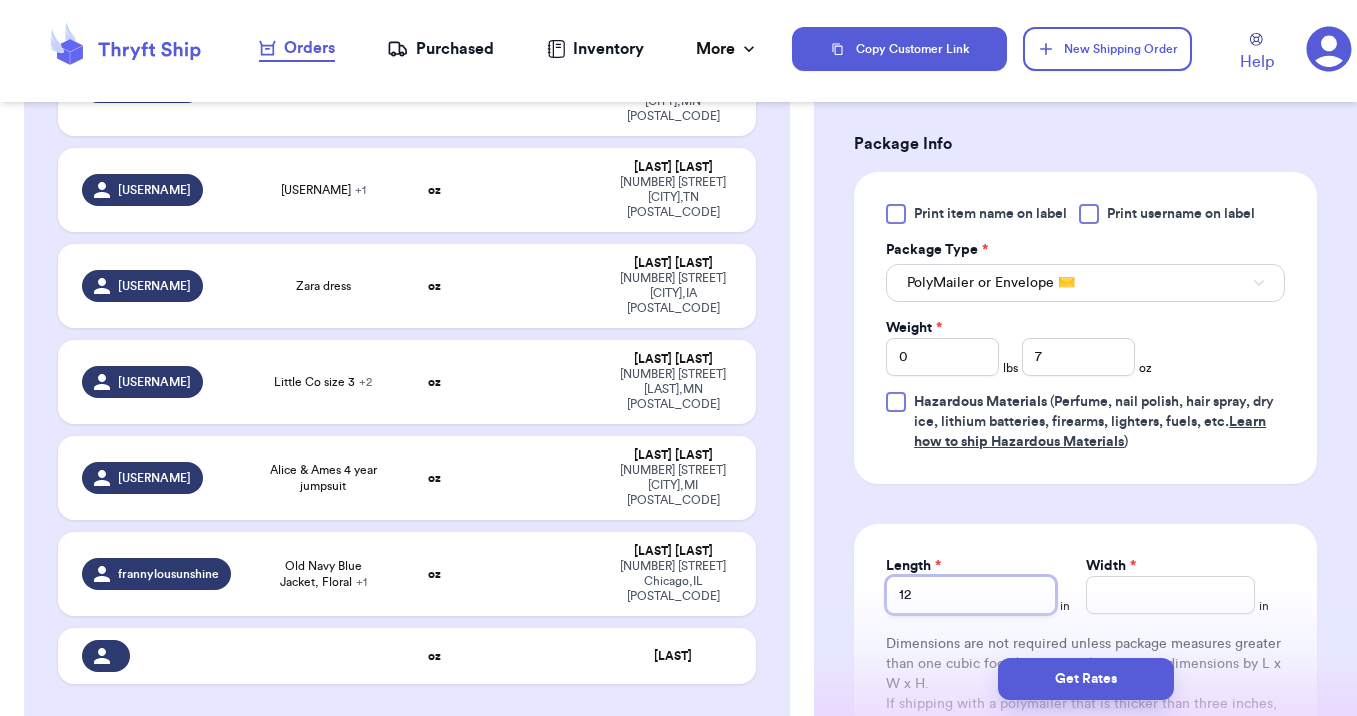 type on "12" 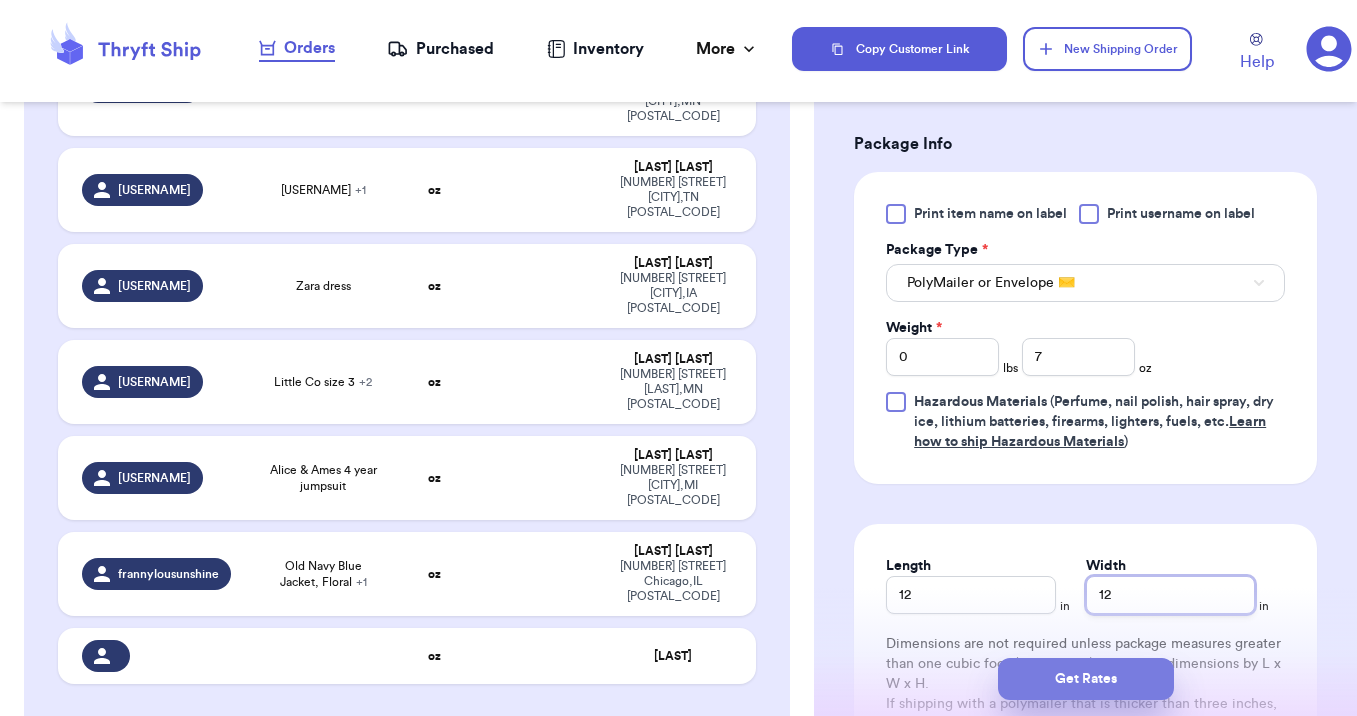 type on "12" 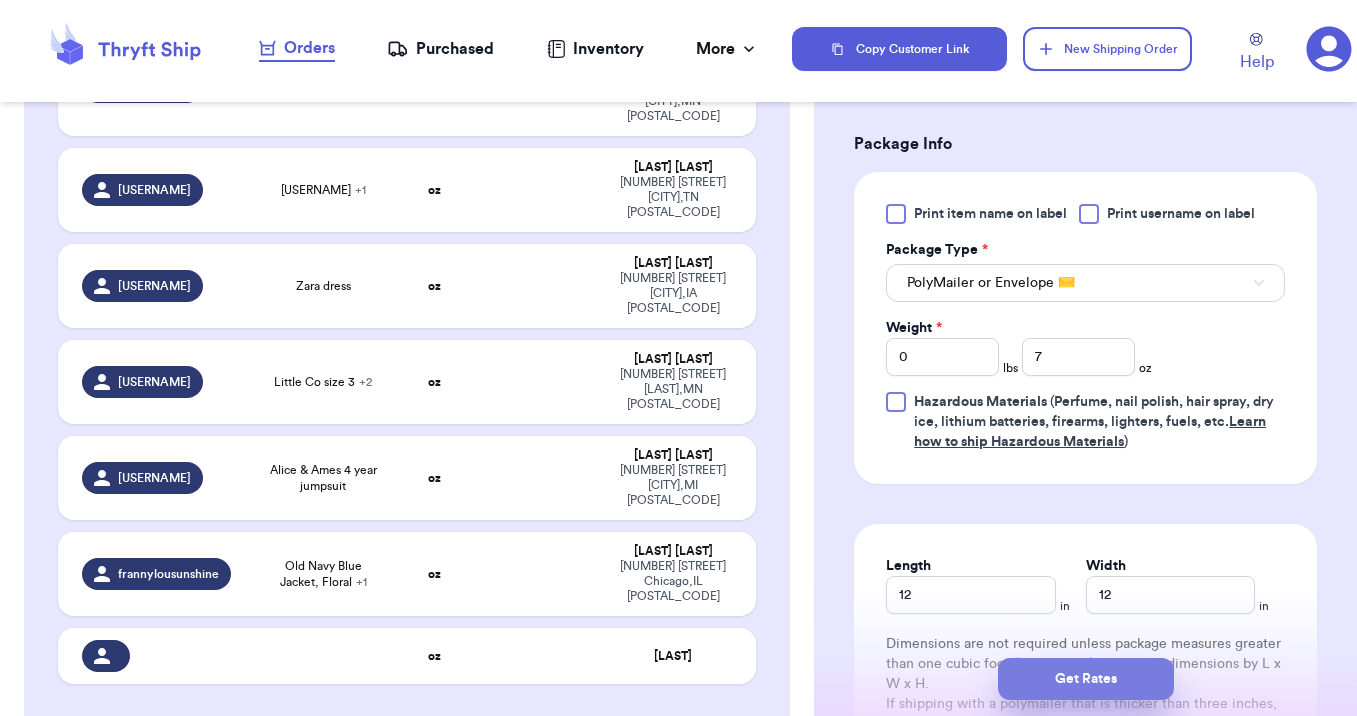 click on "Get Rates" at bounding box center (1086, 679) 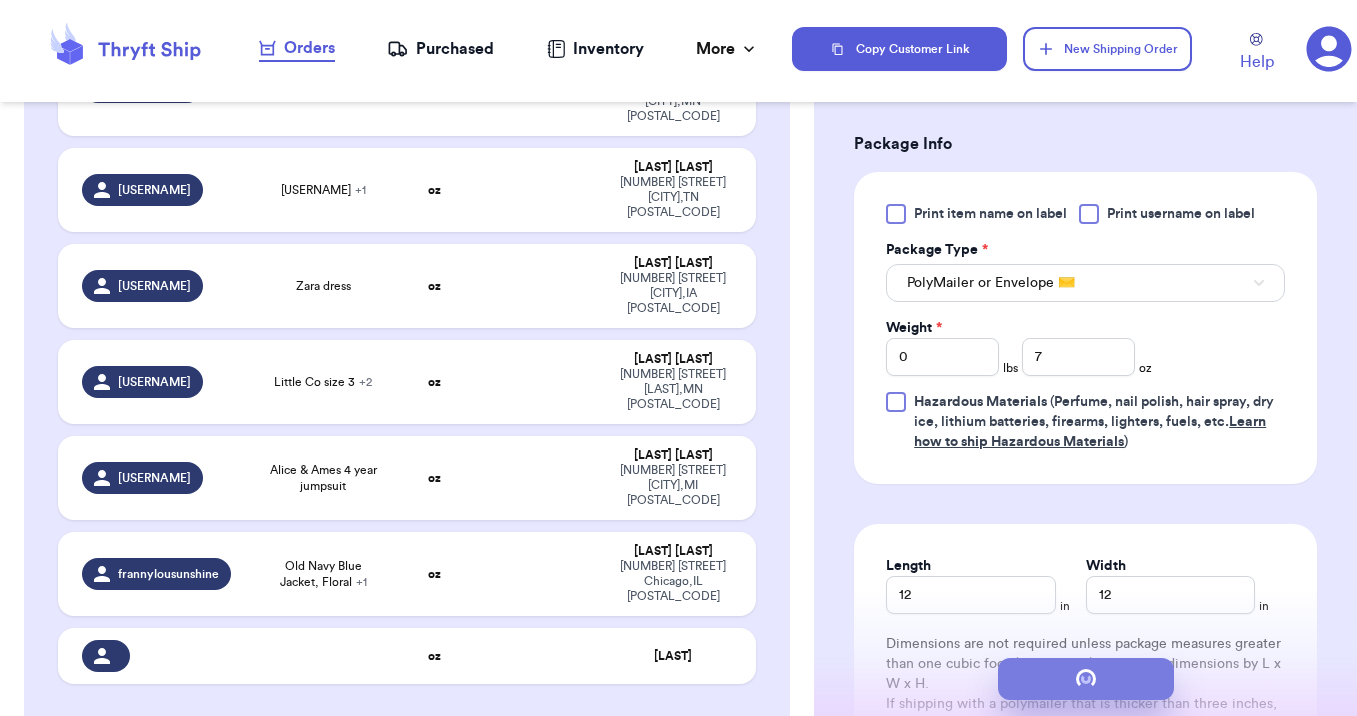 scroll, scrollTop: 0, scrollLeft: 0, axis: both 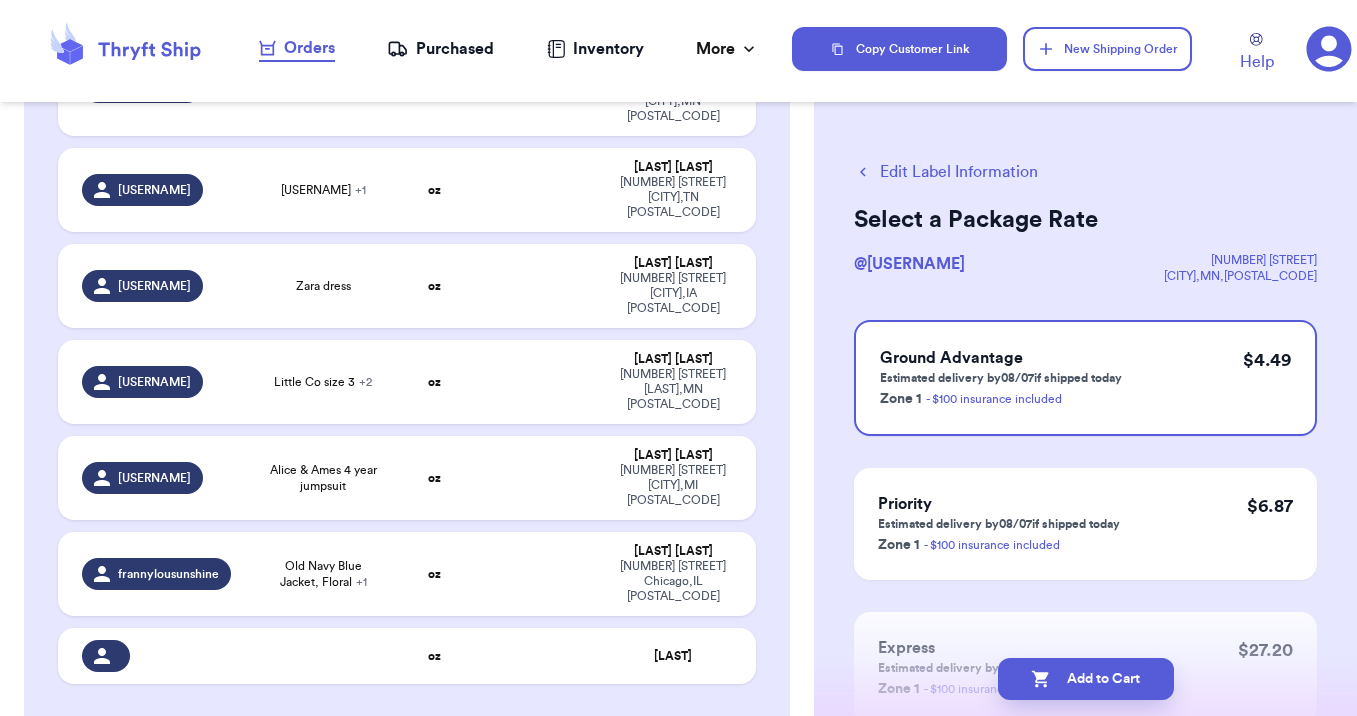 click on "Add to Cart" at bounding box center (1086, 679) 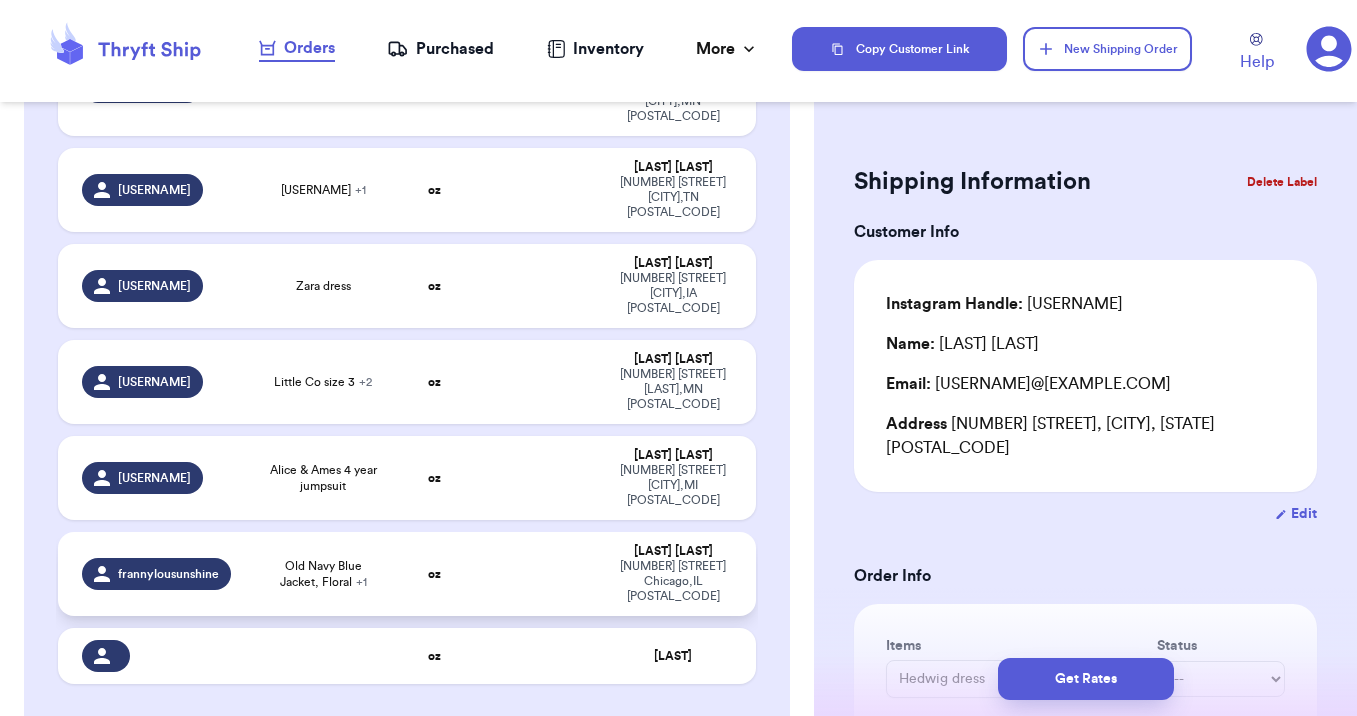 type 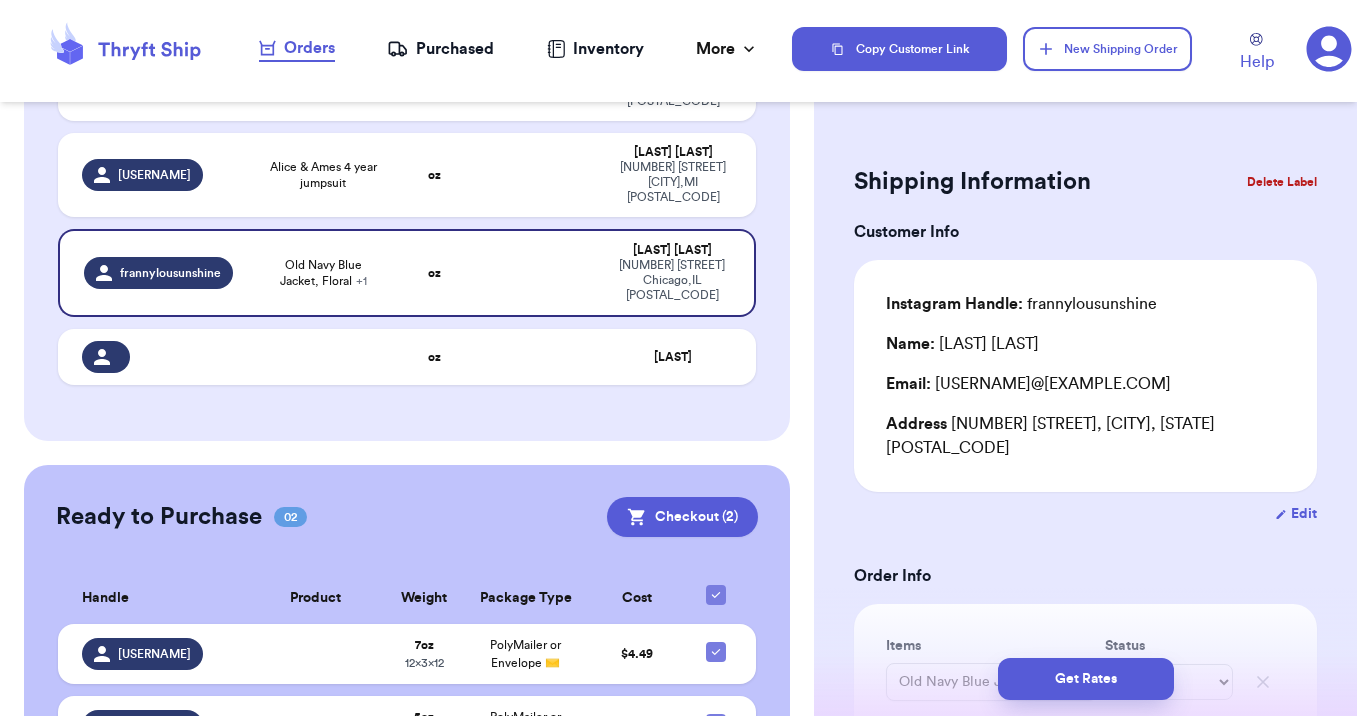 scroll, scrollTop: 1254, scrollLeft: 0, axis: vertical 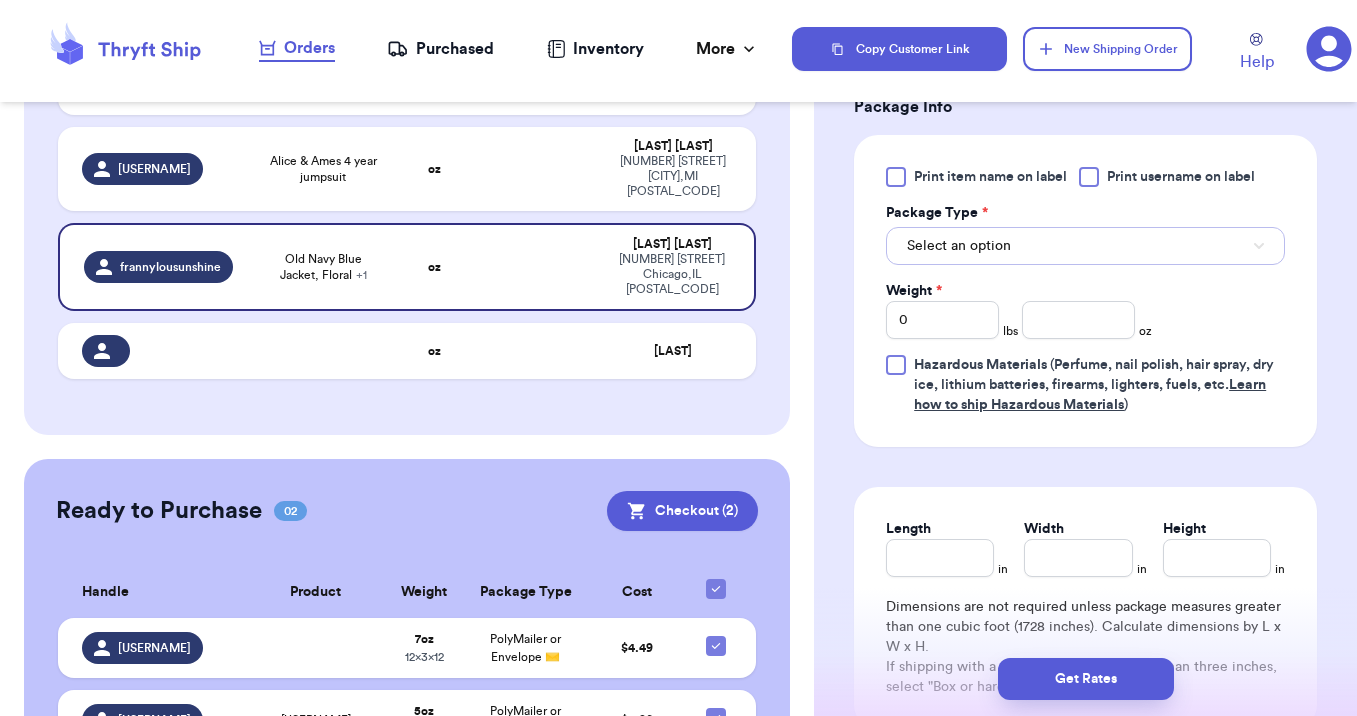 click on "Select an option" at bounding box center (959, 246) 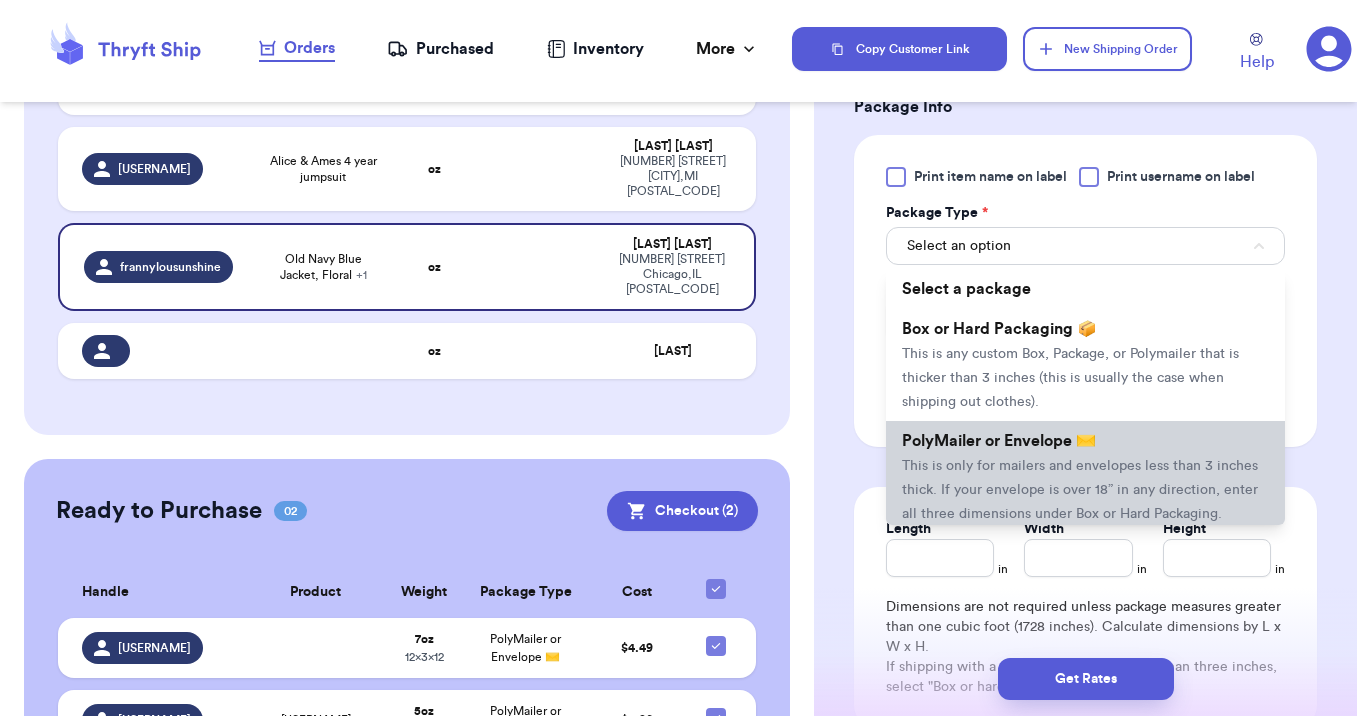 click on "PolyMailer or Envelope ✉️ This is only for mailers and envelopes less than 3 inches thick. If your envelope is over 18” in any direction, enter all three dimensions under Box or Hard Packaging." at bounding box center [1085, 477] 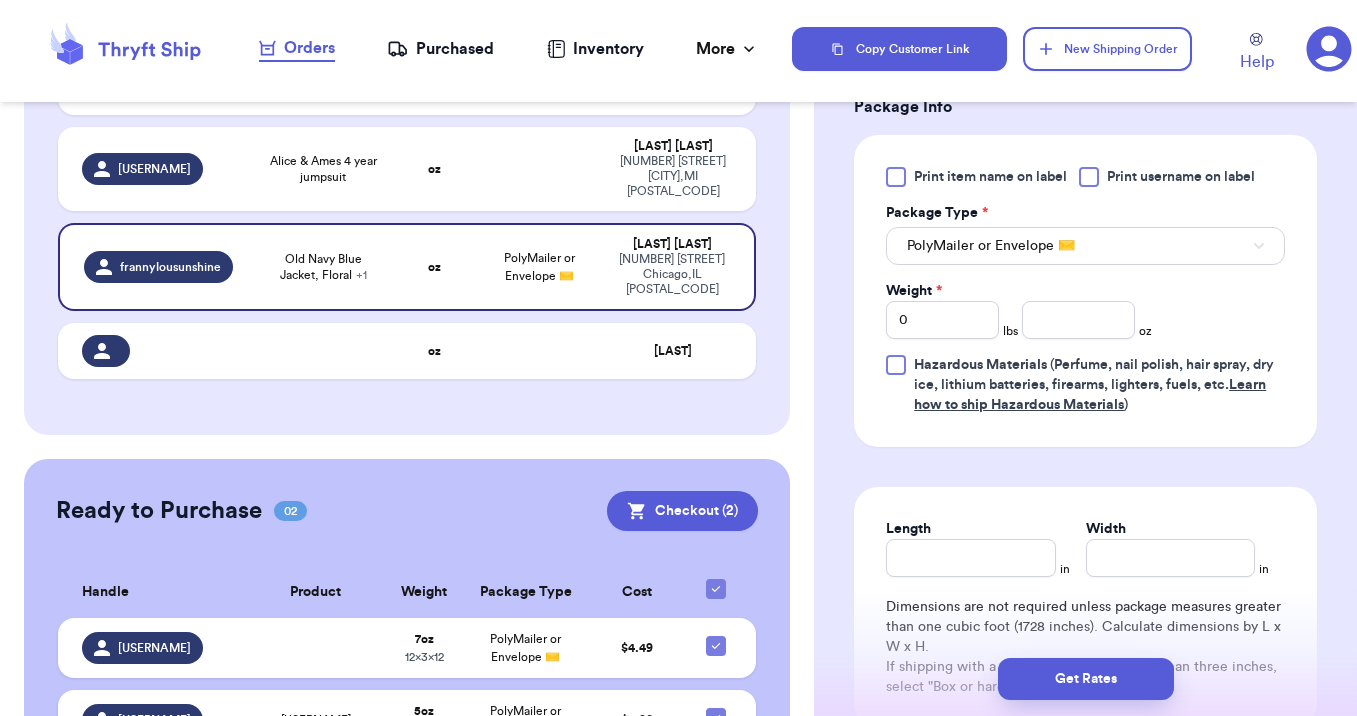 click on "Weight * 0 lbs oz" at bounding box center (1019, 310) 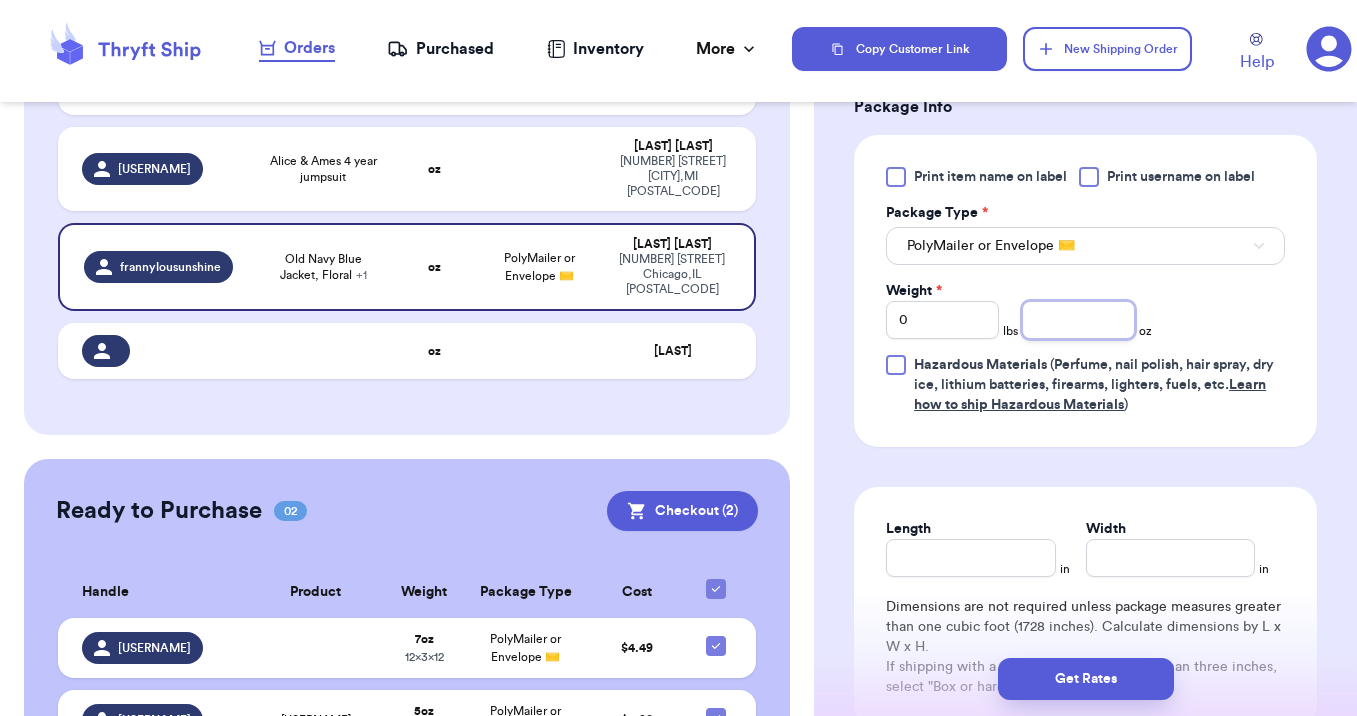 click at bounding box center [1078, 320] 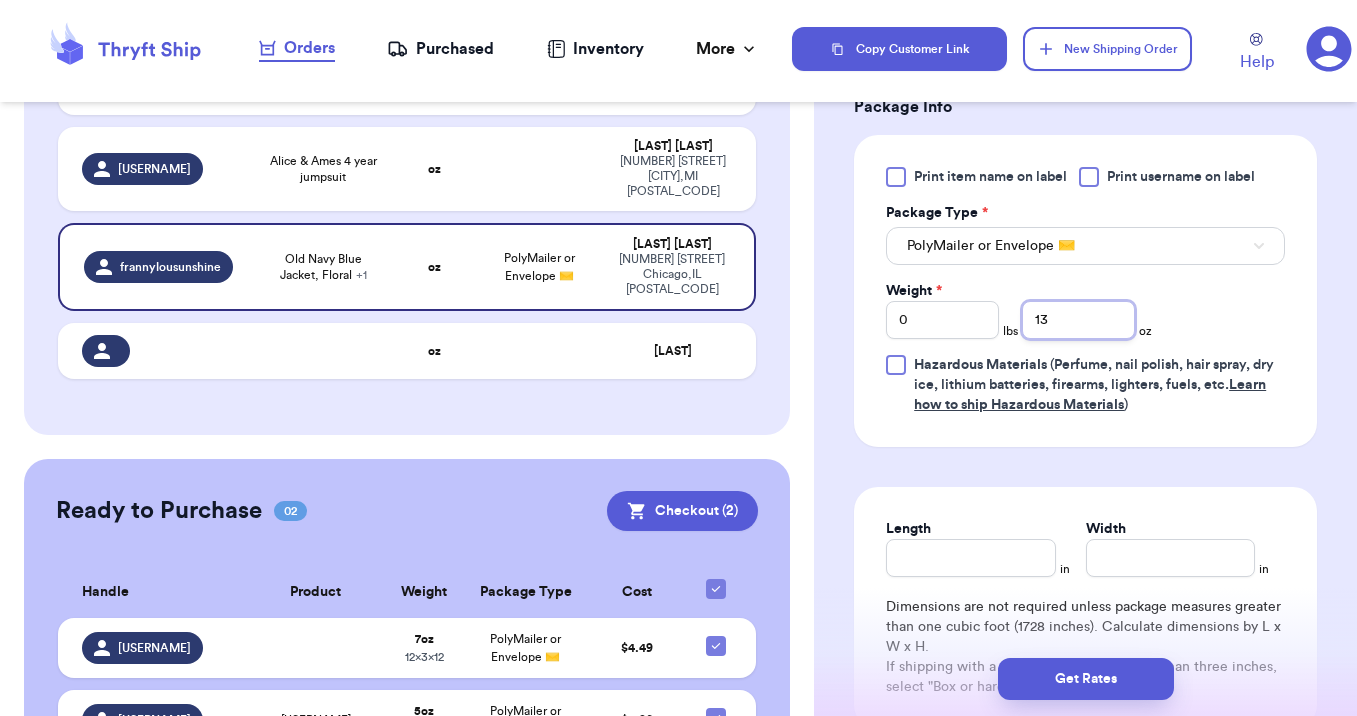 type on "13" 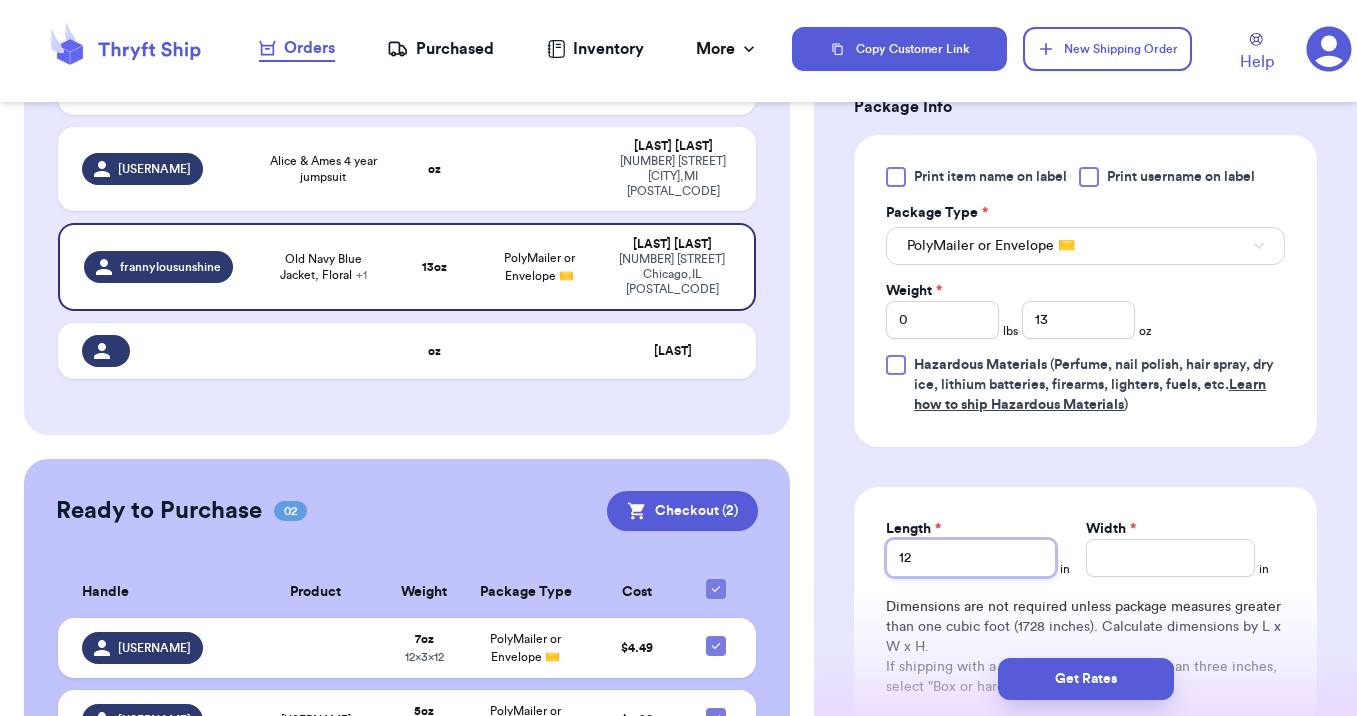 type on "12" 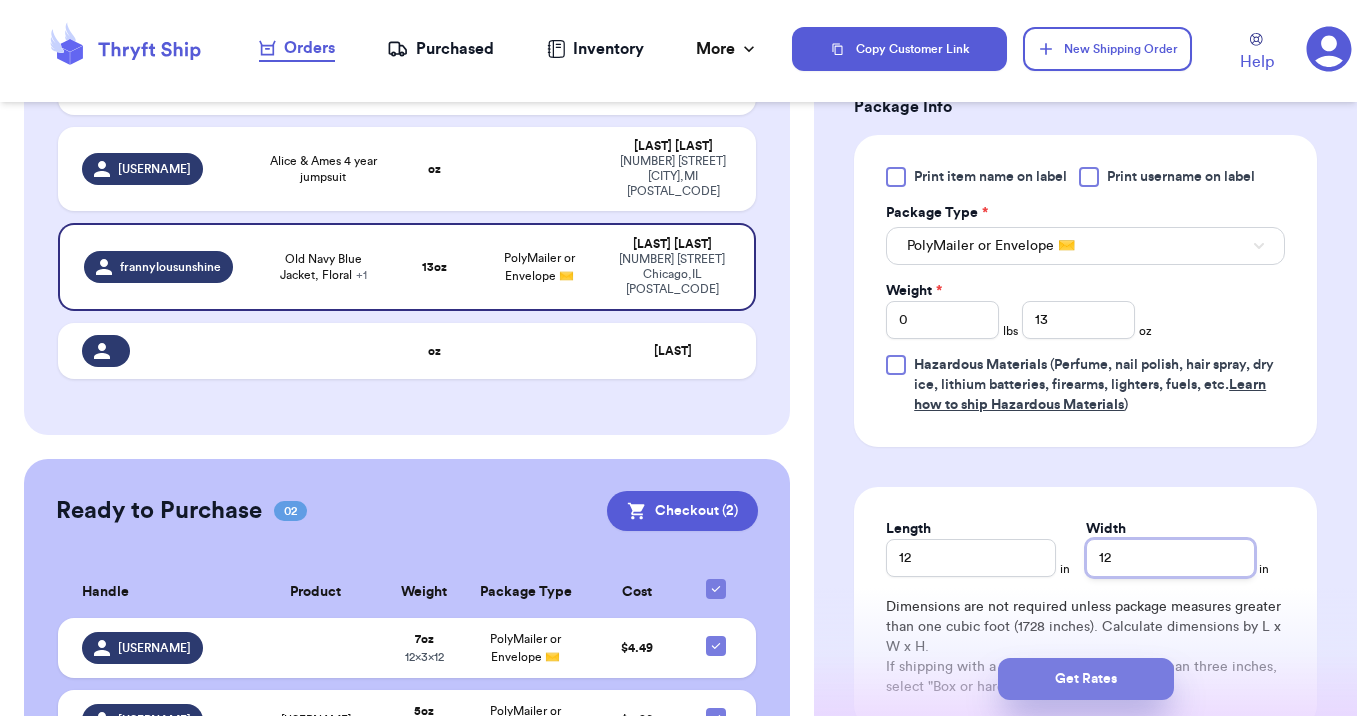 type on "12" 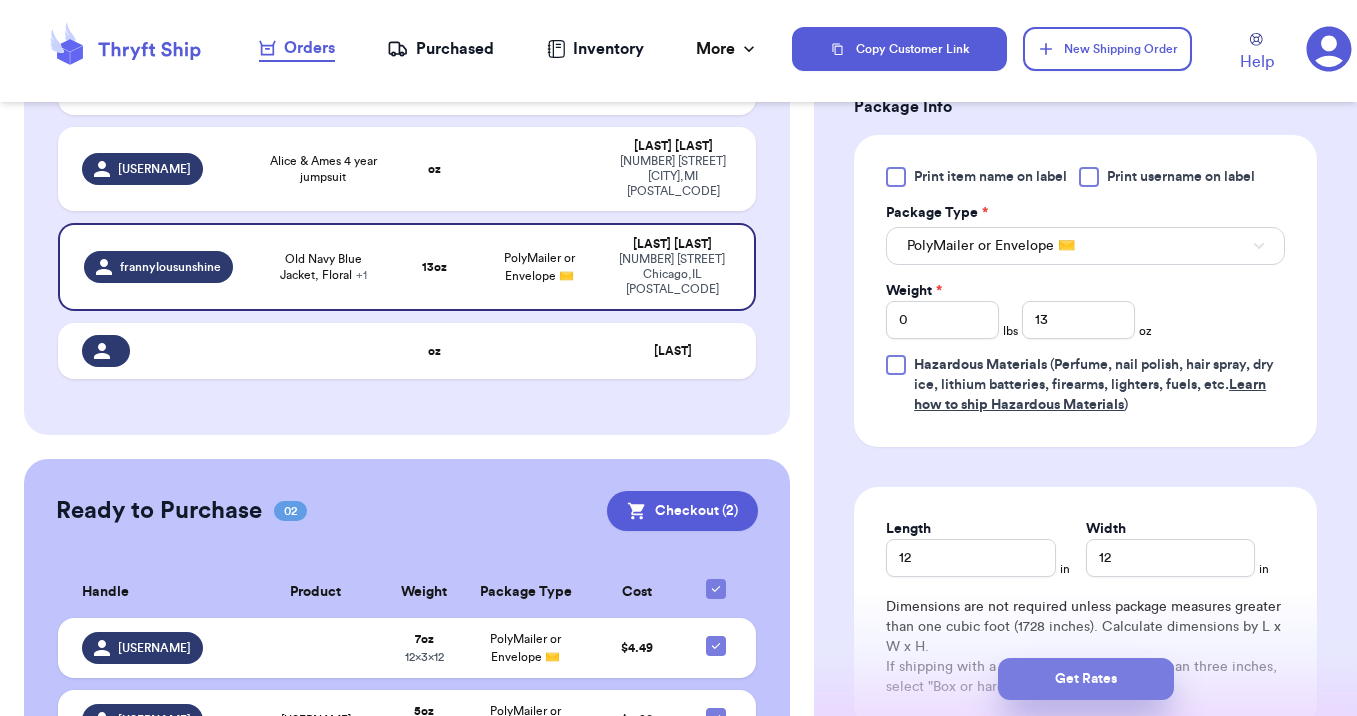 click on "Get Rates" at bounding box center (1086, 679) 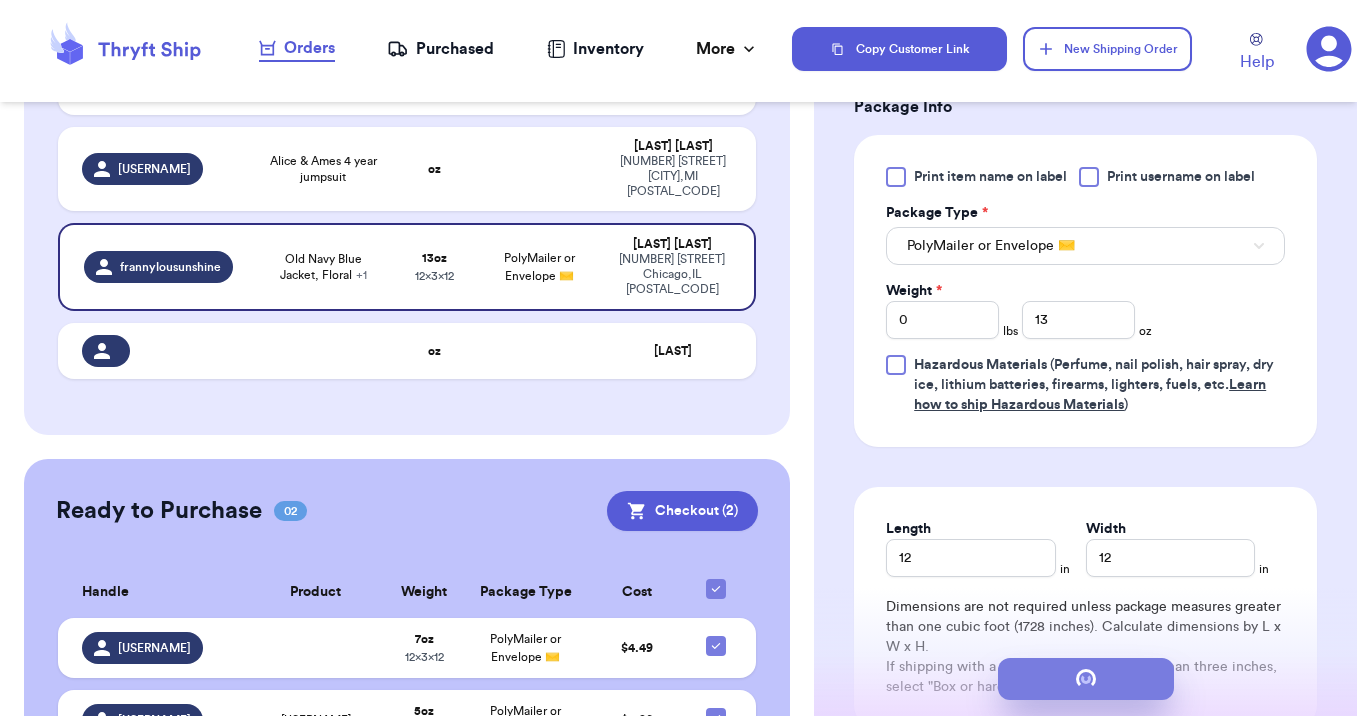 scroll, scrollTop: 0, scrollLeft: 0, axis: both 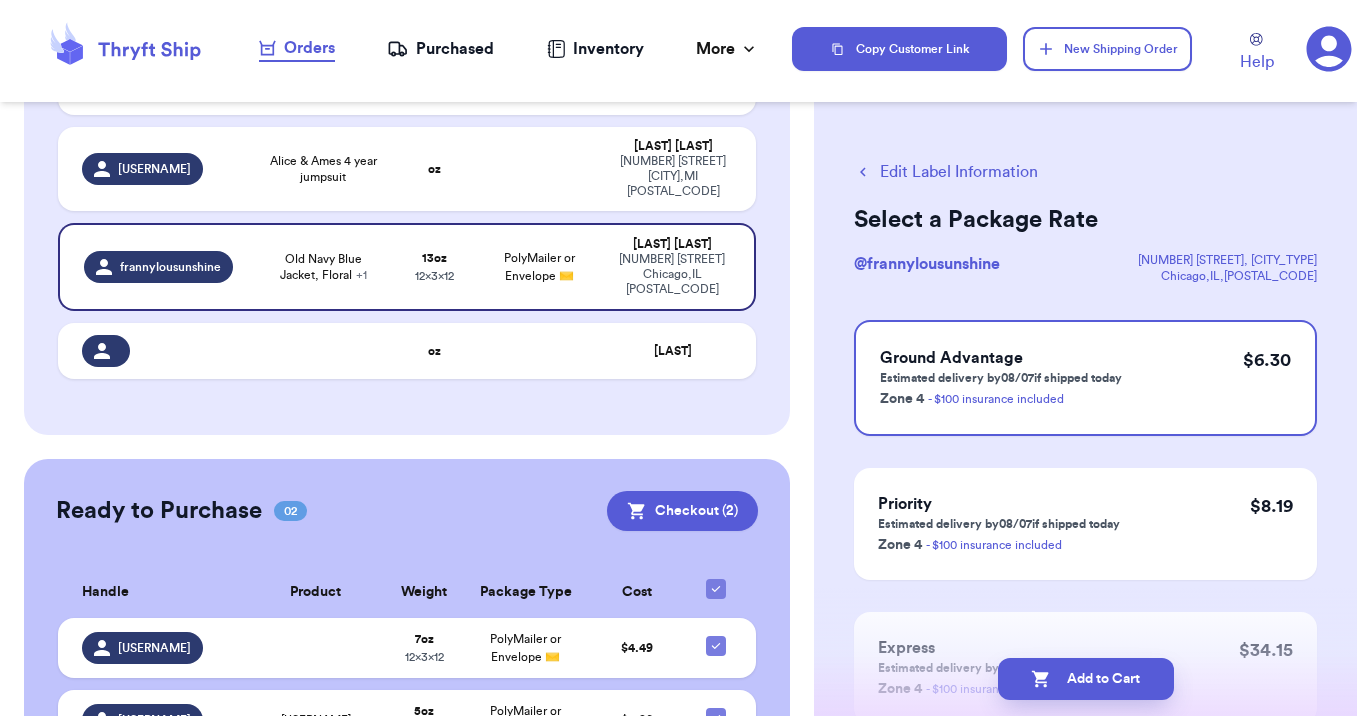 click on "Add to Cart" at bounding box center (1086, 679) 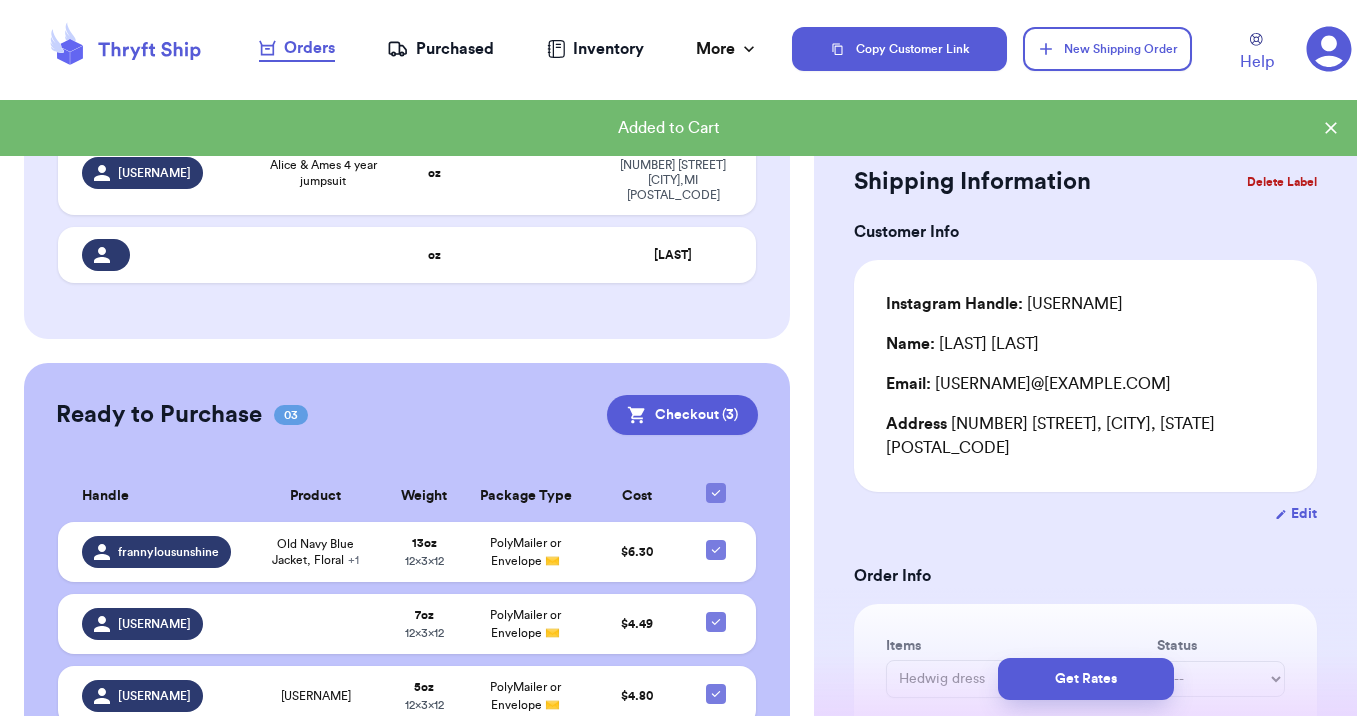scroll, scrollTop: 1258, scrollLeft: 0, axis: vertical 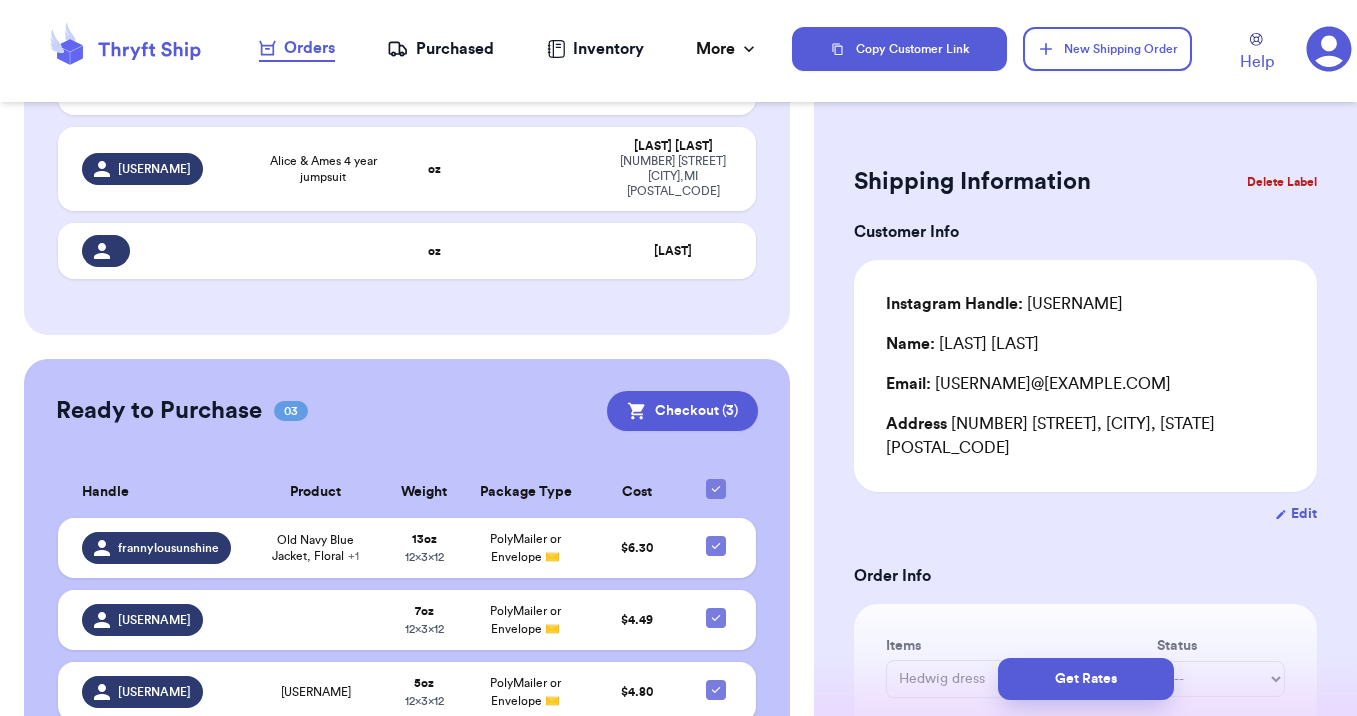 type 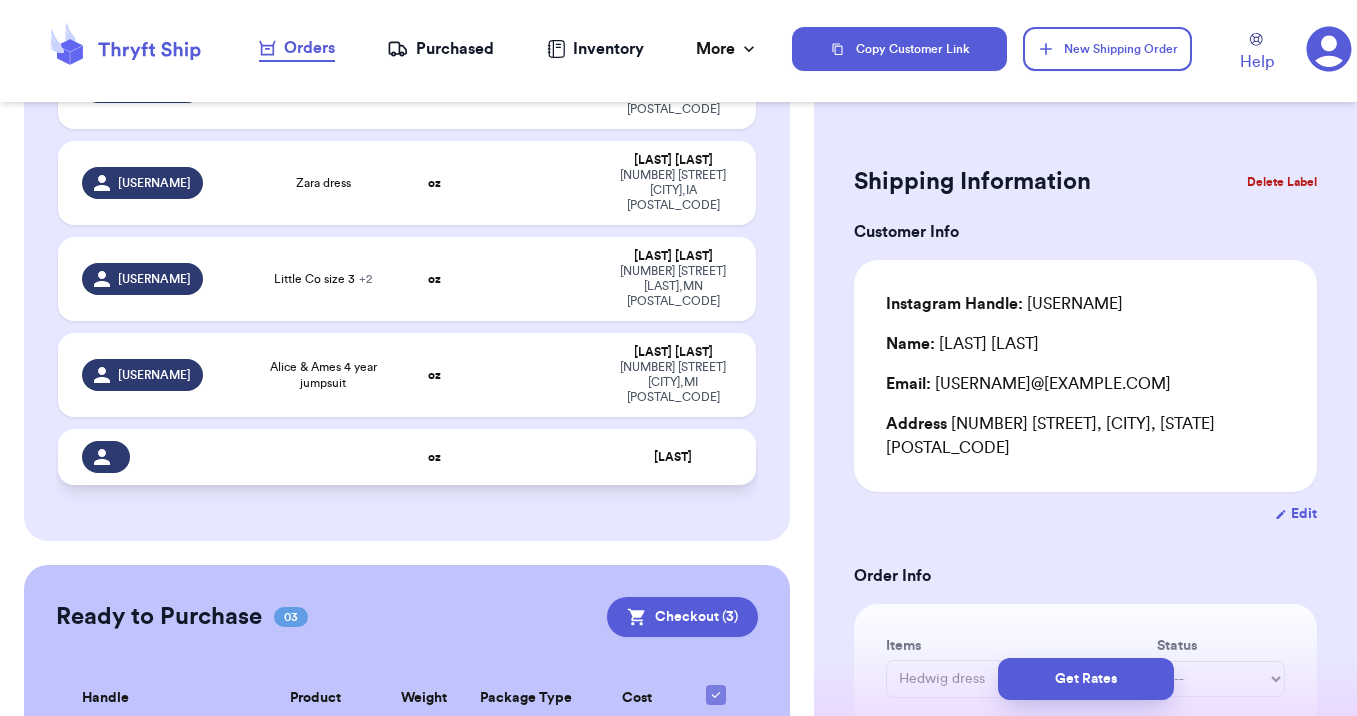 click at bounding box center (540, 457) 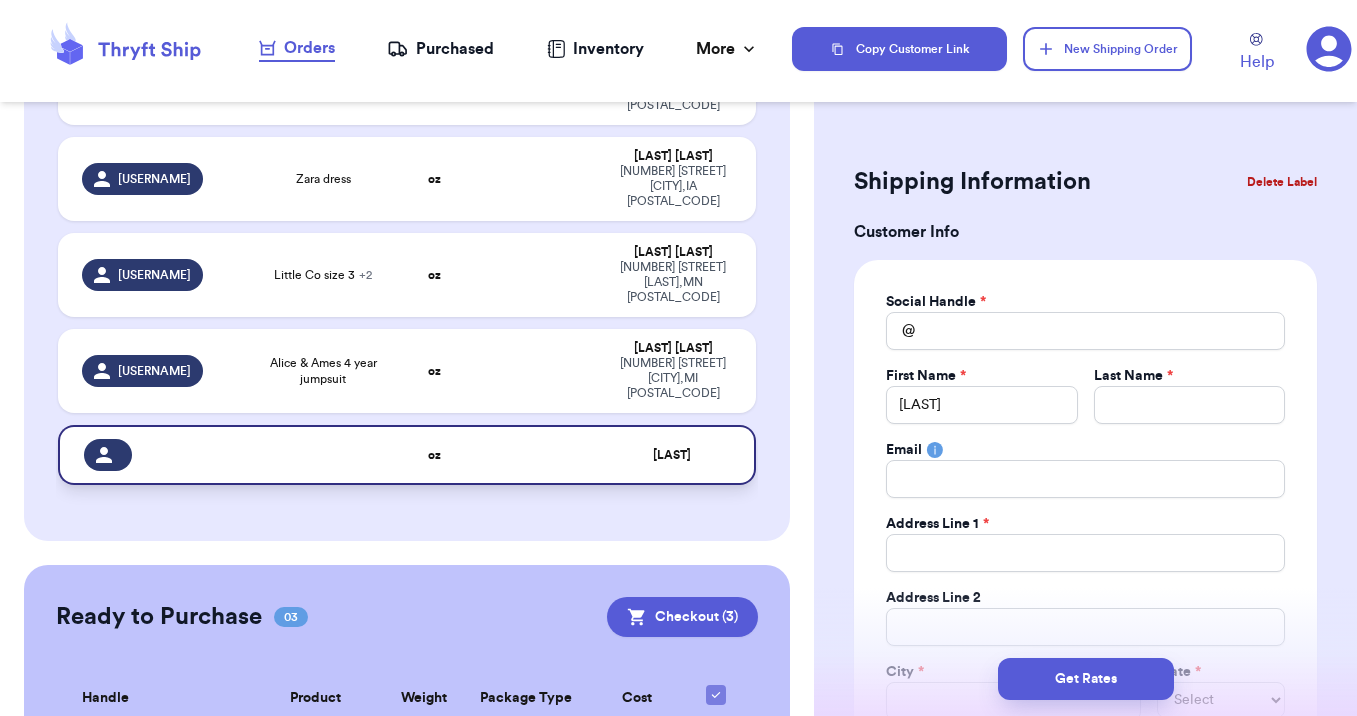 scroll, scrollTop: 1048, scrollLeft: 0, axis: vertical 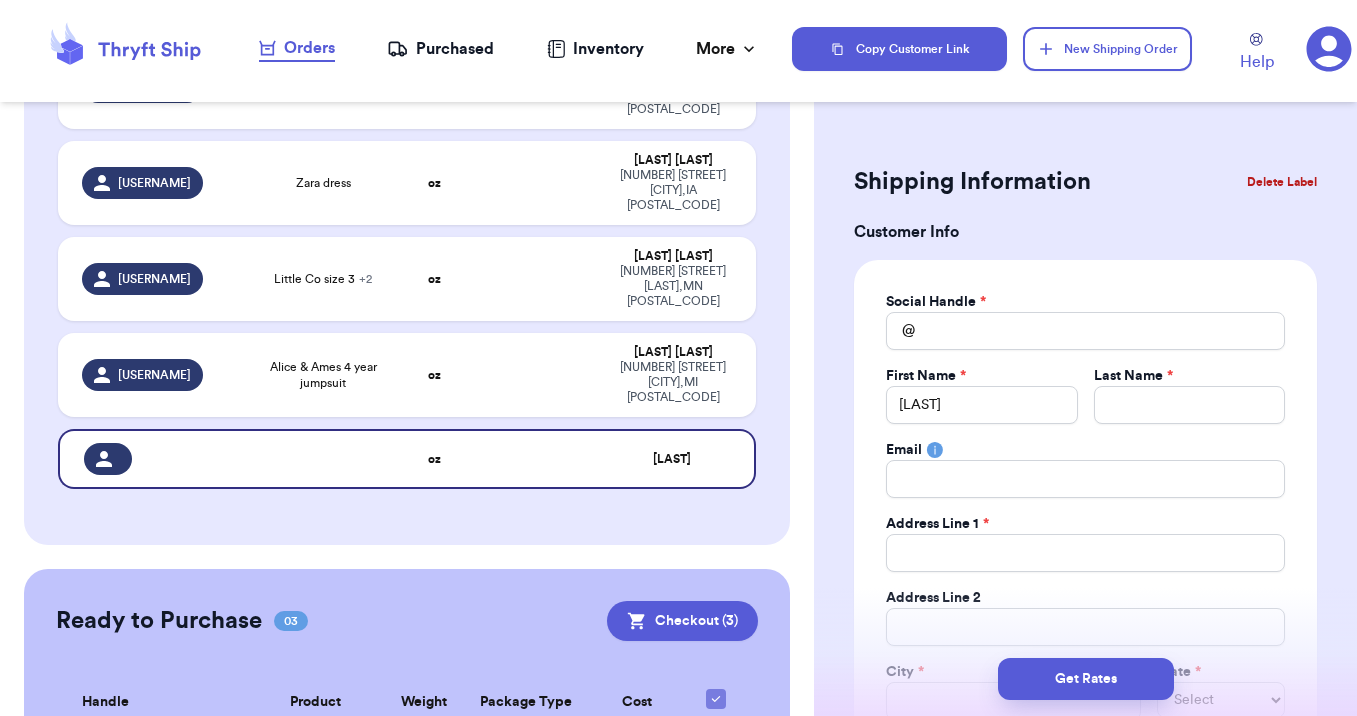 click on "Delete Label" at bounding box center (1282, 182) 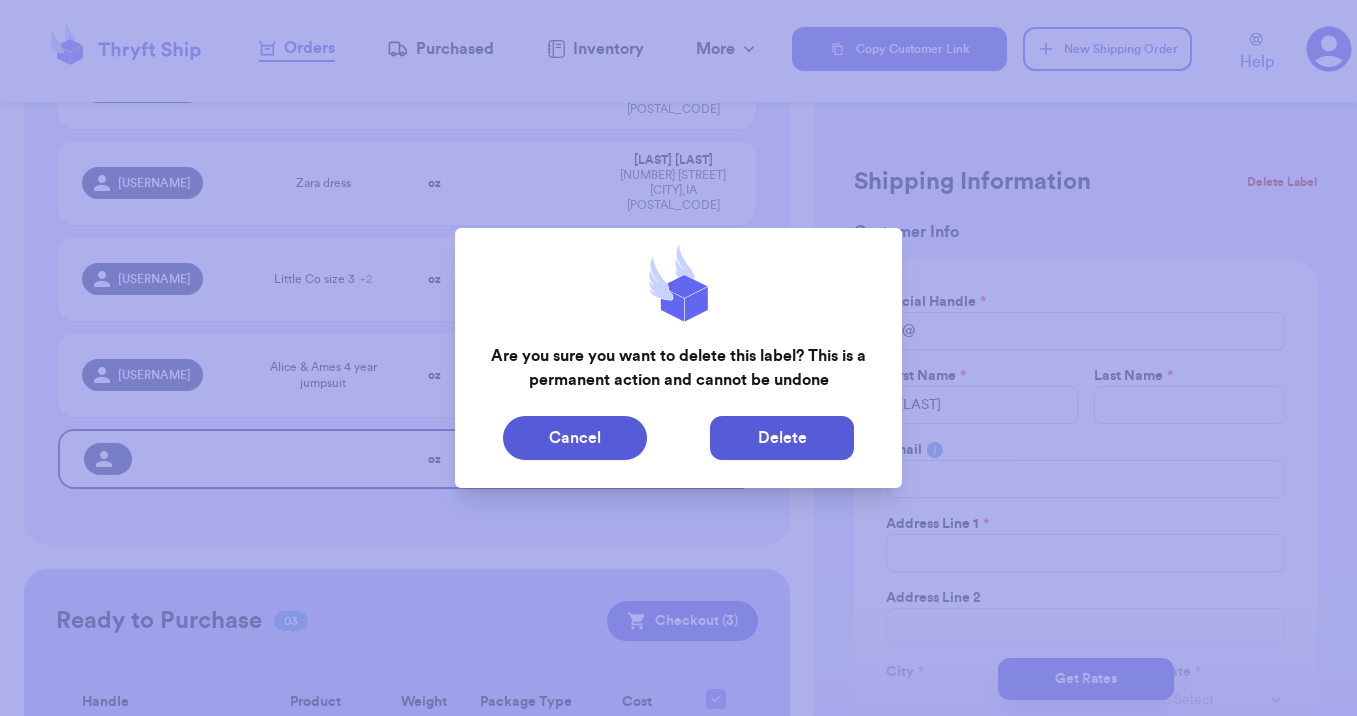 click on "Delete" at bounding box center (782, 438) 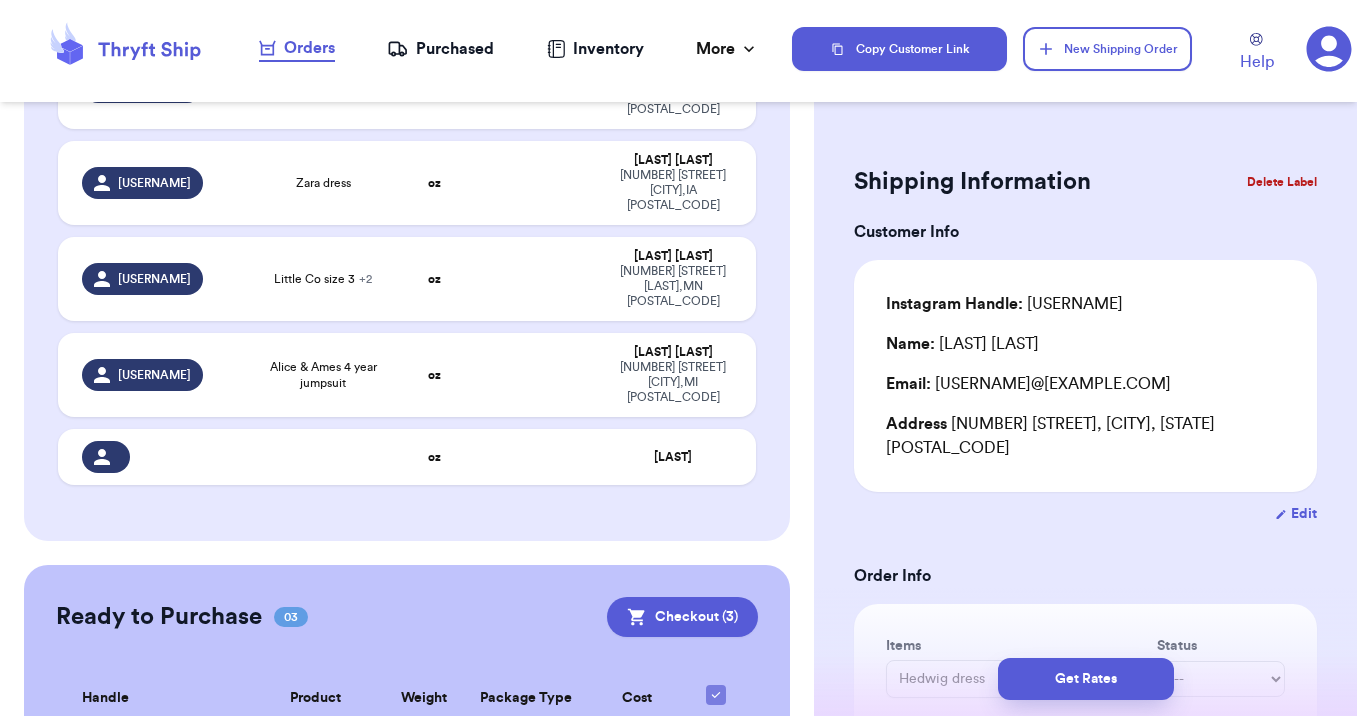 type 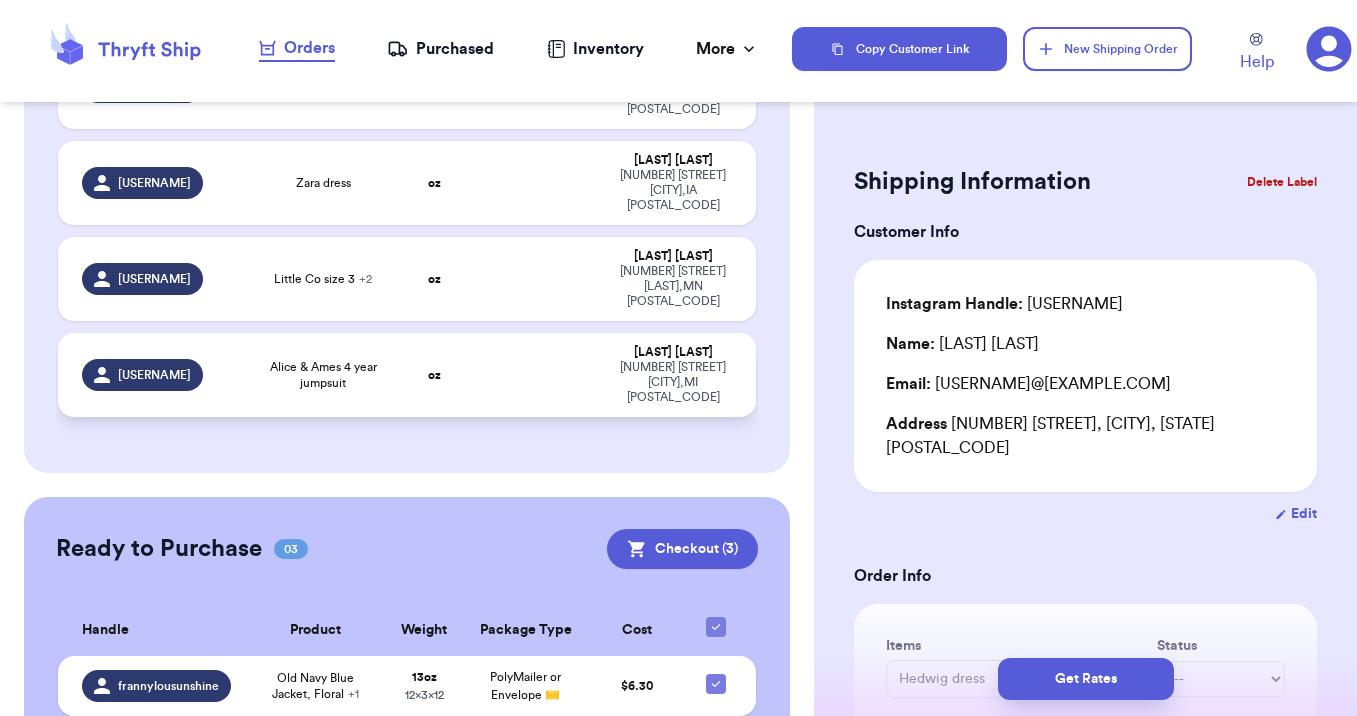 click at bounding box center [540, 375] 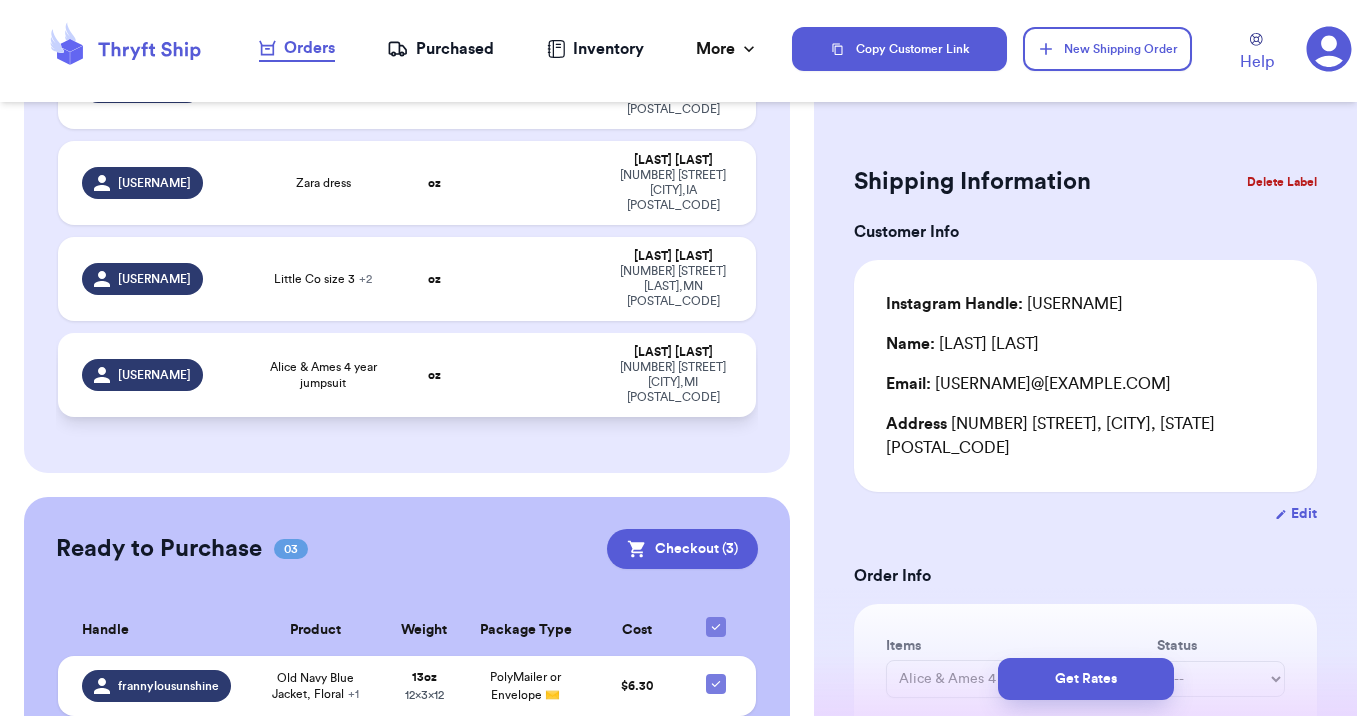 scroll, scrollTop: 1048, scrollLeft: 0, axis: vertical 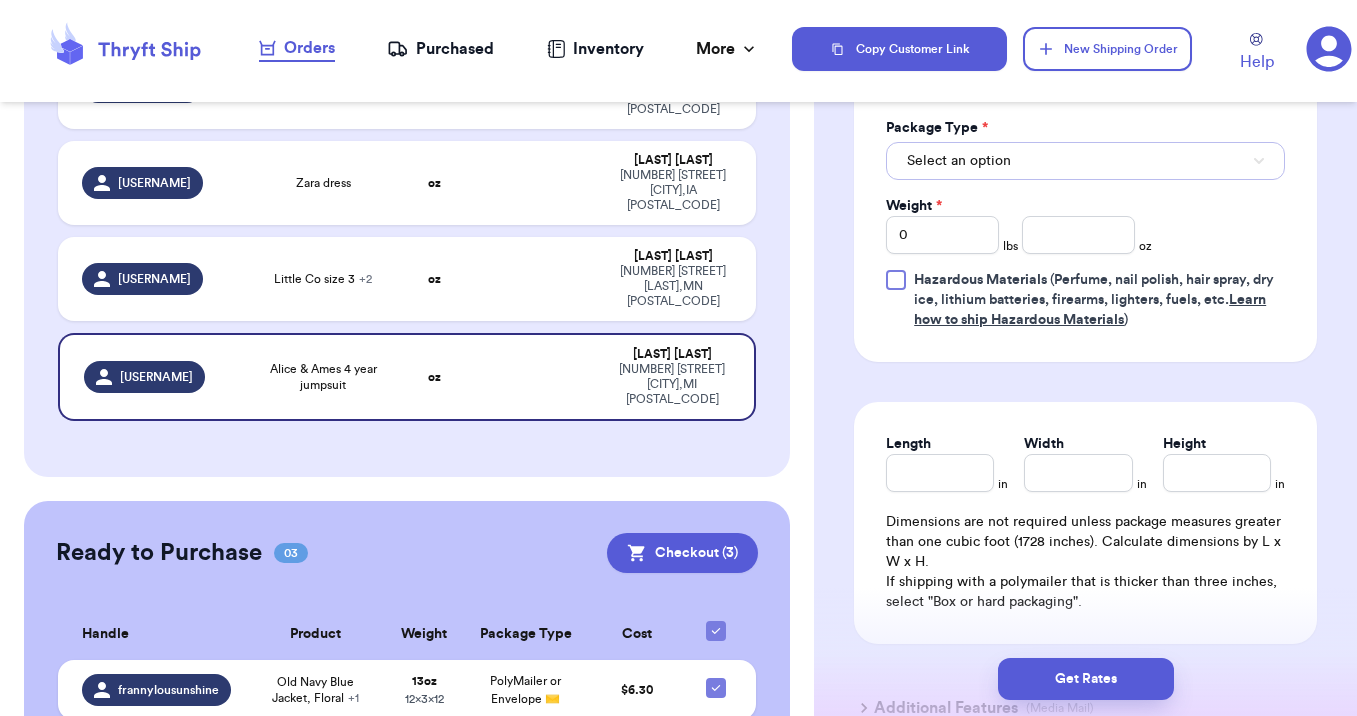 click on "Select an option" at bounding box center [1085, 161] 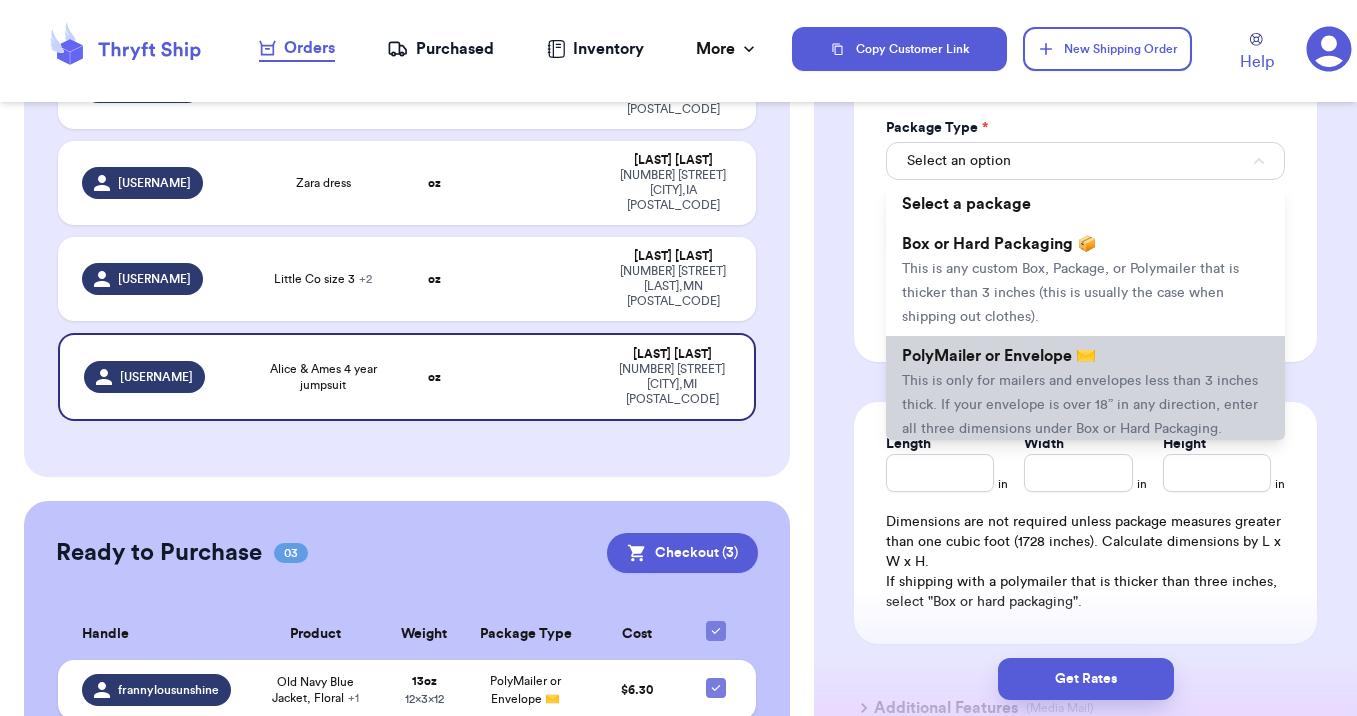 click on "This is only for mailers and envelopes less than 3 inches thick. If your envelope is over 18” in any direction, enter all three dimensions under Box or Hard Packaging." at bounding box center (1080, 405) 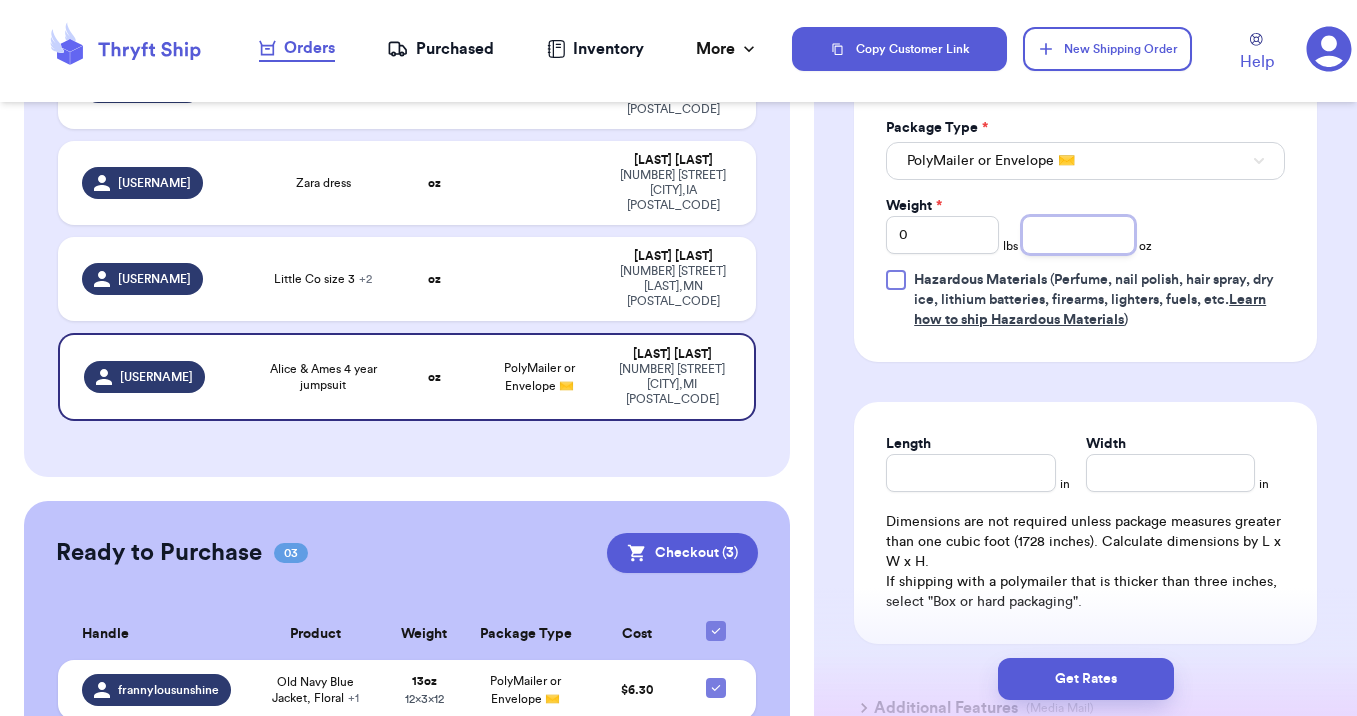 click at bounding box center [1078, 235] 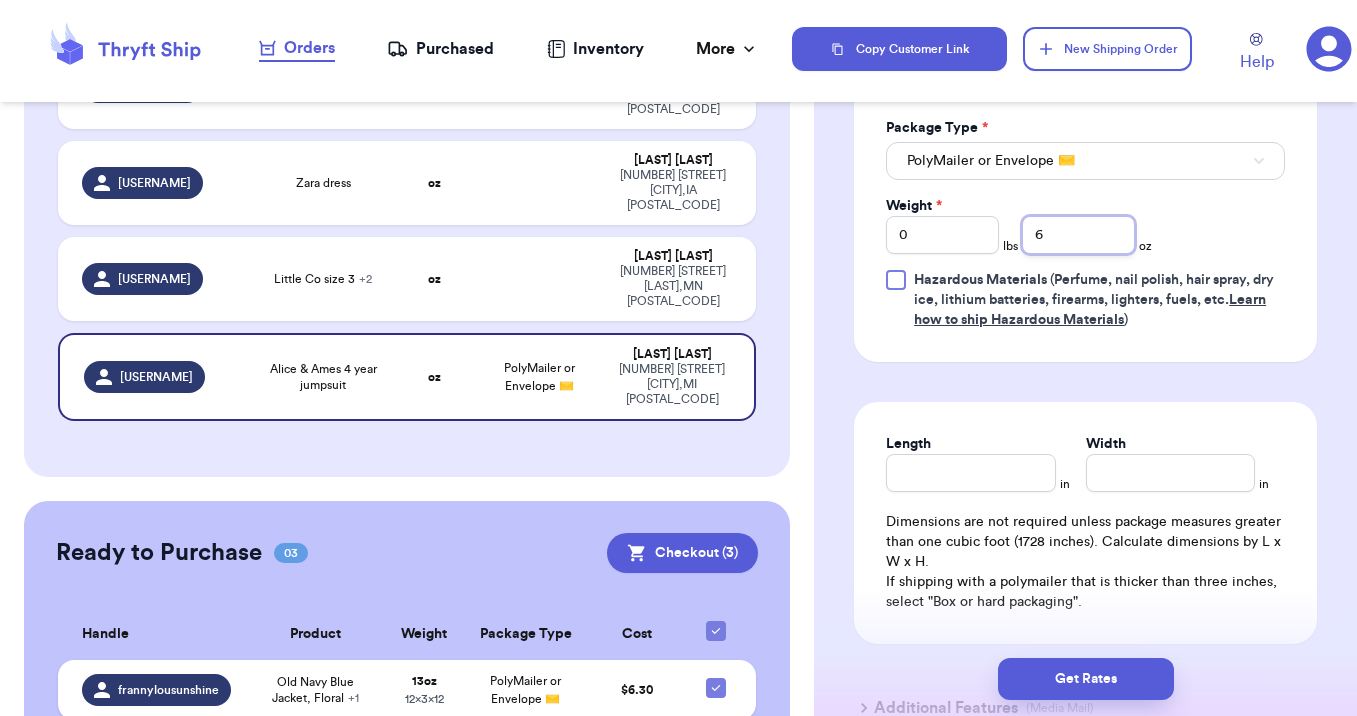 type on "6" 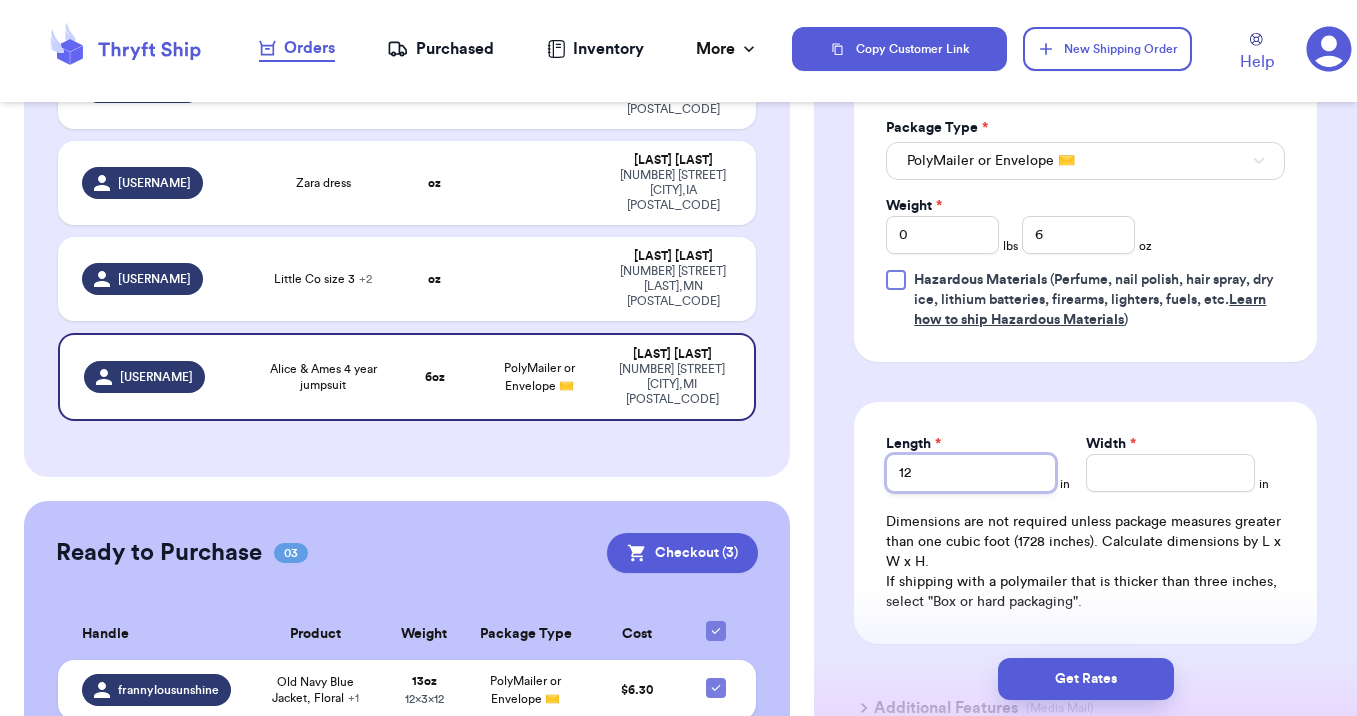 type on "12" 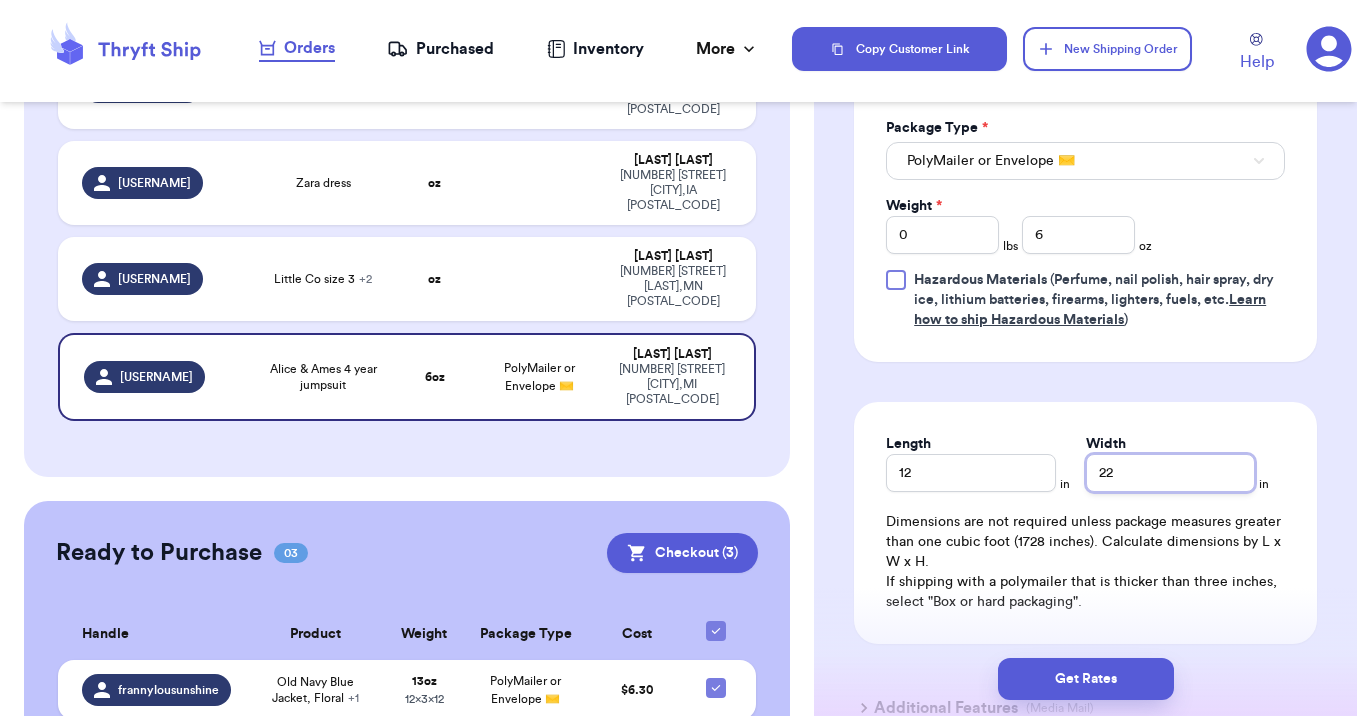 type on "2" 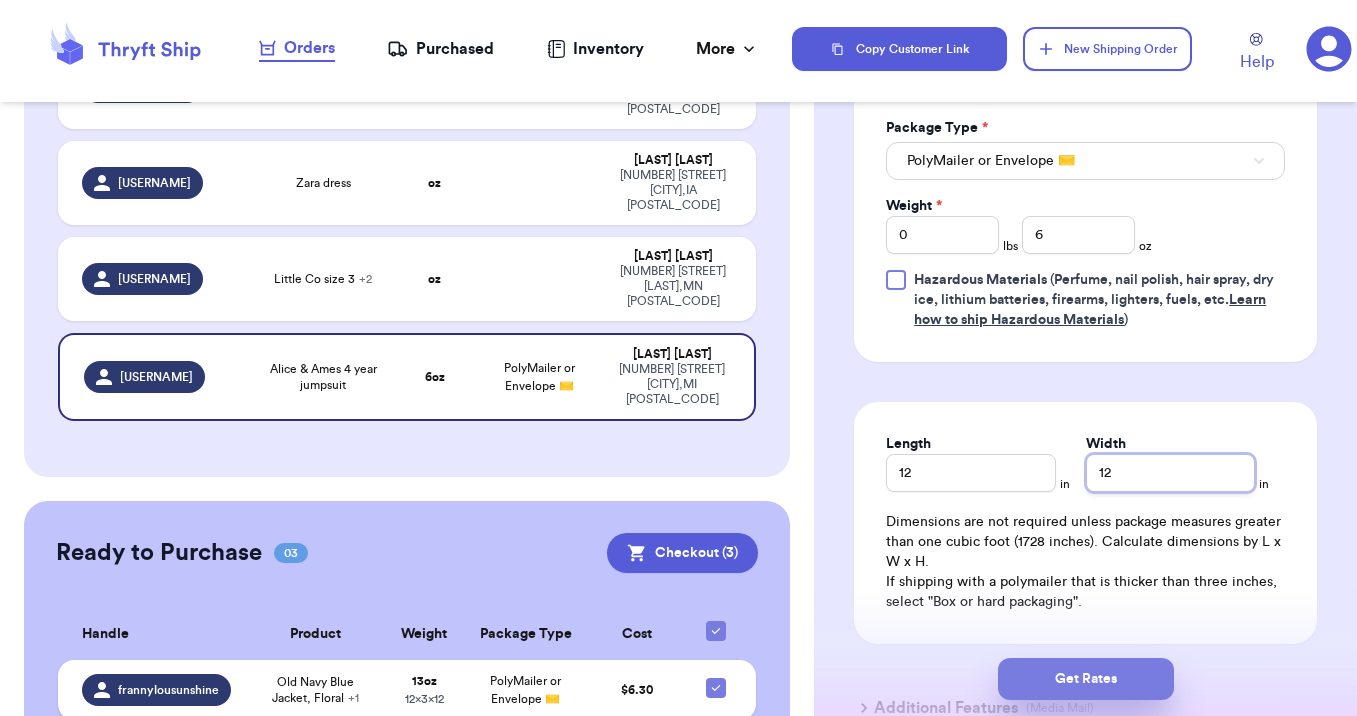 type on "12" 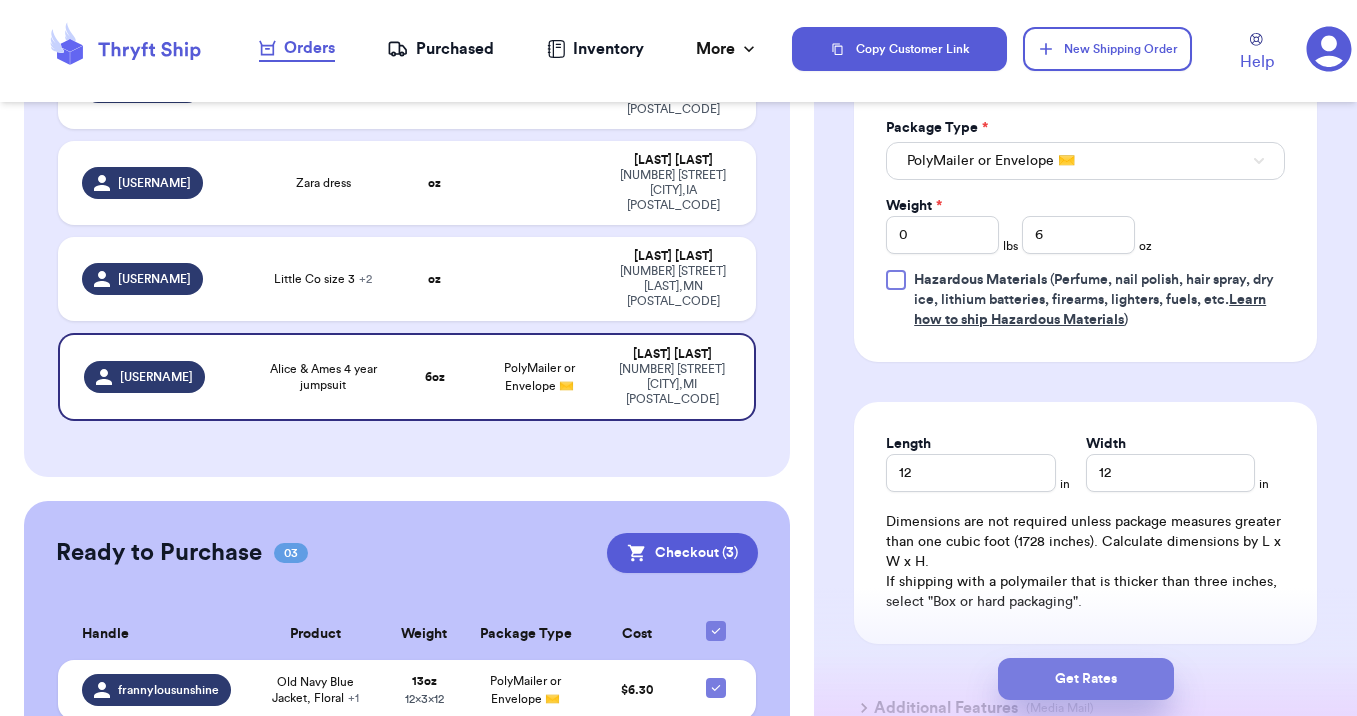 click on "Get Rates" at bounding box center (1086, 679) 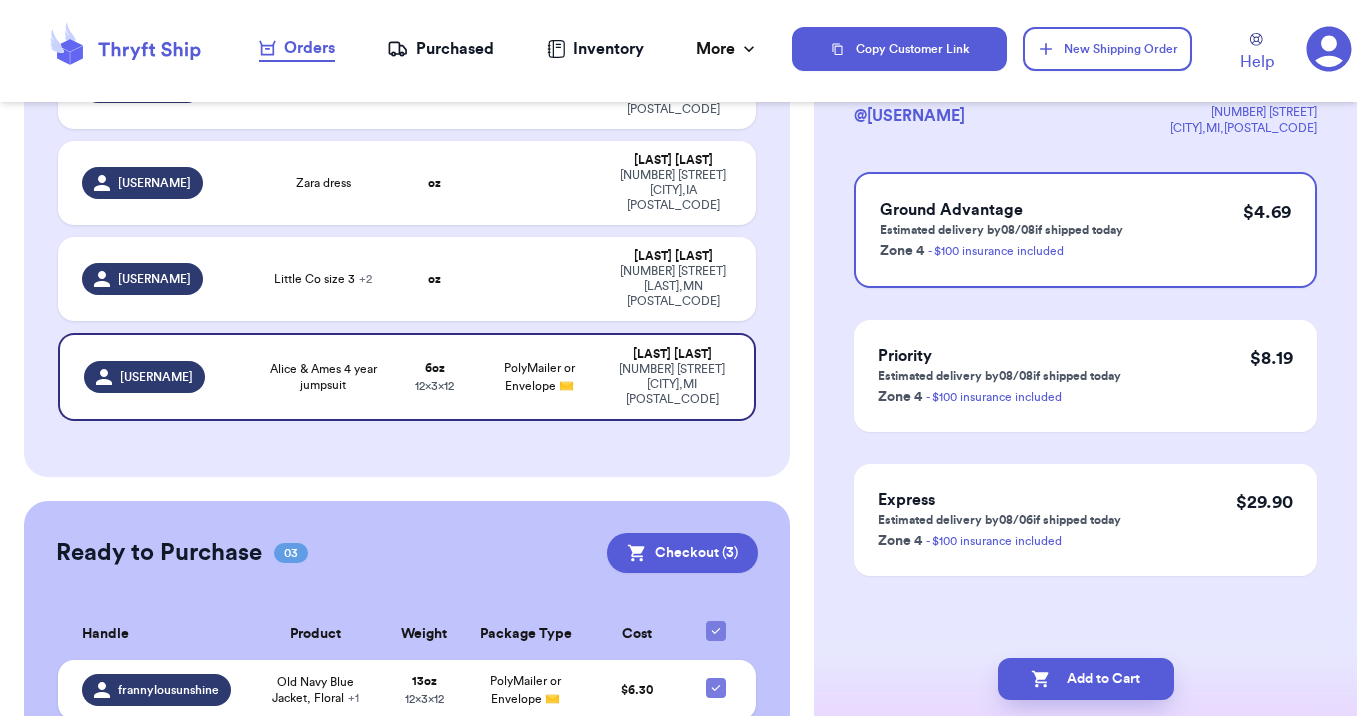 scroll, scrollTop: 0, scrollLeft: 0, axis: both 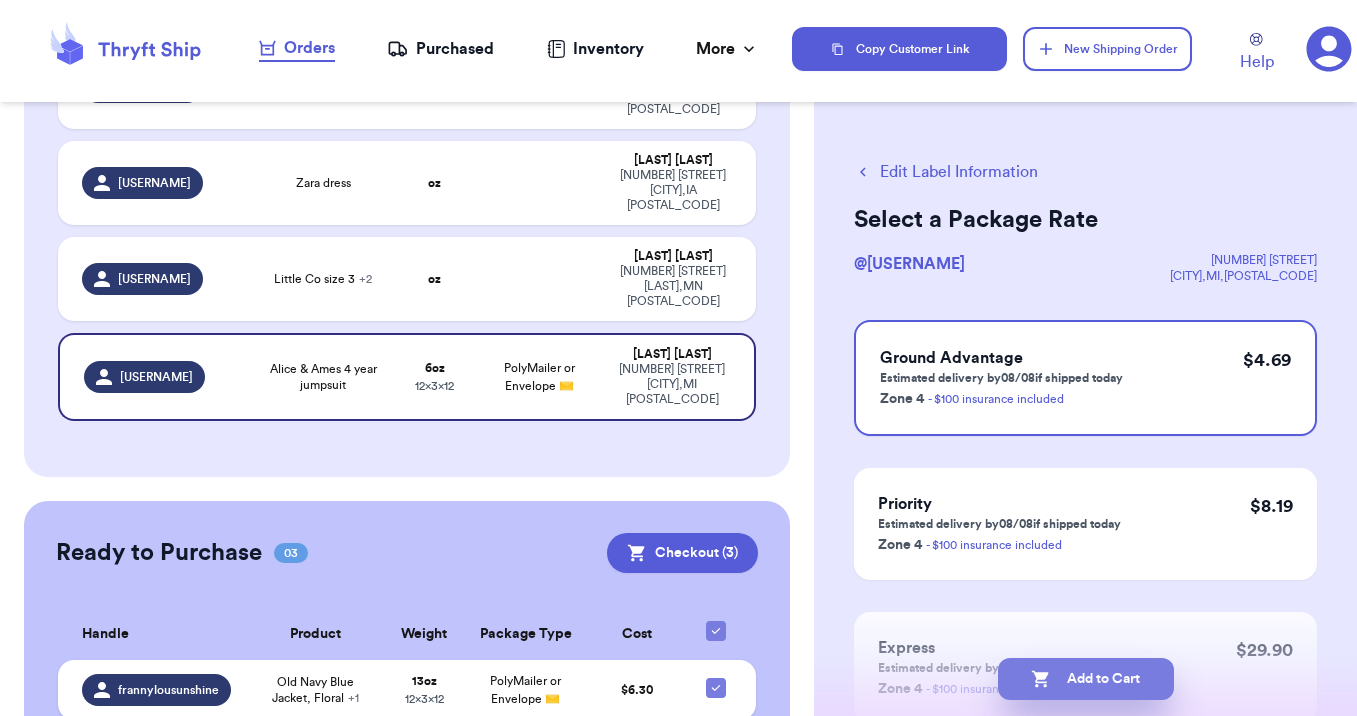 click on "Add to Cart" at bounding box center [1086, 679] 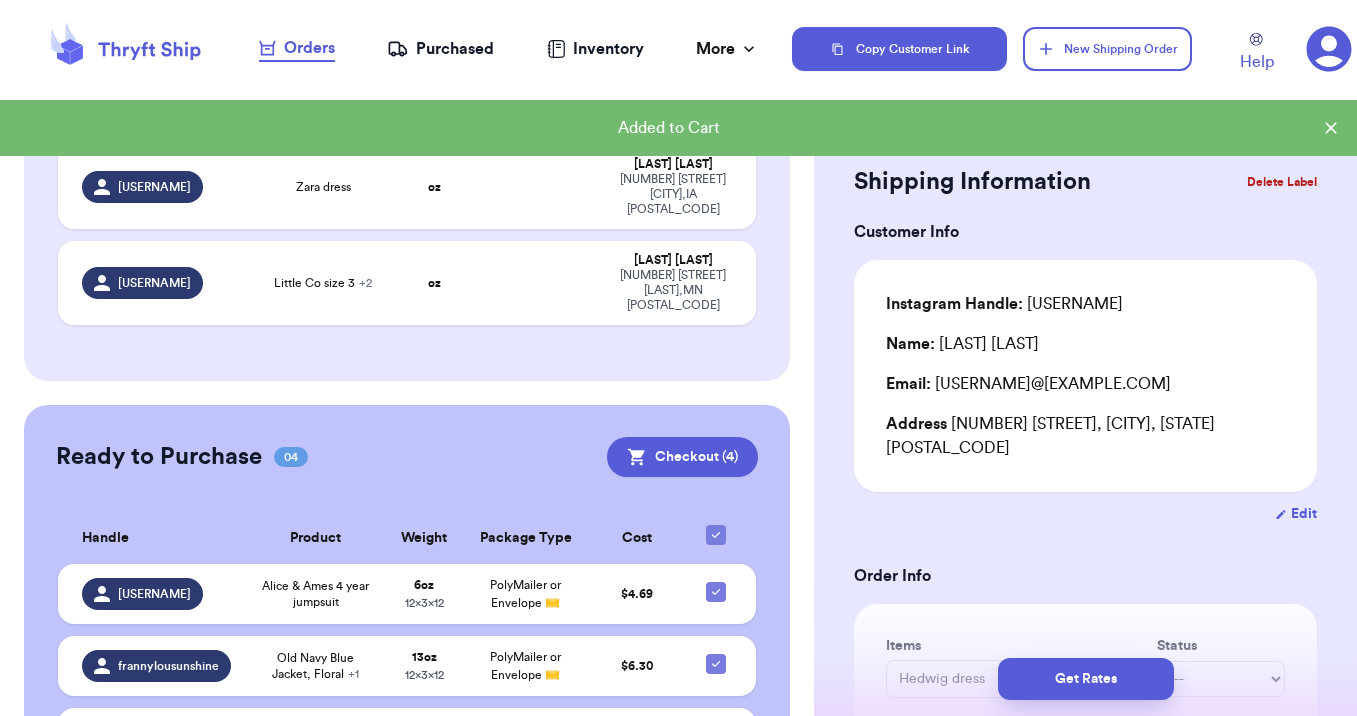 scroll, scrollTop: 1052, scrollLeft: 0, axis: vertical 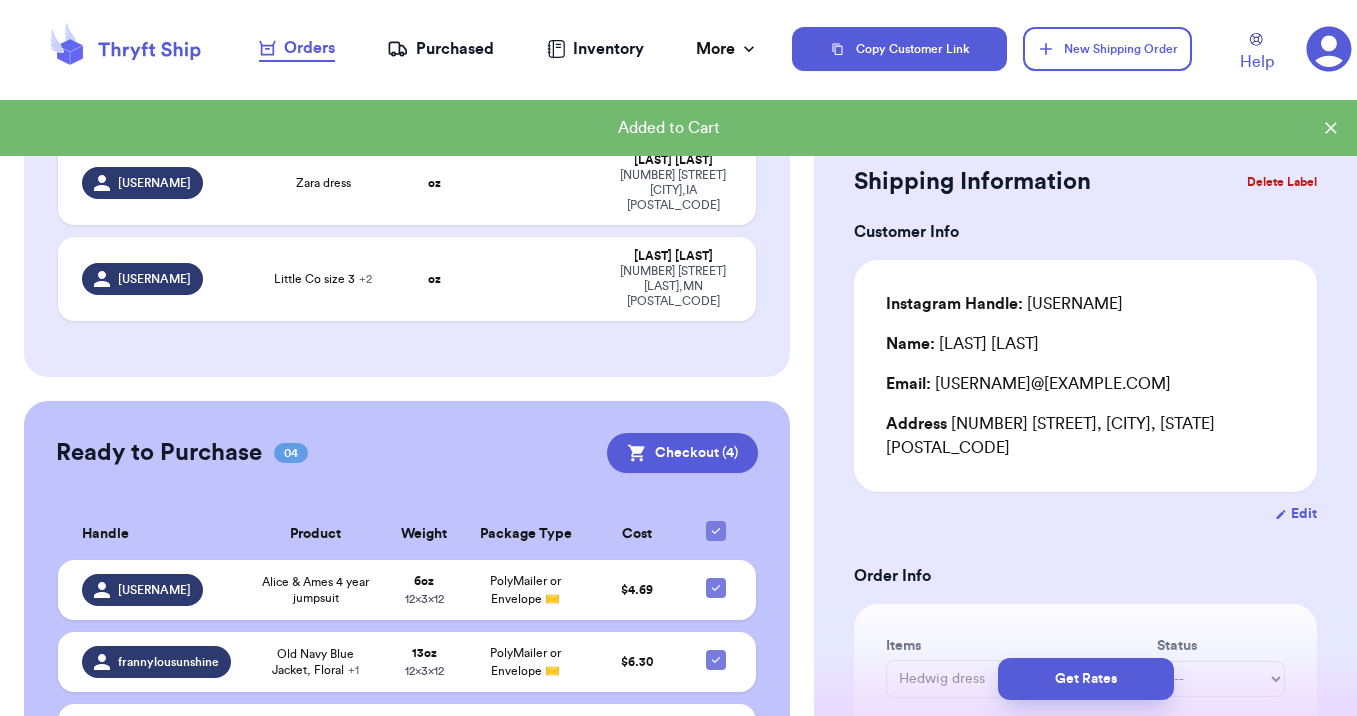 type 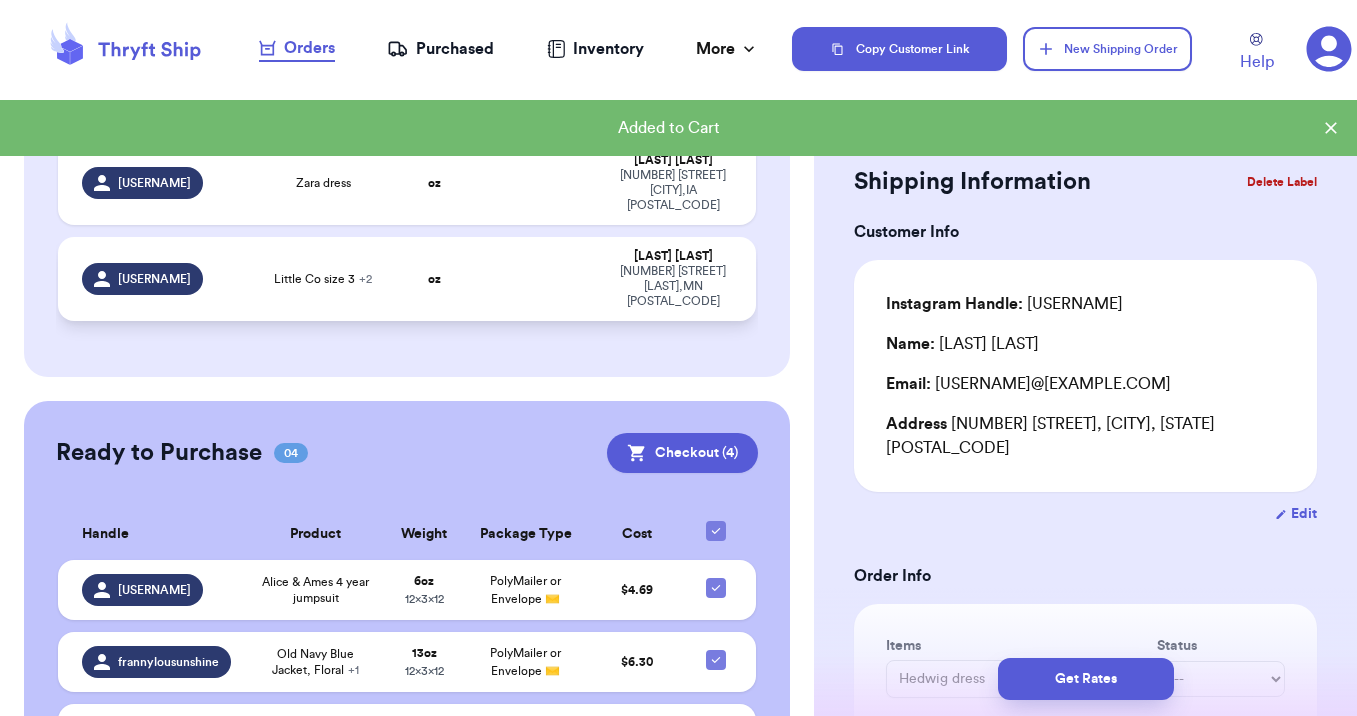click at bounding box center (540, 279) 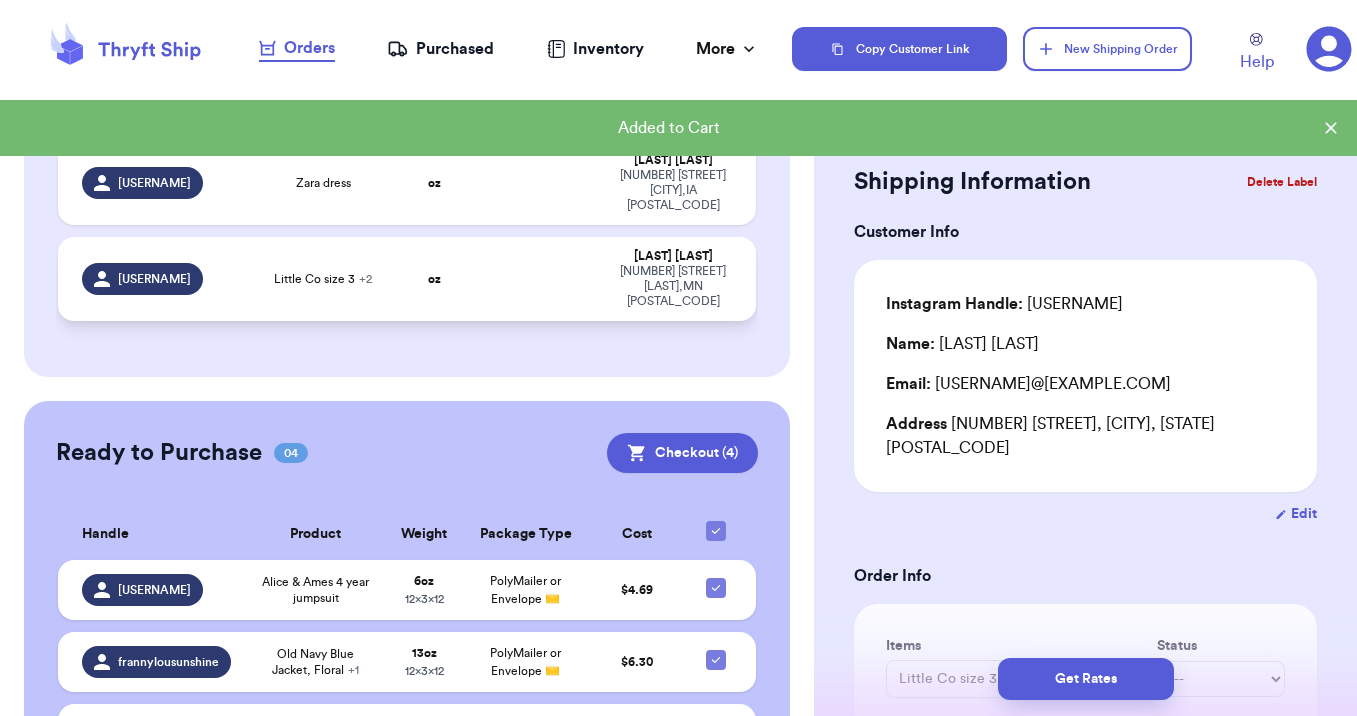 scroll, scrollTop: 1048, scrollLeft: 0, axis: vertical 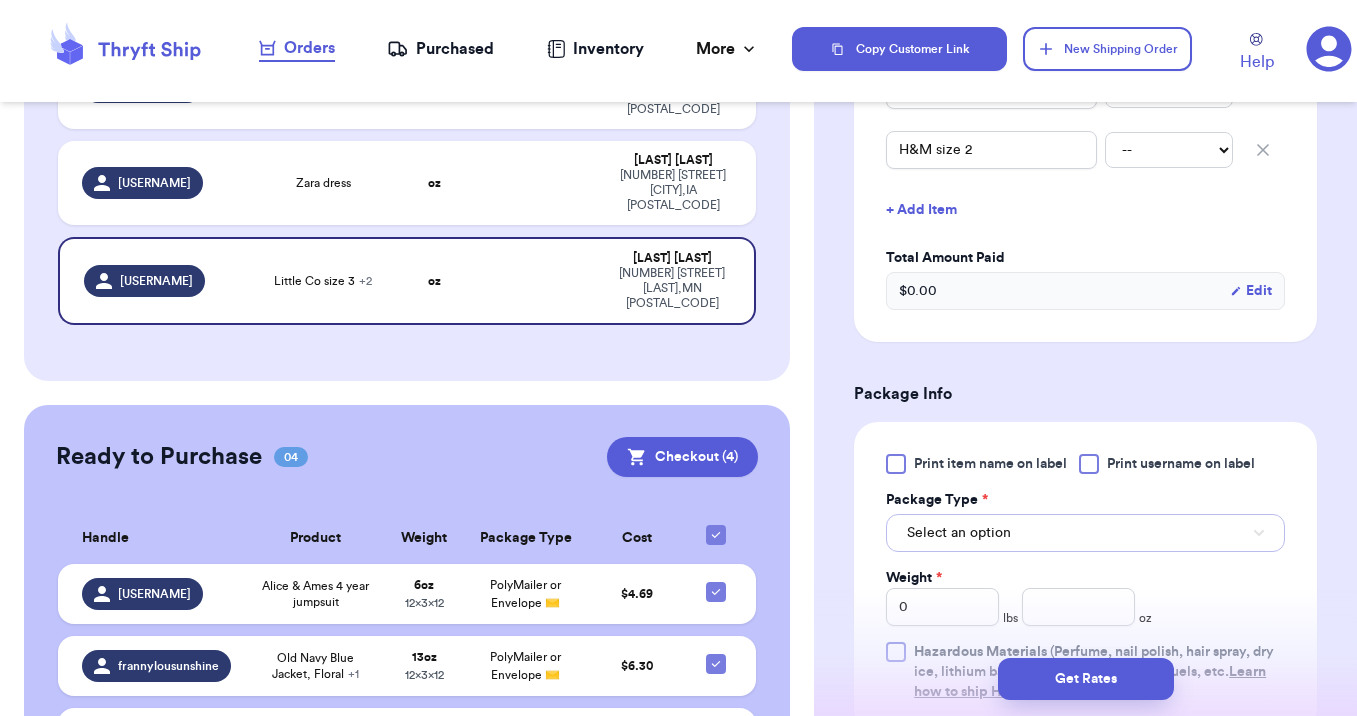 click on "Select an option" at bounding box center (959, 533) 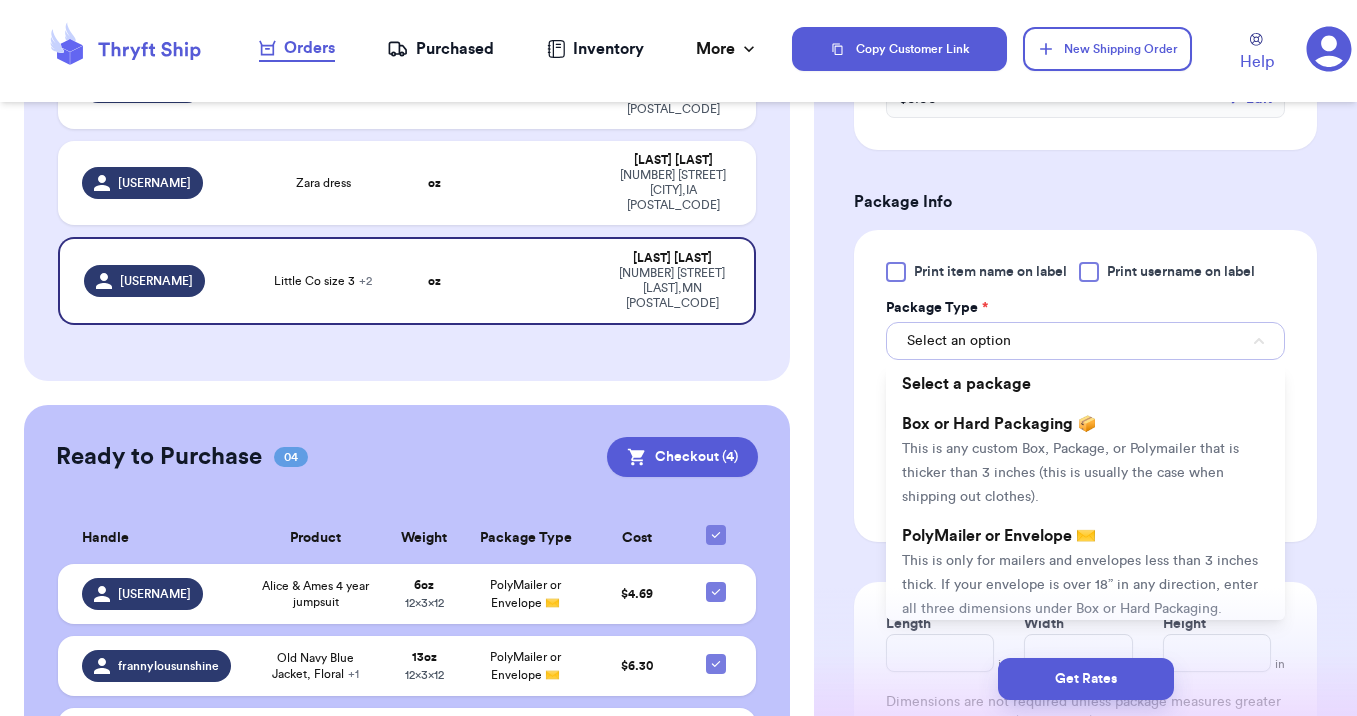 scroll, scrollTop: 842, scrollLeft: 0, axis: vertical 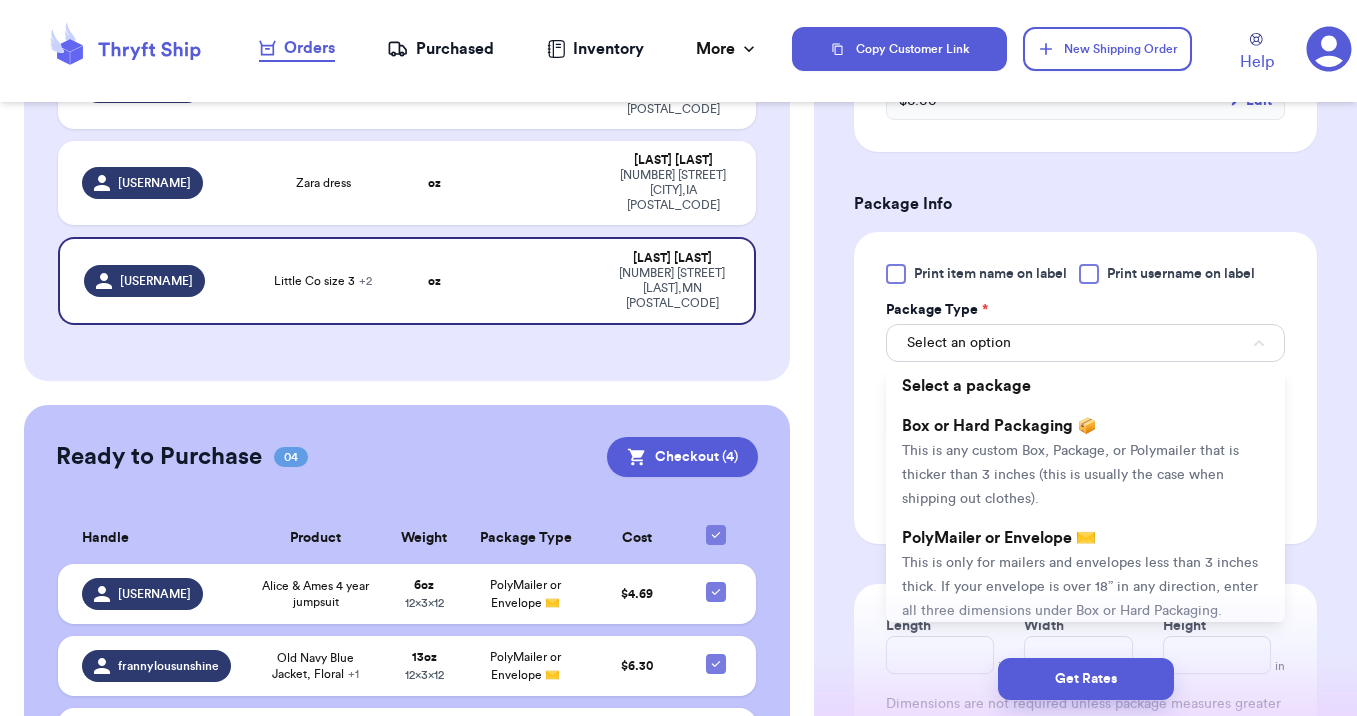 click on "This is only for mailers and envelopes less than 3 inches thick. If your envelope is over 18” in any direction, enter all three dimensions under Box or Hard Packaging." at bounding box center (1080, 587) 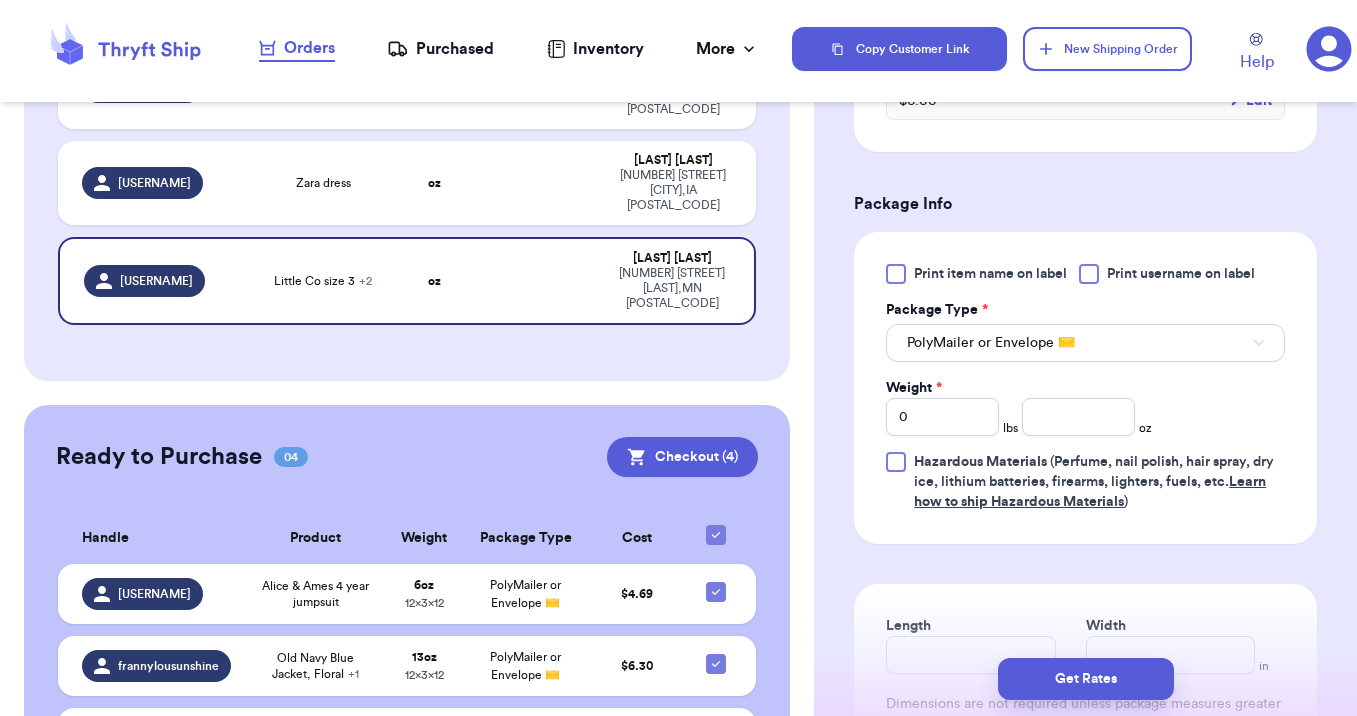 type 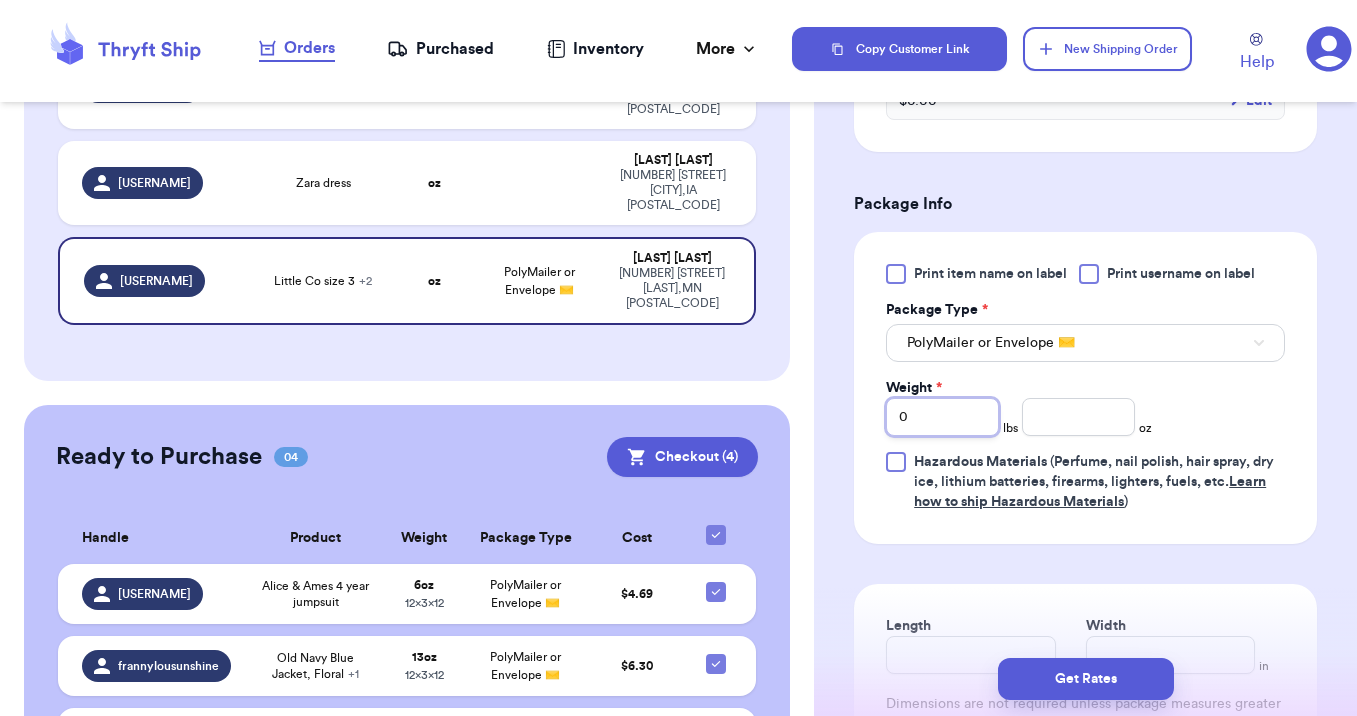 click on "0" at bounding box center [942, 417] 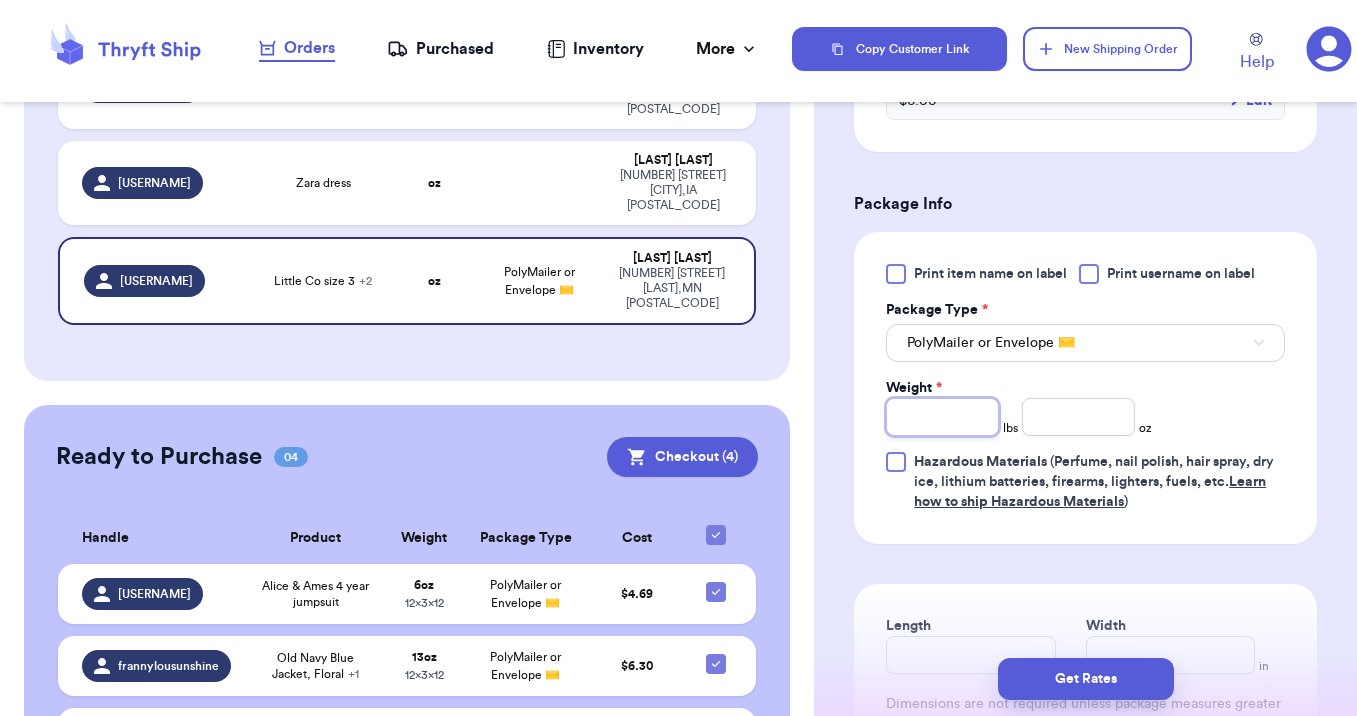 type on "1" 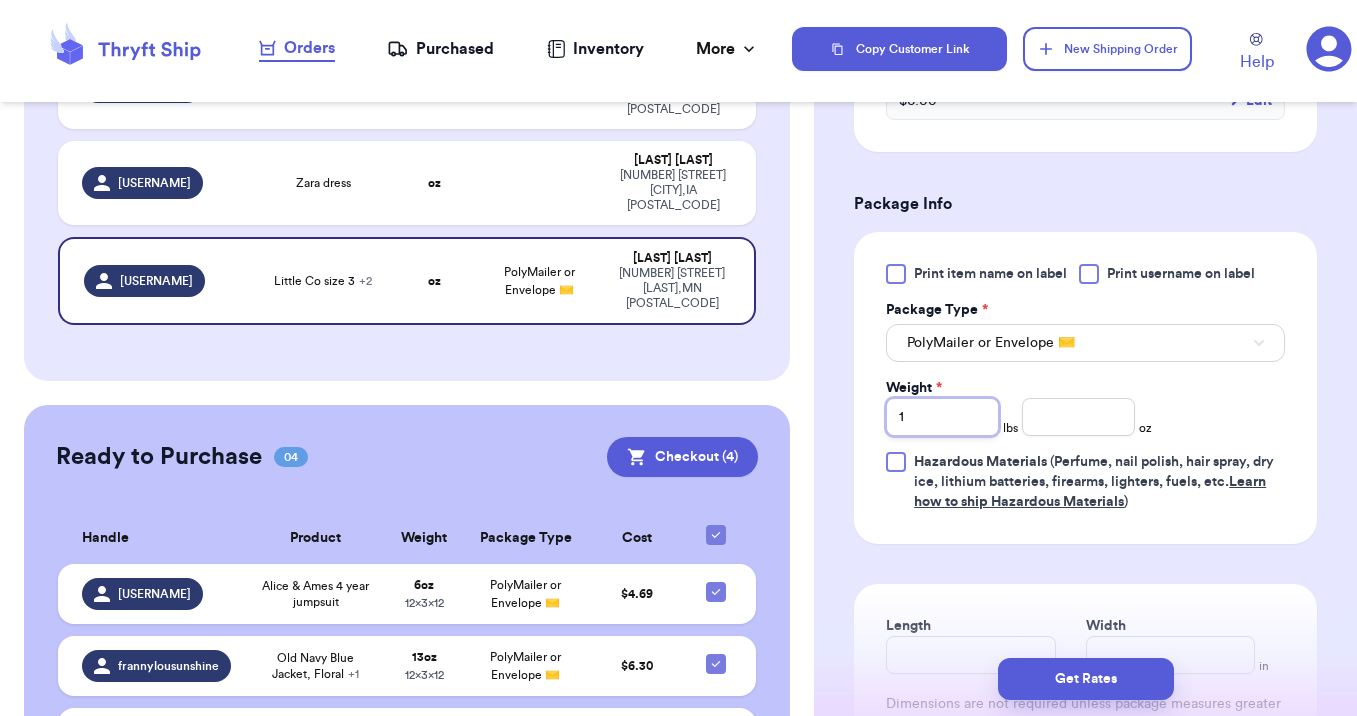 type 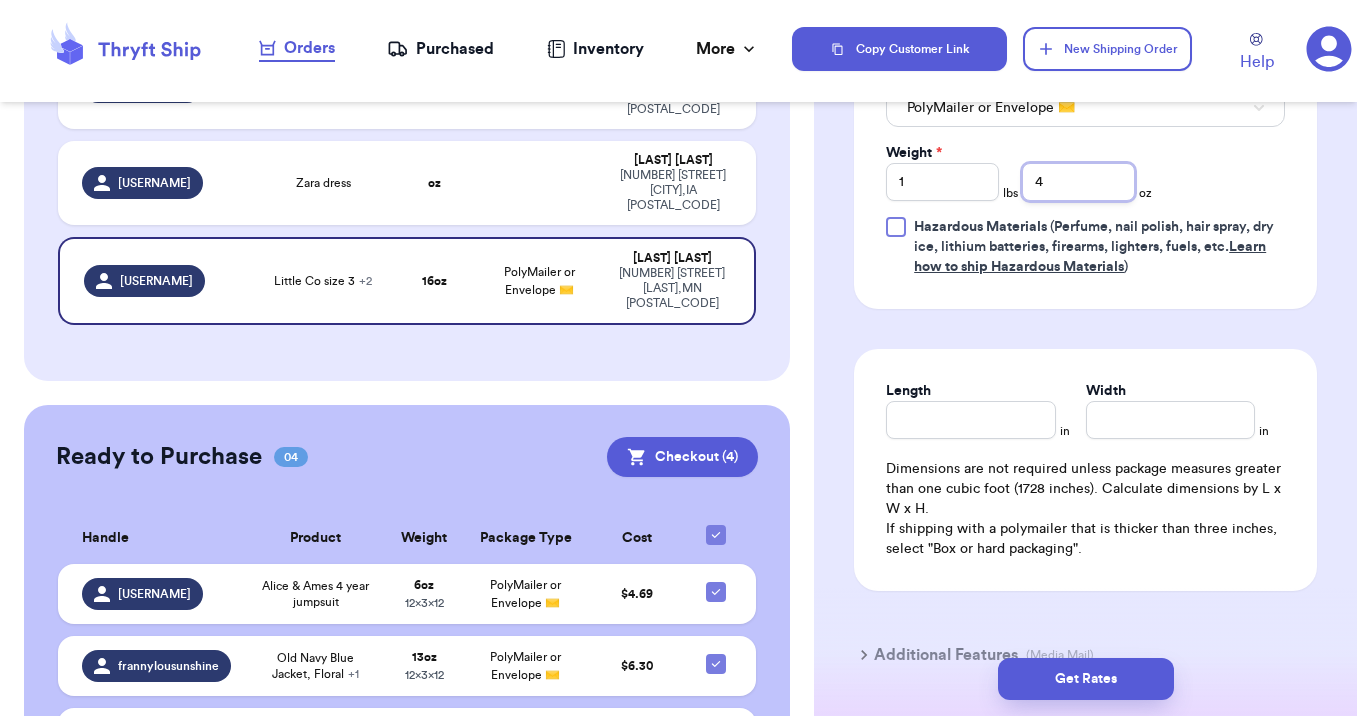 scroll, scrollTop: 1115, scrollLeft: 0, axis: vertical 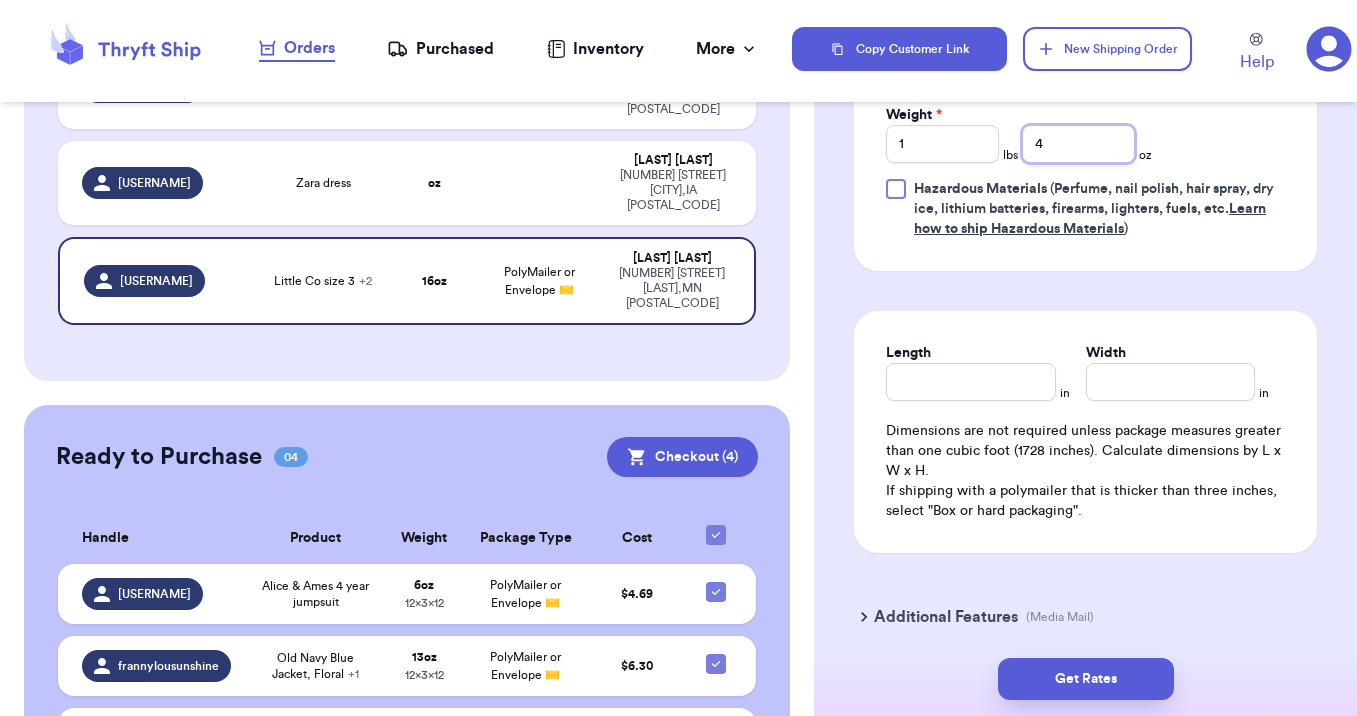 type on "4" 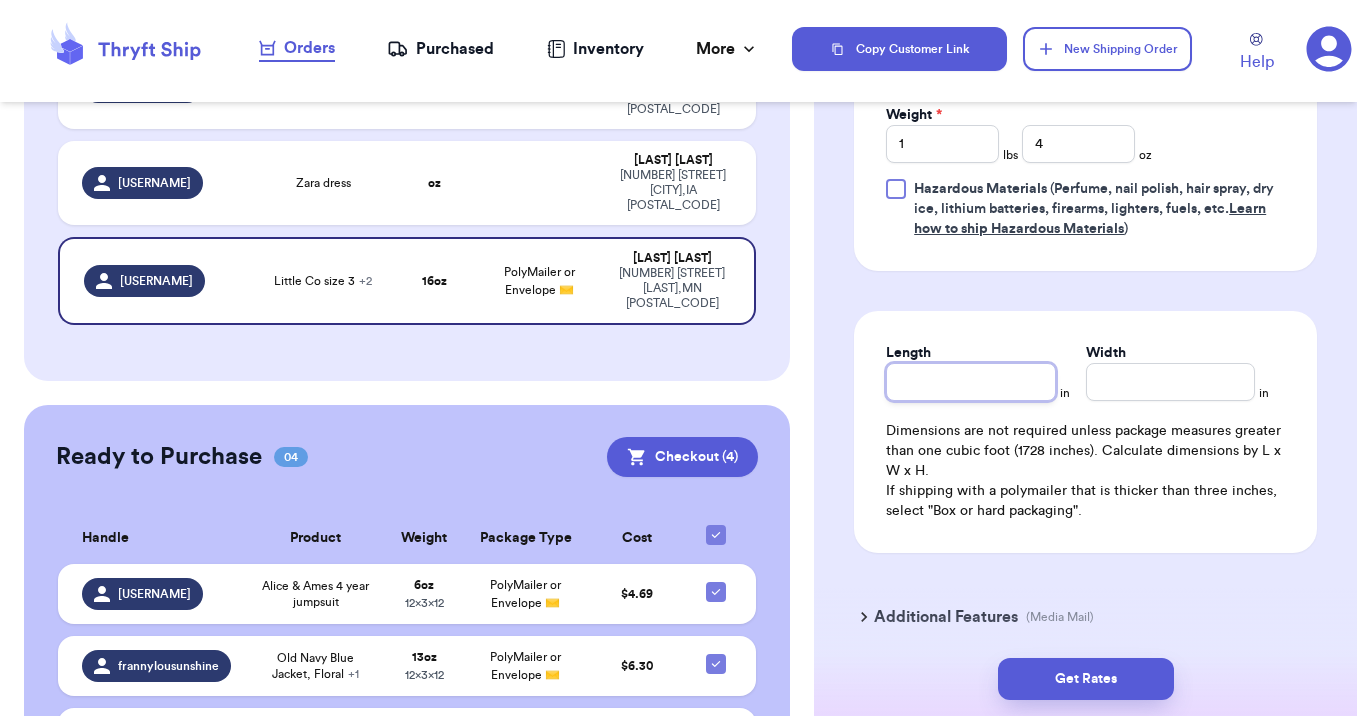 click on "Length" at bounding box center [970, 382] 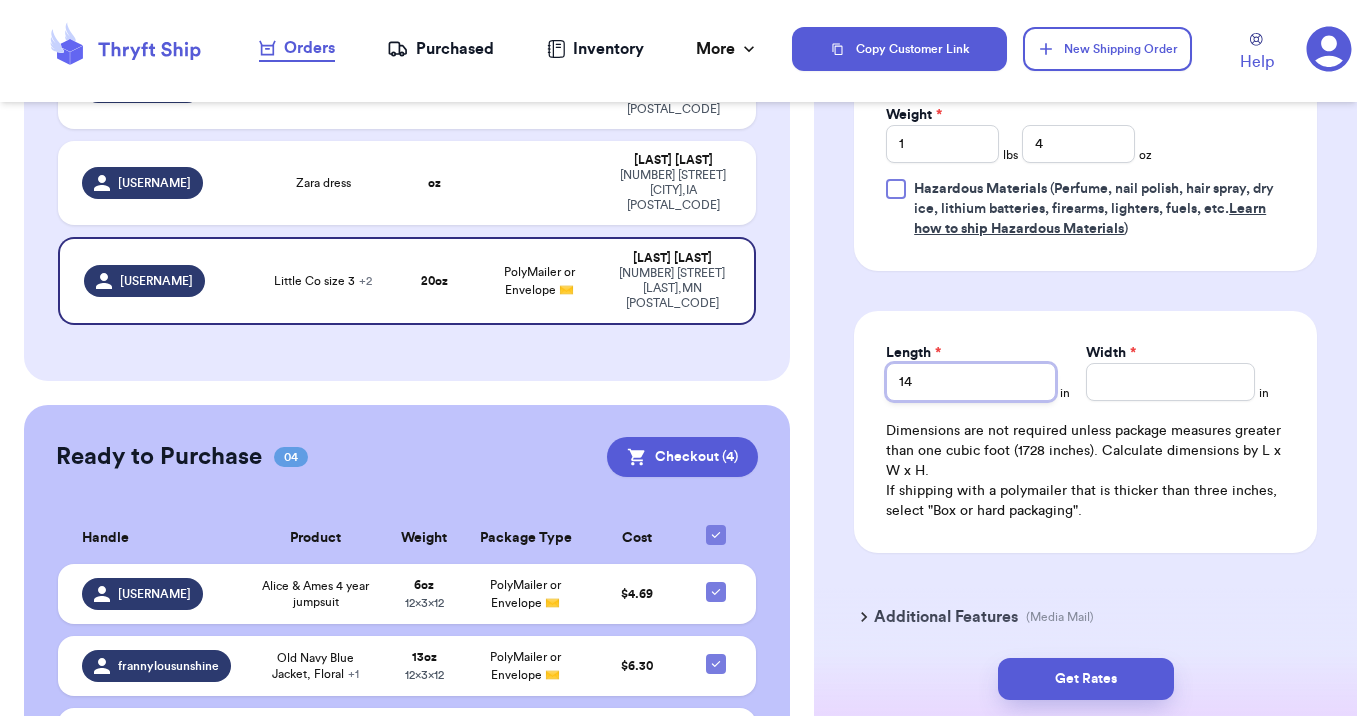 type on "14" 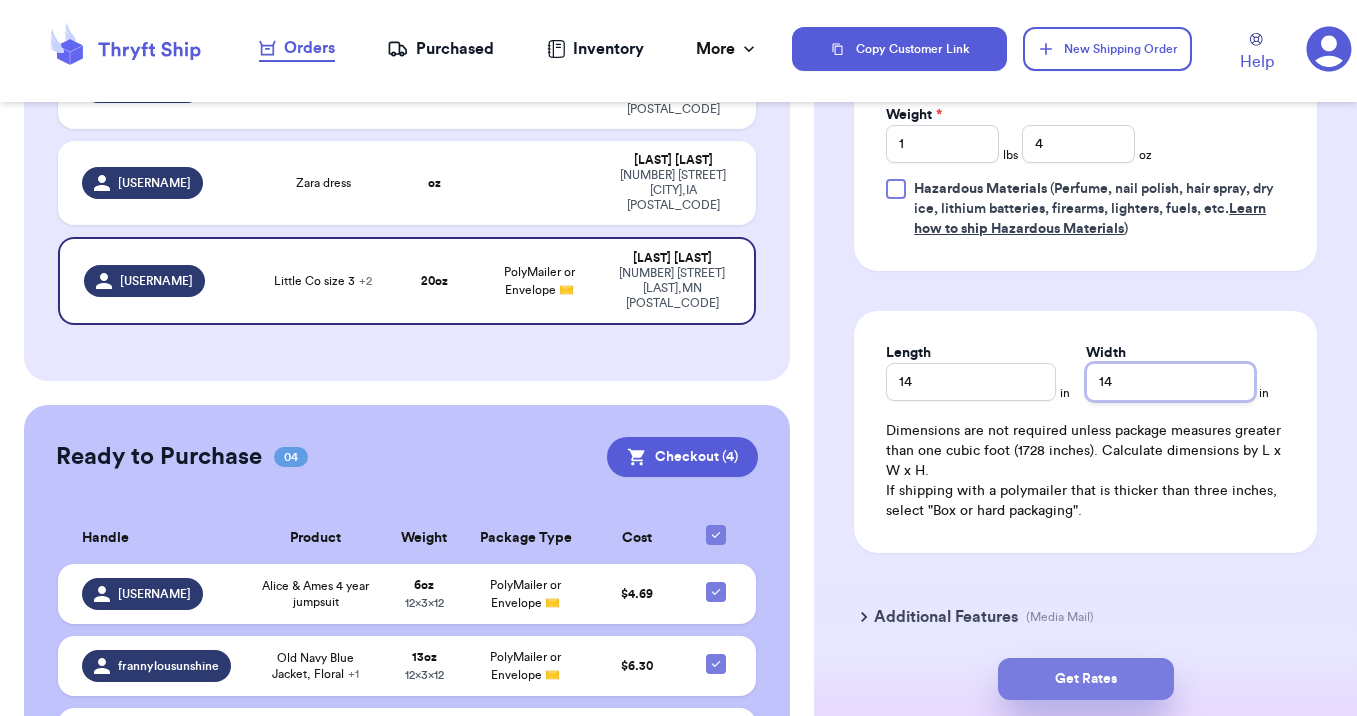 type on "14" 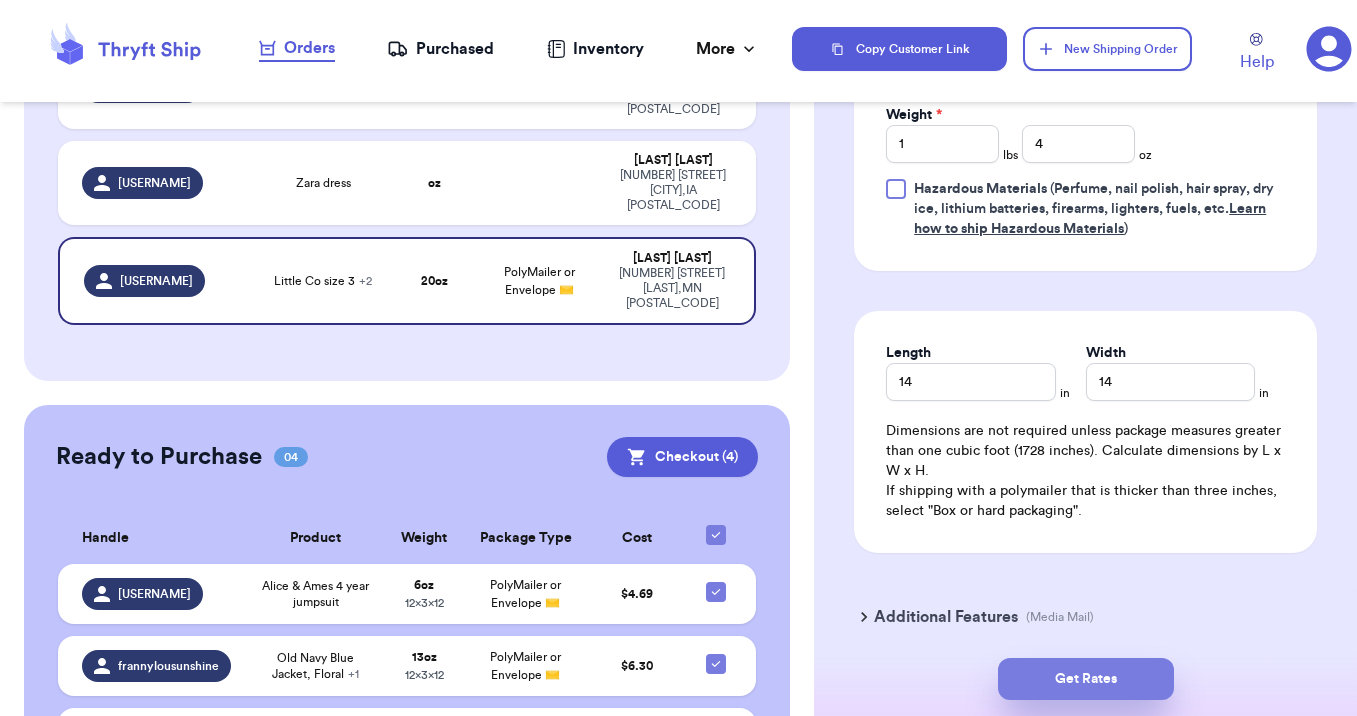 click on "Get Rates" at bounding box center (1086, 679) 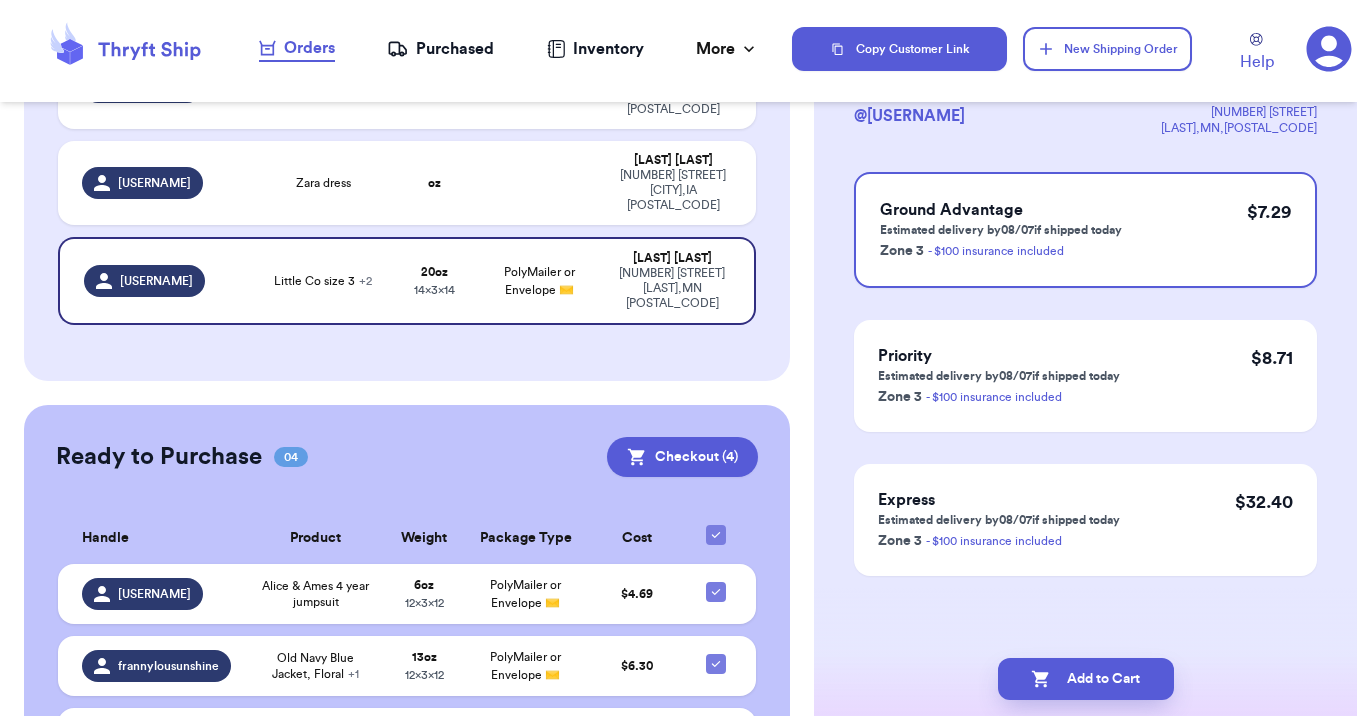 scroll, scrollTop: 0, scrollLeft: 0, axis: both 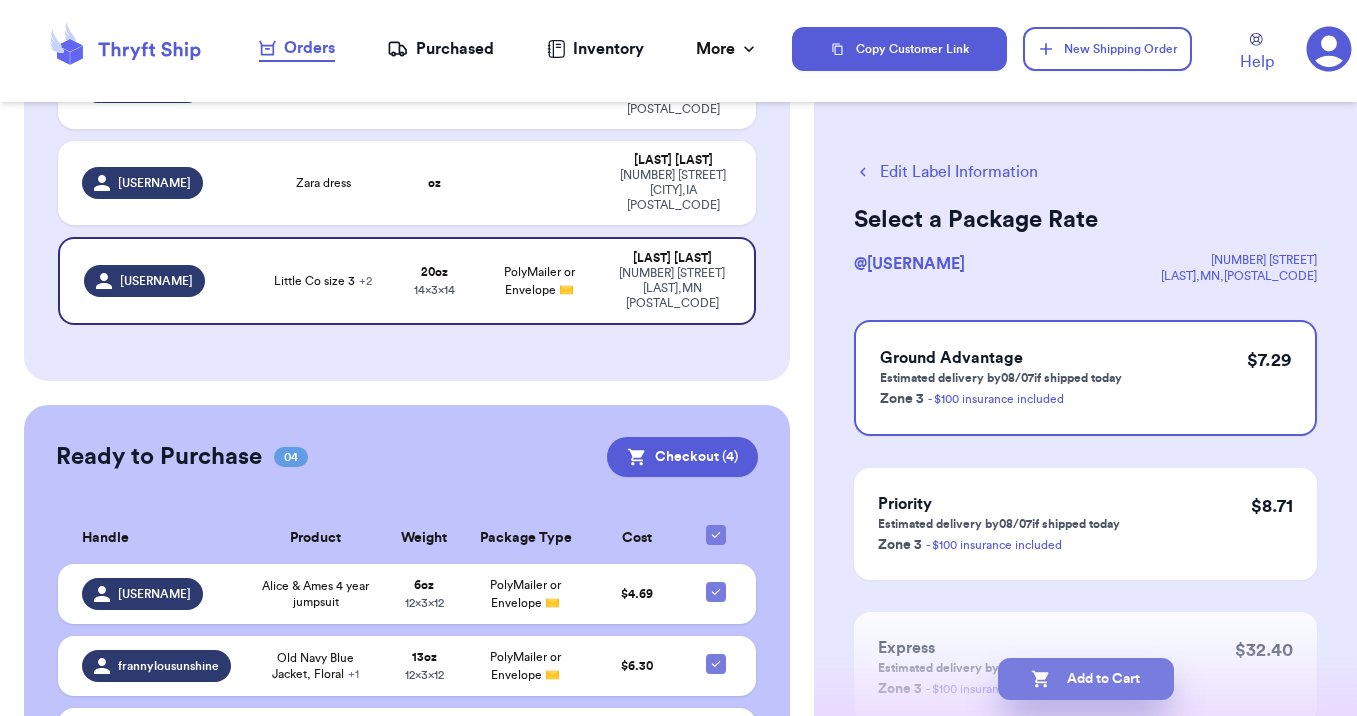 click on "Add to Cart" at bounding box center (1086, 679) 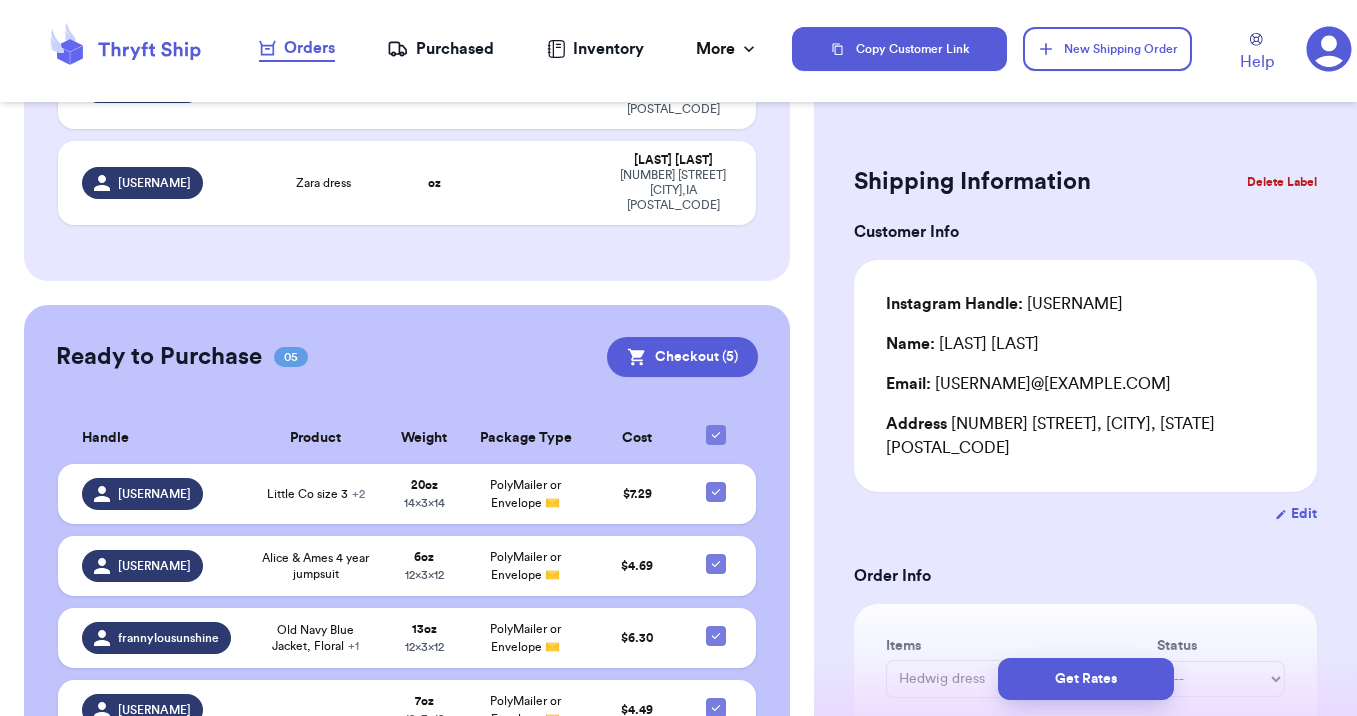 type 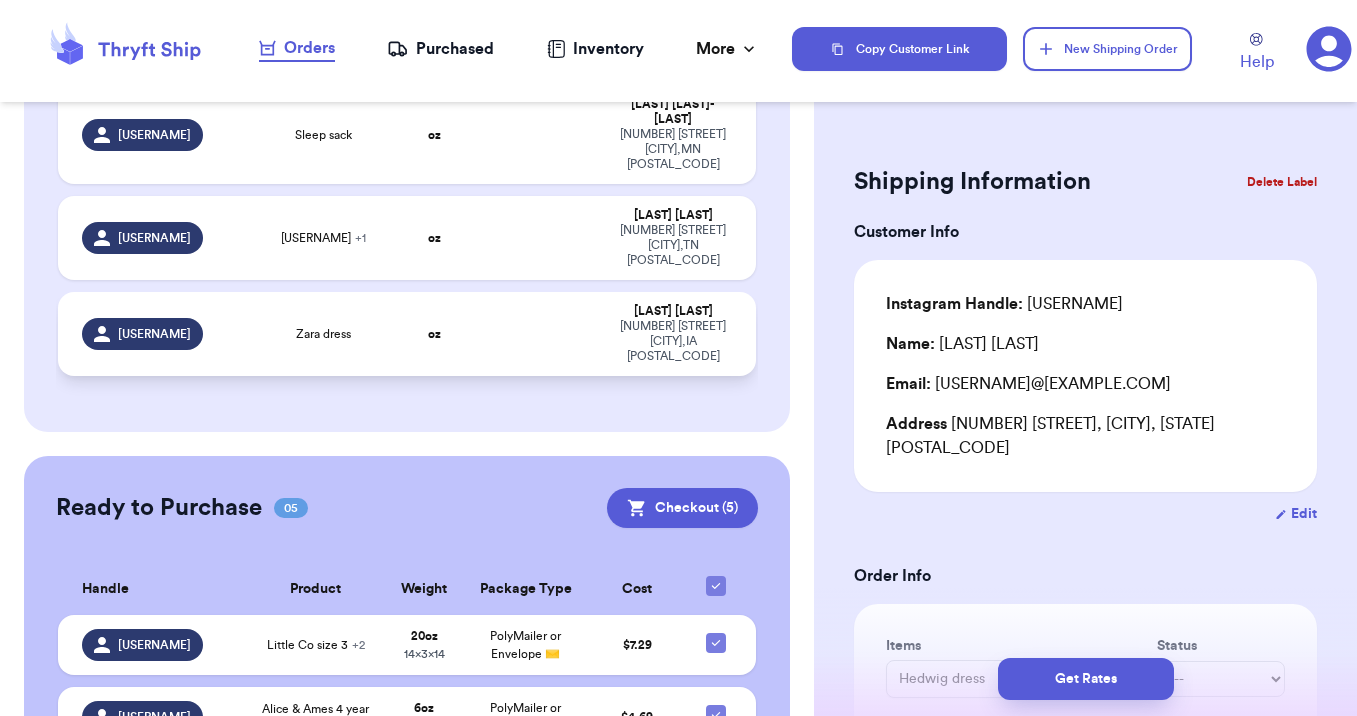 click on "oz" at bounding box center (435, 334) 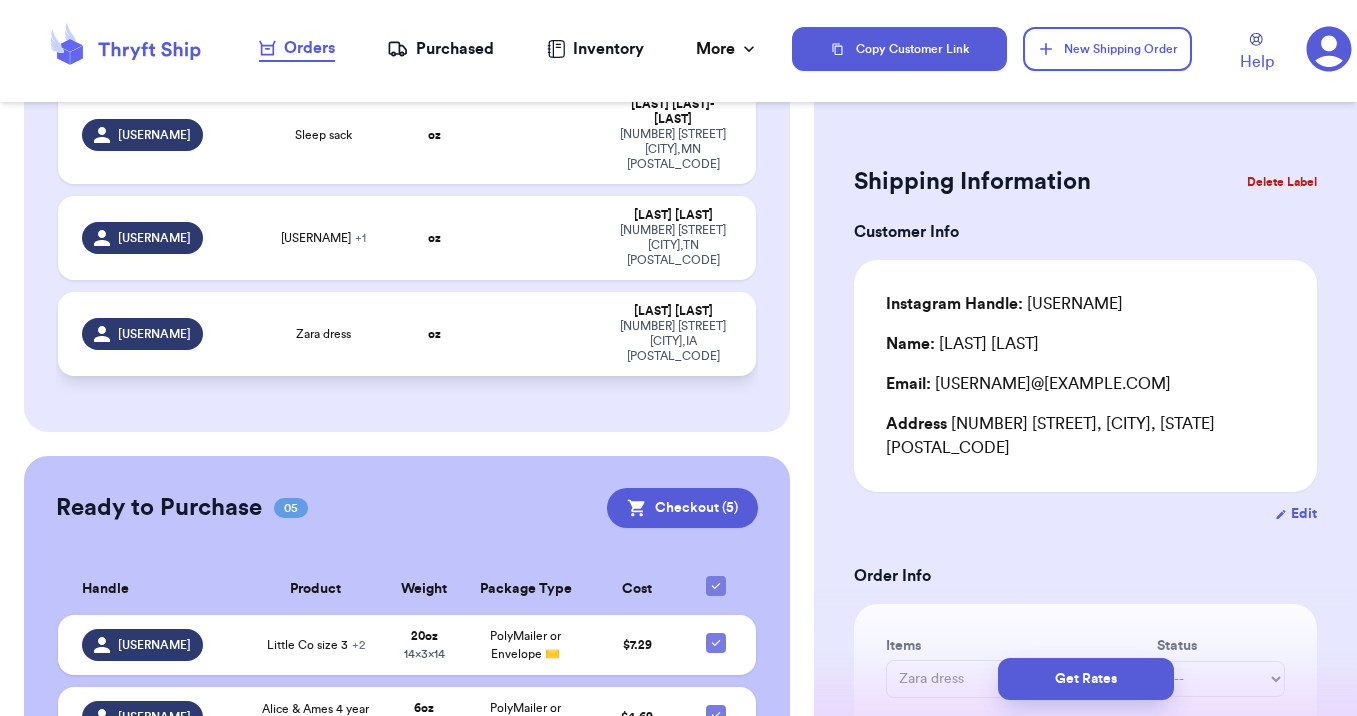 scroll, scrollTop: 897, scrollLeft: 0, axis: vertical 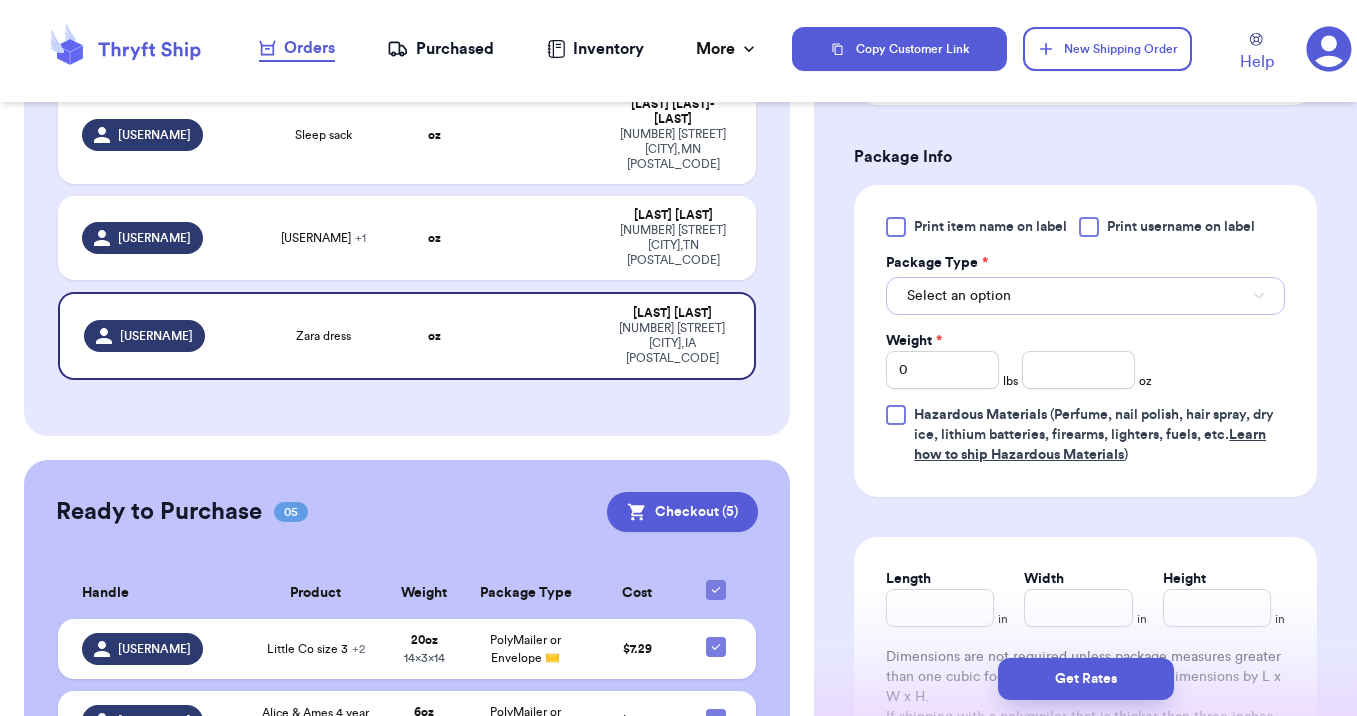 click on "Select an option" at bounding box center [1085, 296] 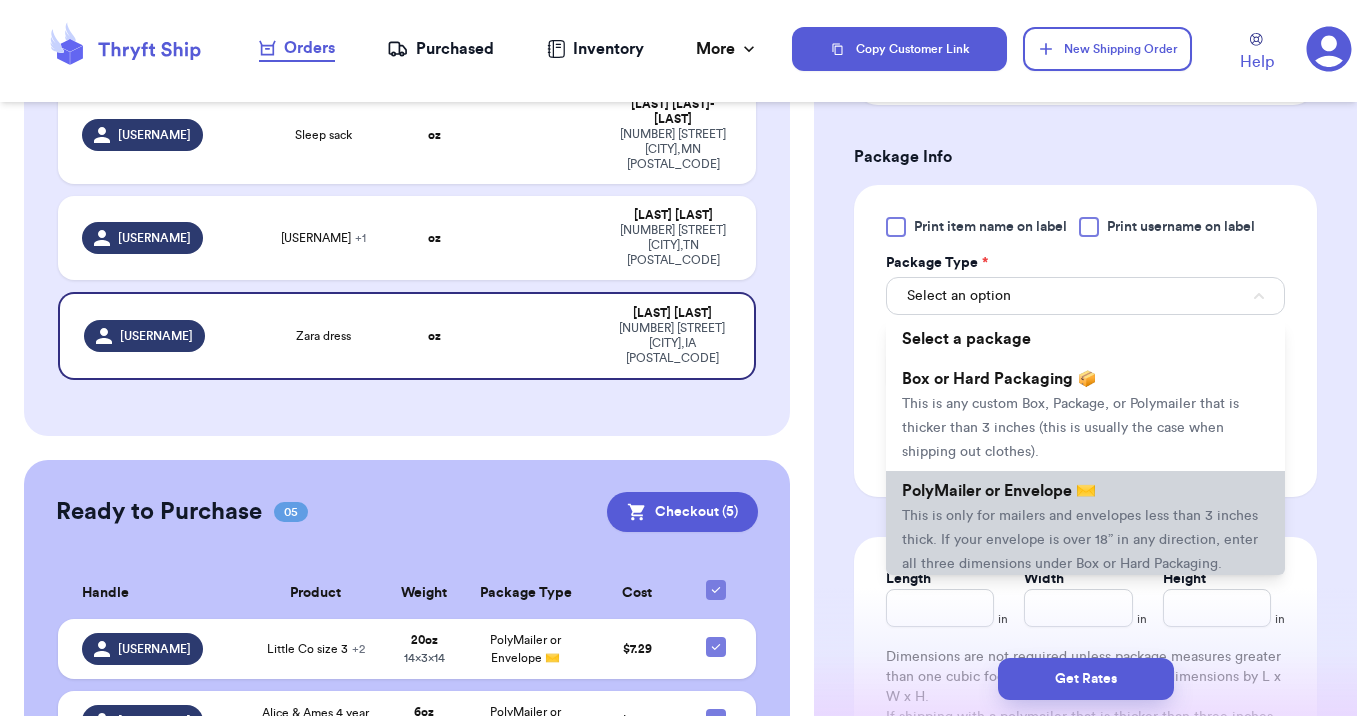 click on "PolyMailer or Envelope ✉️ This is only for mailers and envelopes less than 3 inches thick. If your envelope is over 18” in any direction, enter all three dimensions under Box or Hard Packaging." at bounding box center [1085, 527] 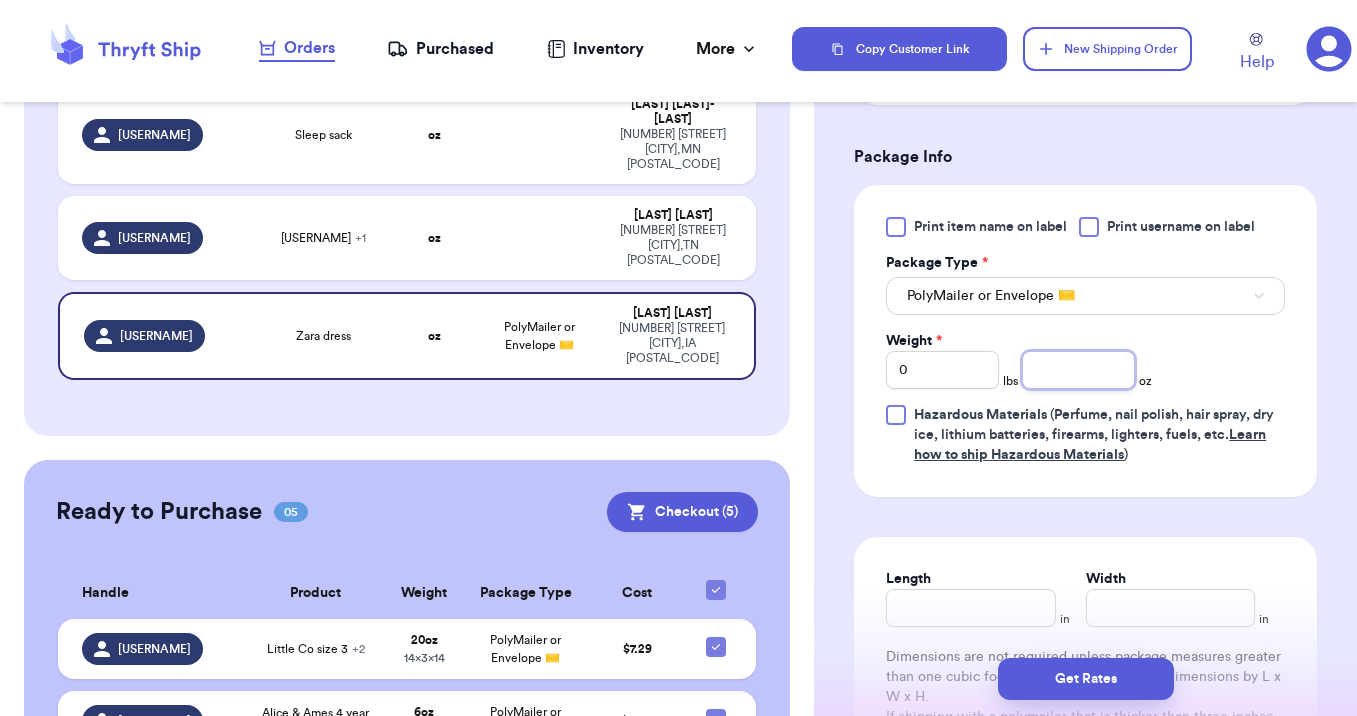 click at bounding box center (1078, 370) 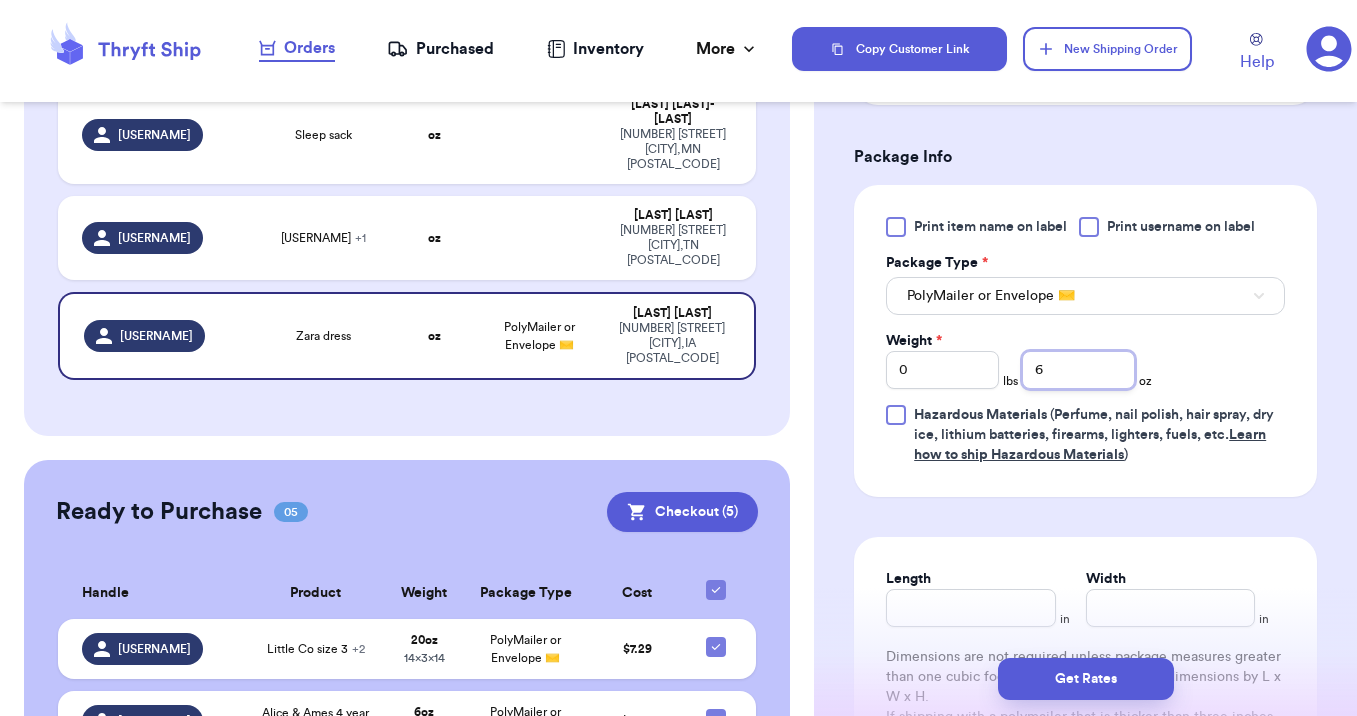 type on "6" 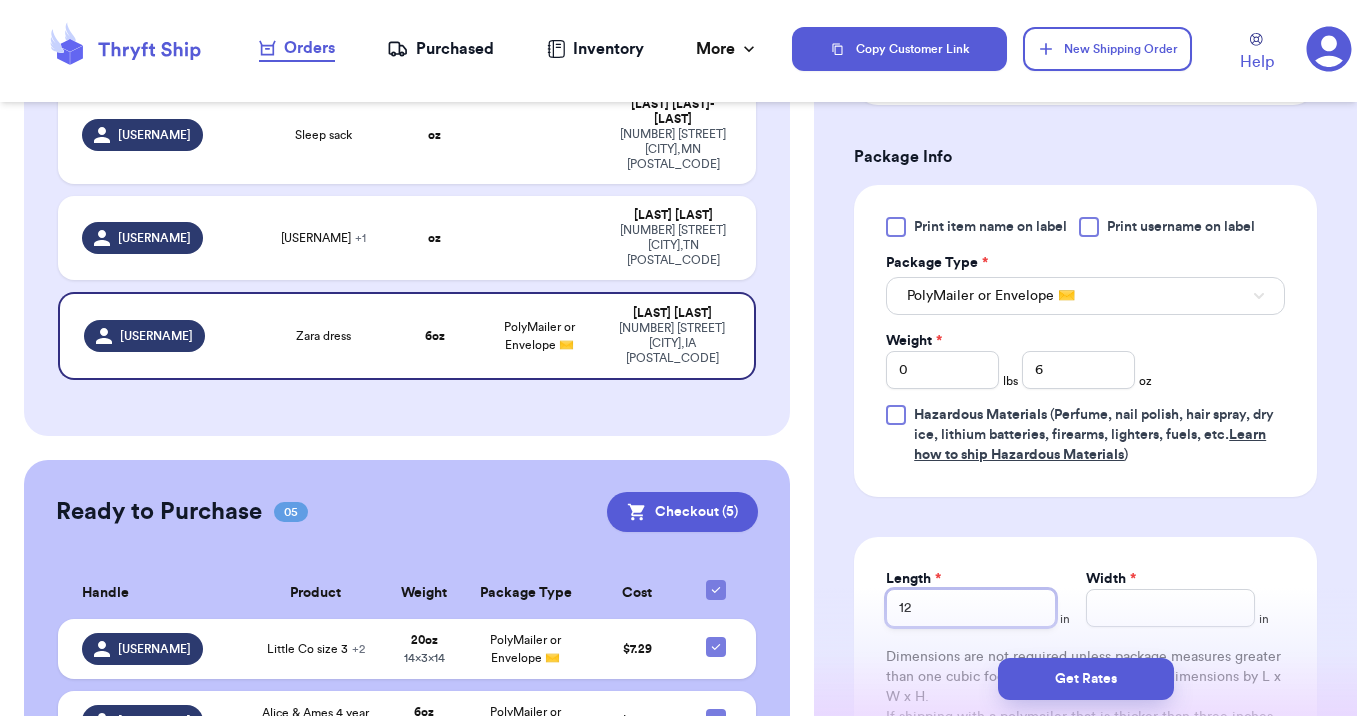 type on "12" 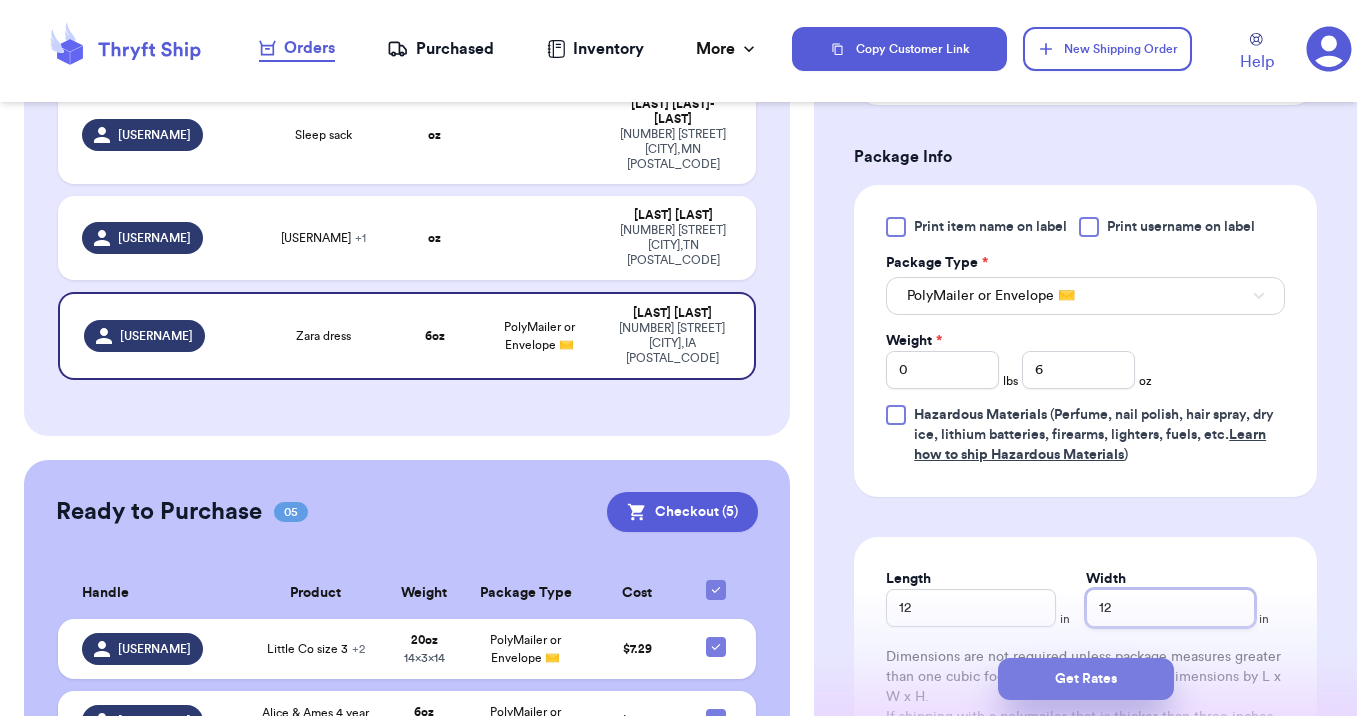 type on "12" 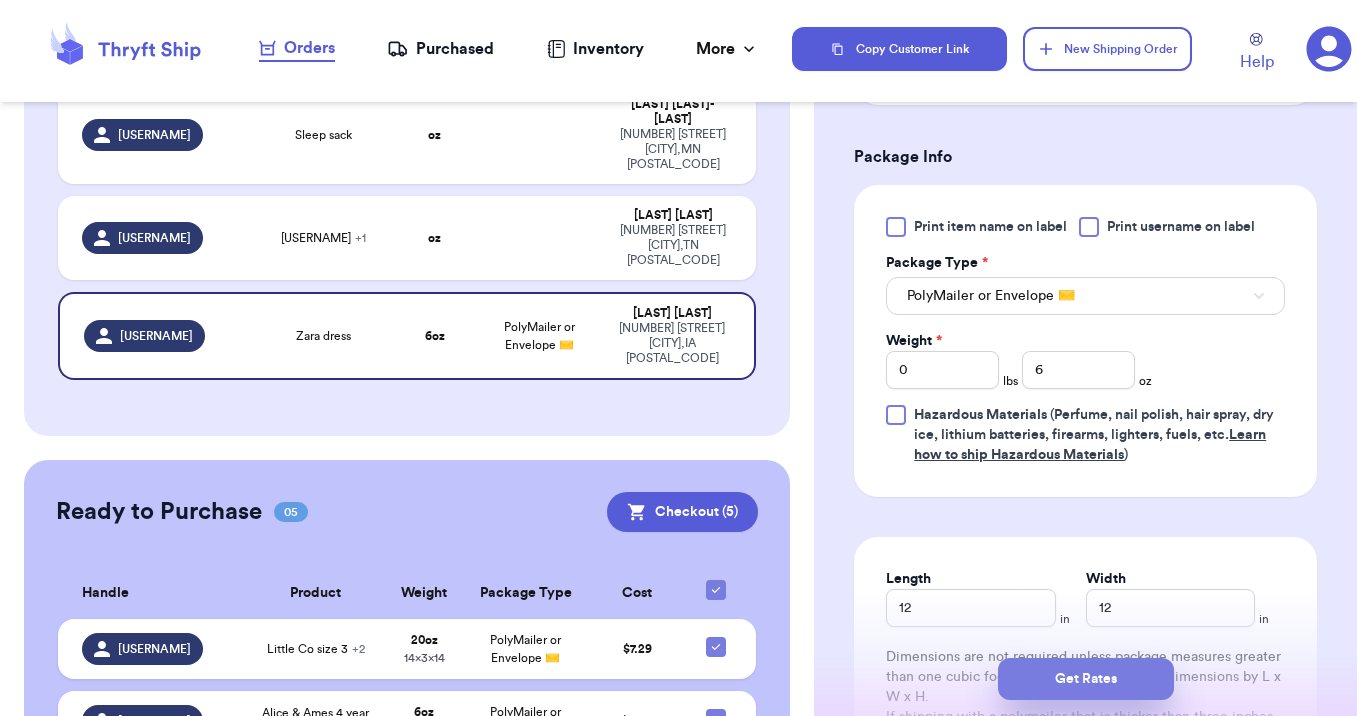 click on "Get Rates" at bounding box center [1086, 679] 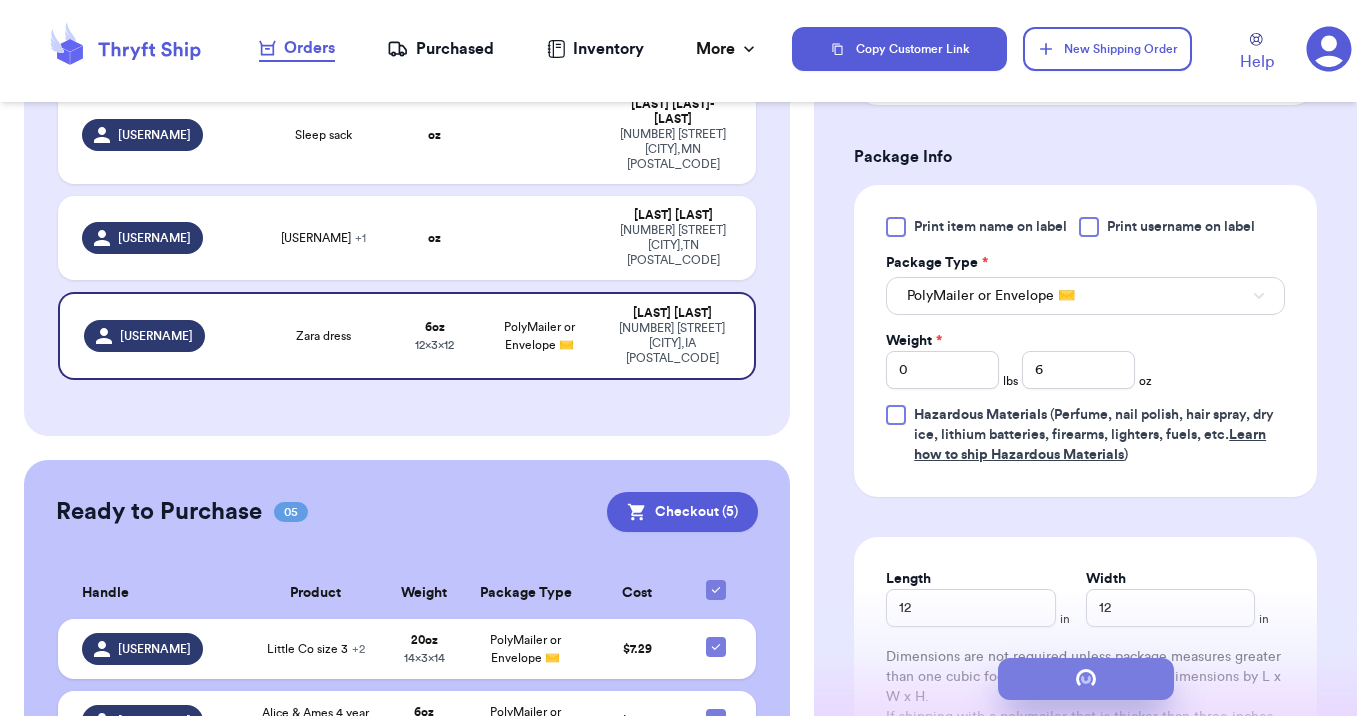 scroll, scrollTop: 0, scrollLeft: 0, axis: both 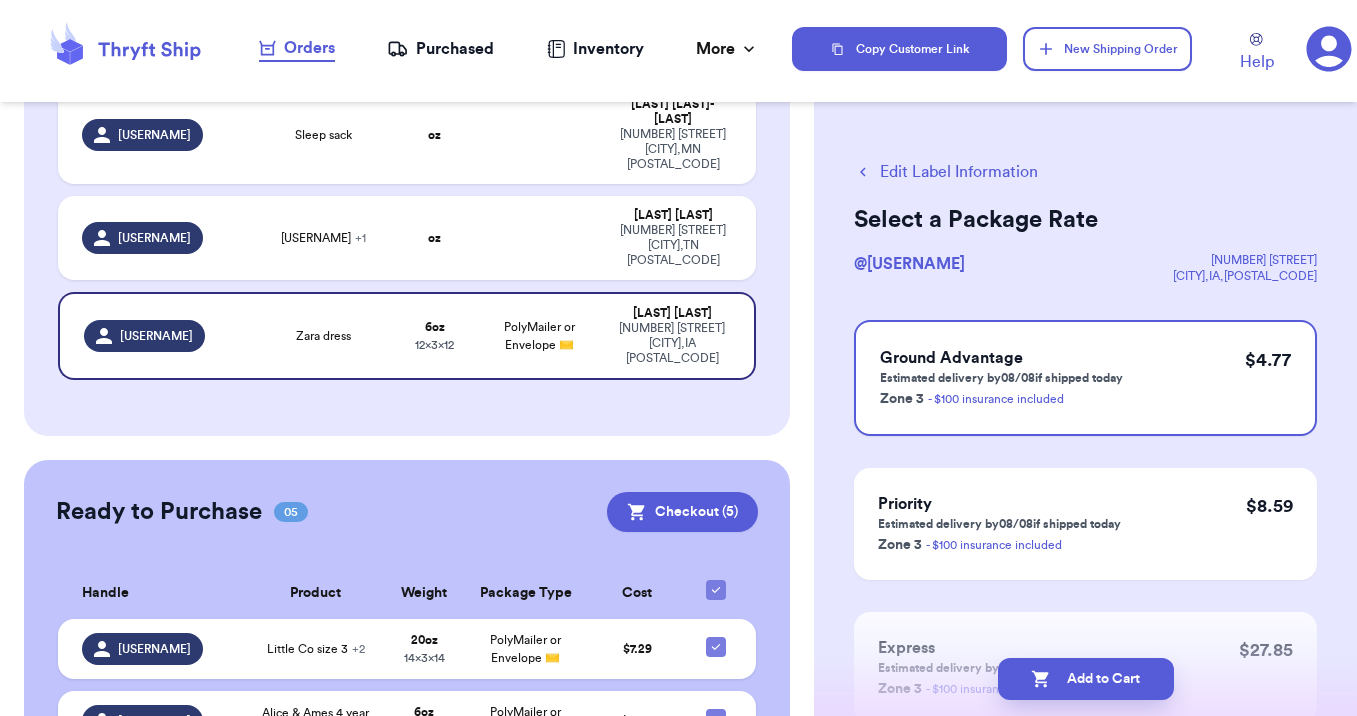 click on "Add to Cart" at bounding box center [1086, 679] 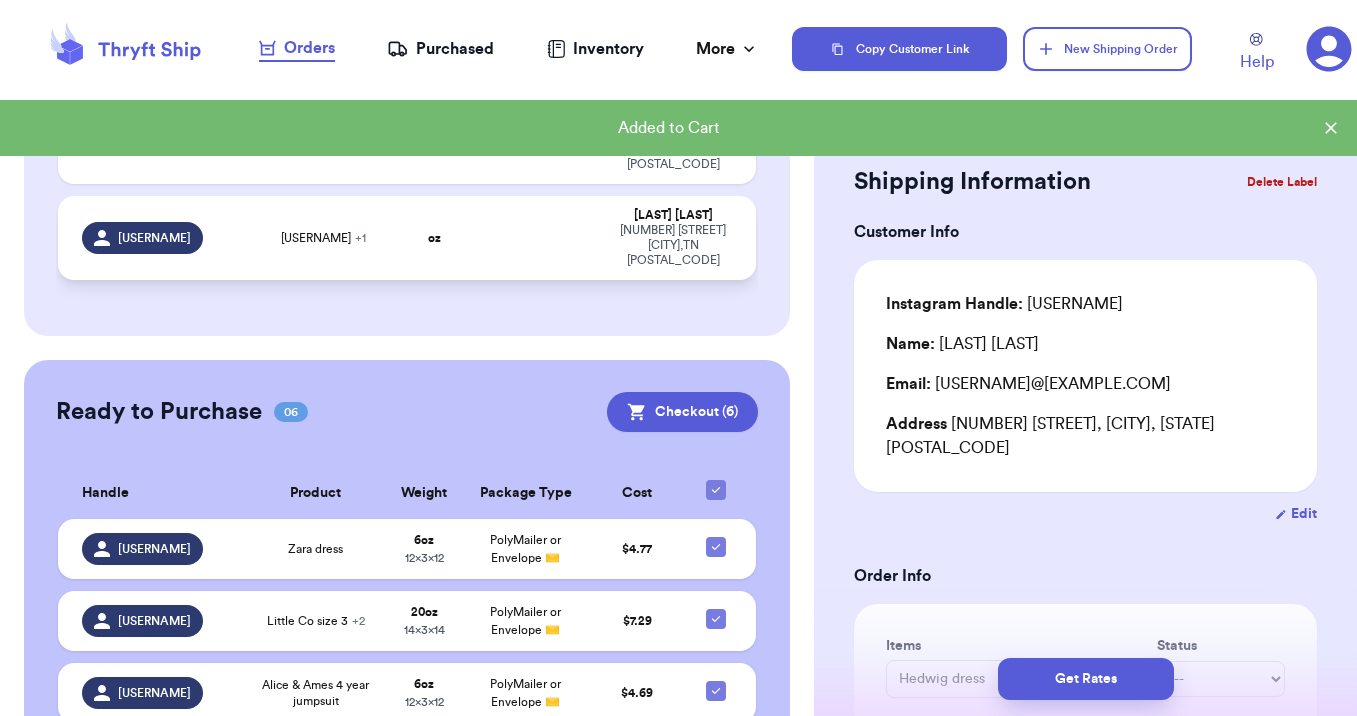 click at bounding box center [540, 238] 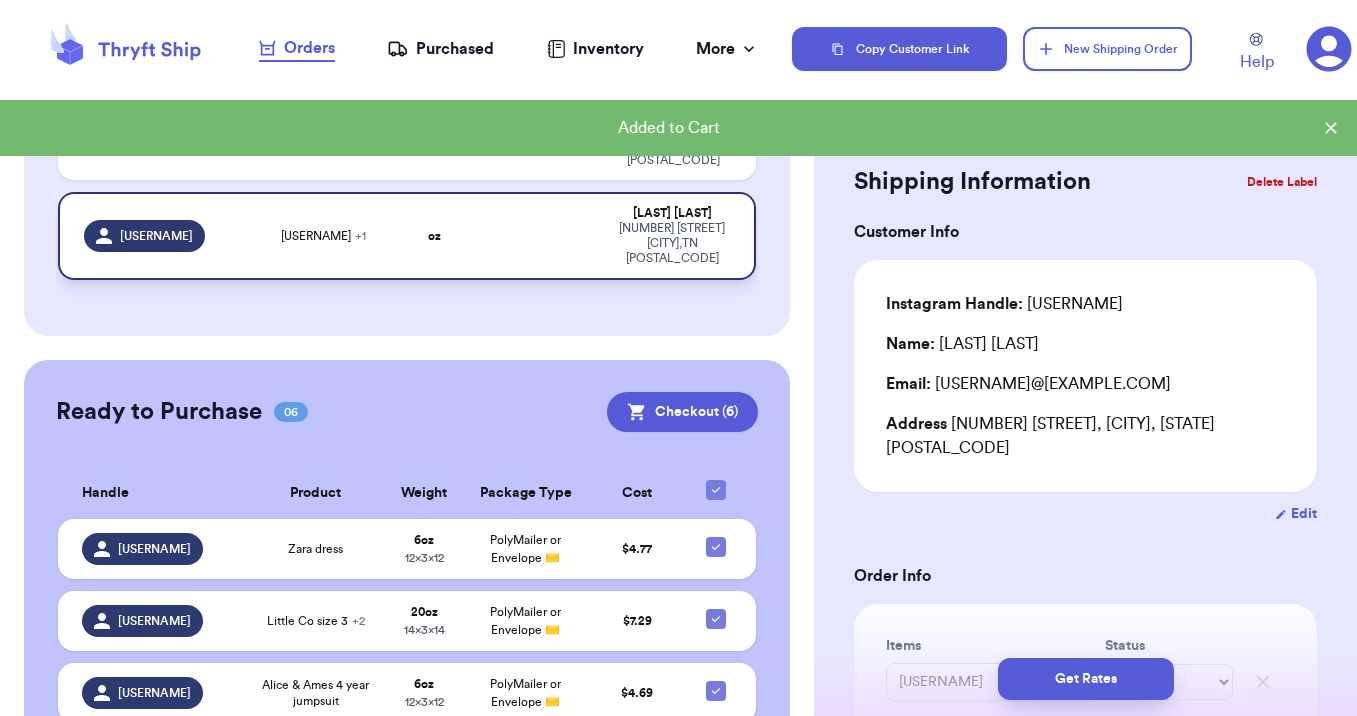 scroll, scrollTop: 897, scrollLeft: 0, axis: vertical 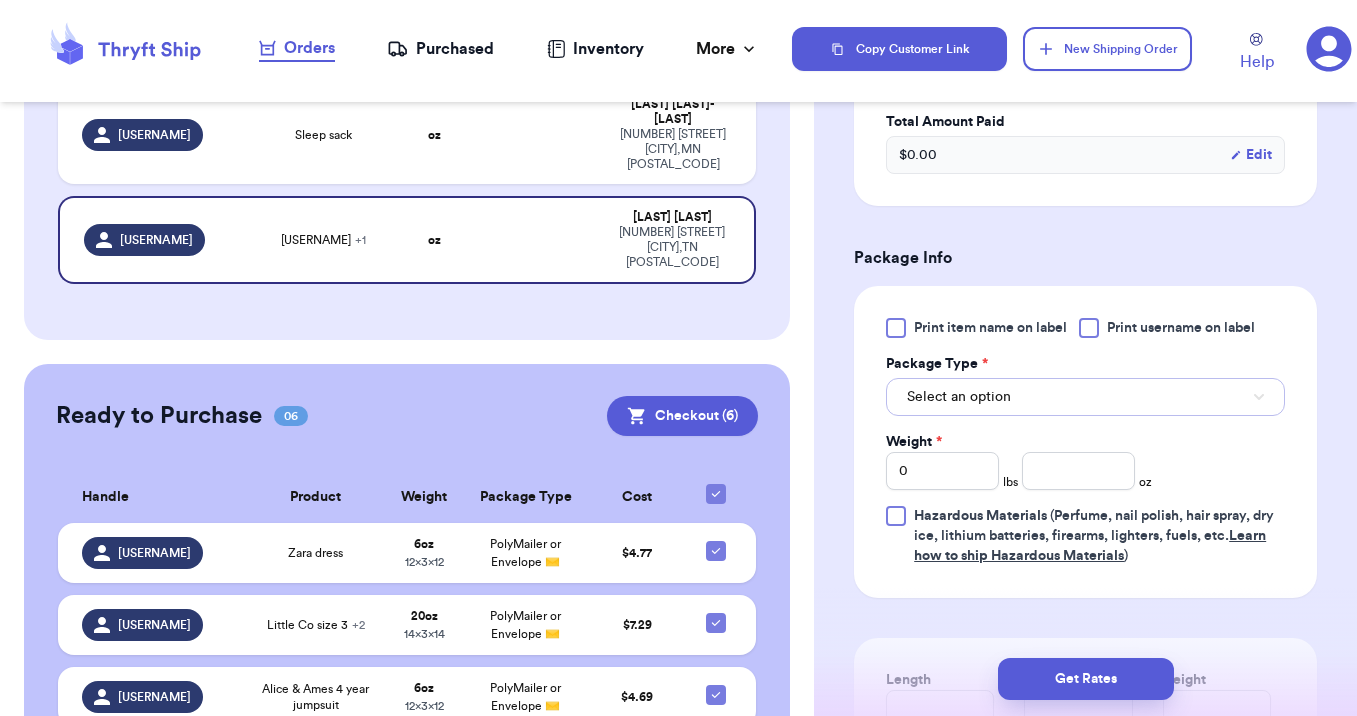 click on "Select an option" at bounding box center (1085, 397) 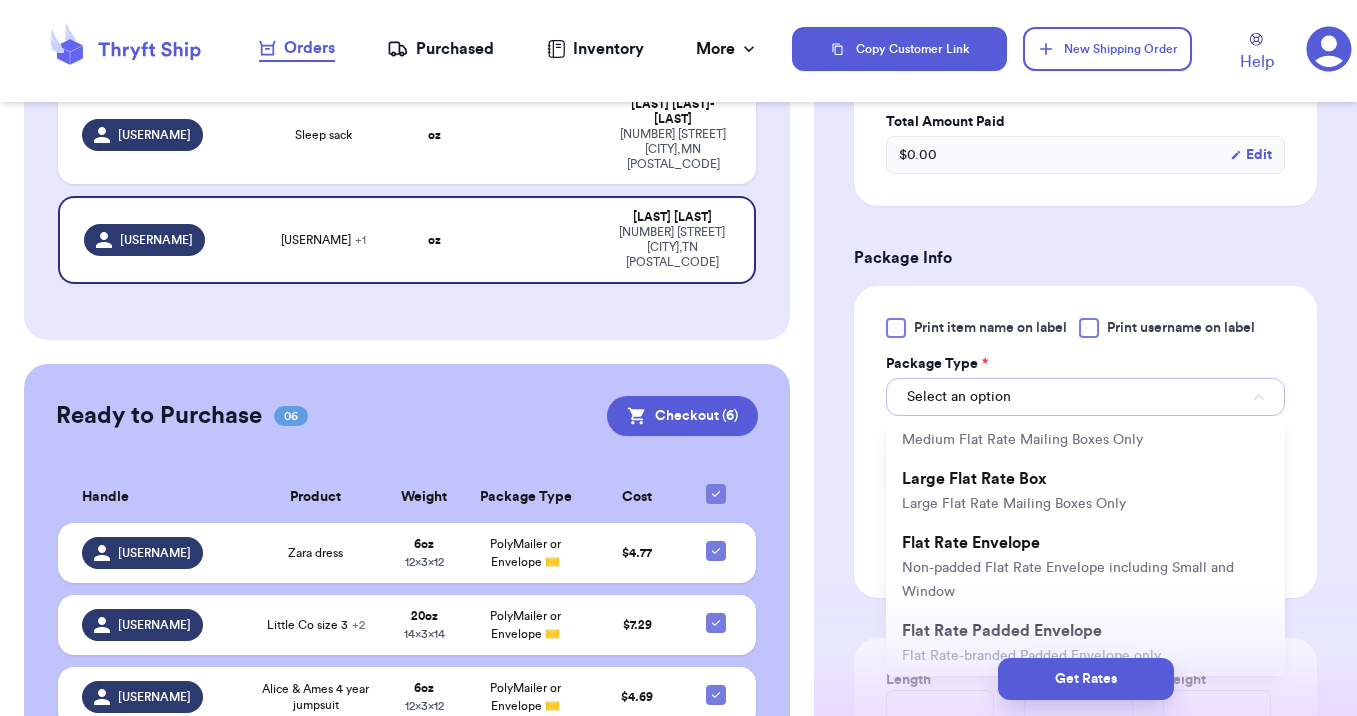 scroll, scrollTop: 416, scrollLeft: 0, axis: vertical 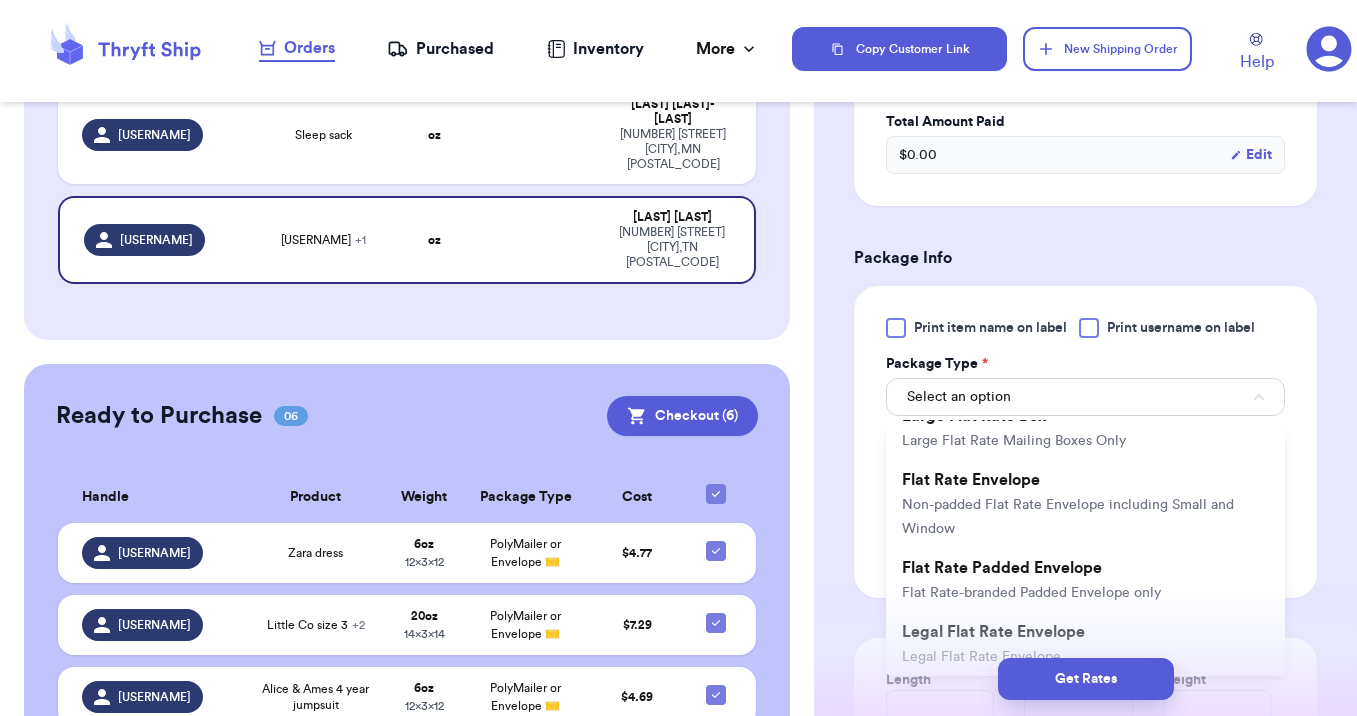 click on "Package Info" at bounding box center [1085, 258] 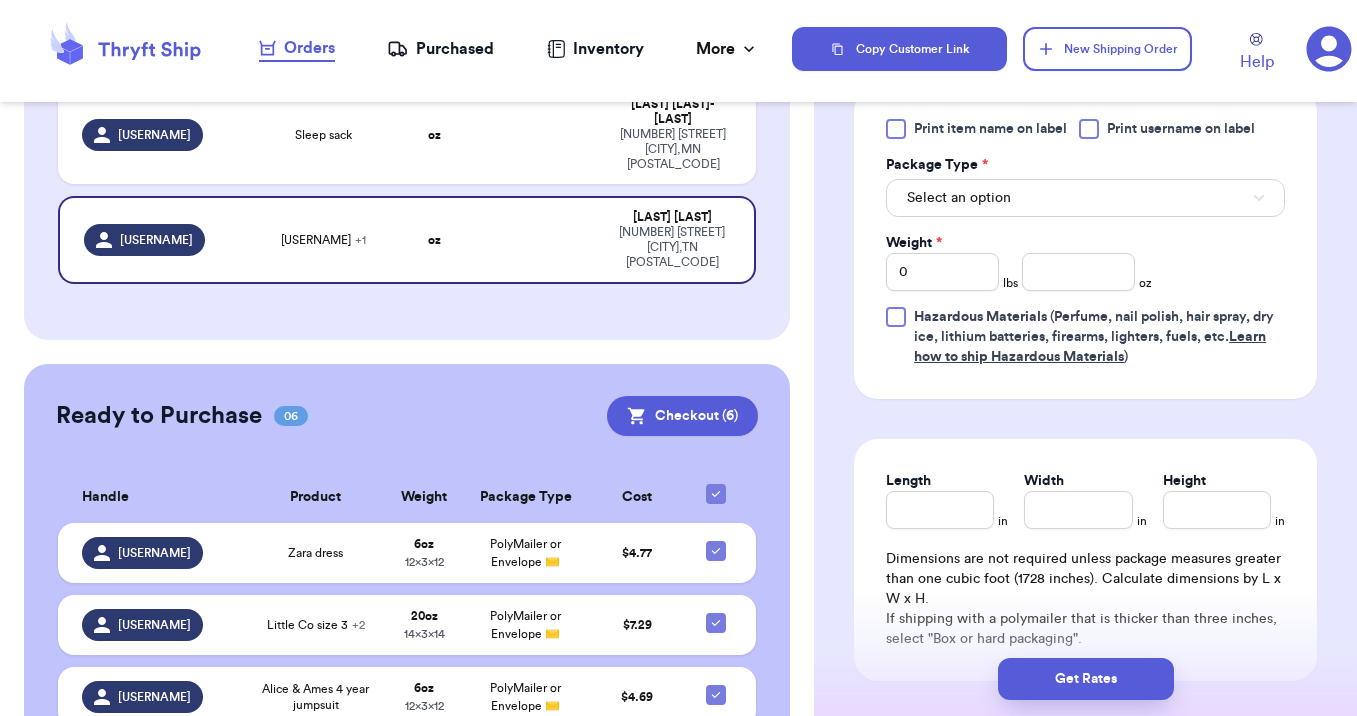 scroll, scrollTop: 942, scrollLeft: 0, axis: vertical 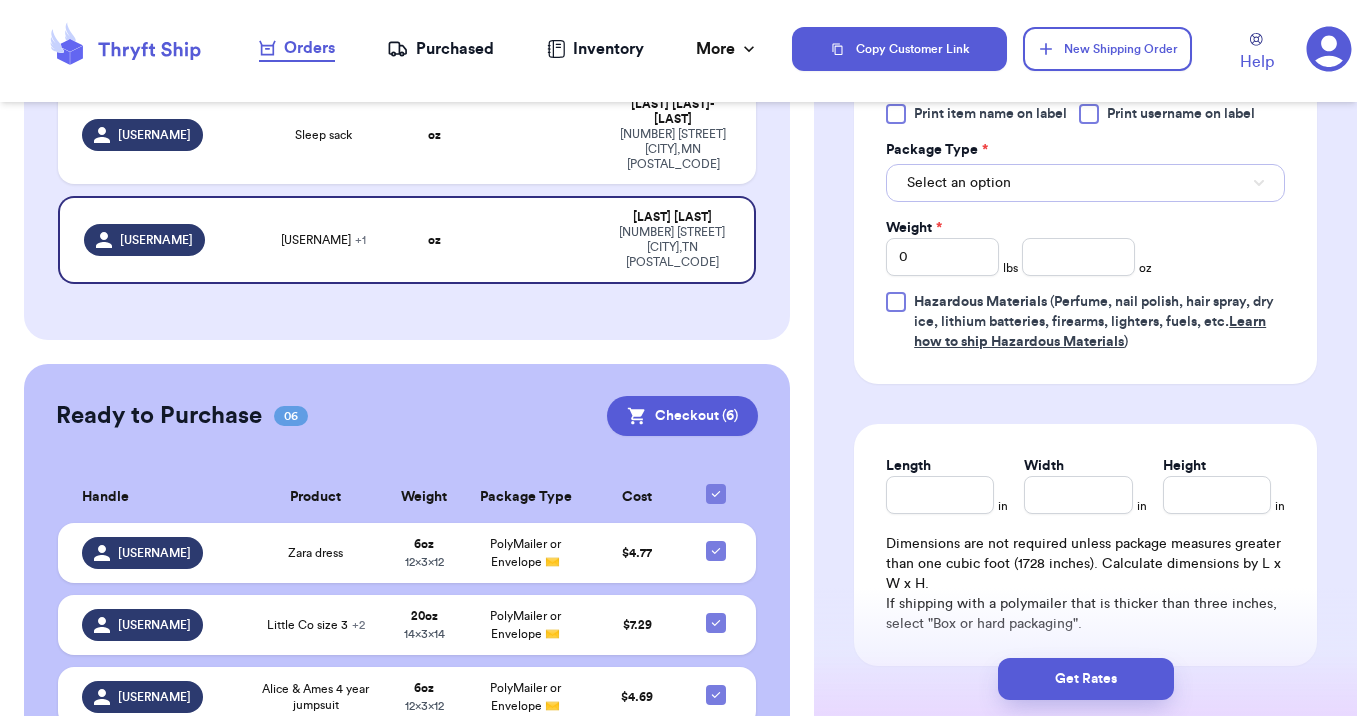 click on "Select an option" at bounding box center [1085, 183] 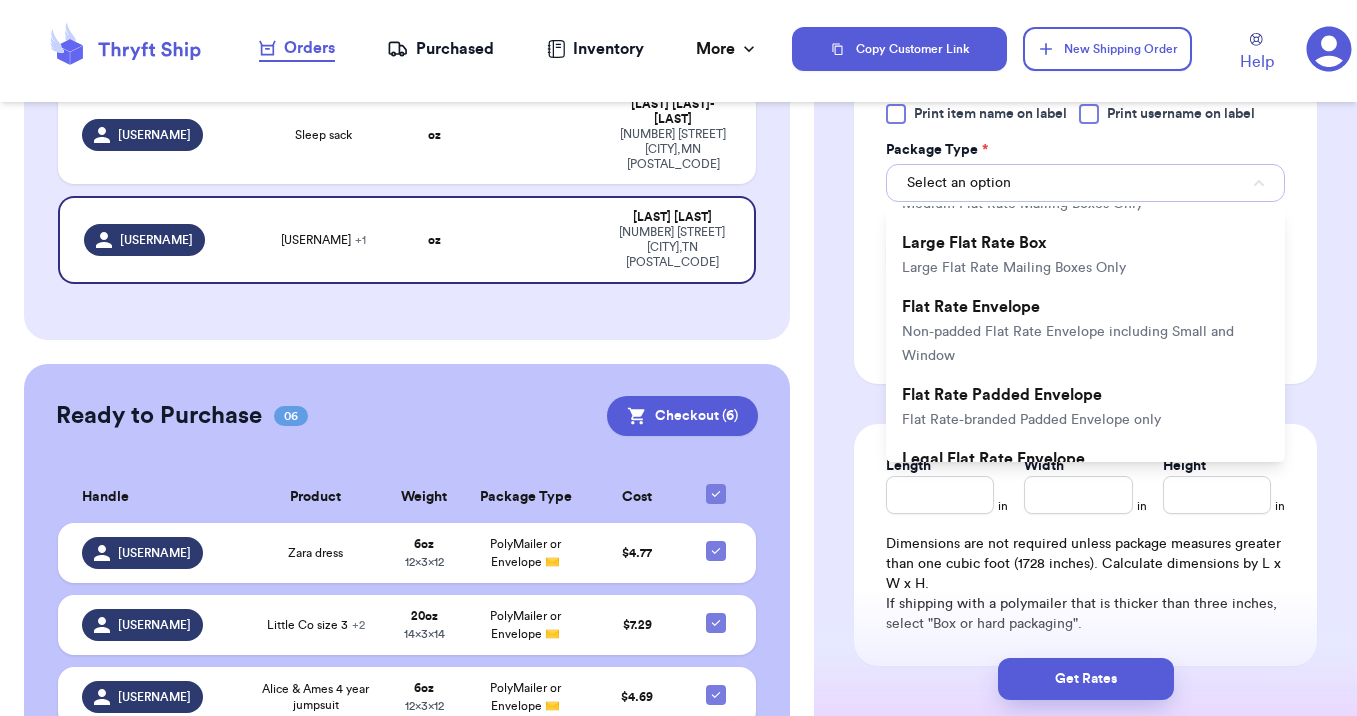 scroll, scrollTop: 416, scrollLeft: 0, axis: vertical 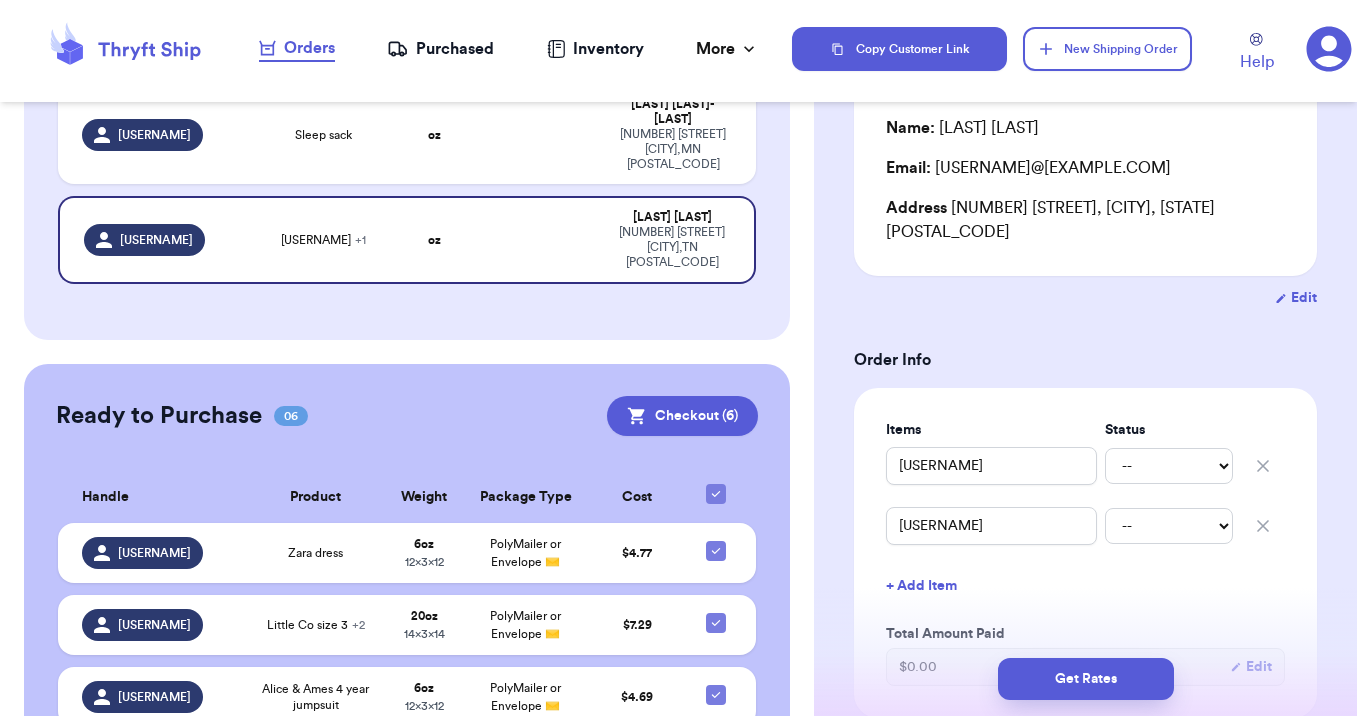 type 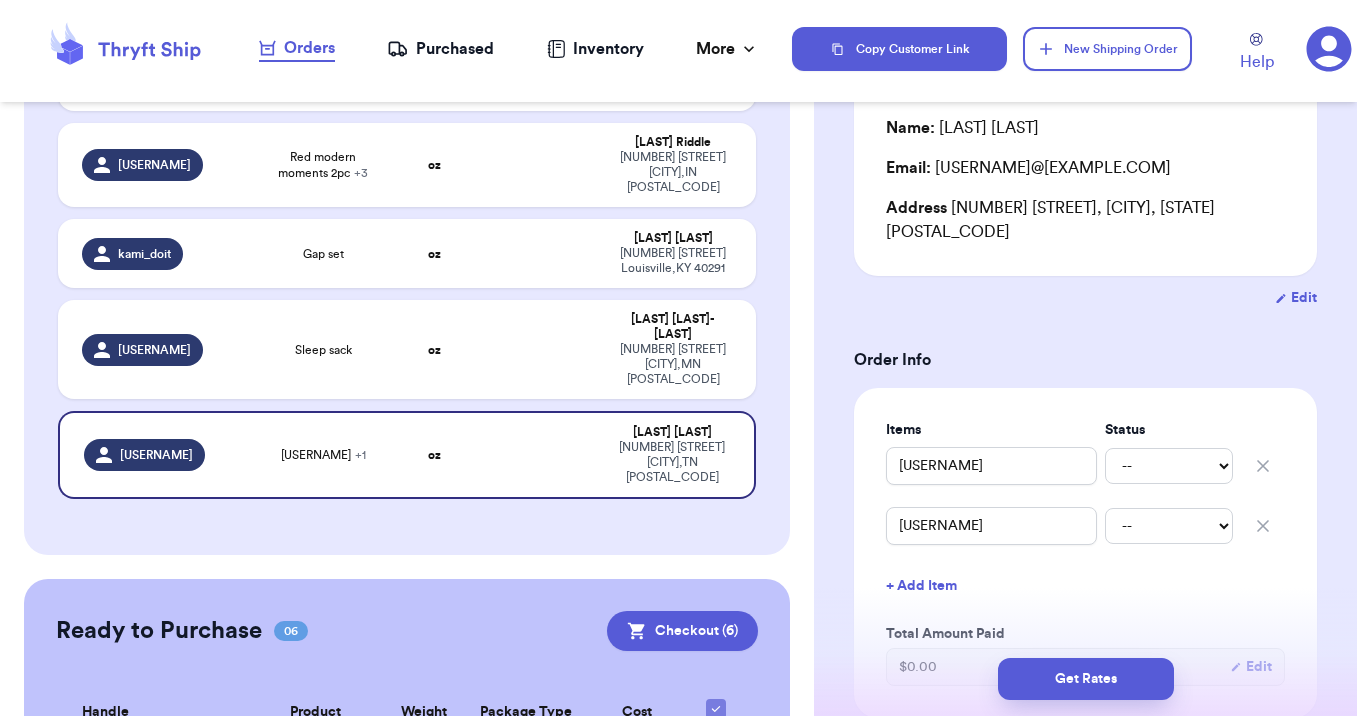 scroll, scrollTop: 668, scrollLeft: 0, axis: vertical 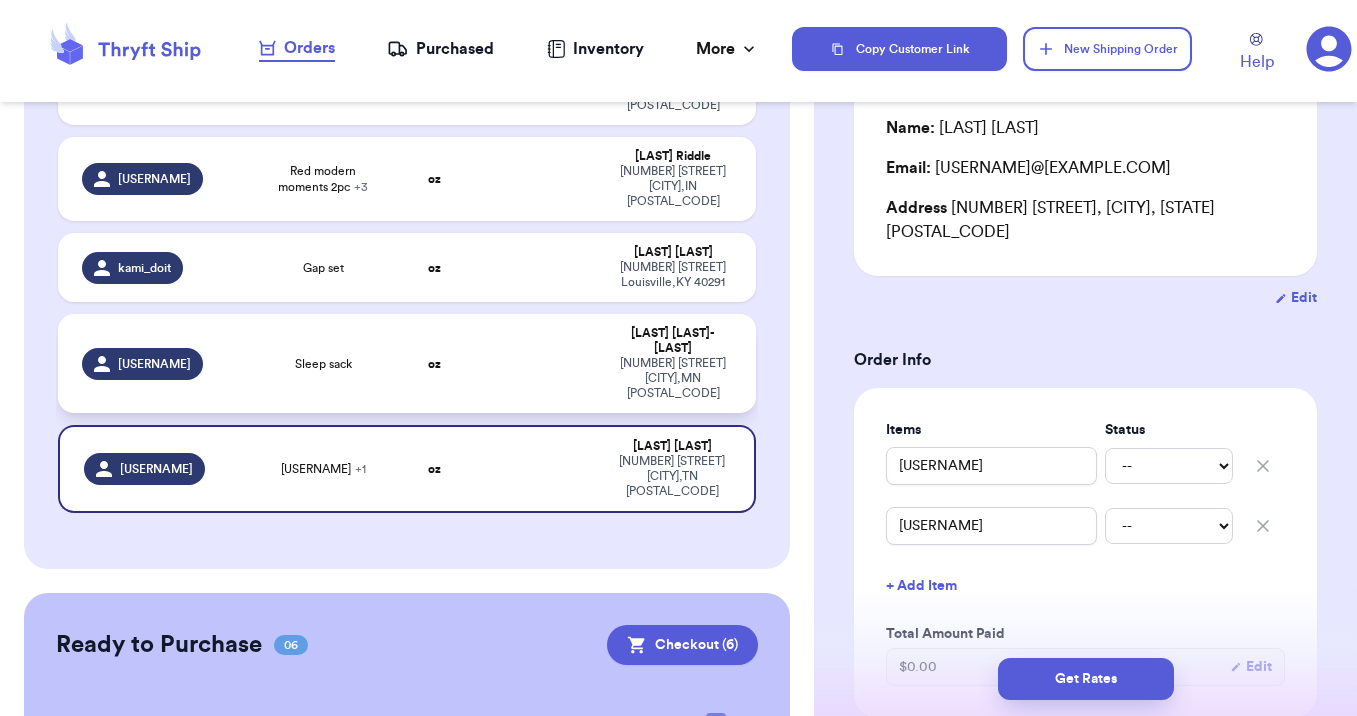 click at bounding box center (540, 363) 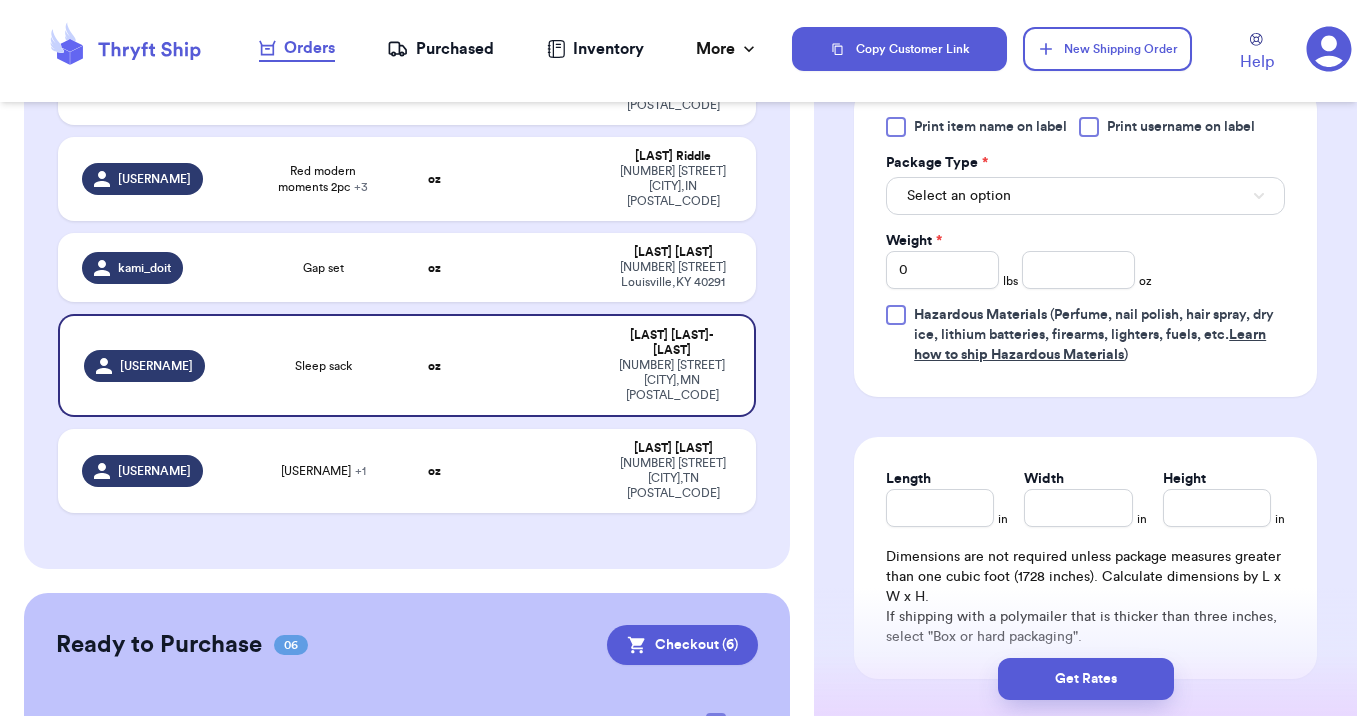 scroll, scrollTop: 858, scrollLeft: 0, axis: vertical 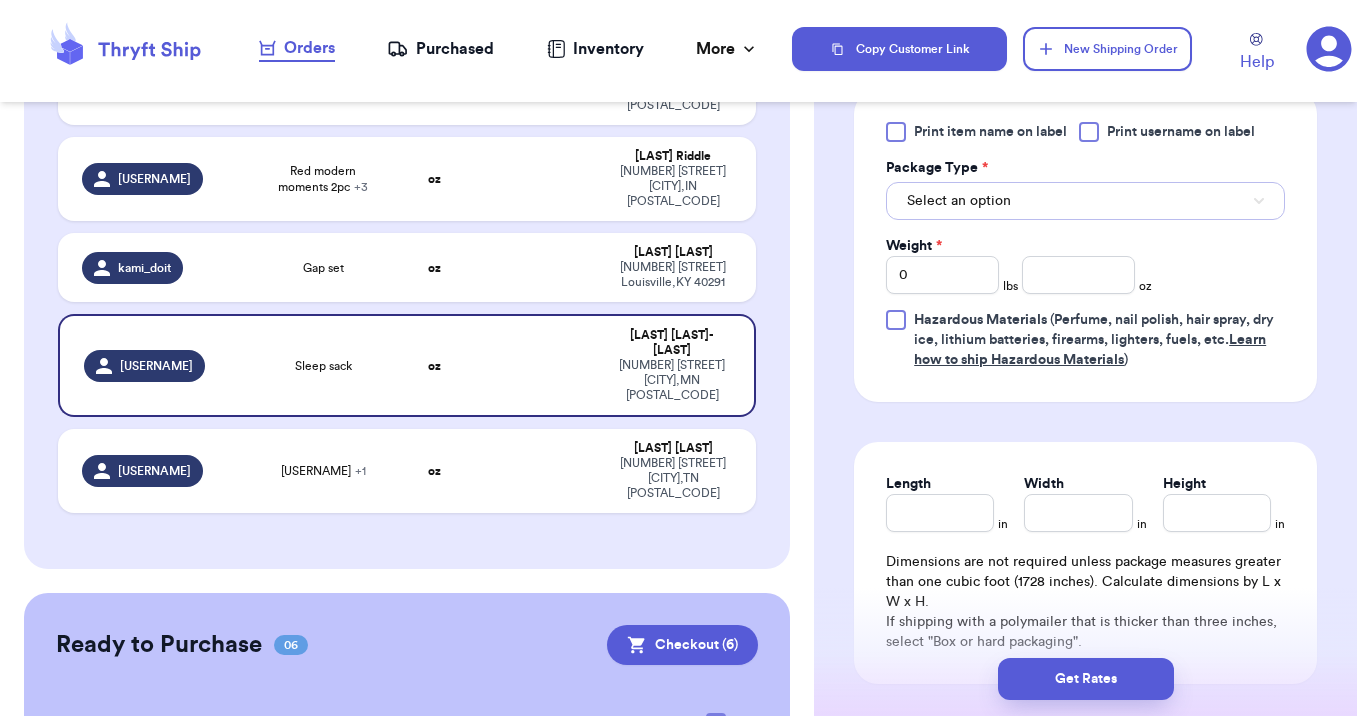 click on "Select an option" at bounding box center (959, 201) 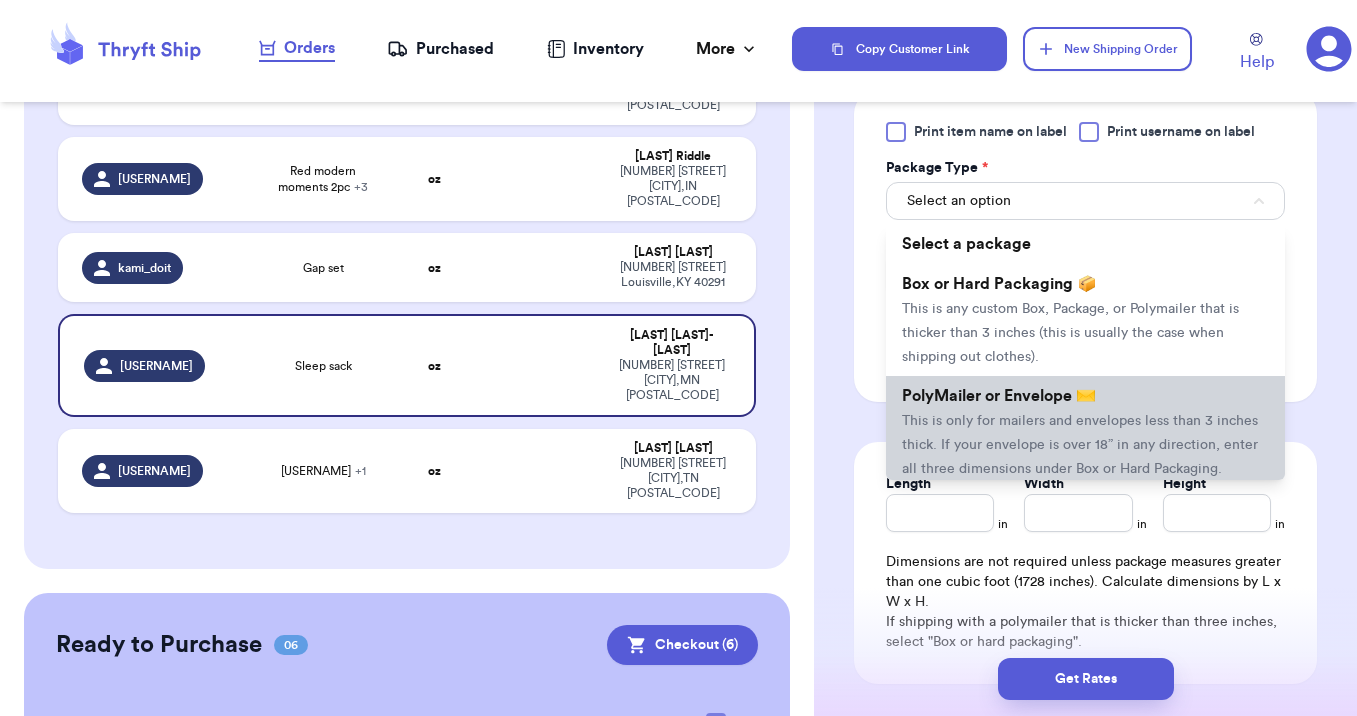 click on "PolyMailer or Envelope ✉️ This is only for mailers and envelopes less than 3 inches thick. If your envelope is over 18” in any direction, enter all three dimensions under Box or Hard Packaging." at bounding box center [1085, 432] 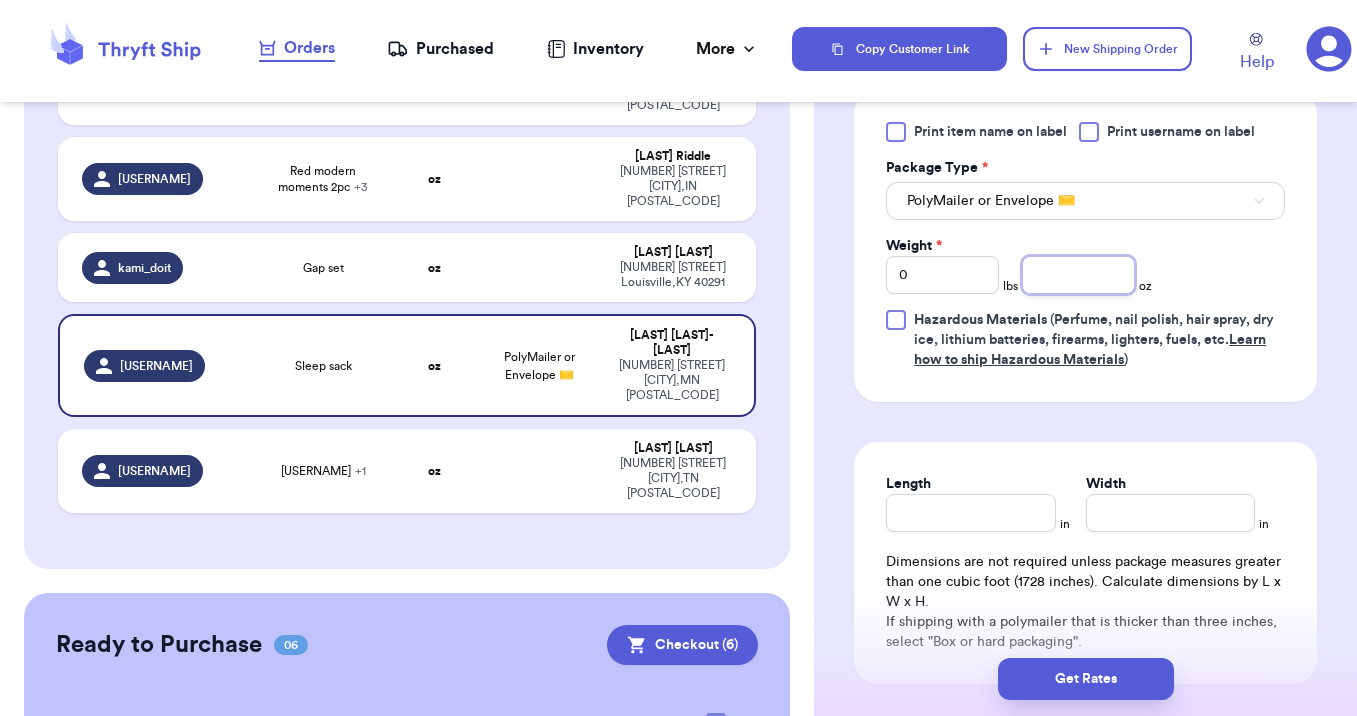 click at bounding box center [1078, 275] 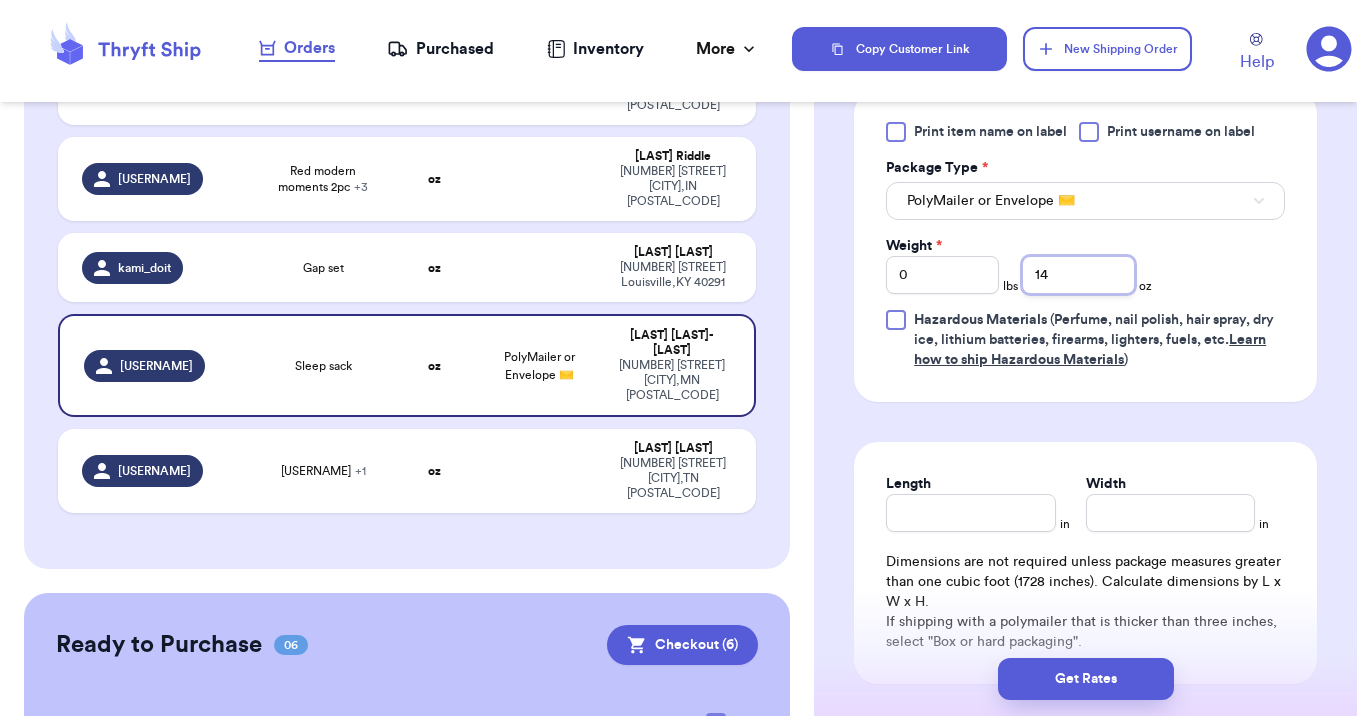 type on "14" 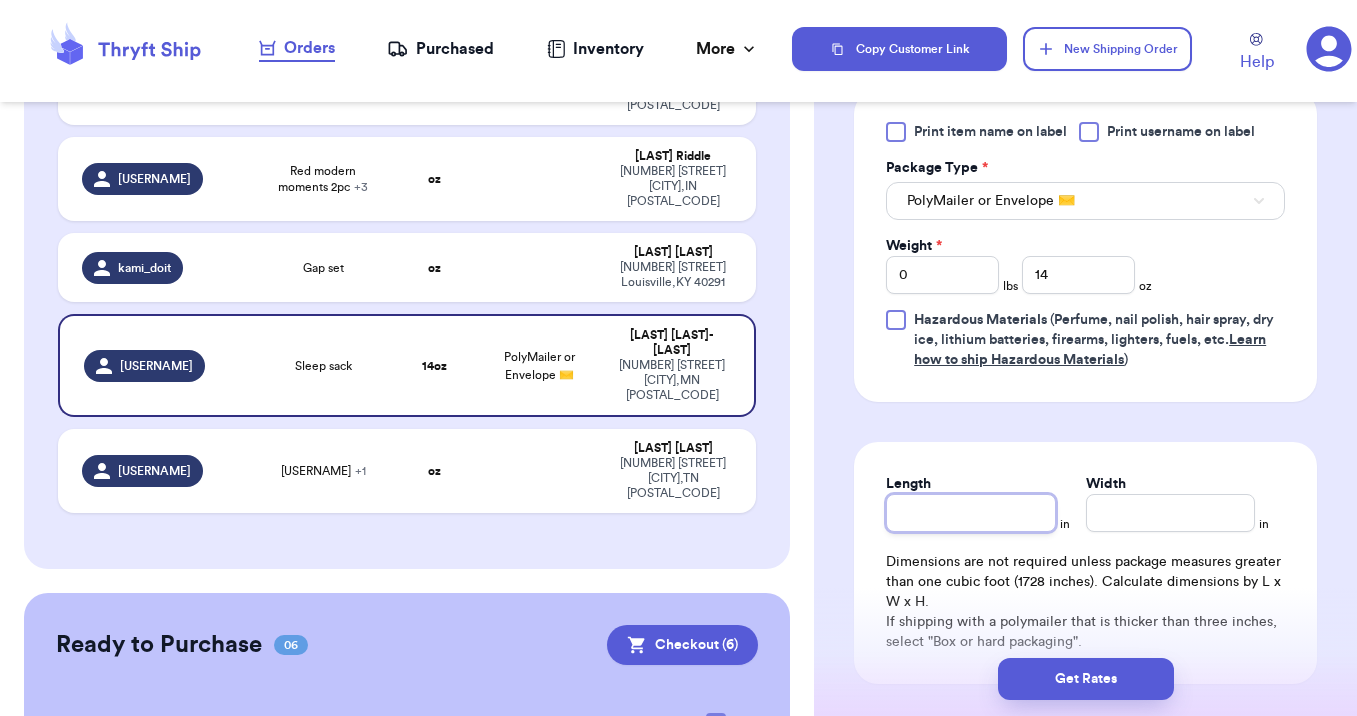 type on "2" 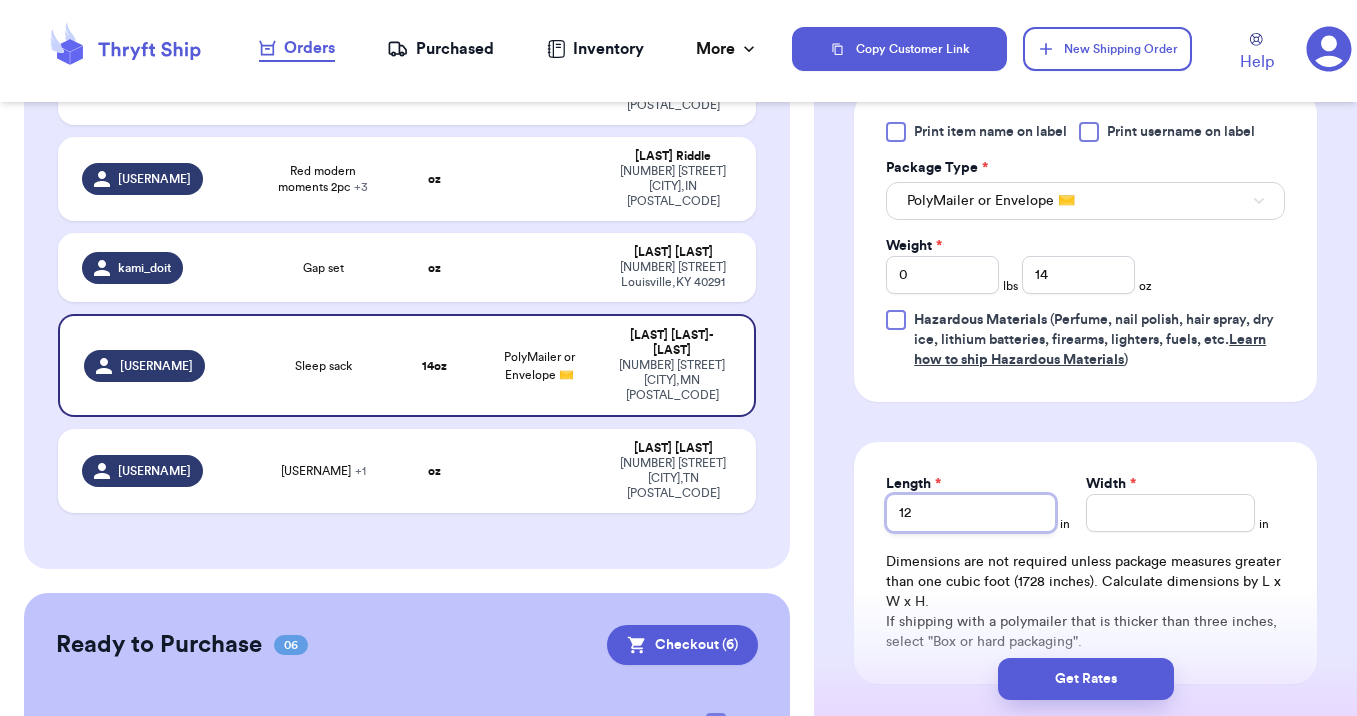type on "12" 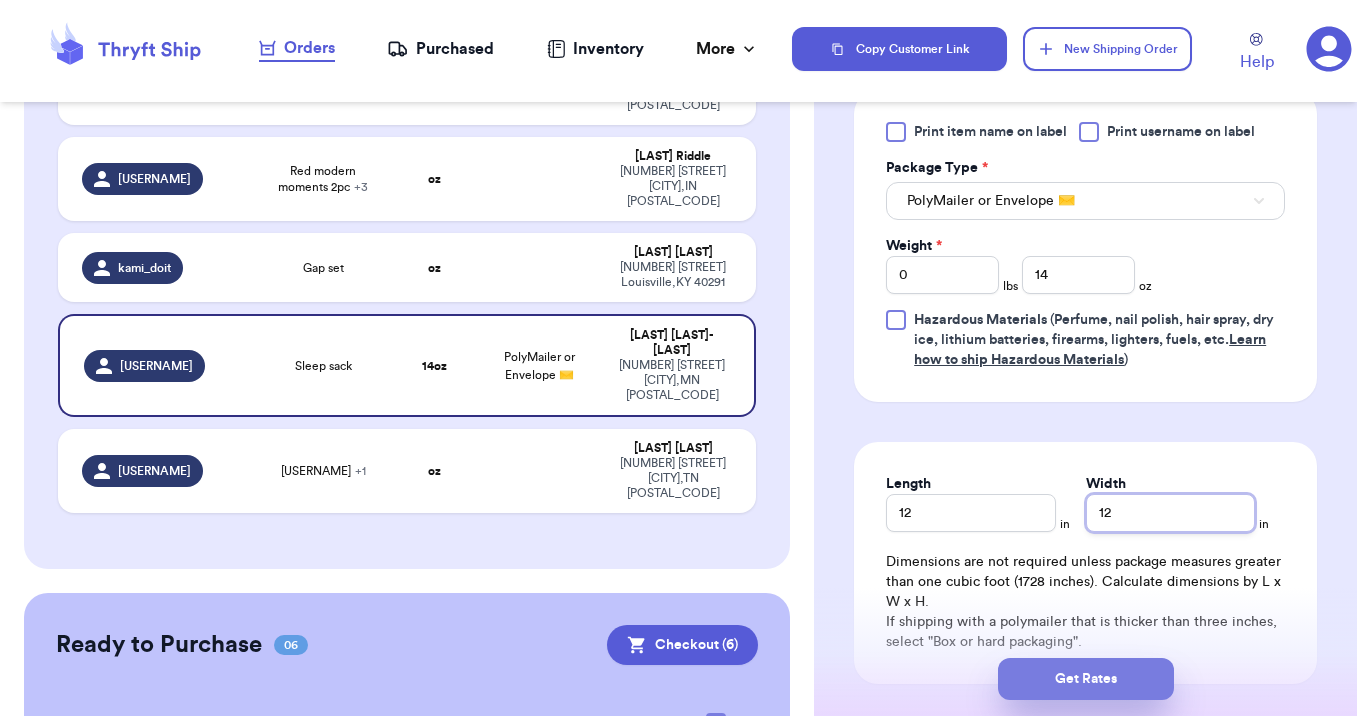 type on "12" 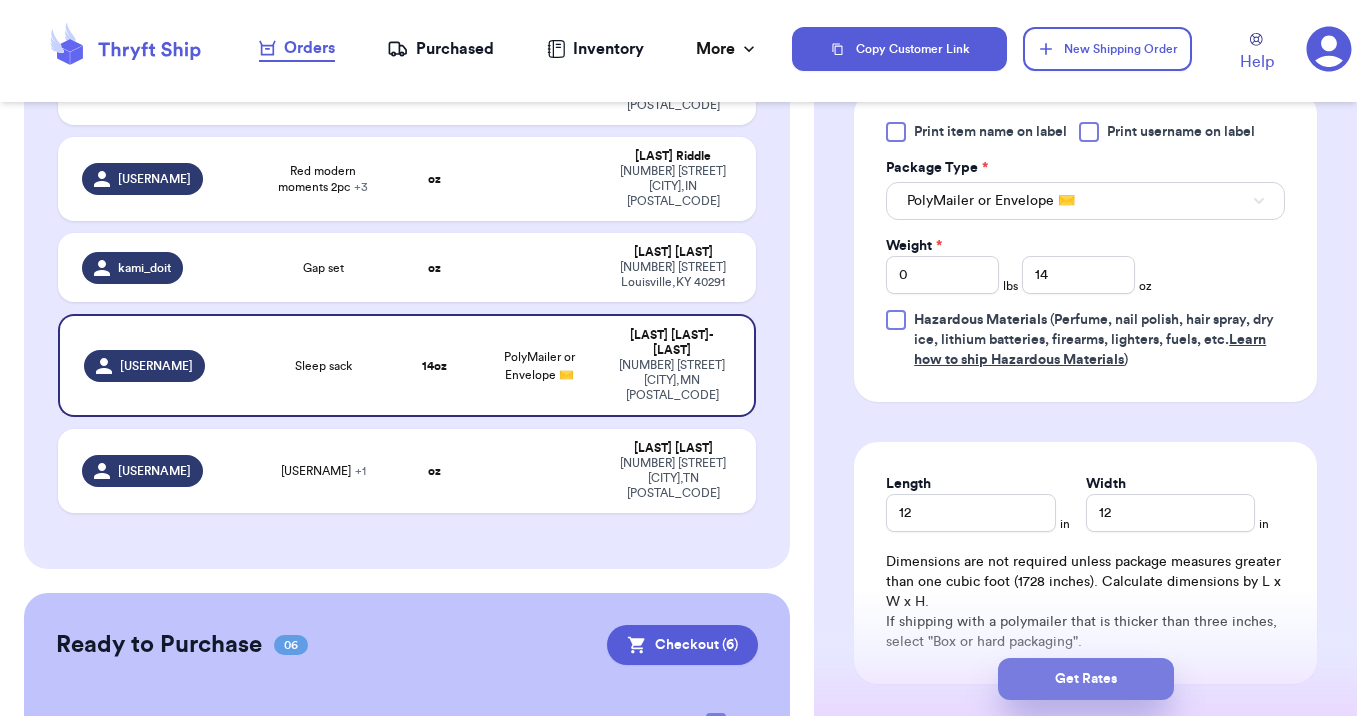 click on "Get Rates" at bounding box center (1086, 679) 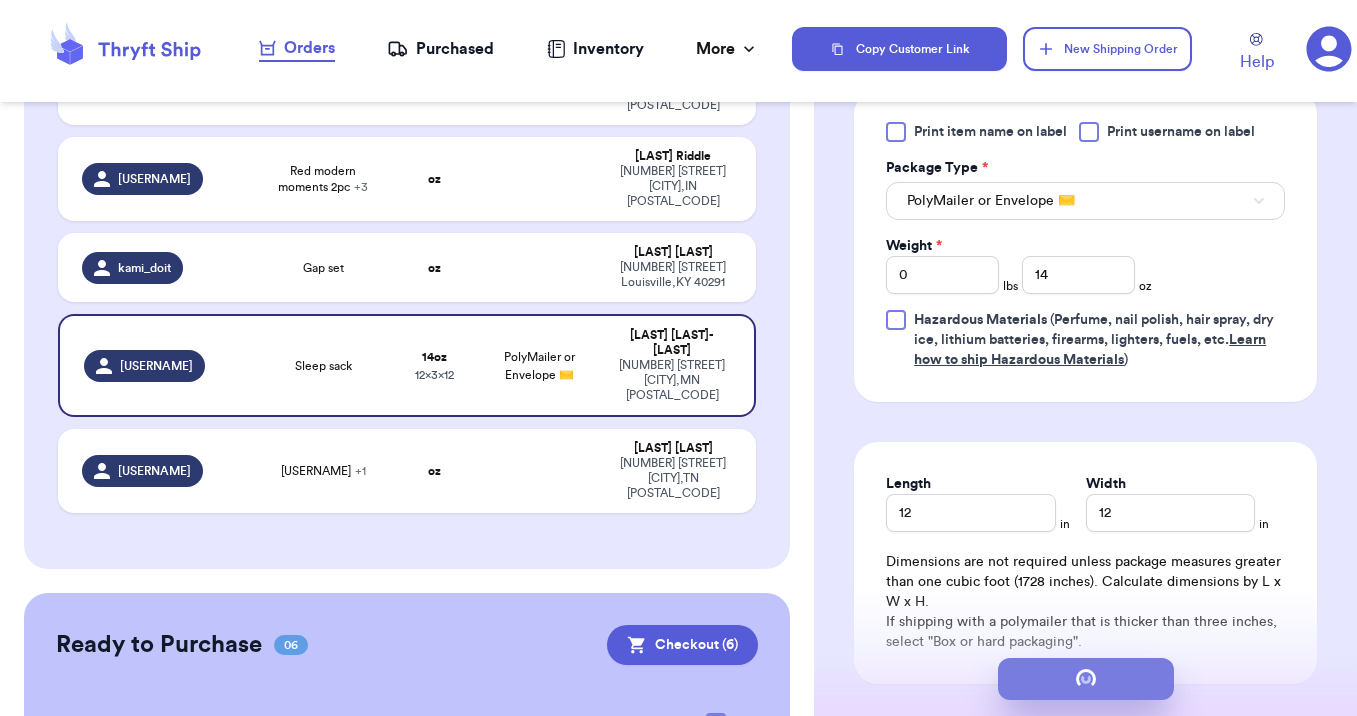 scroll, scrollTop: 0, scrollLeft: 0, axis: both 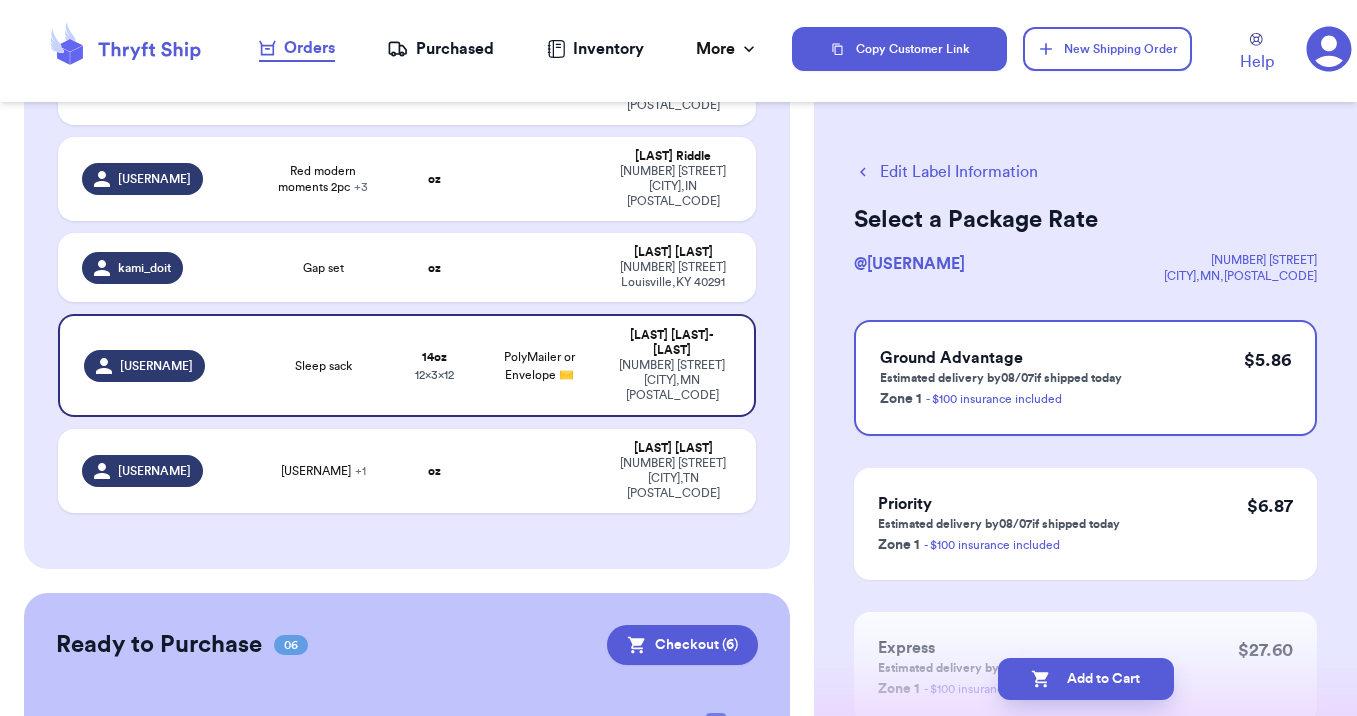 click on "Add to Cart" at bounding box center (1086, 679) 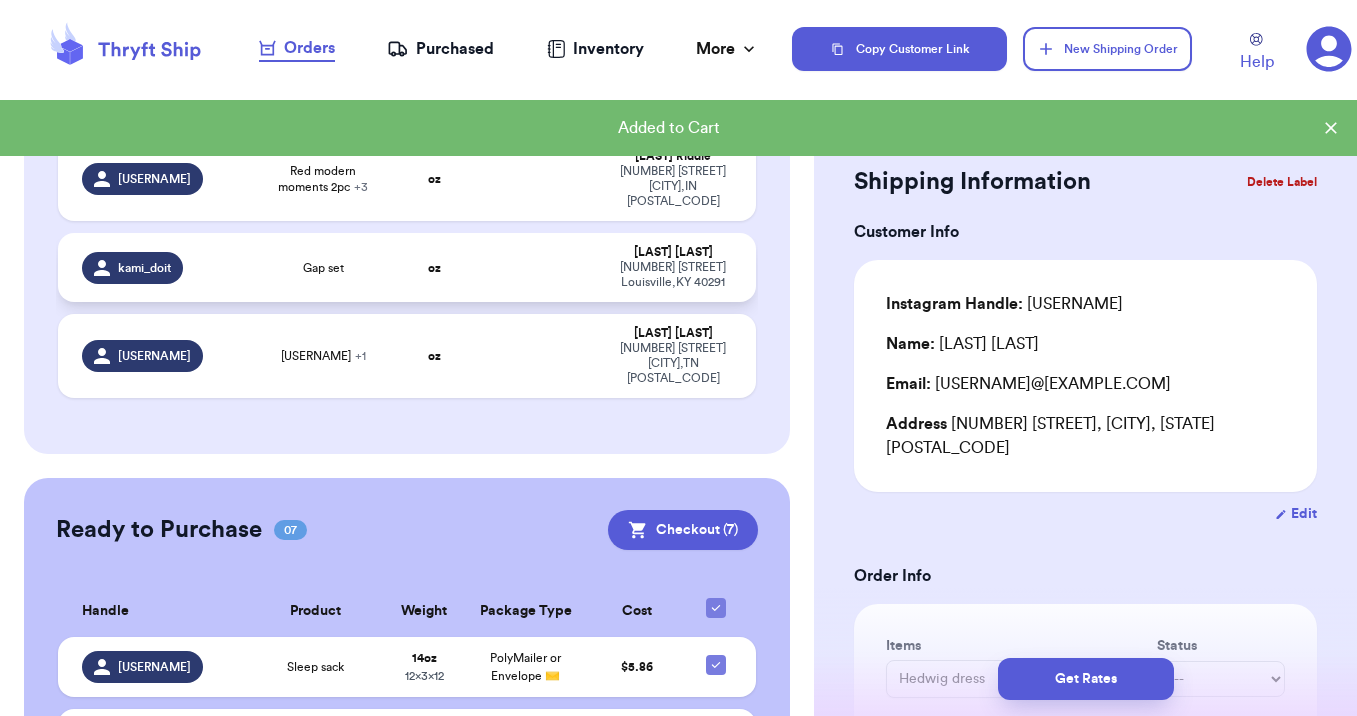 type 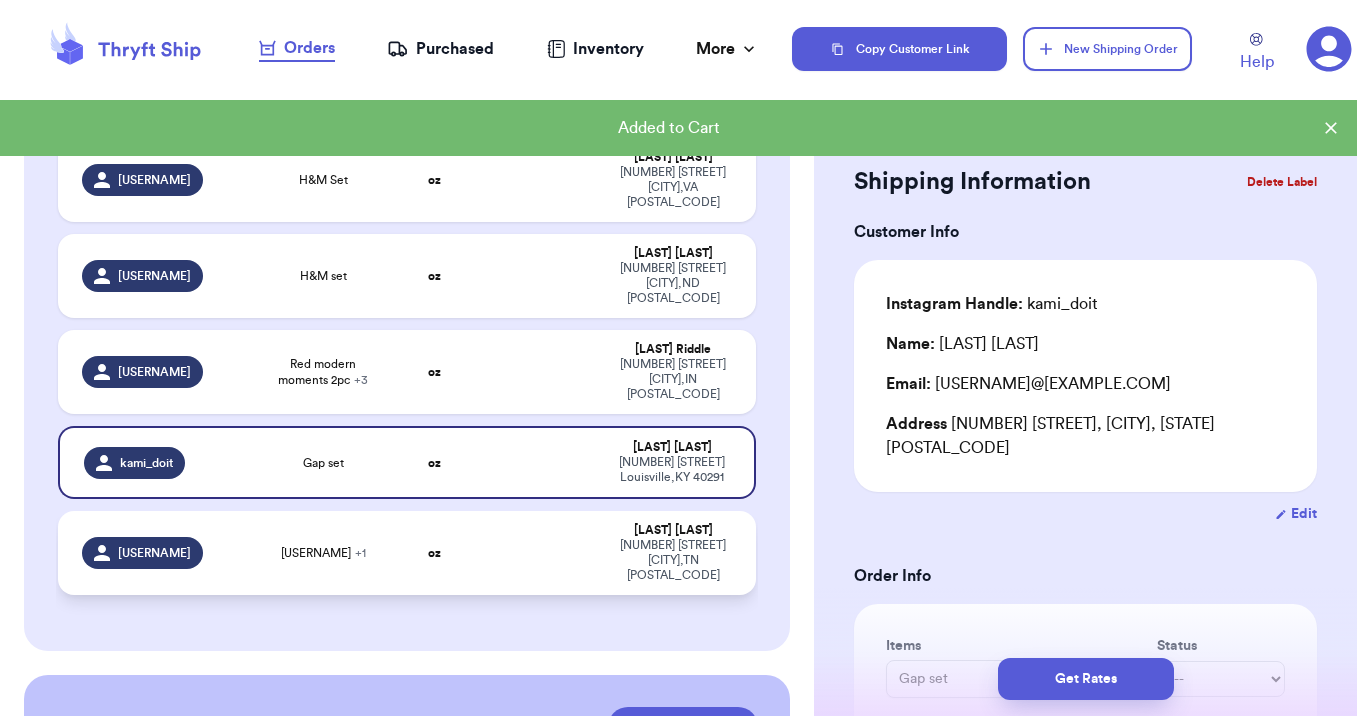 scroll, scrollTop: 469, scrollLeft: 0, axis: vertical 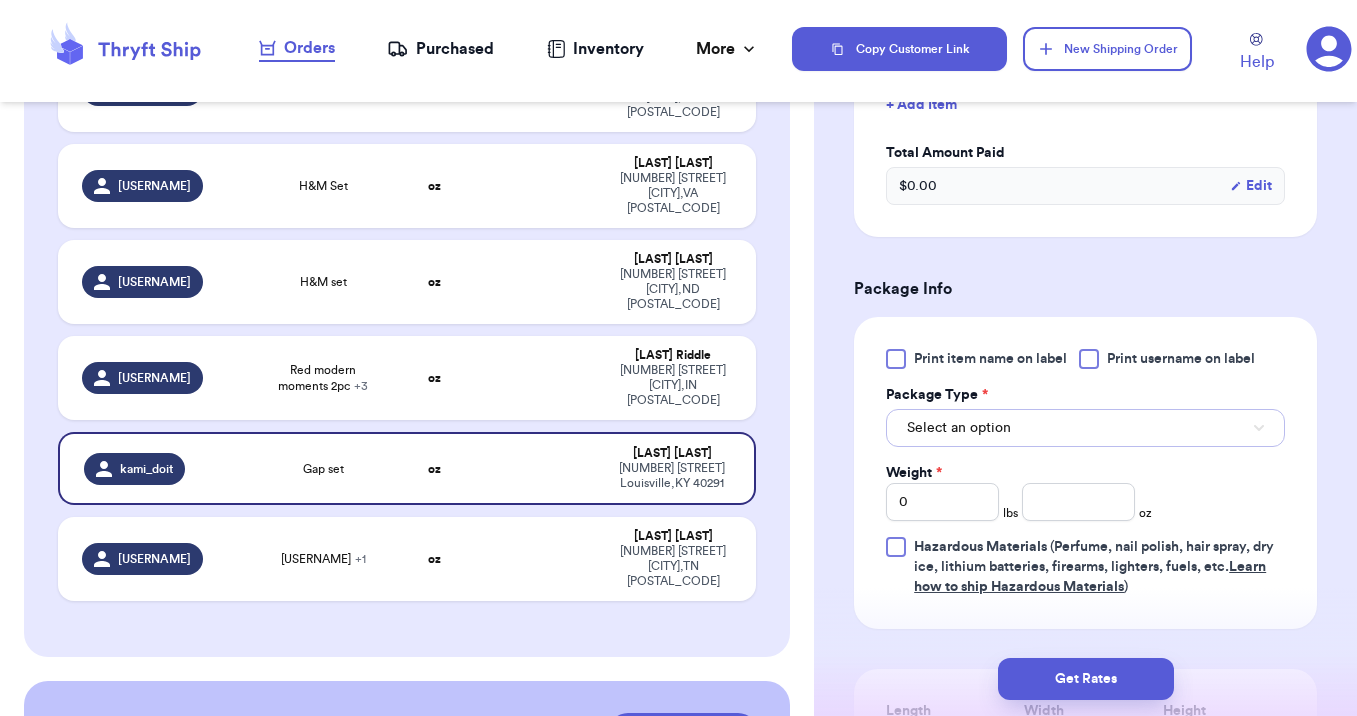 click on "Select an option" at bounding box center (1085, 428) 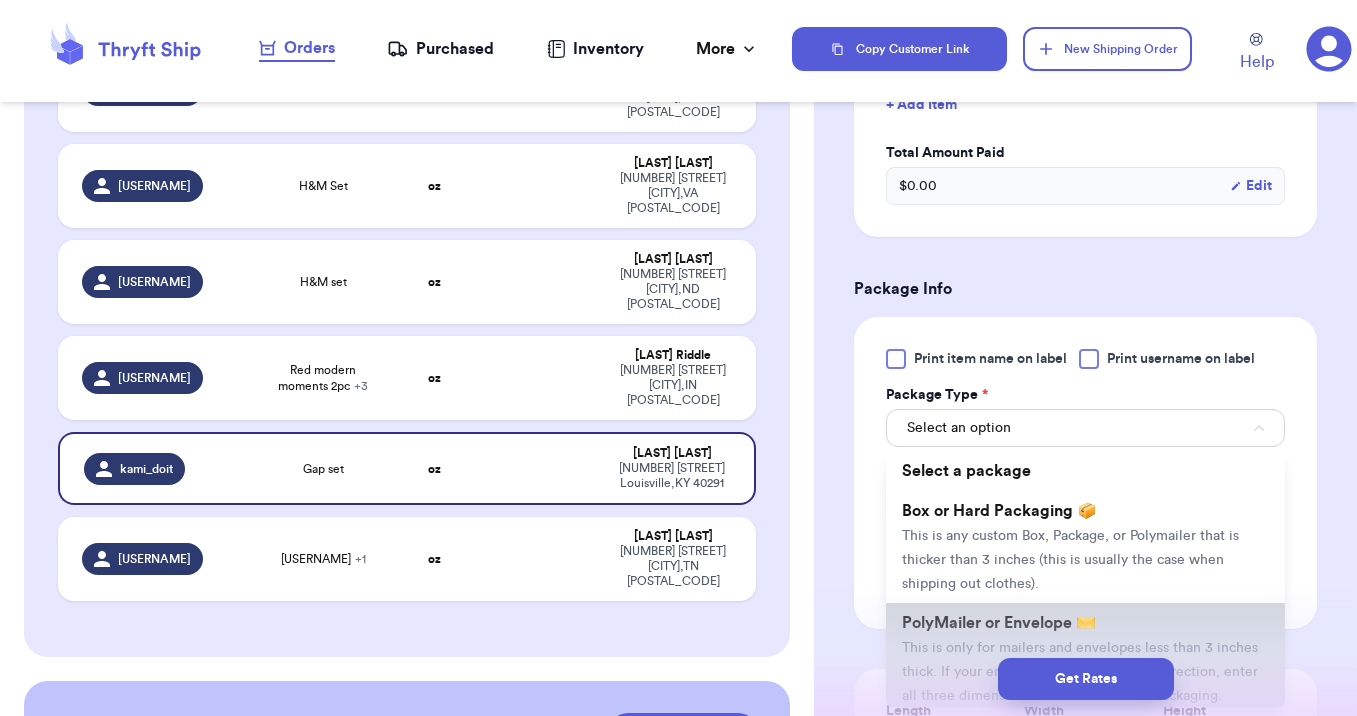 click on "PolyMailer or Envelope ✉️" at bounding box center [999, 623] 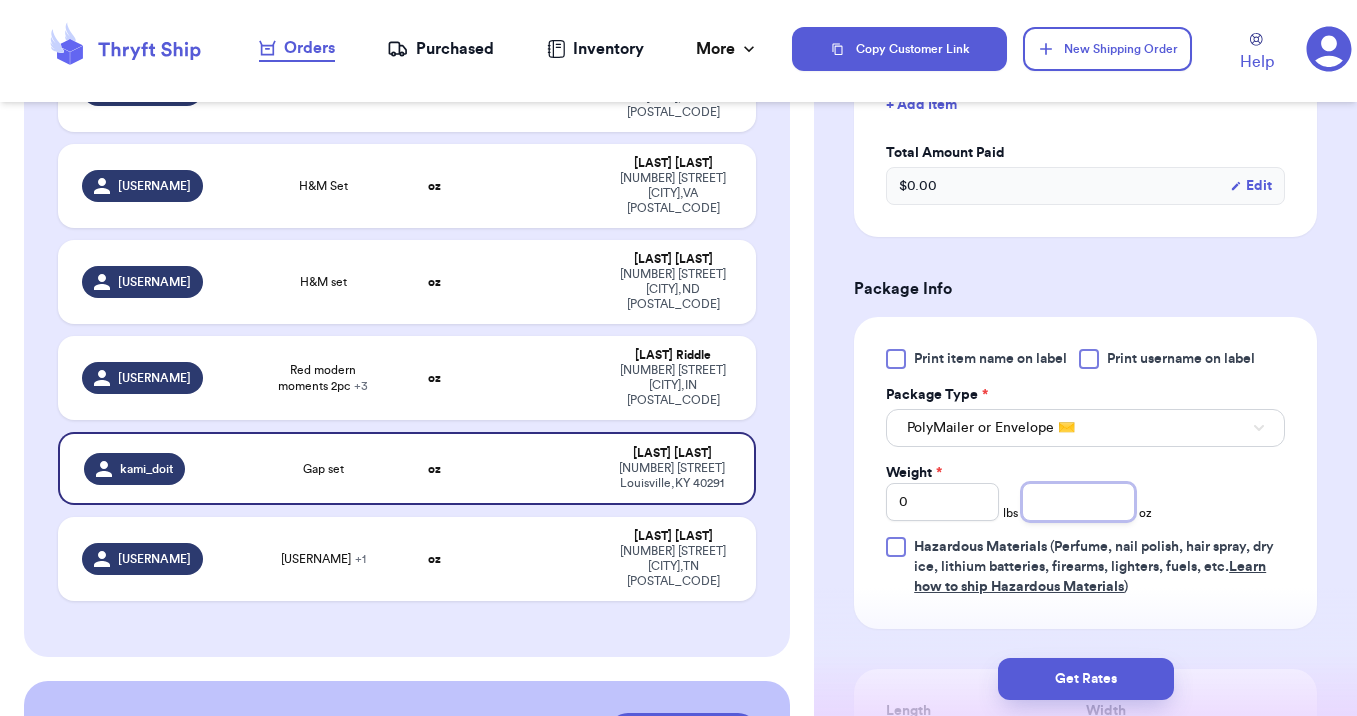 click at bounding box center (1078, 502) 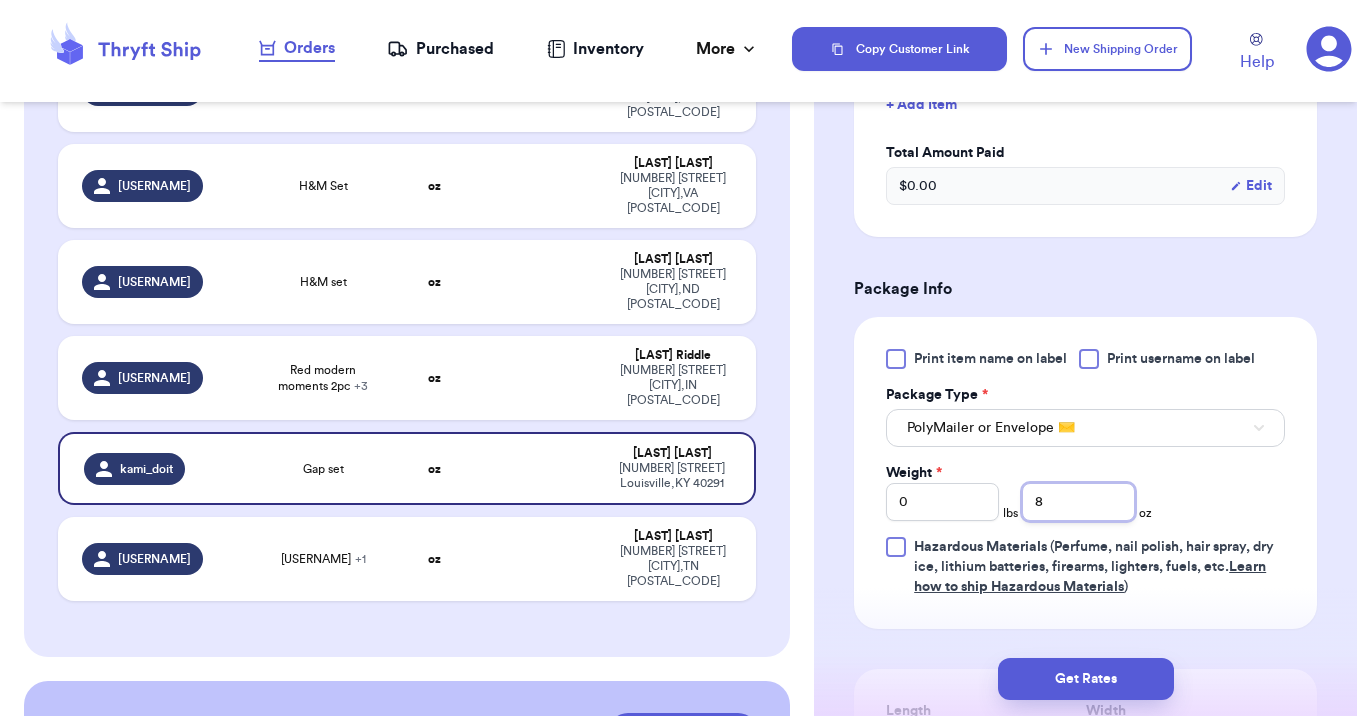 type on "8" 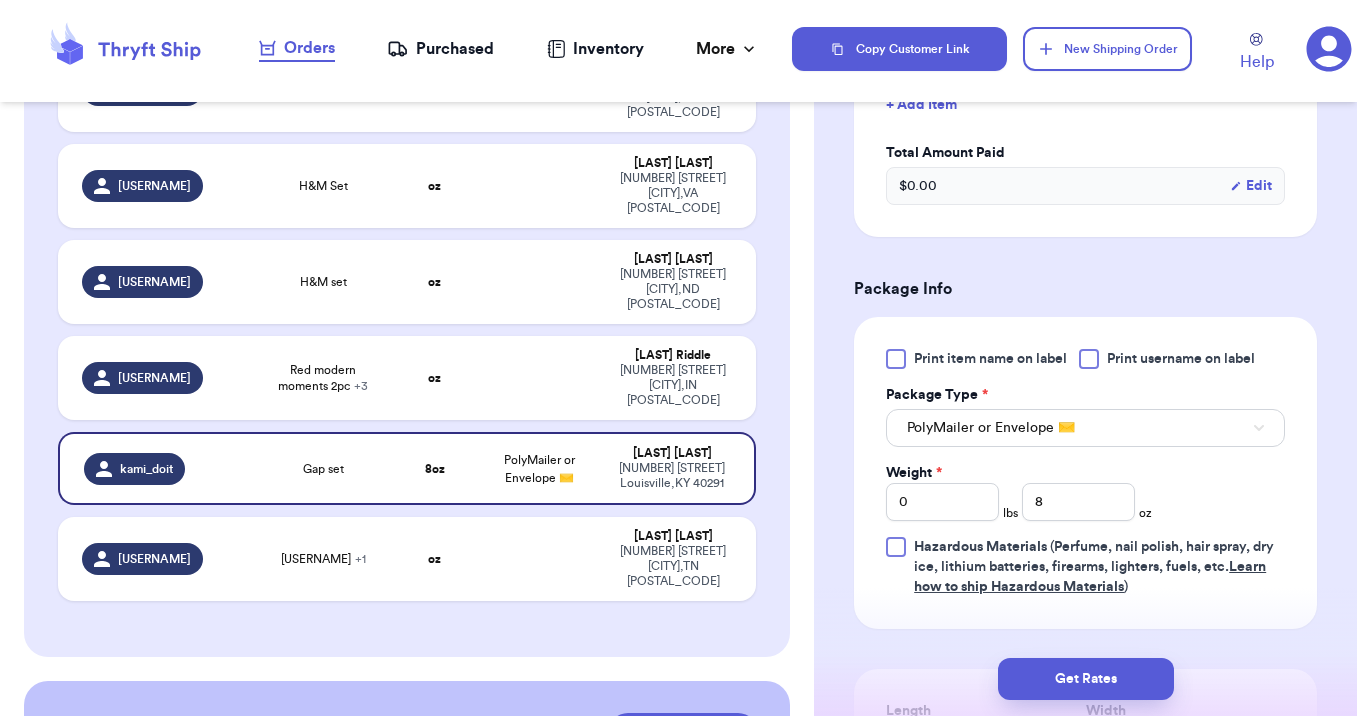 scroll, scrollTop: 651, scrollLeft: 0, axis: vertical 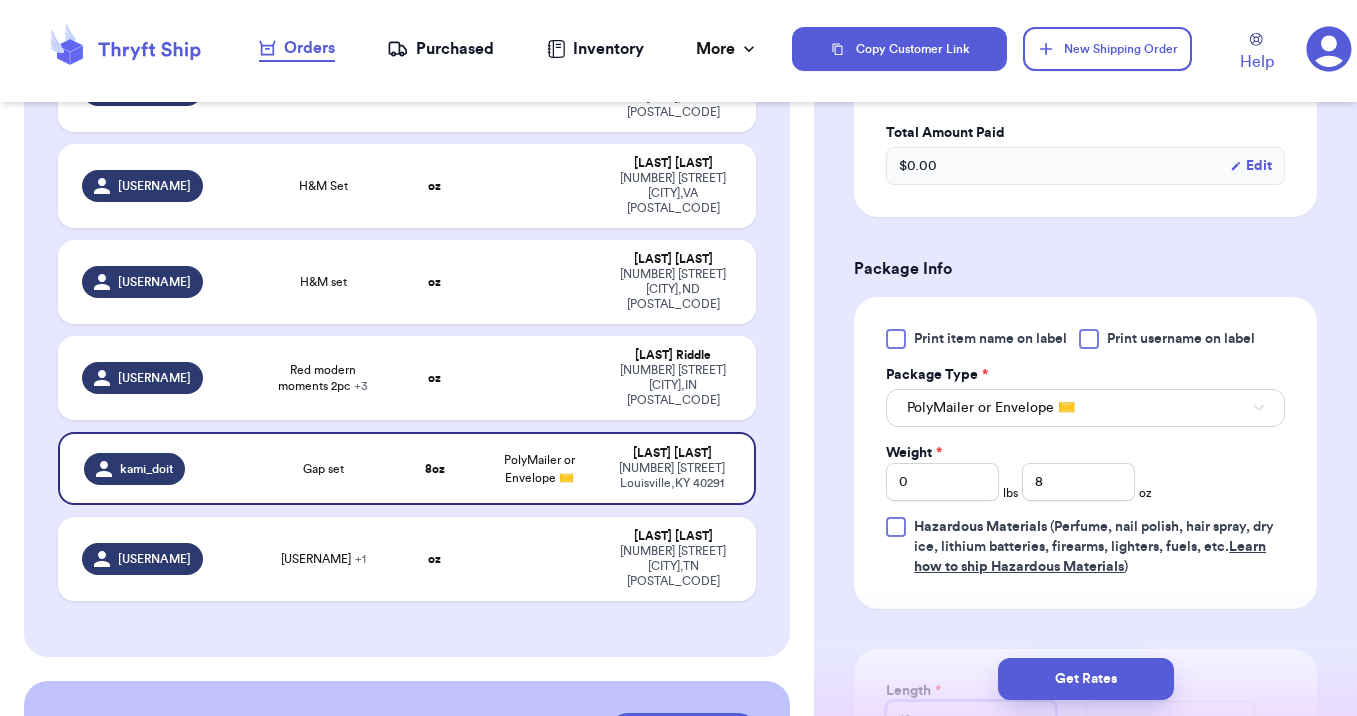 type on "12" 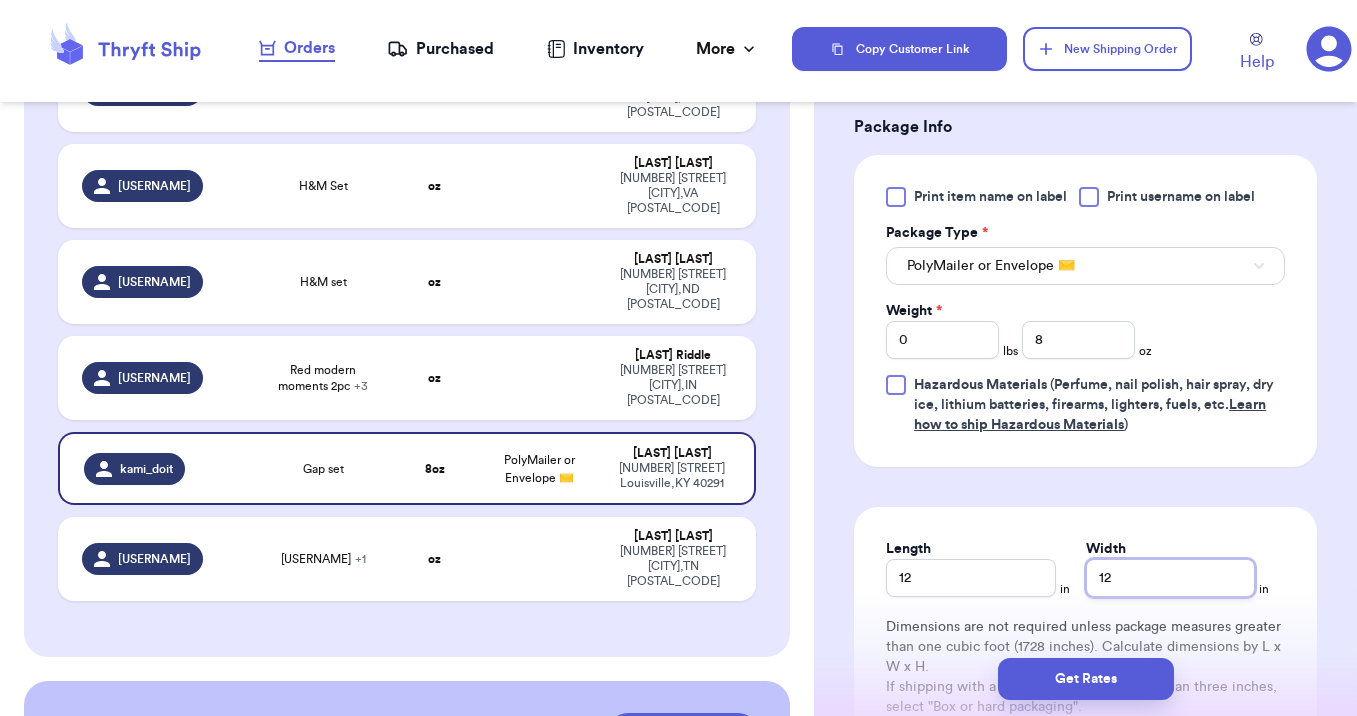 scroll, scrollTop: 835, scrollLeft: 0, axis: vertical 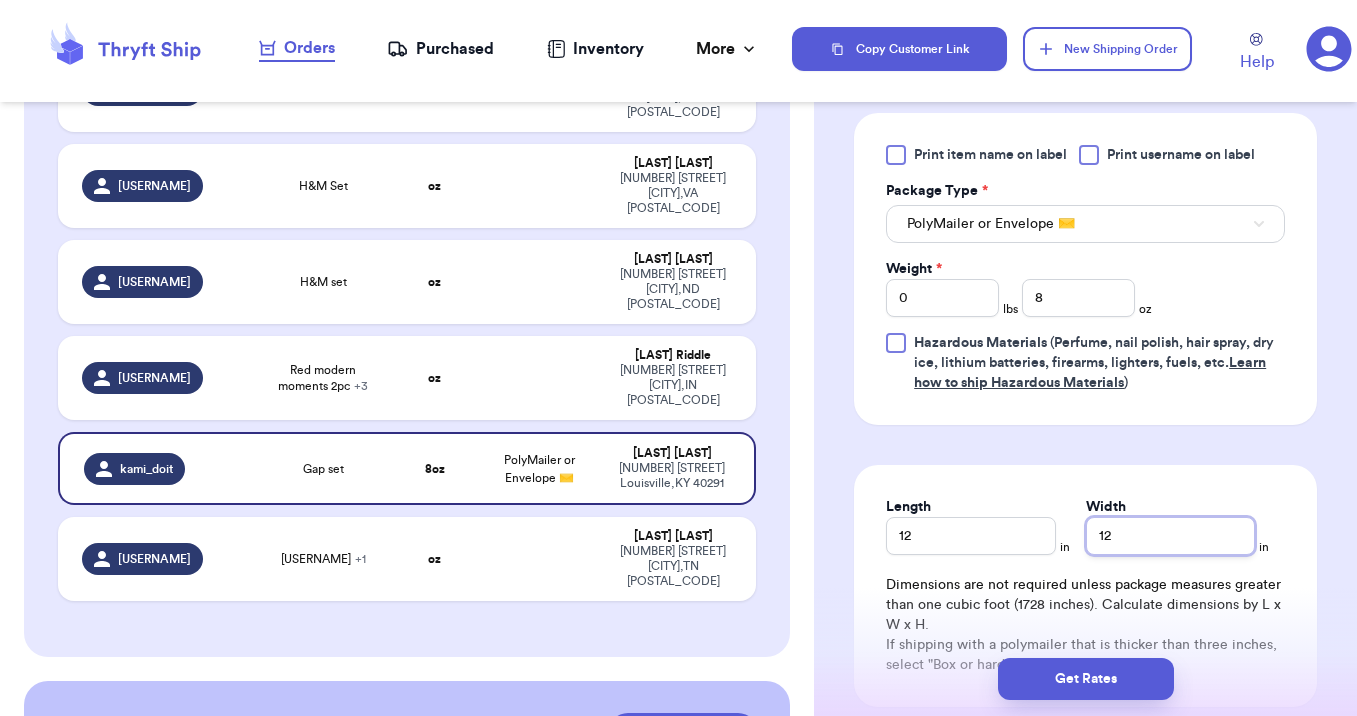 type on "12" 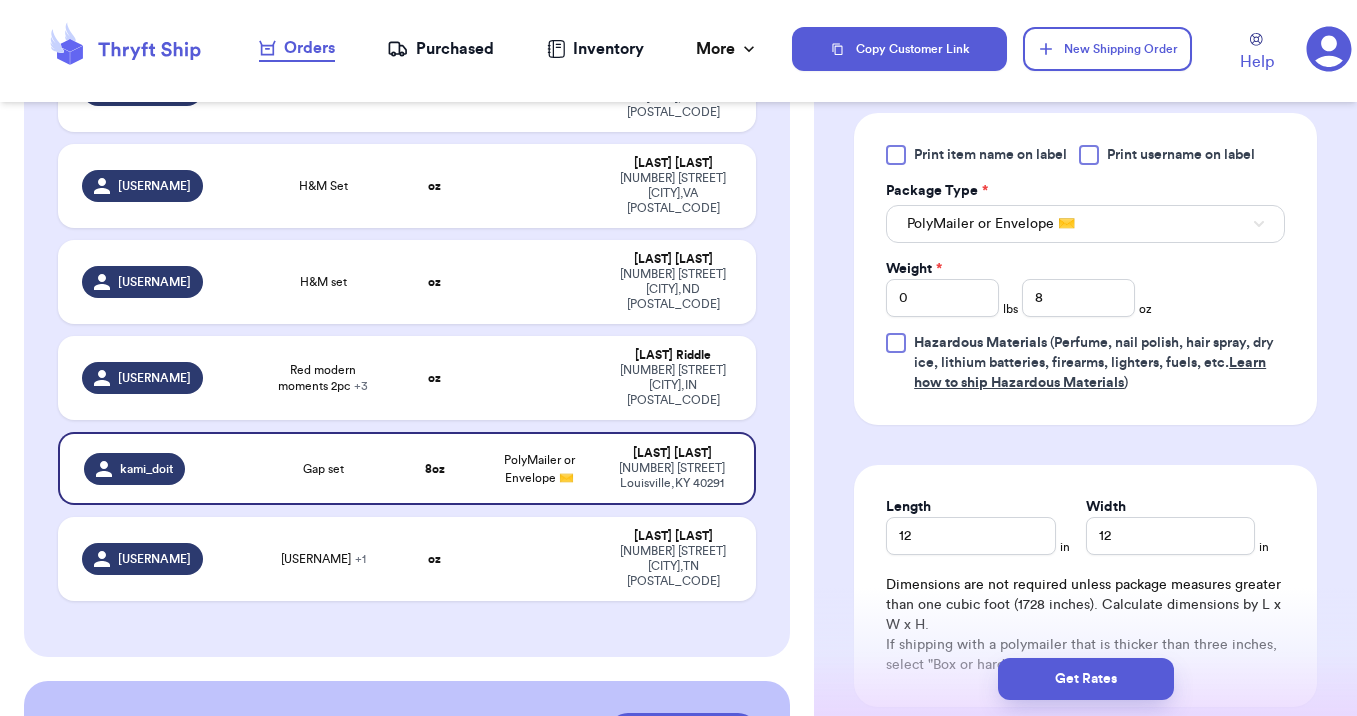 click on "Get Rates" at bounding box center [1085, 679] 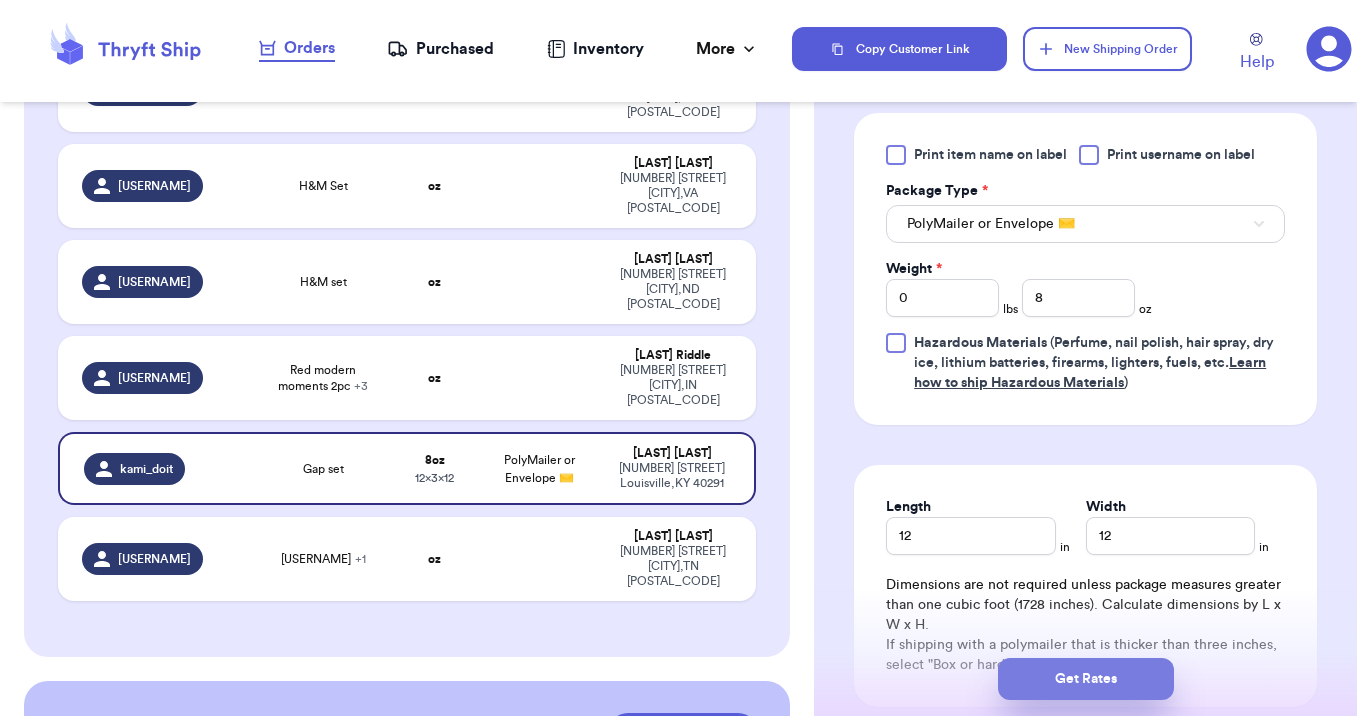 click on "Get Rates" at bounding box center (1086, 679) 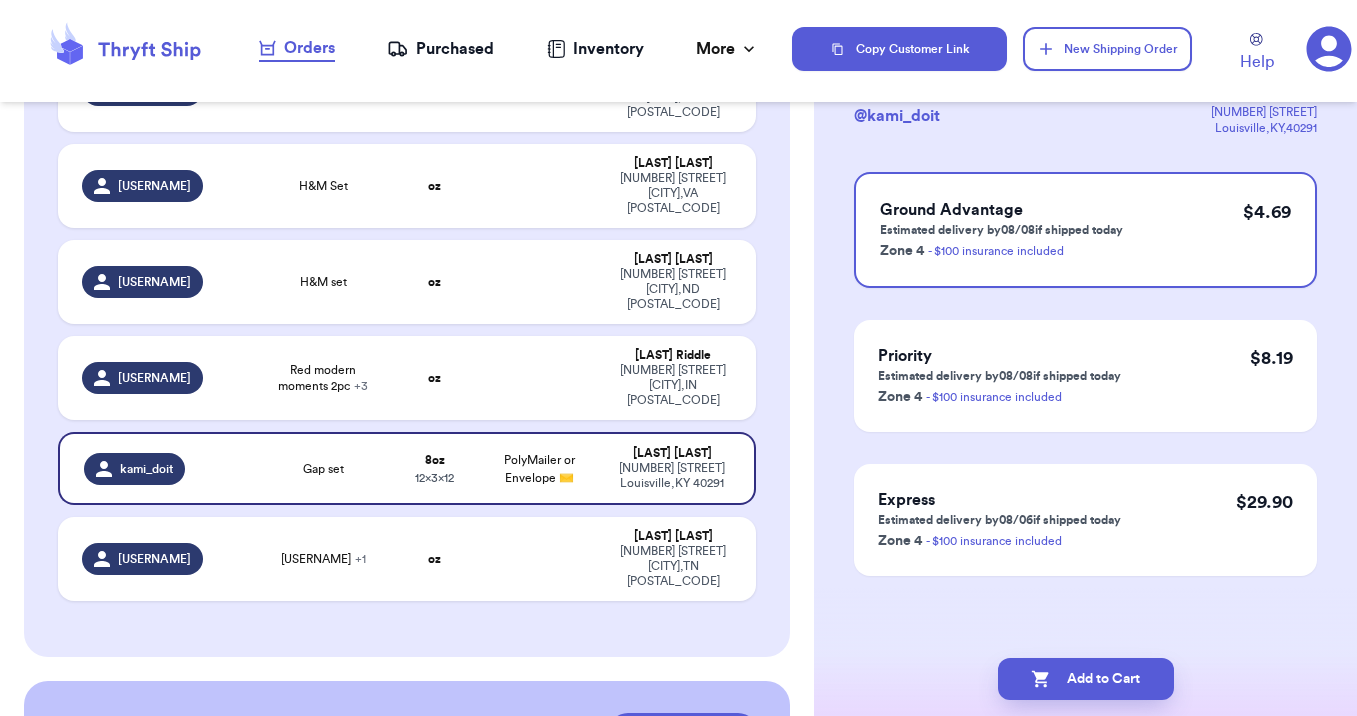 scroll, scrollTop: 0, scrollLeft: 0, axis: both 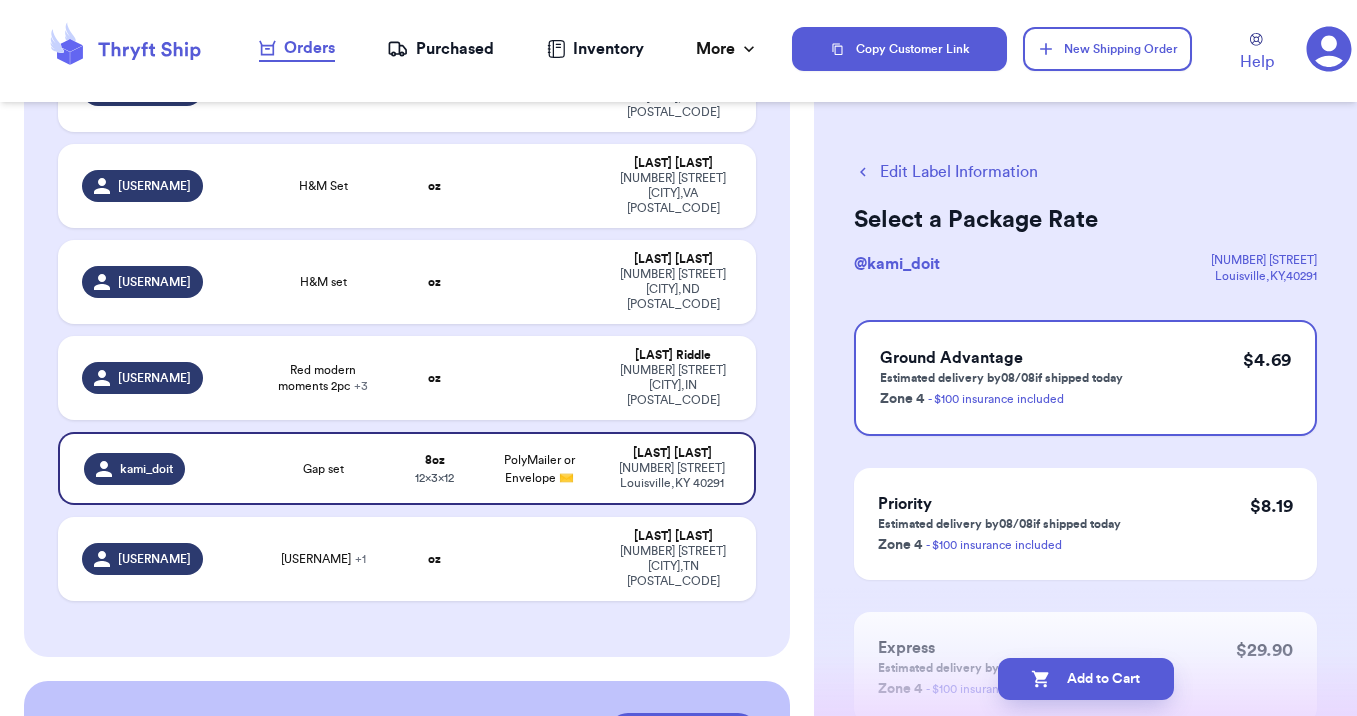 click on "Add to Cart" at bounding box center [1086, 679] 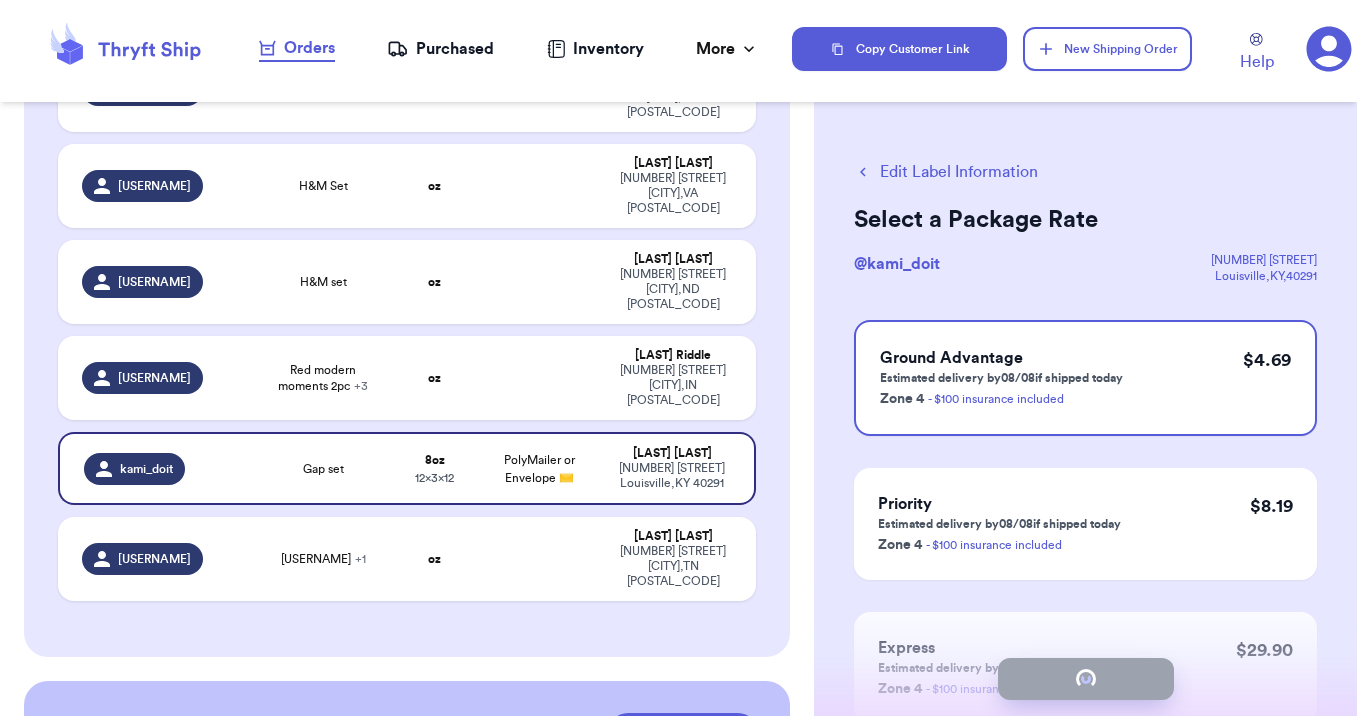 checkbox on "true" 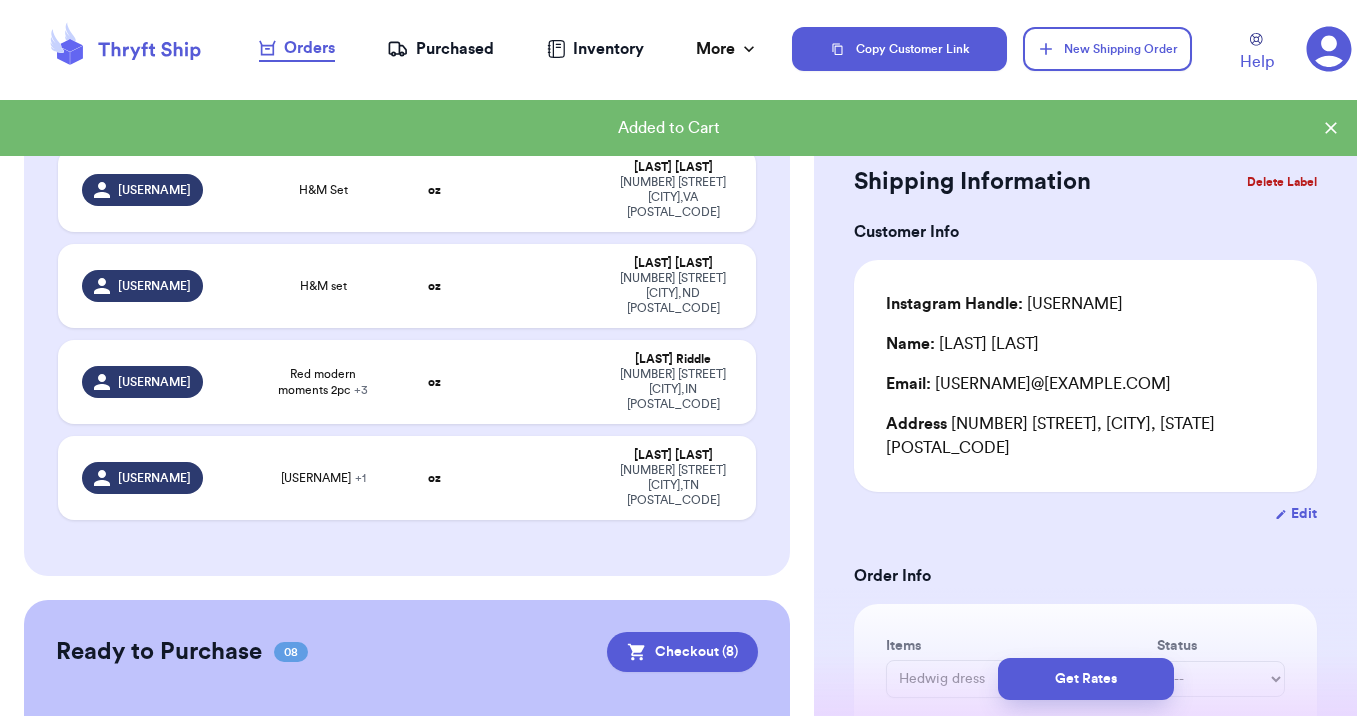 scroll, scrollTop: 473, scrollLeft: 0, axis: vertical 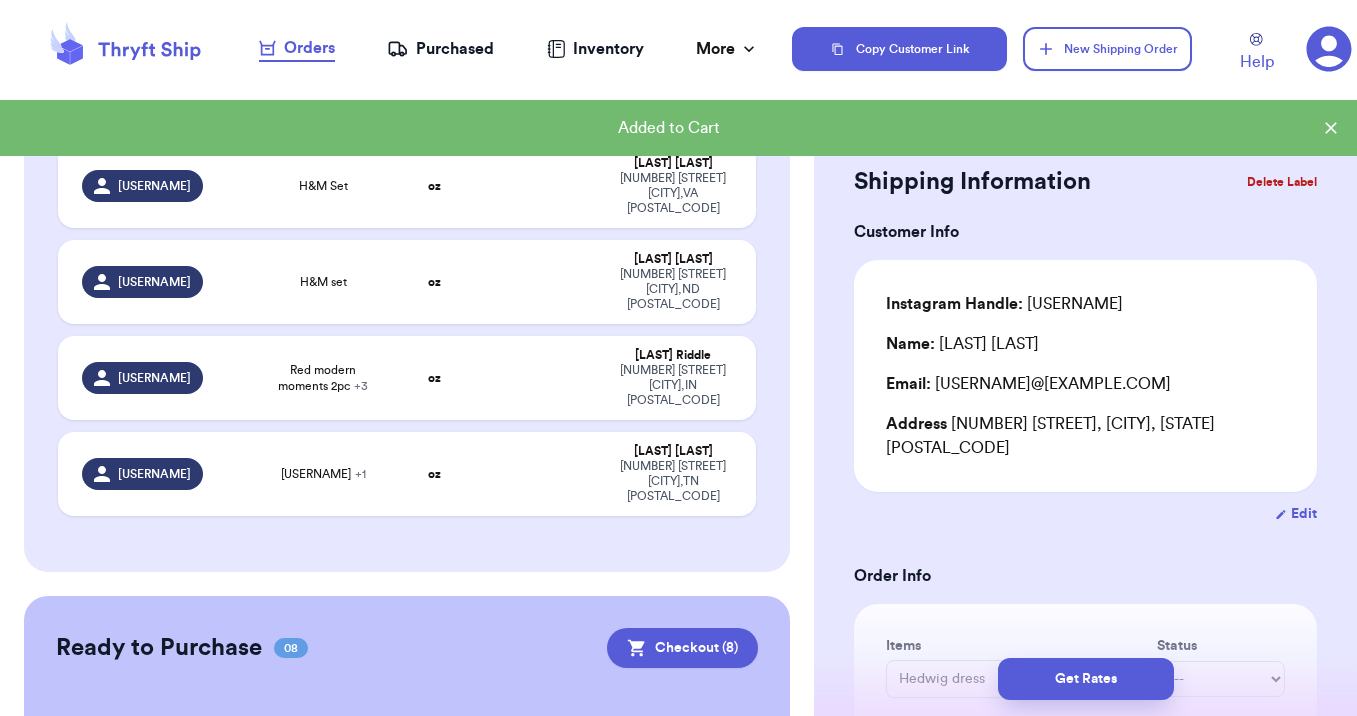 type 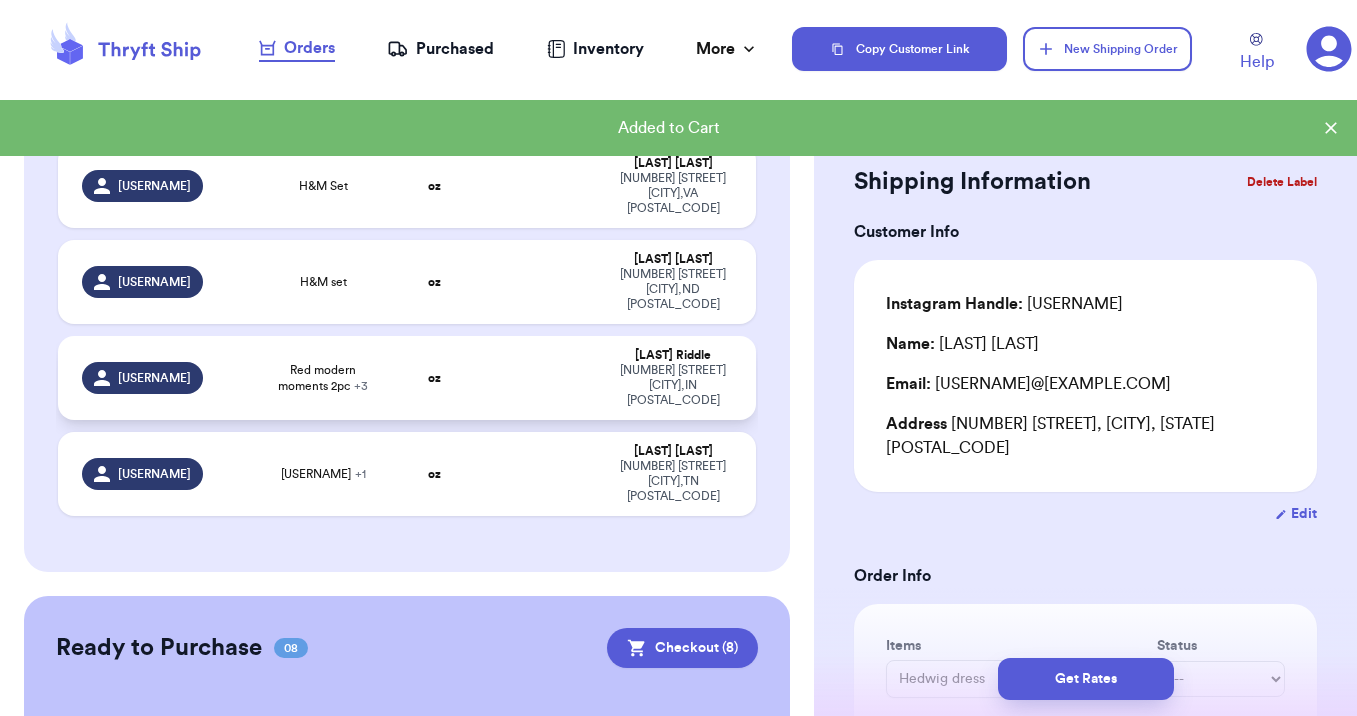click at bounding box center [540, 378] 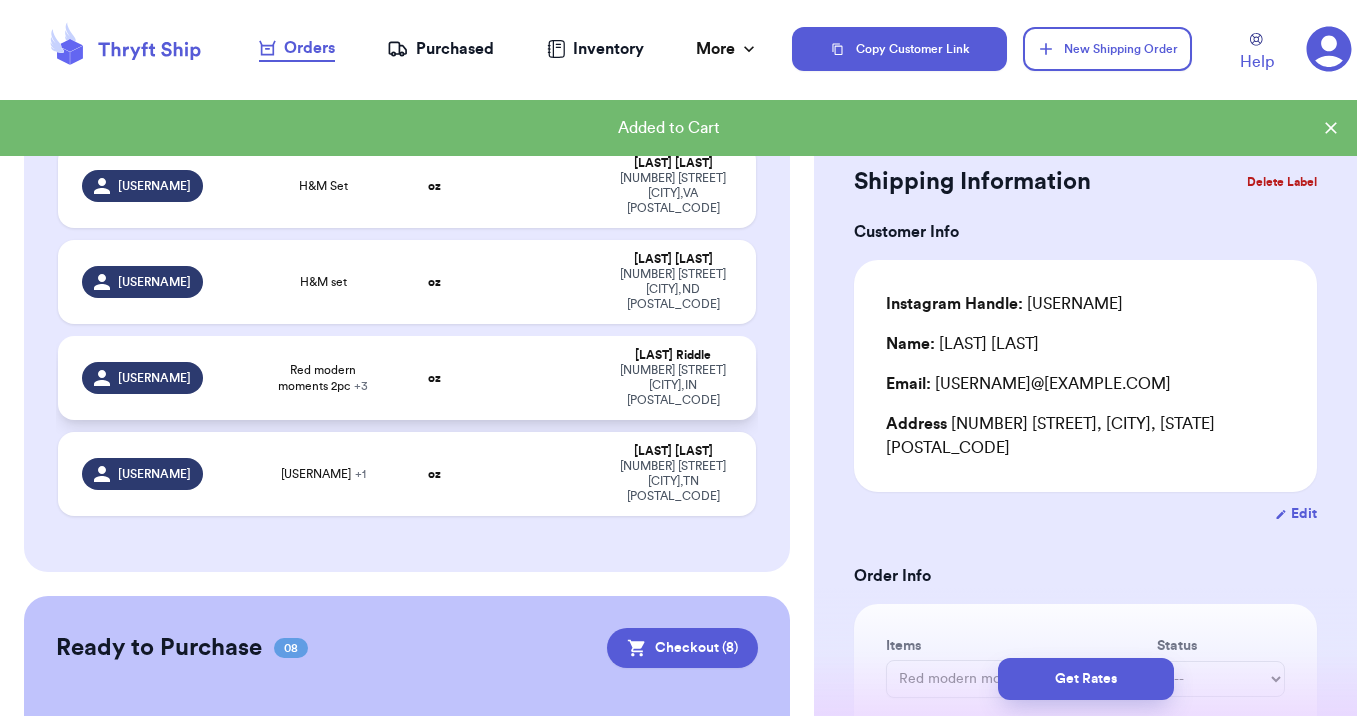 scroll, scrollTop: 469, scrollLeft: 0, axis: vertical 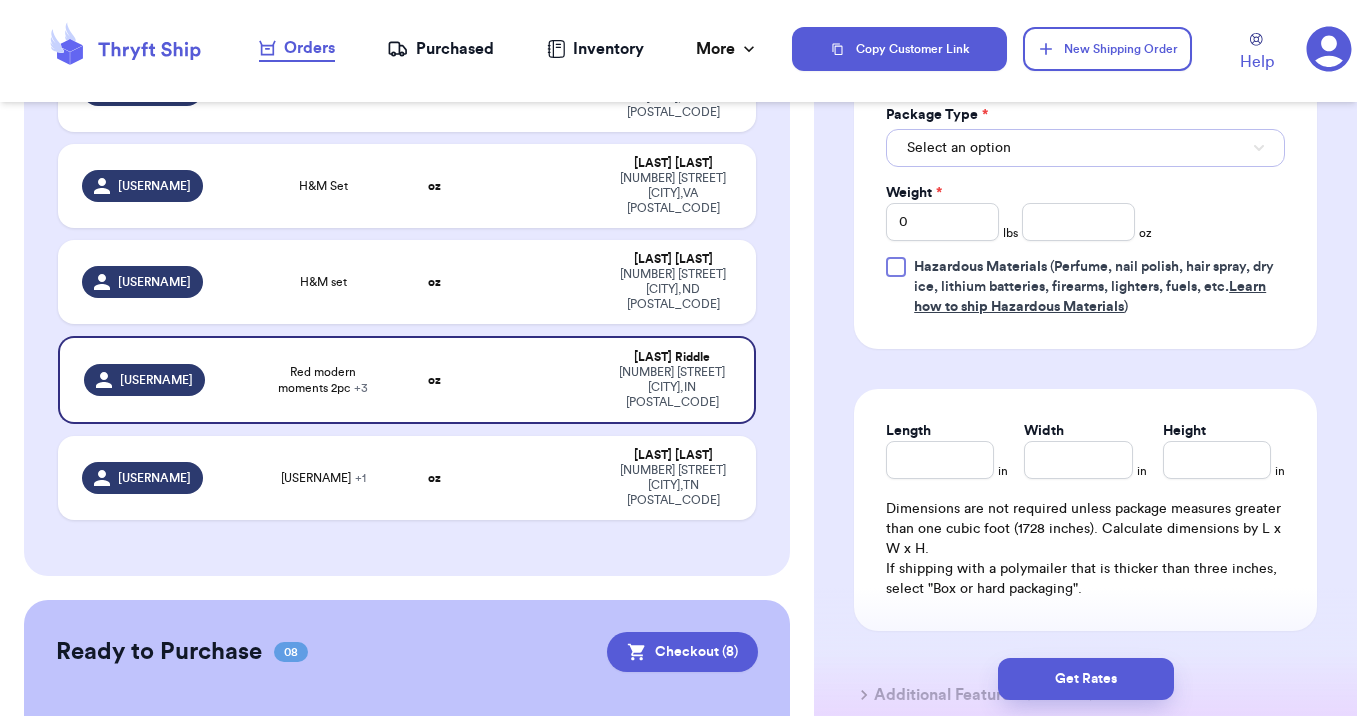 click on "Select an option" at bounding box center [1085, 148] 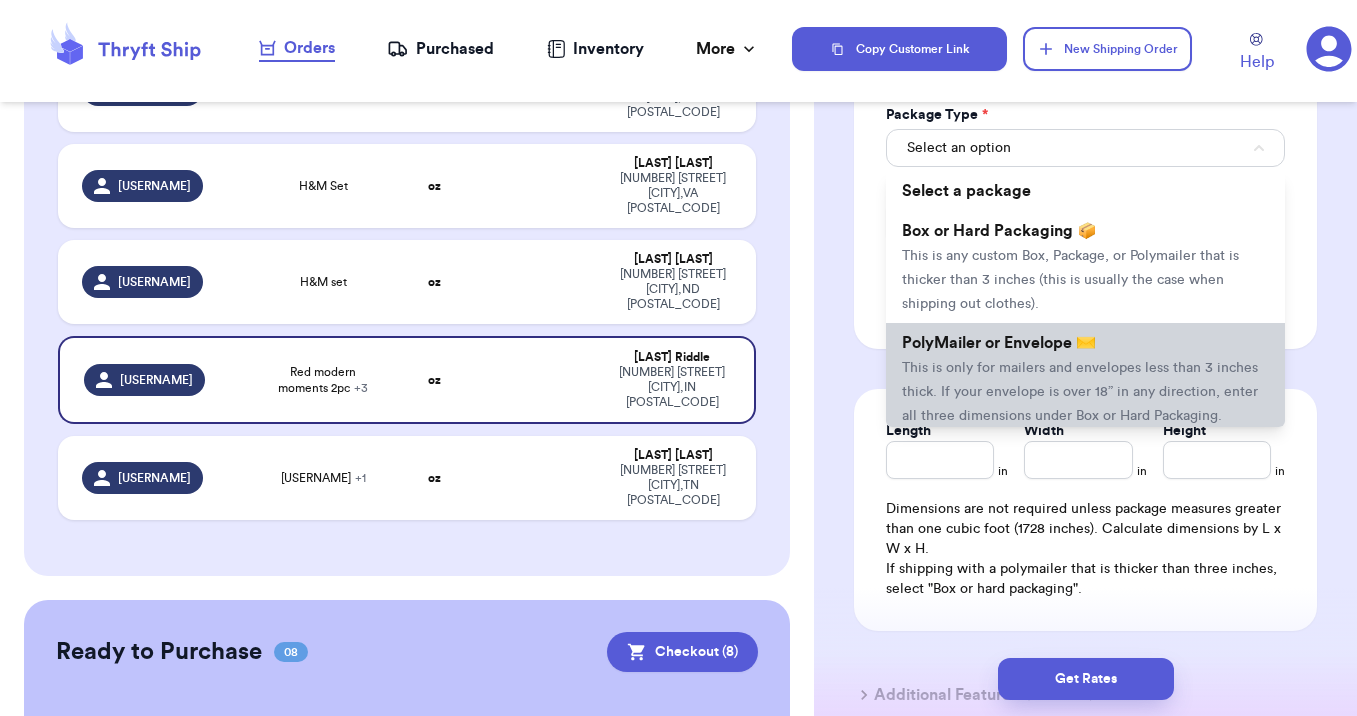 click on "PolyMailer or Envelope ✉️ This is only for mailers and envelopes less than 3 inches thick. If your envelope is over 18” in any direction, enter all three dimensions under Box or Hard Packaging." at bounding box center [1085, 379] 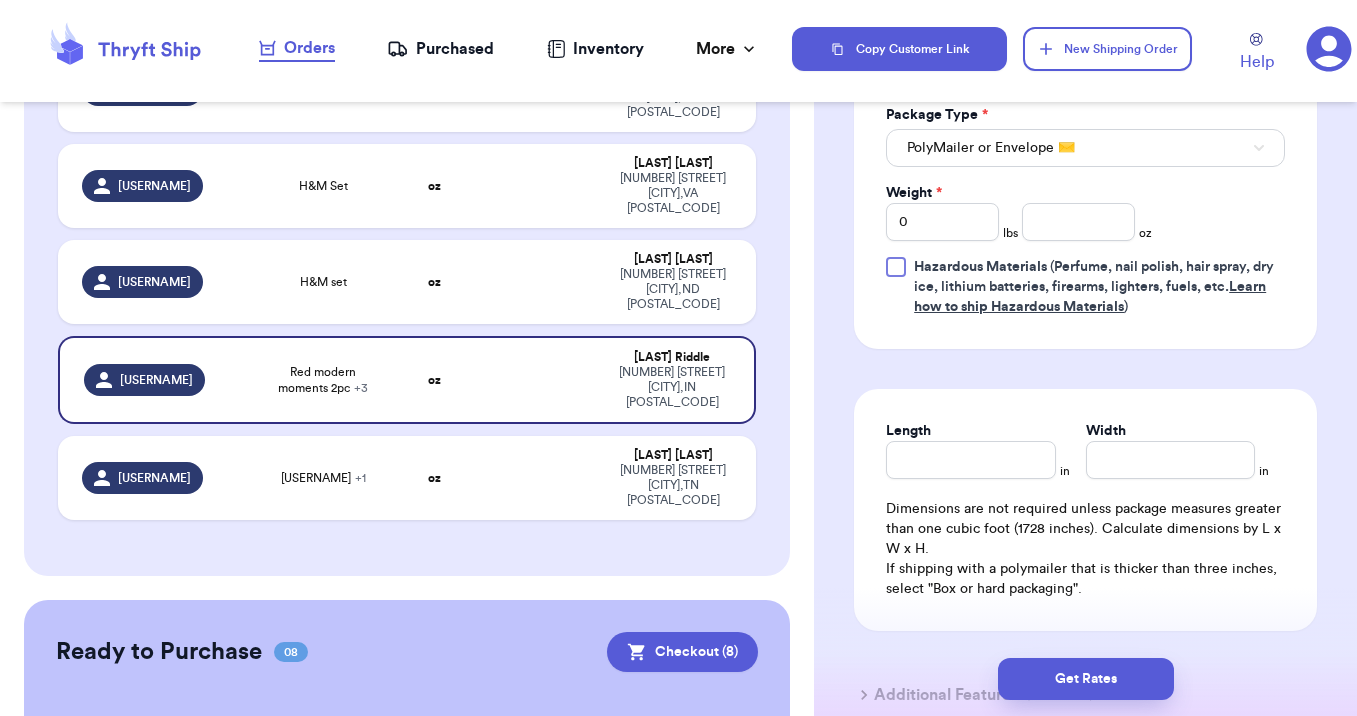 type 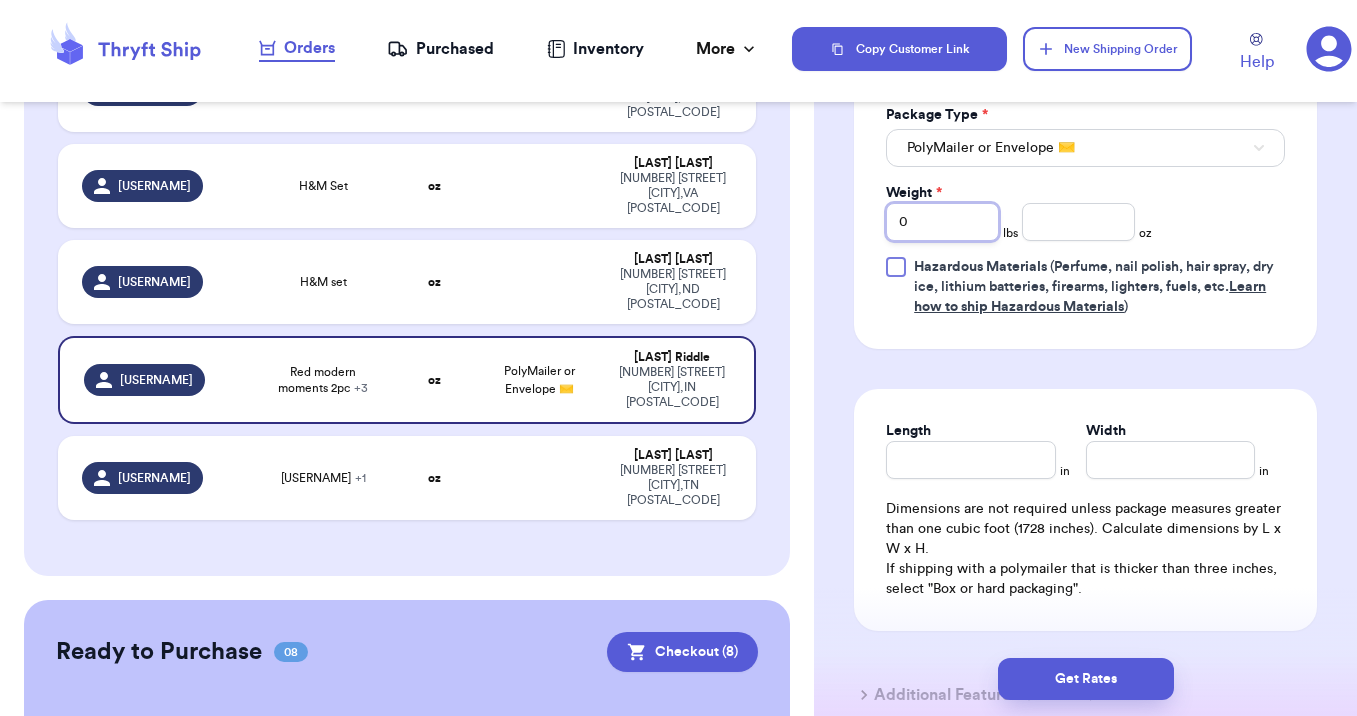 click on "0" at bounding box center [942, 222] 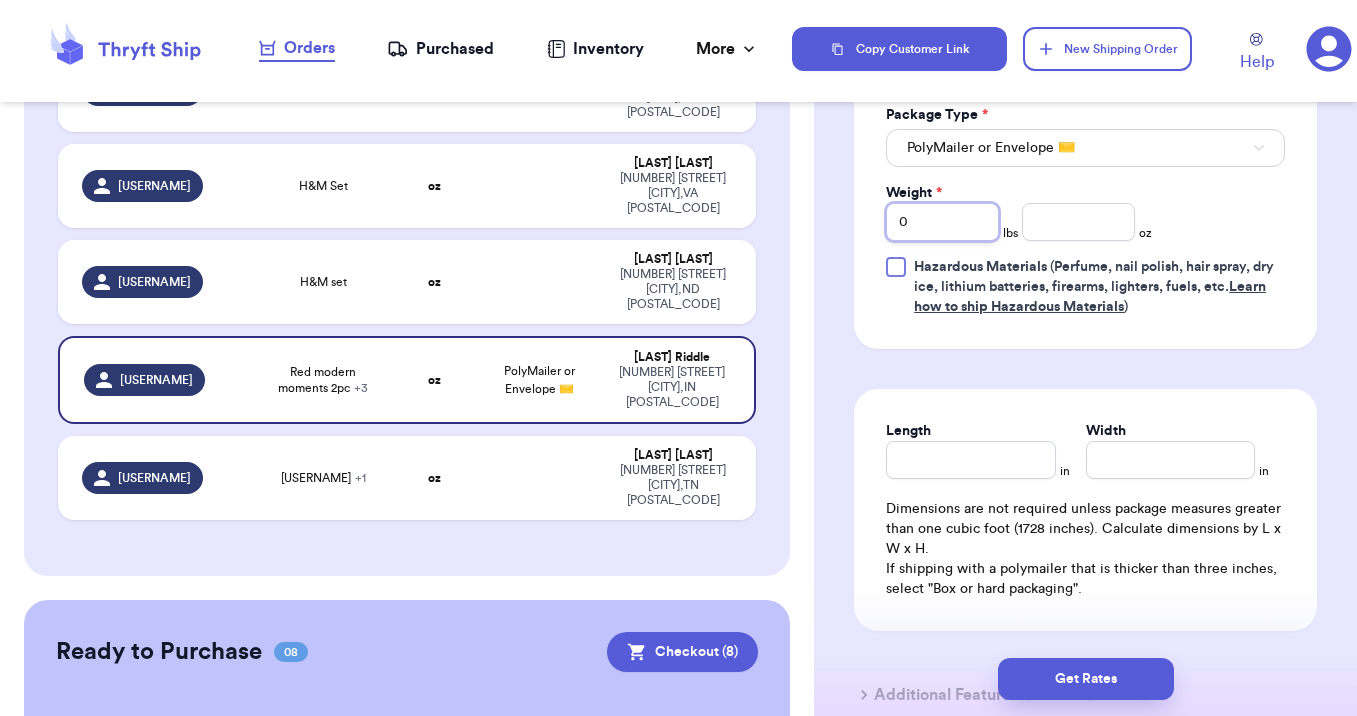 type 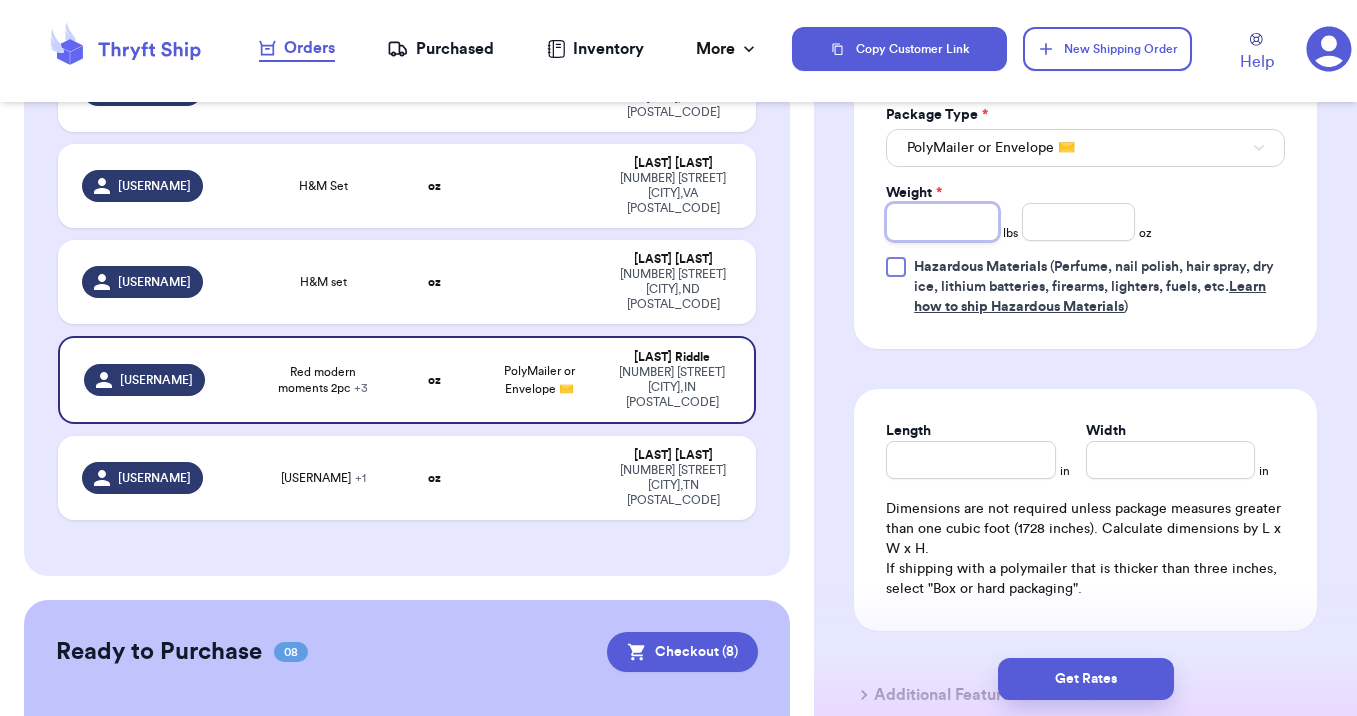 type on "1" 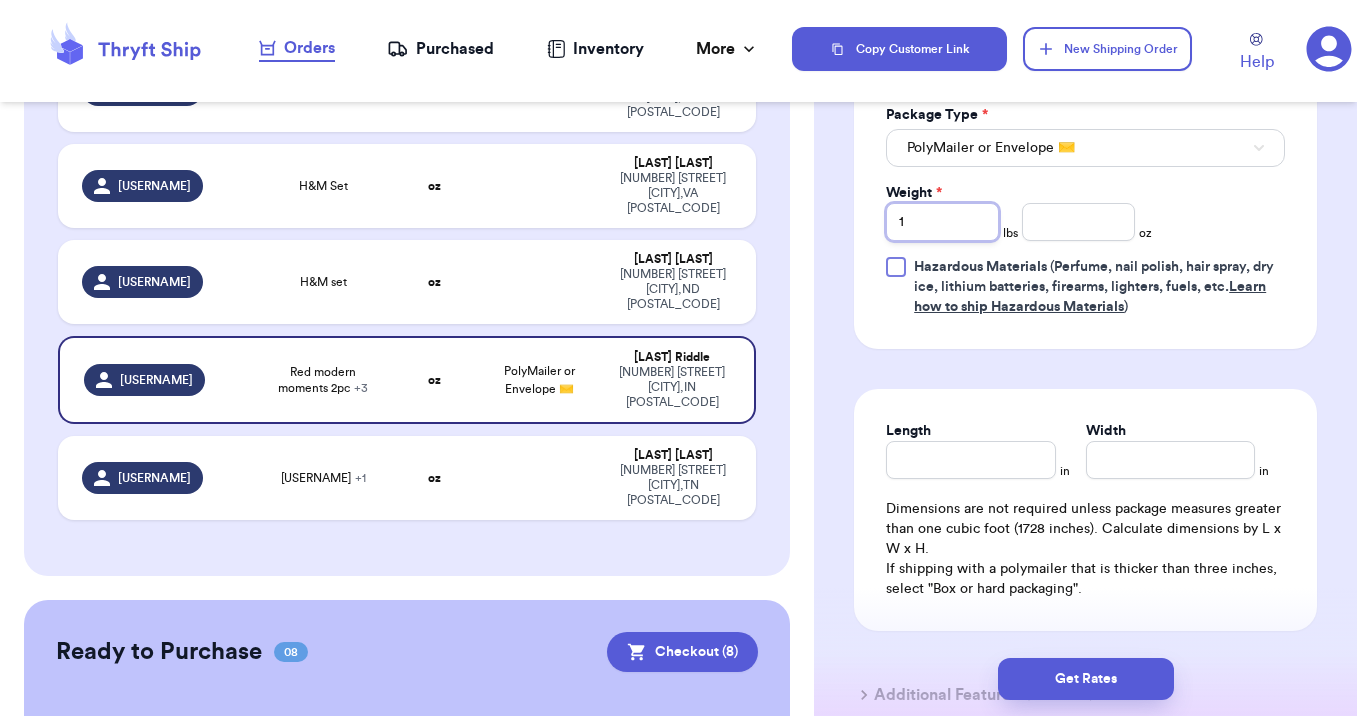 type 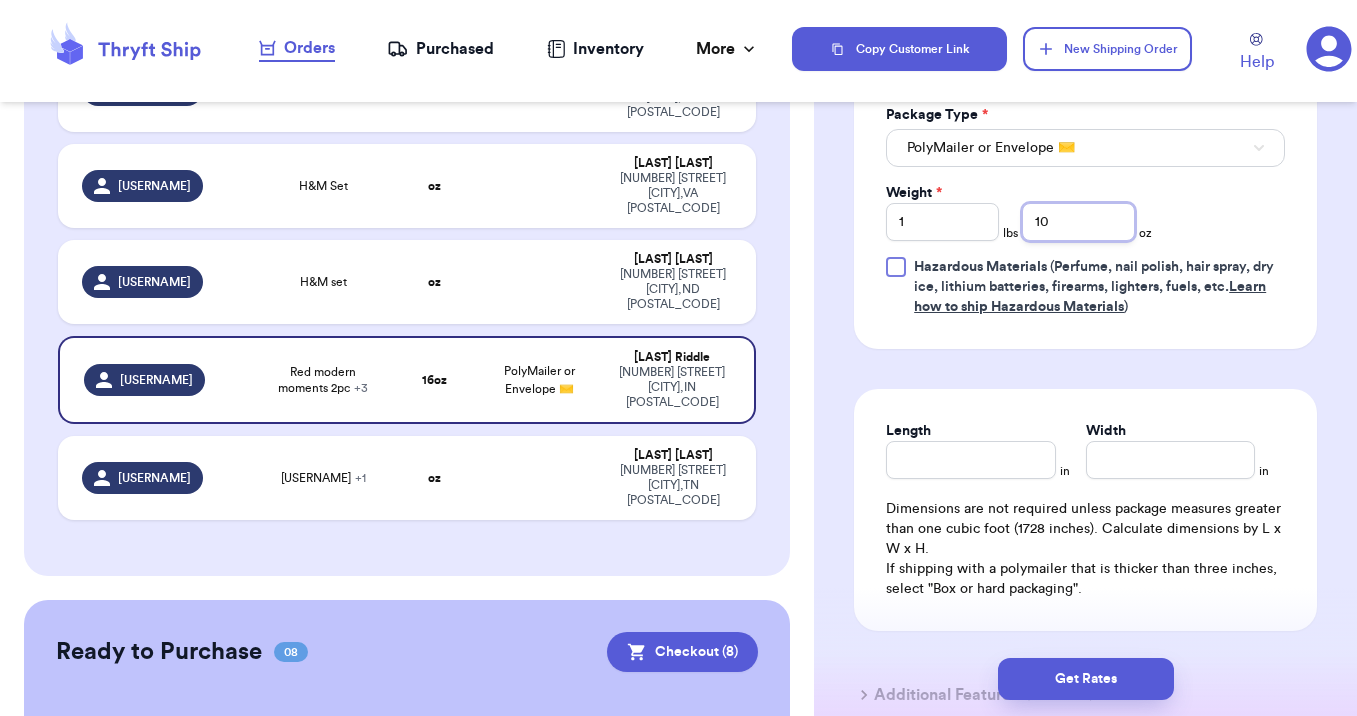 type on "10" 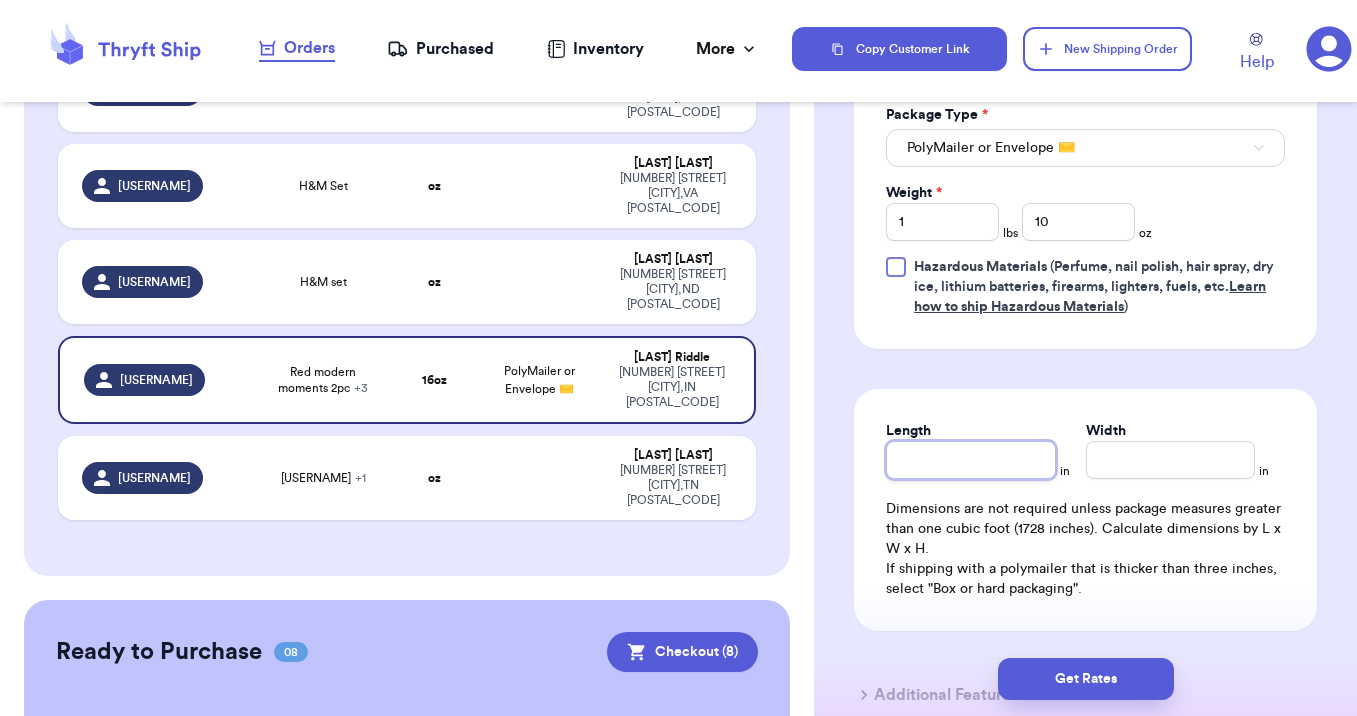 click on "Length" at bounding box center (970, 460) 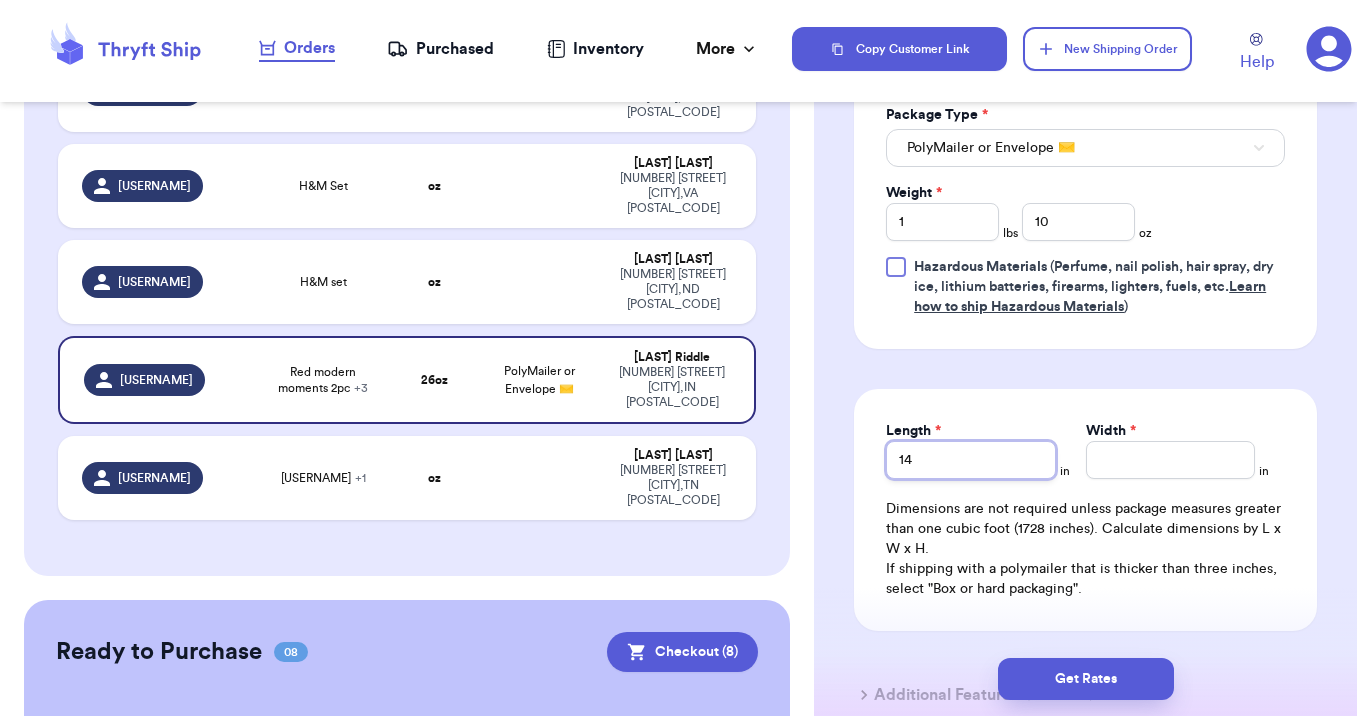 type on "14" 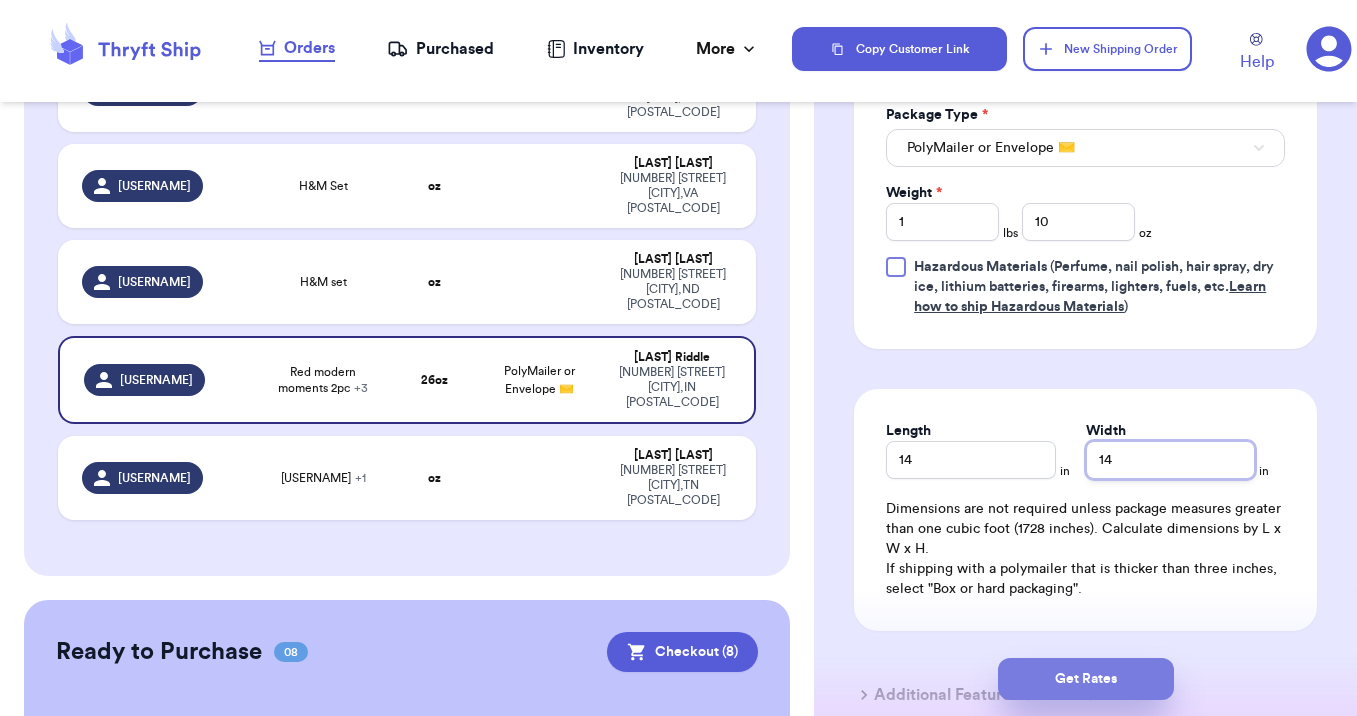 type on "14" 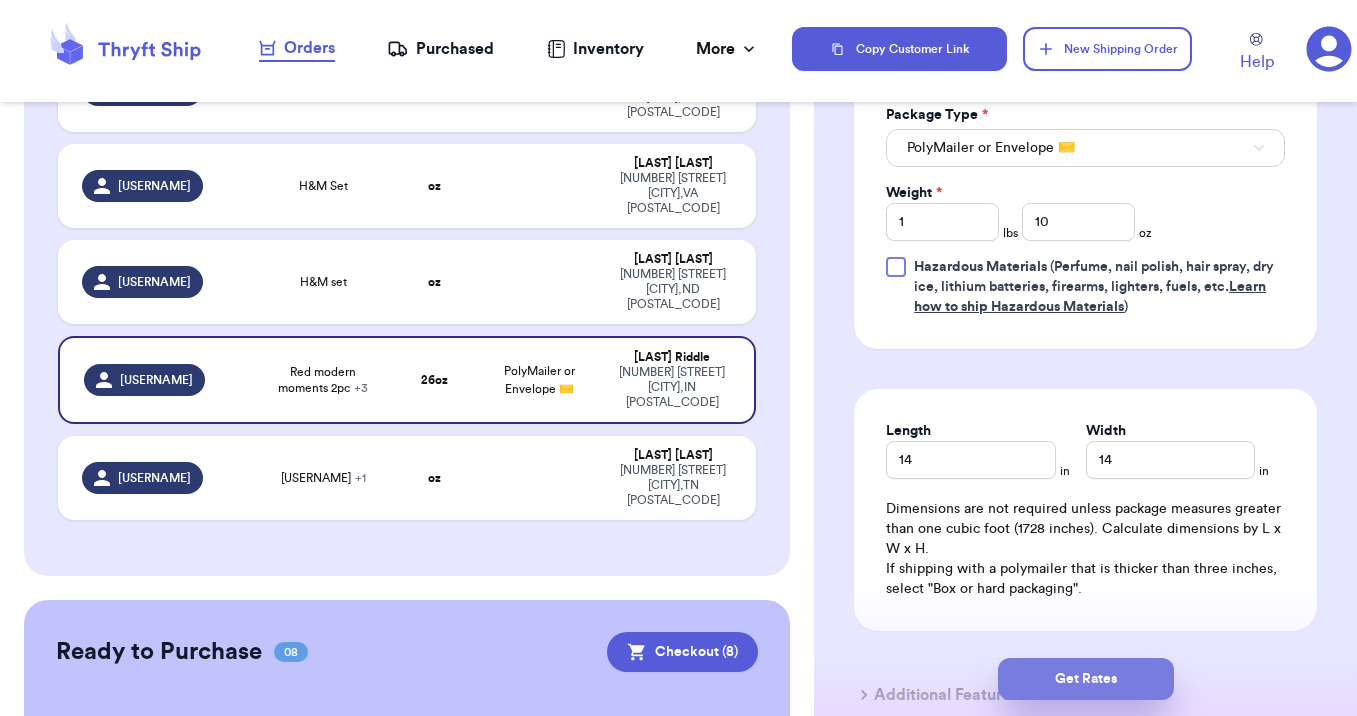 click on "Get Rates" at bounding box center [1086, 679] 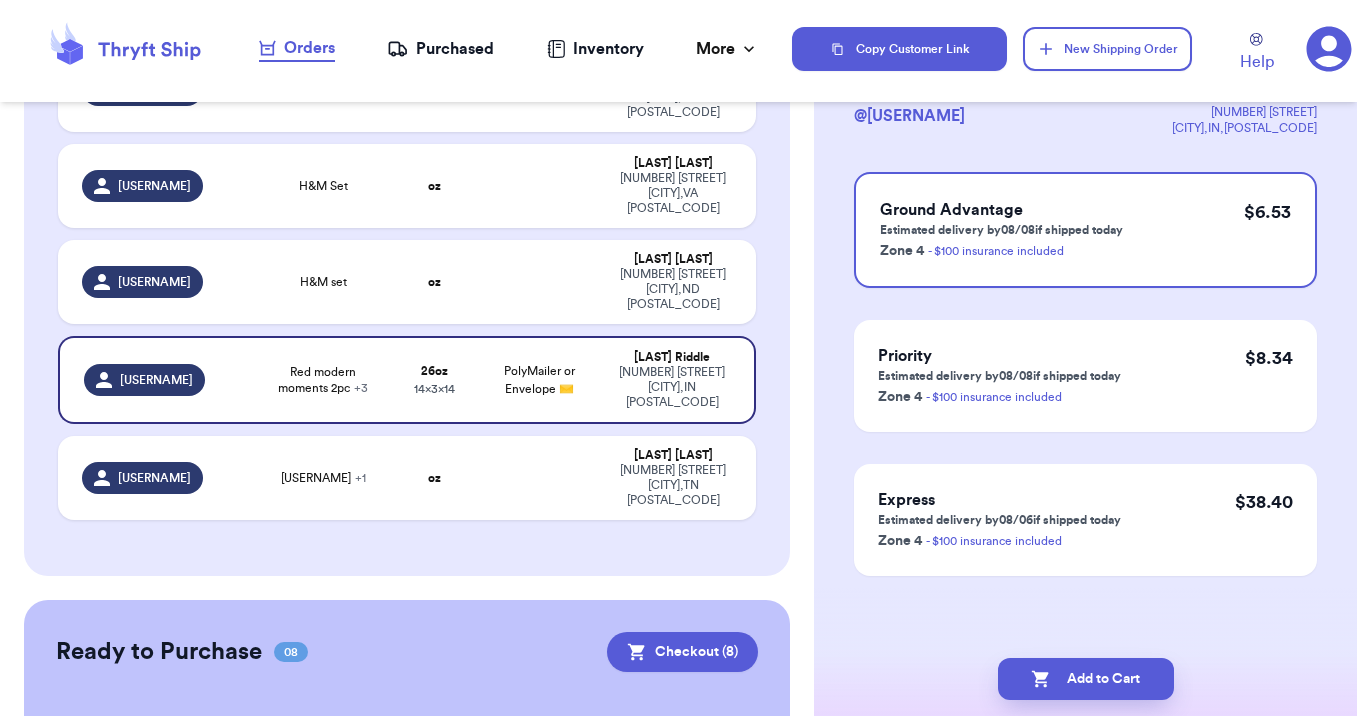 scroll, scrollTop: 0, scrollLeft: 0, axis: both 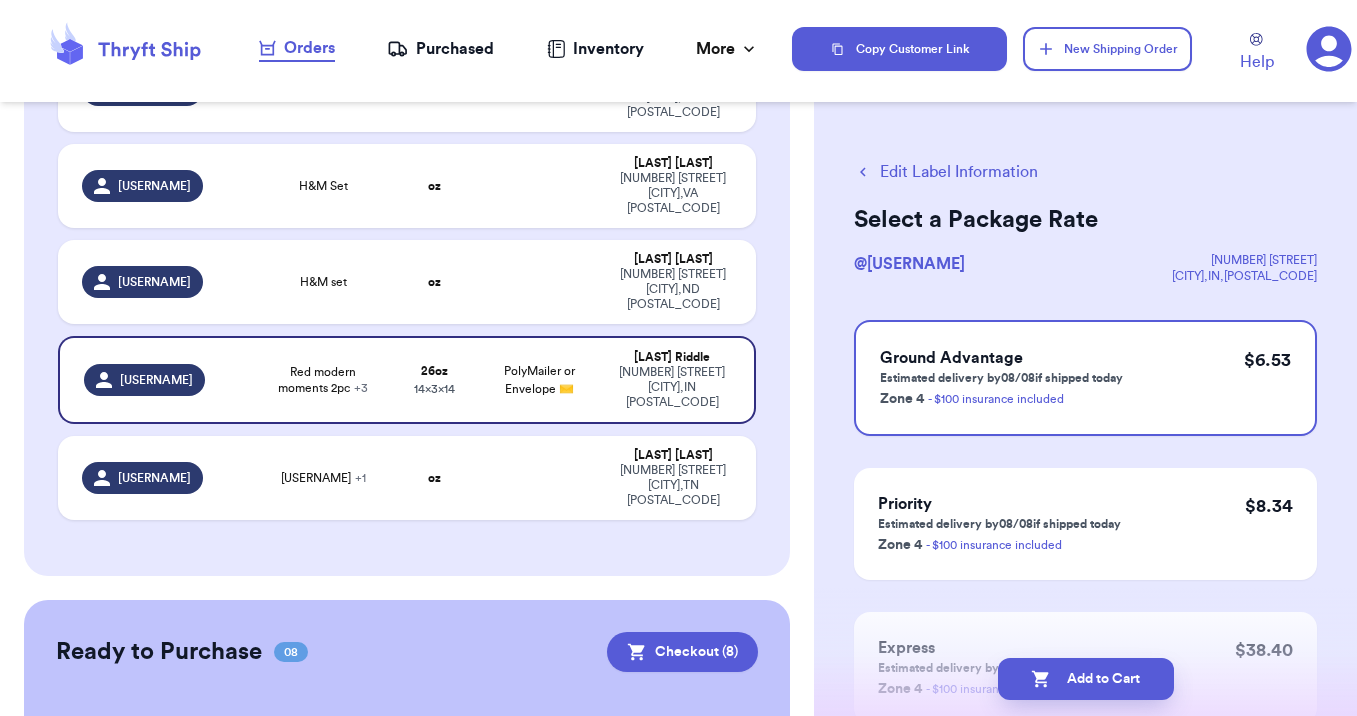 click on "Add to Cart" at bounding box center (1086, 679) 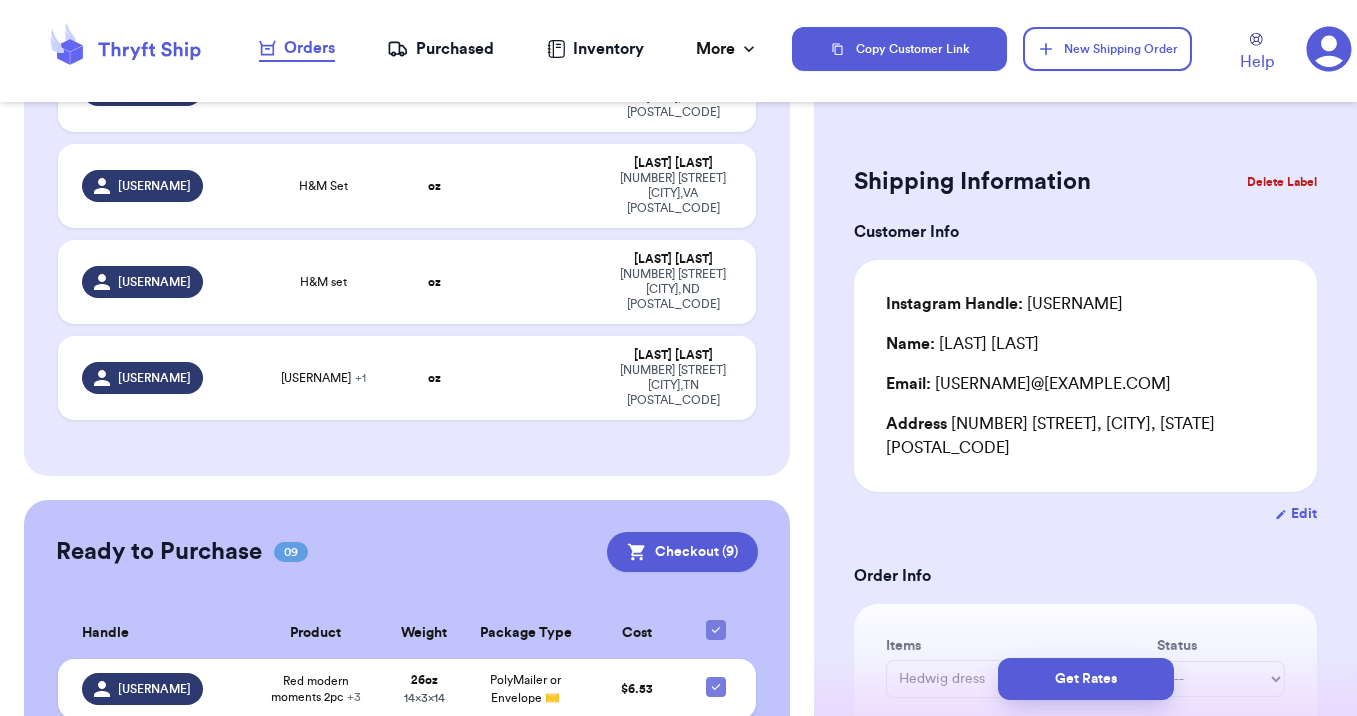 type 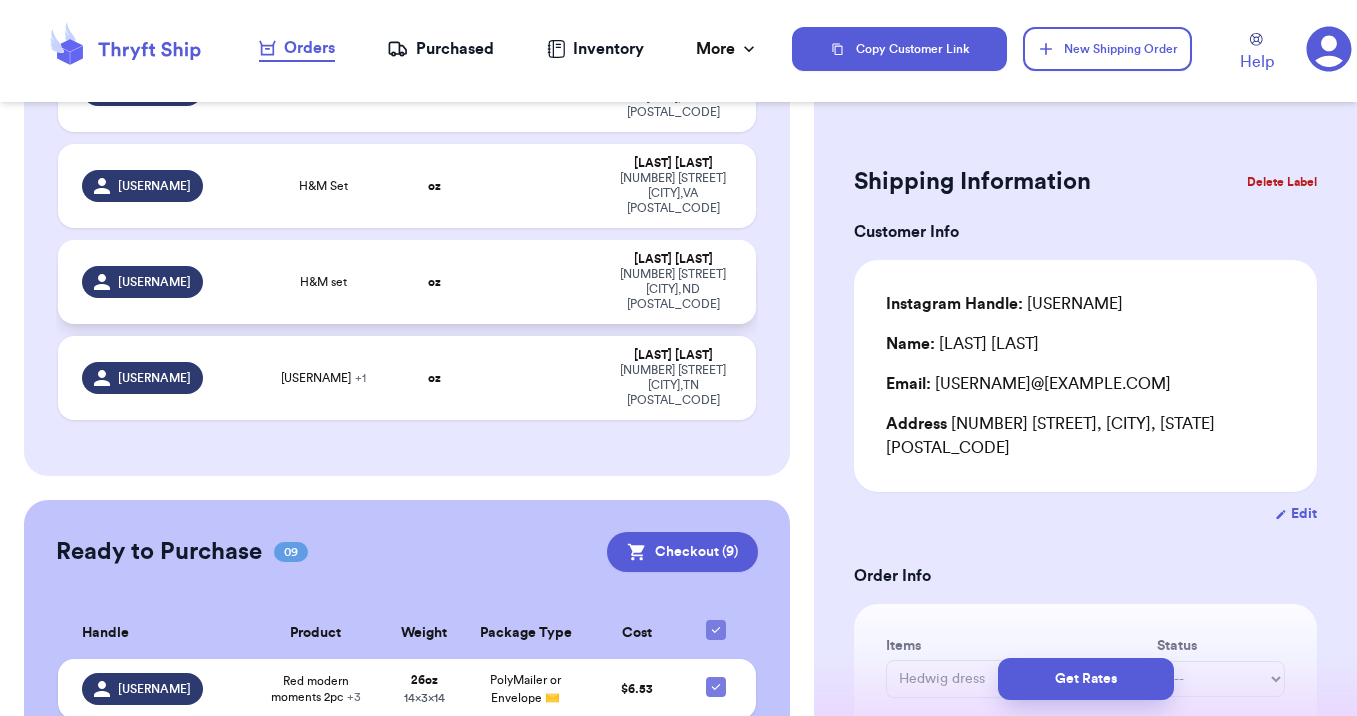 click at bounding box center (540, 282) 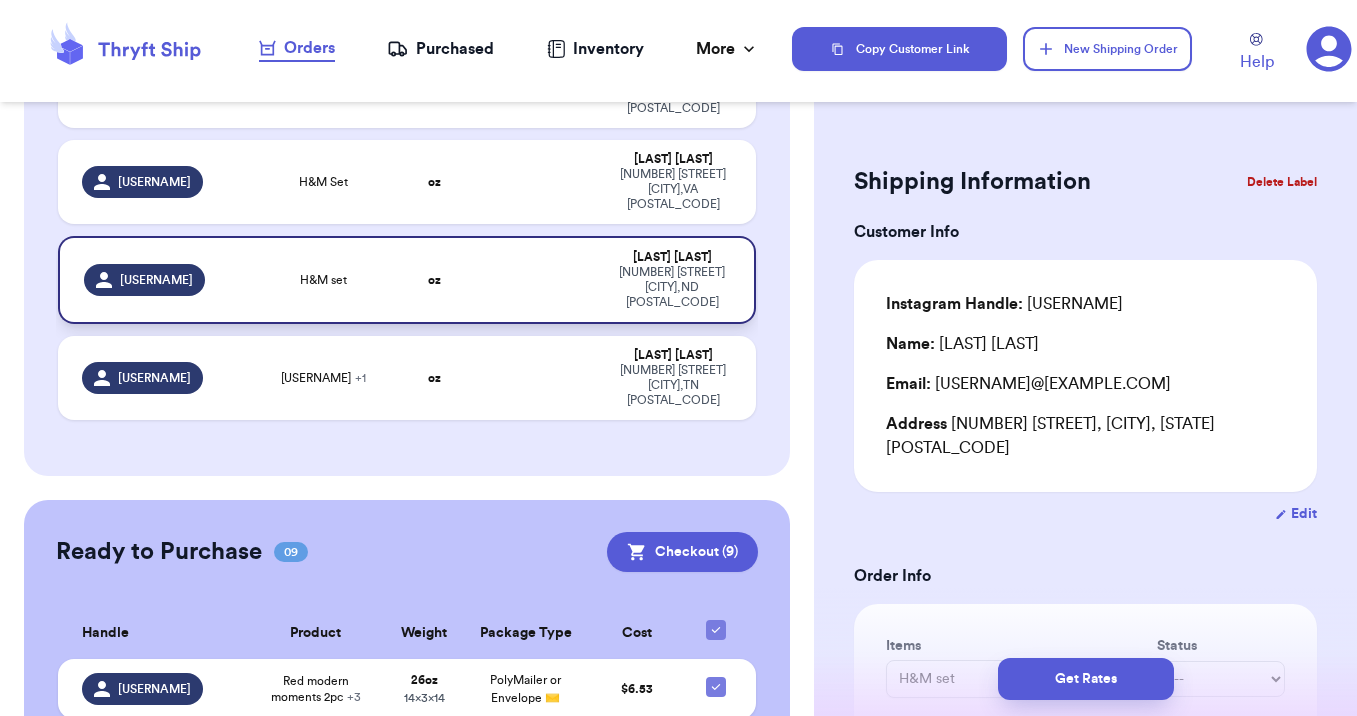 scroll, scrollTop: 469, scrollLeft: 0, axis: vertical 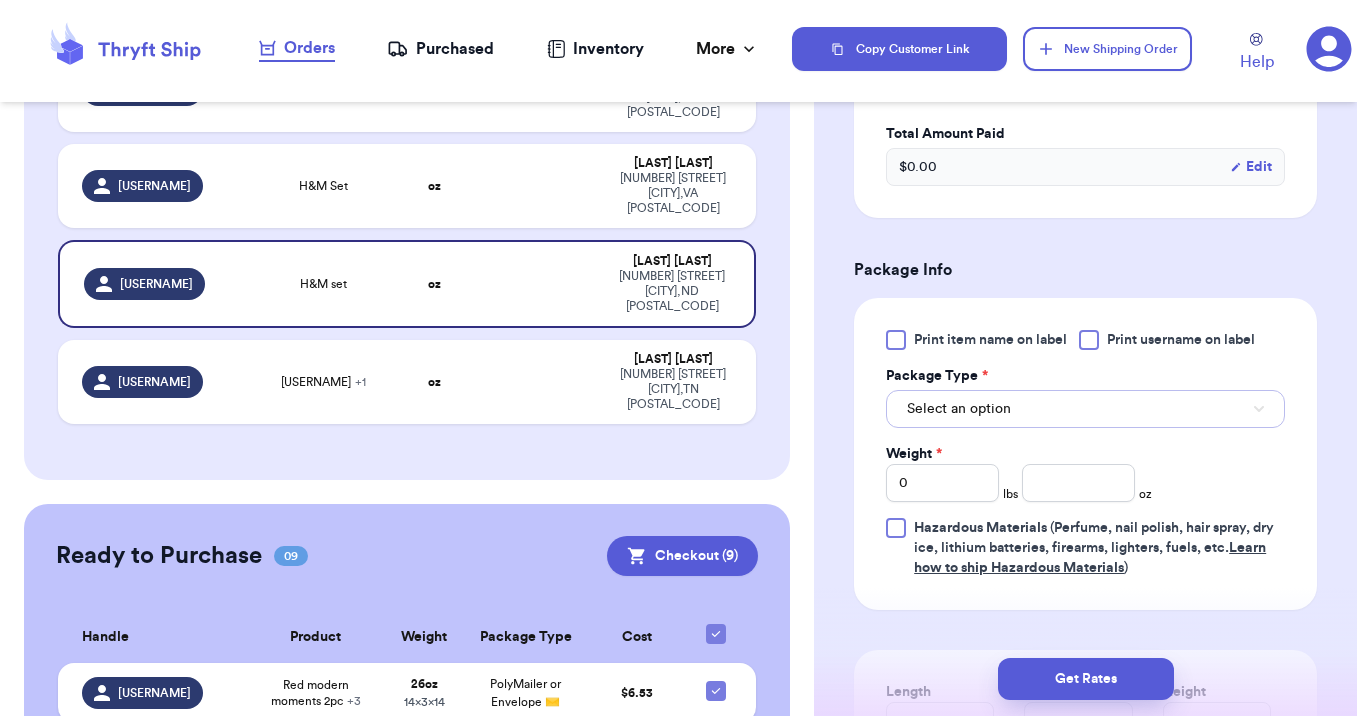 click on "Select an option" at bounding box center [1085, 409] 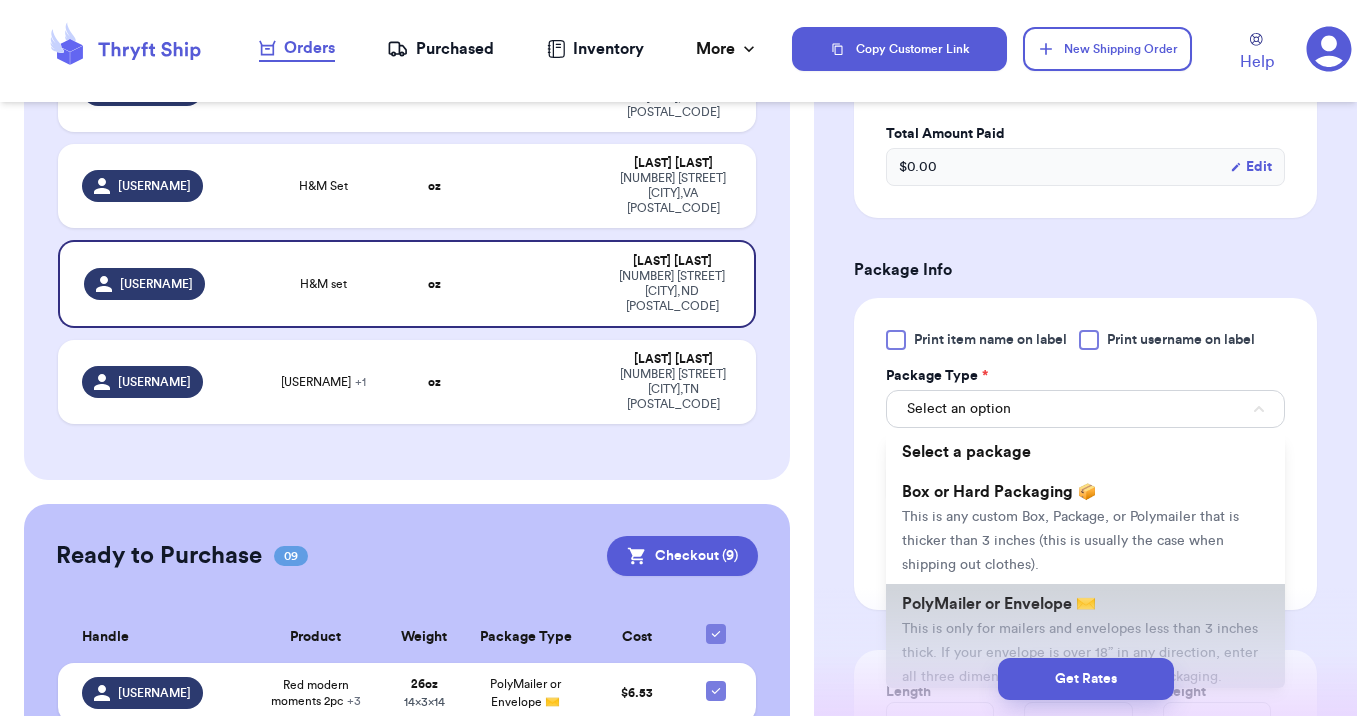 click on "PolyMailer or Envelope ✉️ This is only for mailers and envelopes less than 3 inches thick. If your envelope is over 18” in any direction, enter all three dimensions under Box or Hard Packaging." at bounding box center (1085, 640) 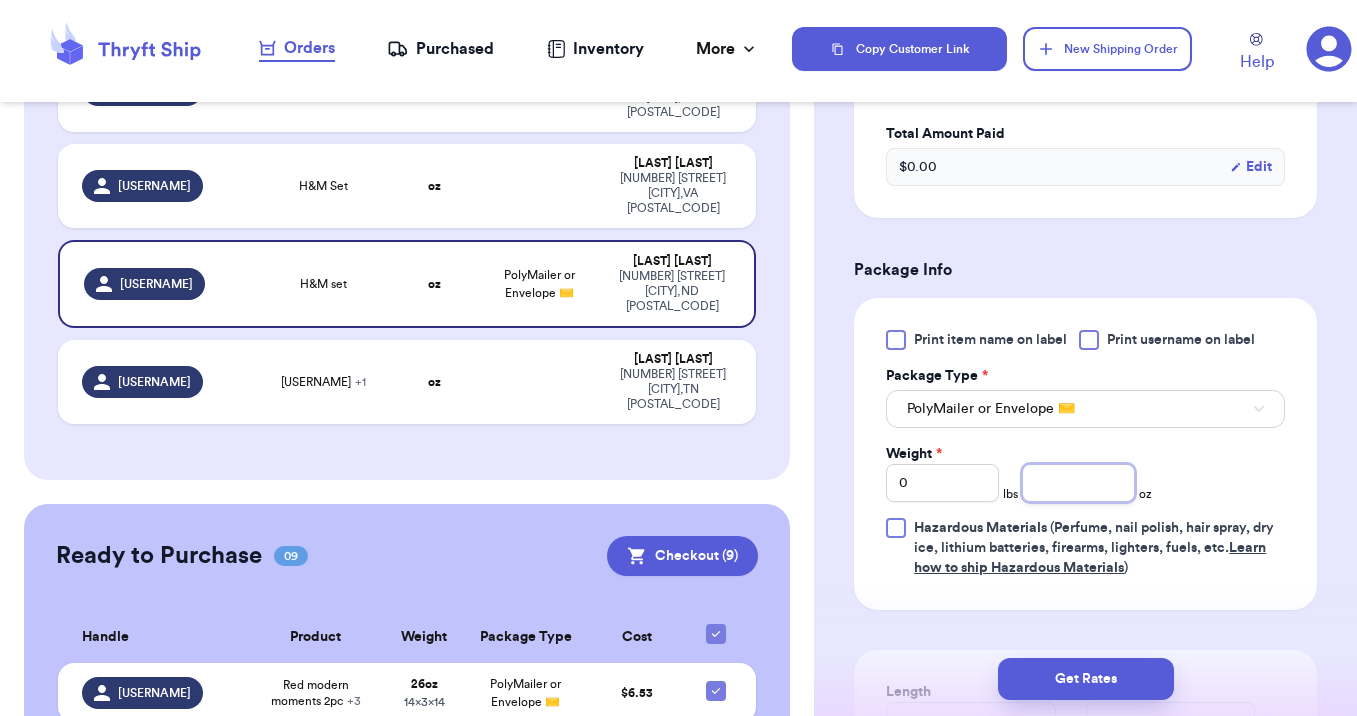 click at bounding box center (1078, 483) 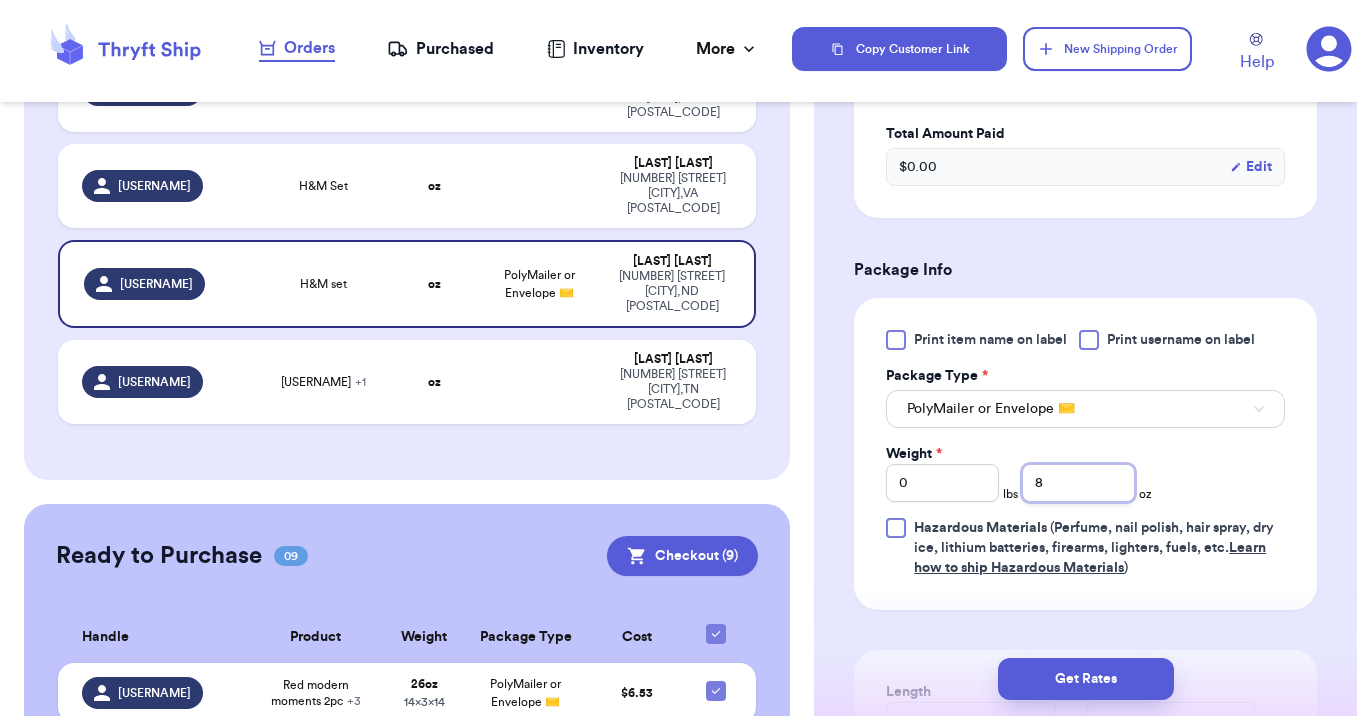 type on "8" 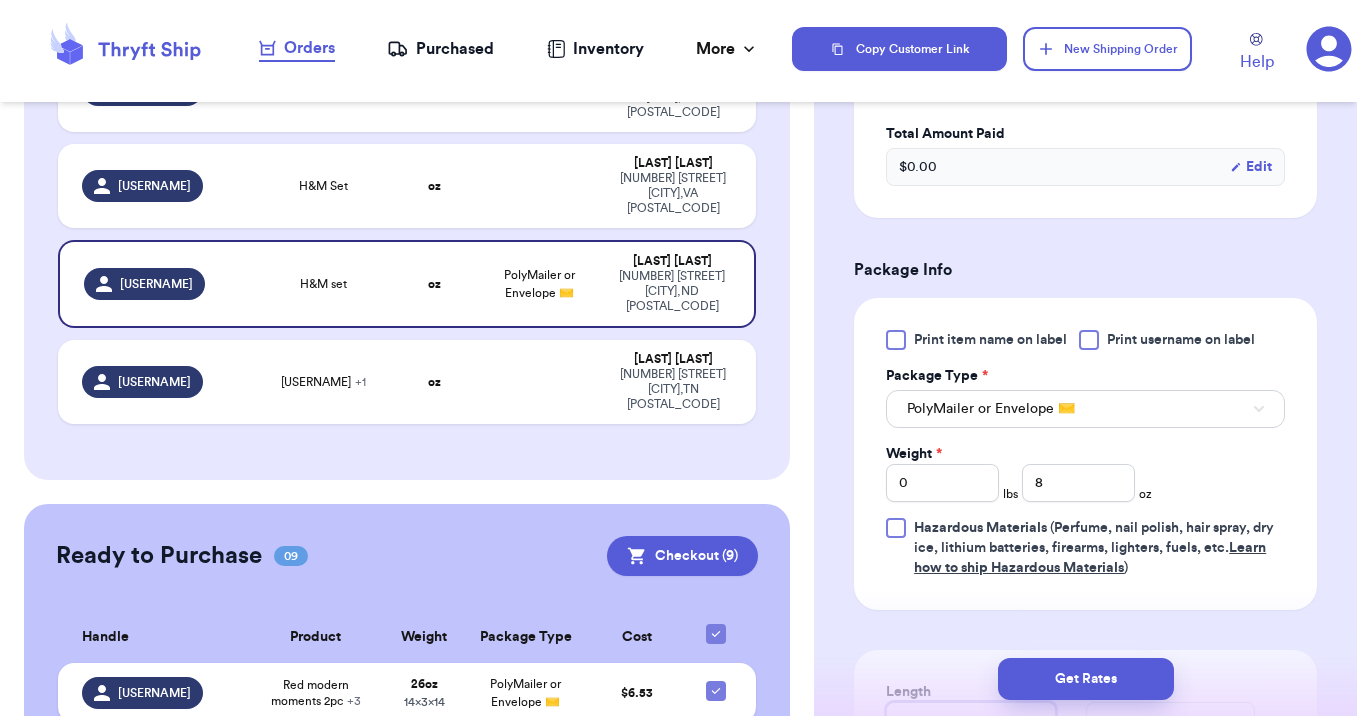 scroll, scrollTop: 651, scrollLeft: 0, axis: vertical 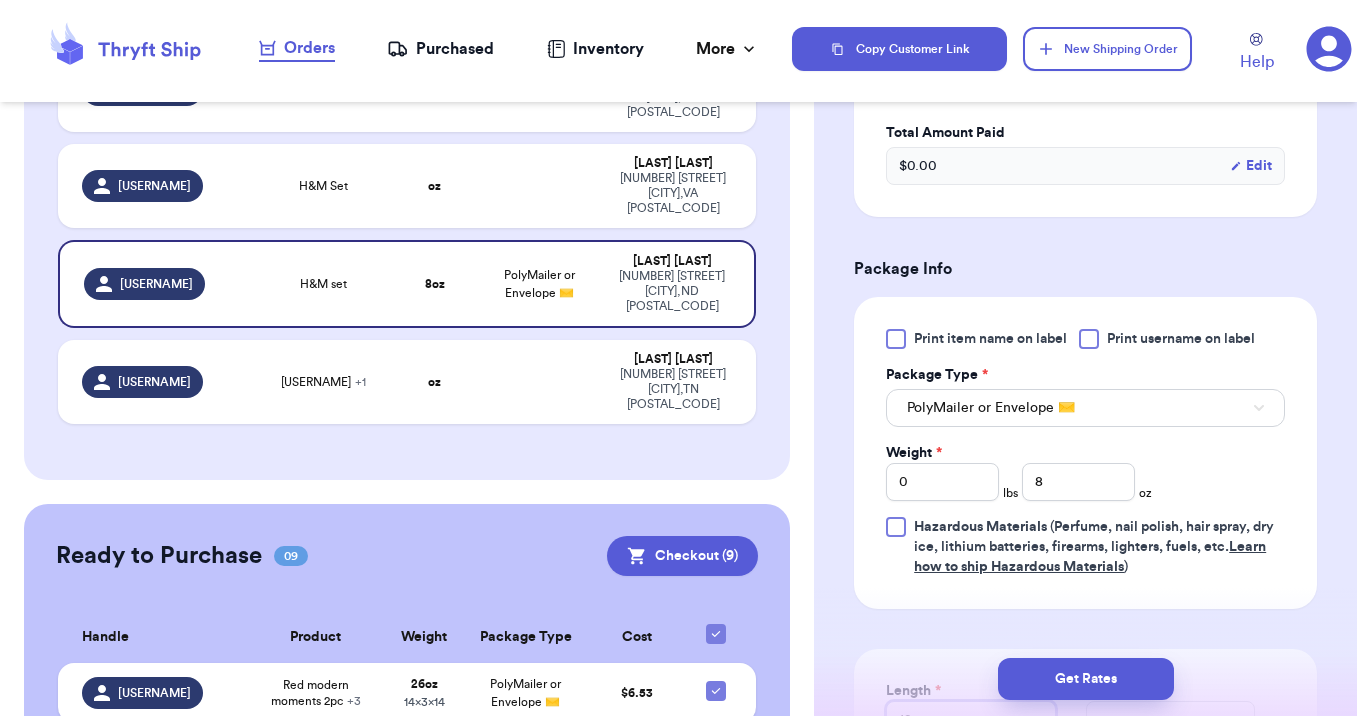 type on "12" 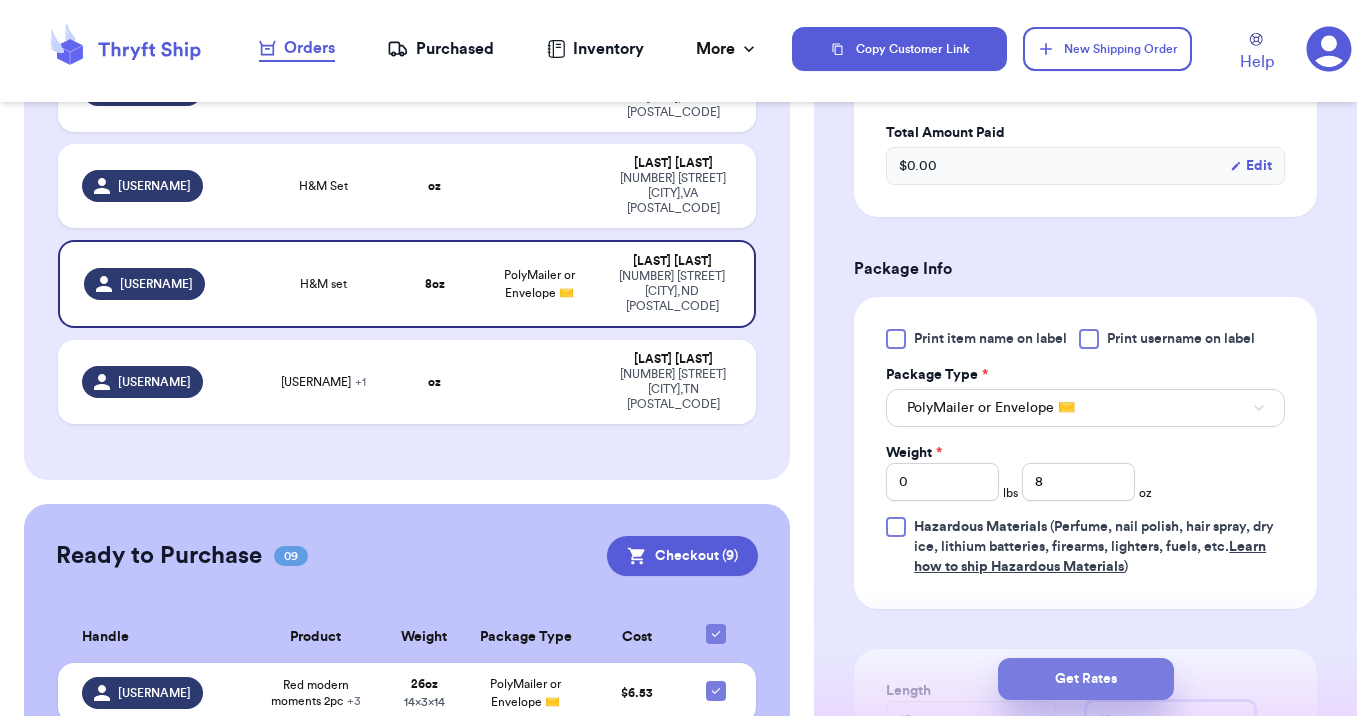 type on "12" 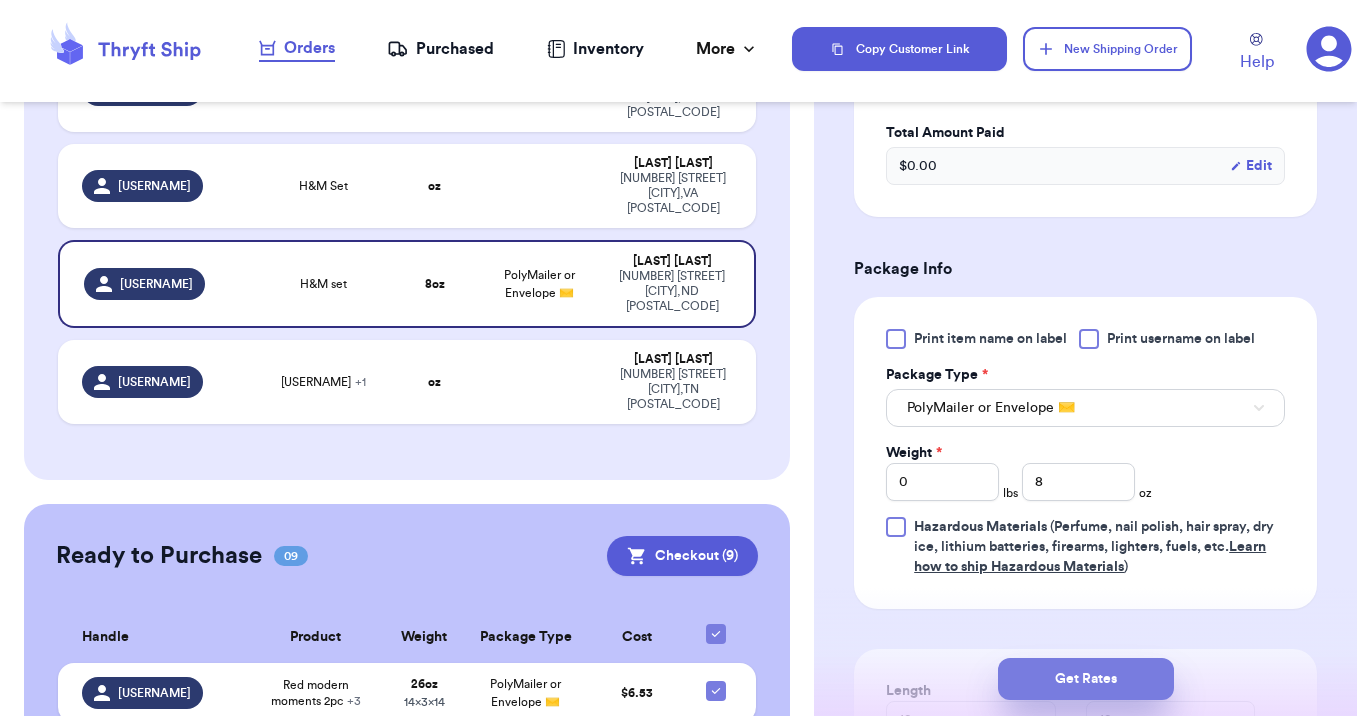 click on "Get Rates" at bounding box center (1086, 679) 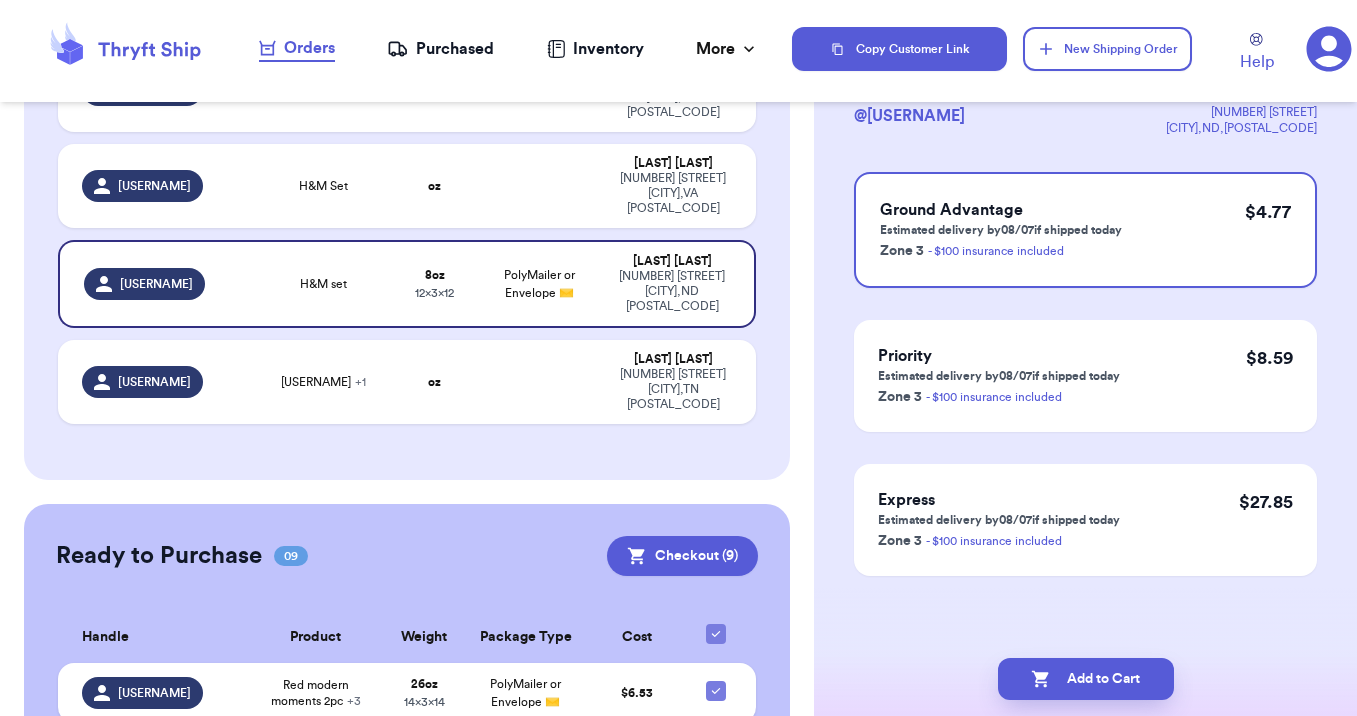 scroll, scrollTop: 0, scrollLeft: 0, axis: both 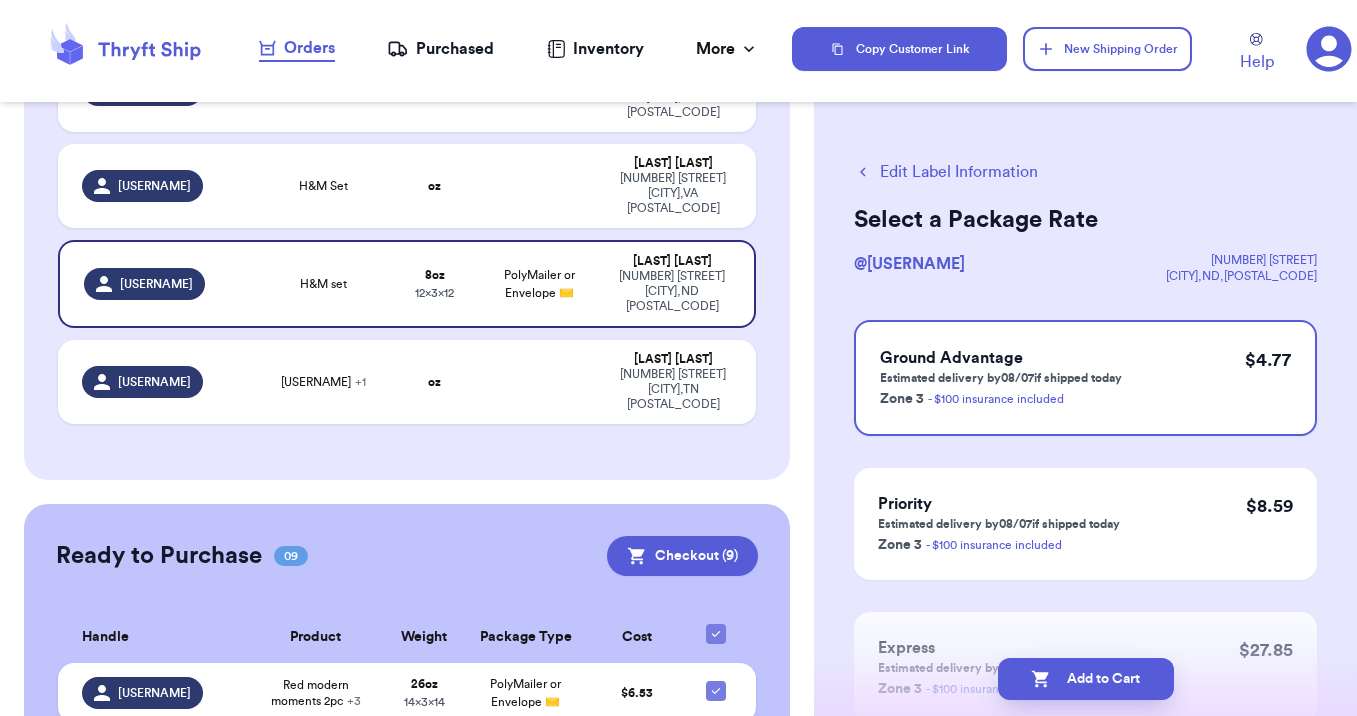 click on "Add to Cart" at bounding box center [1086, 679] 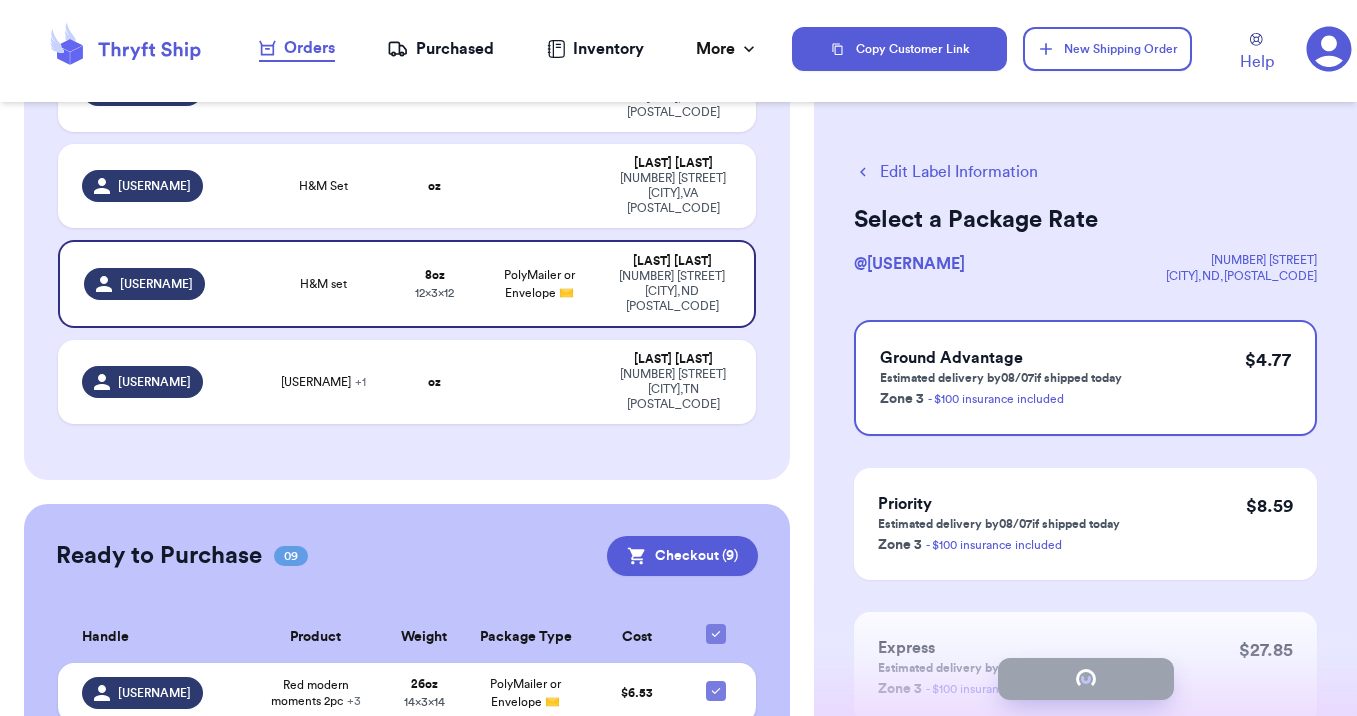 checkbox on "true" 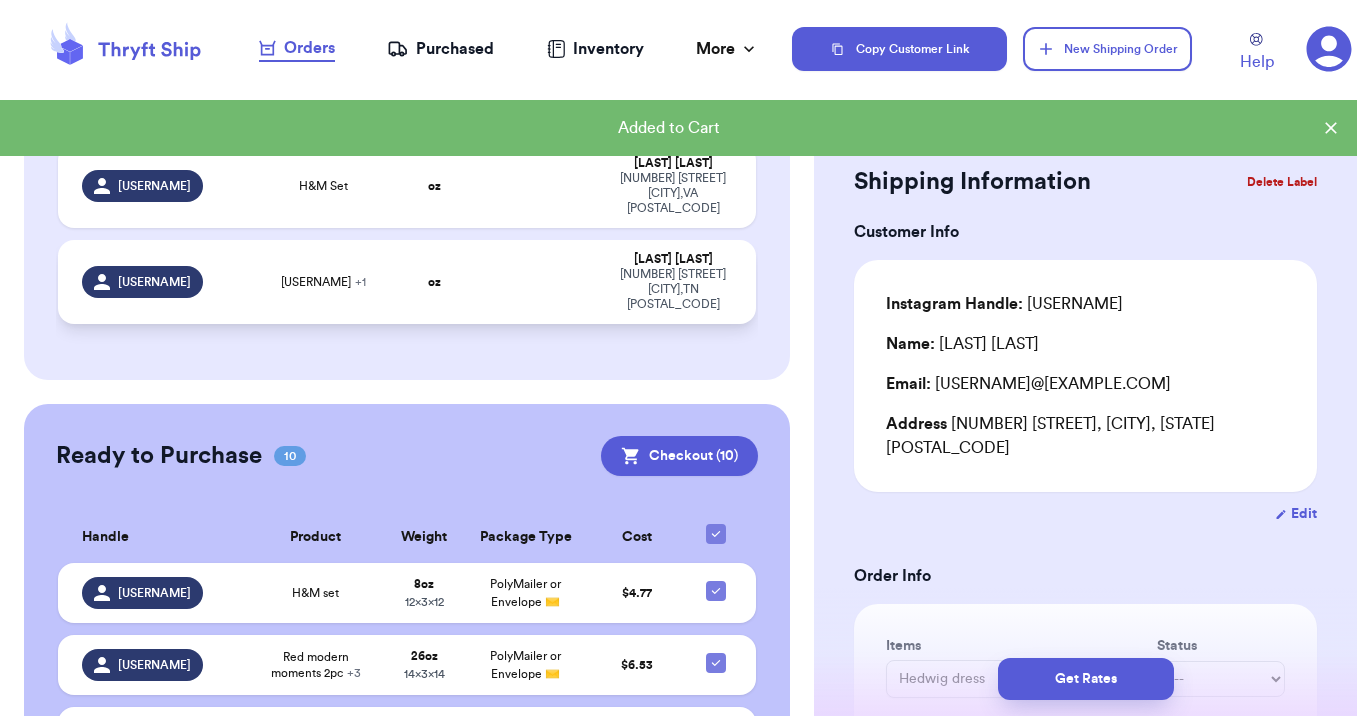 type 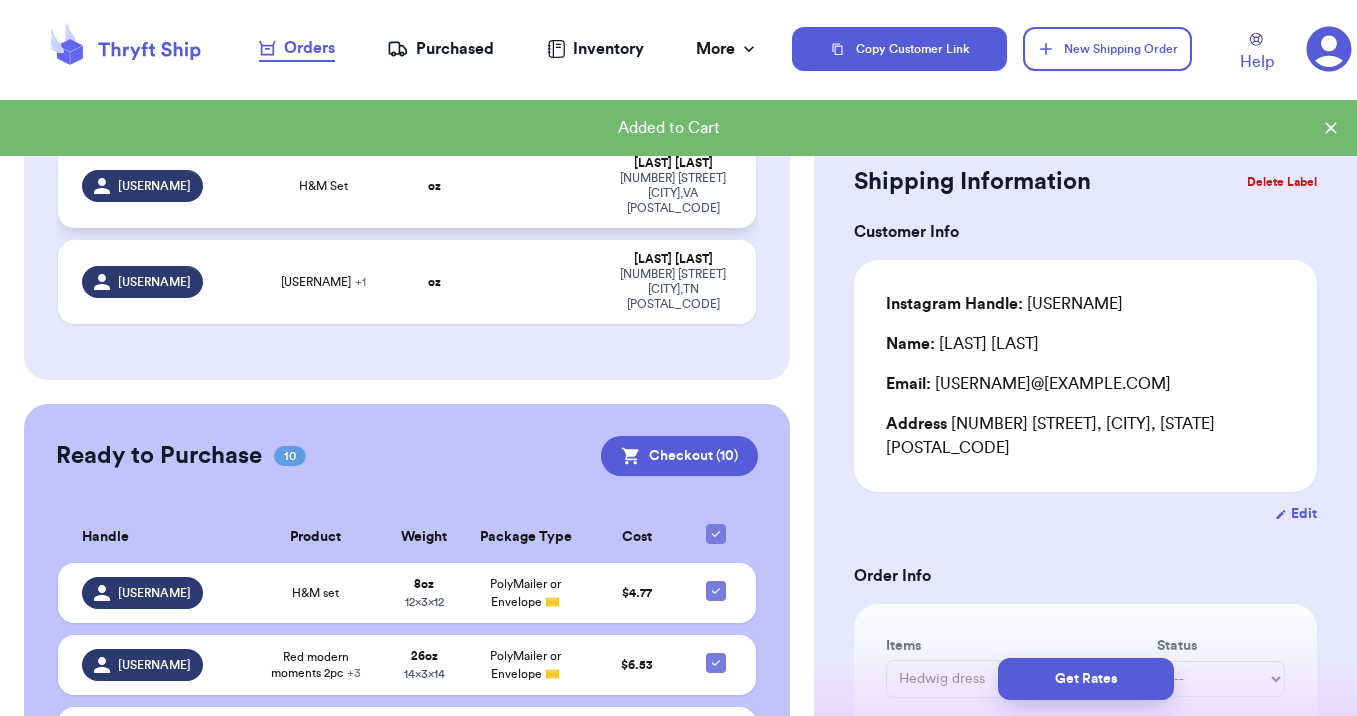 click at bounding box center [540, 186] 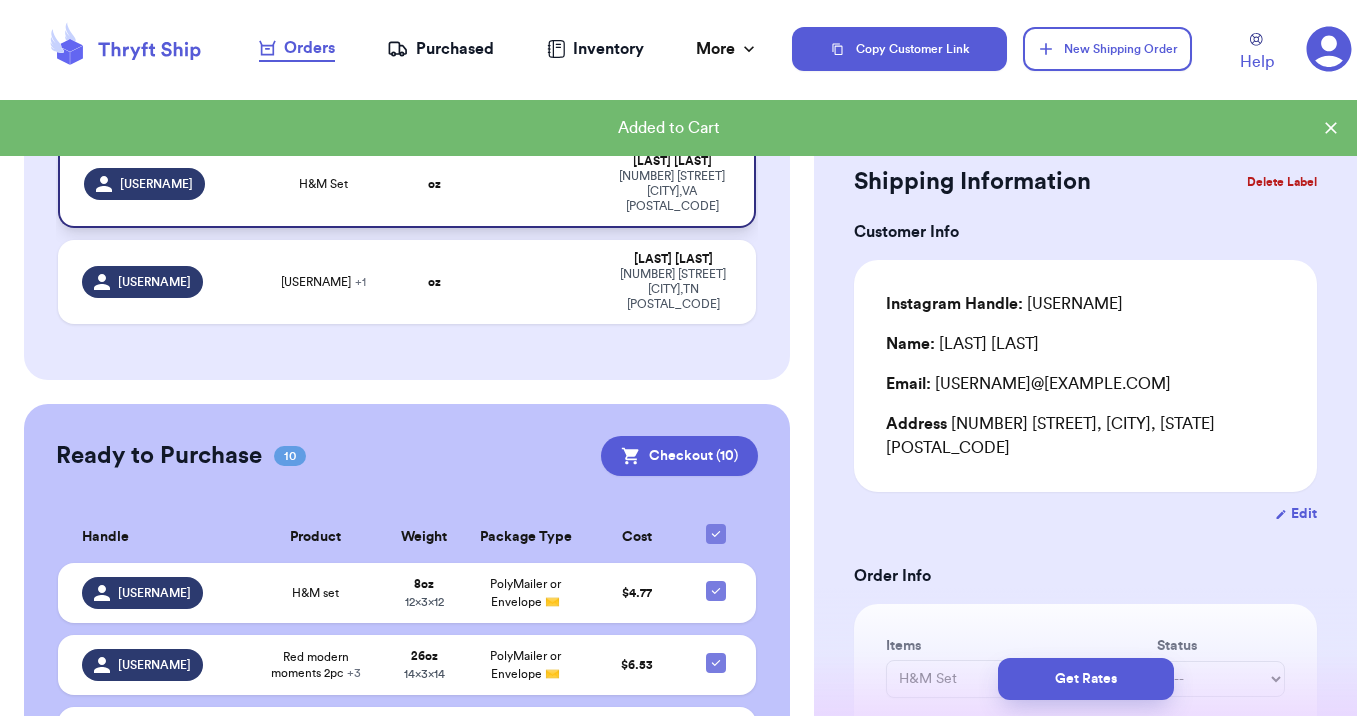 scroll, scrollTop: 469, scrollLeft: 0, axis: vertical 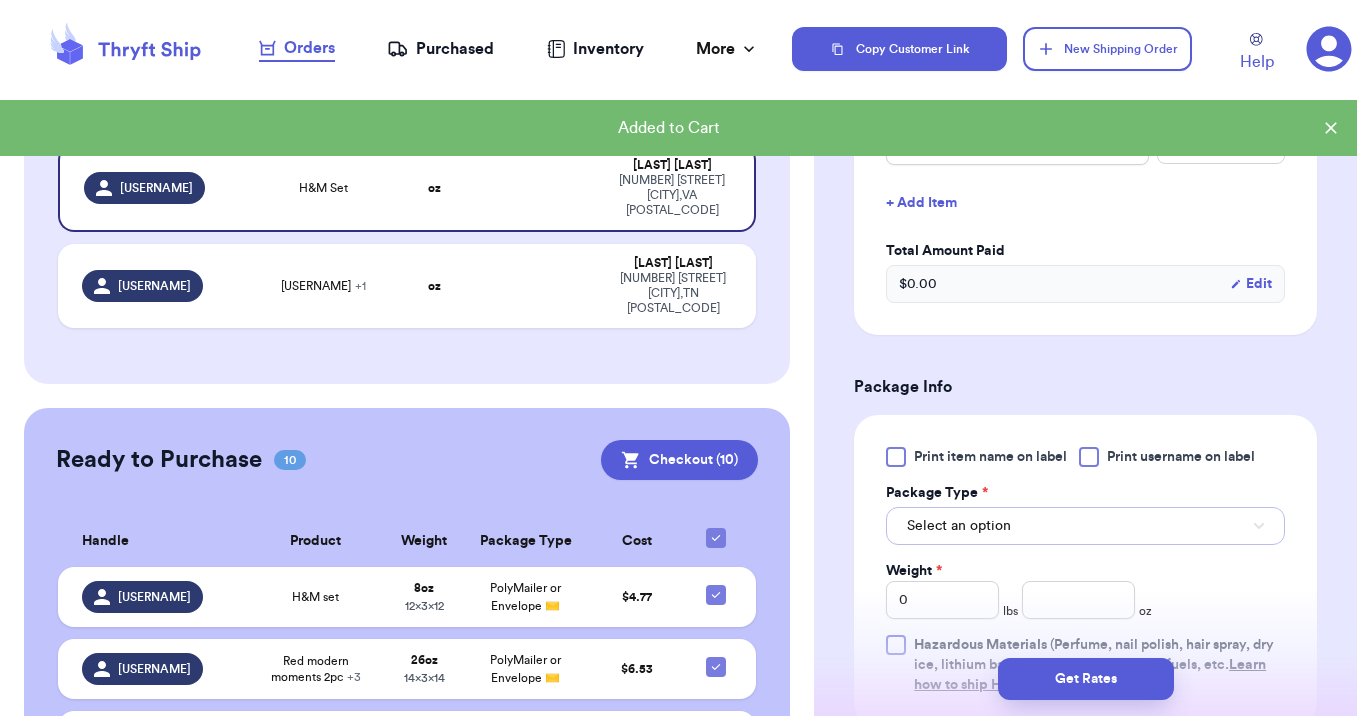 click on "Select an option" at bounding box center [1085, 526] 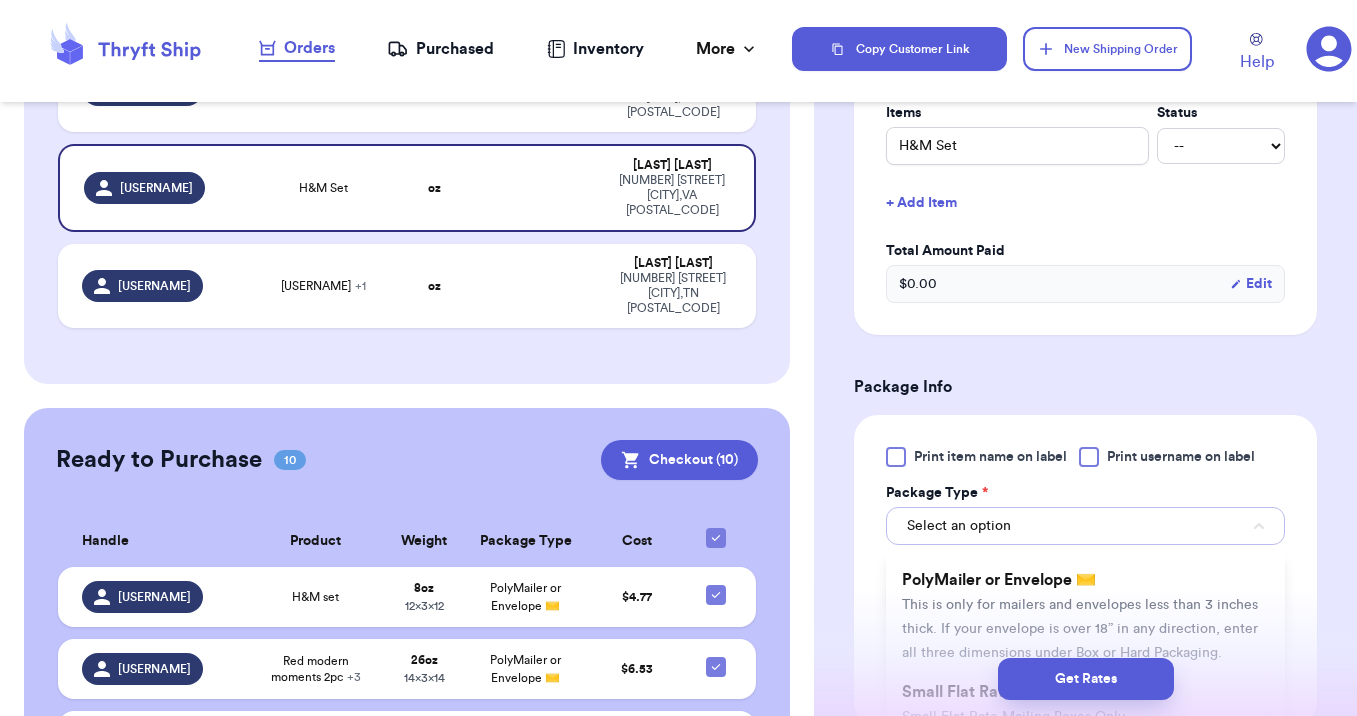 scroll, scrollTop: 165, scrollLeft: 0, axis: vertical 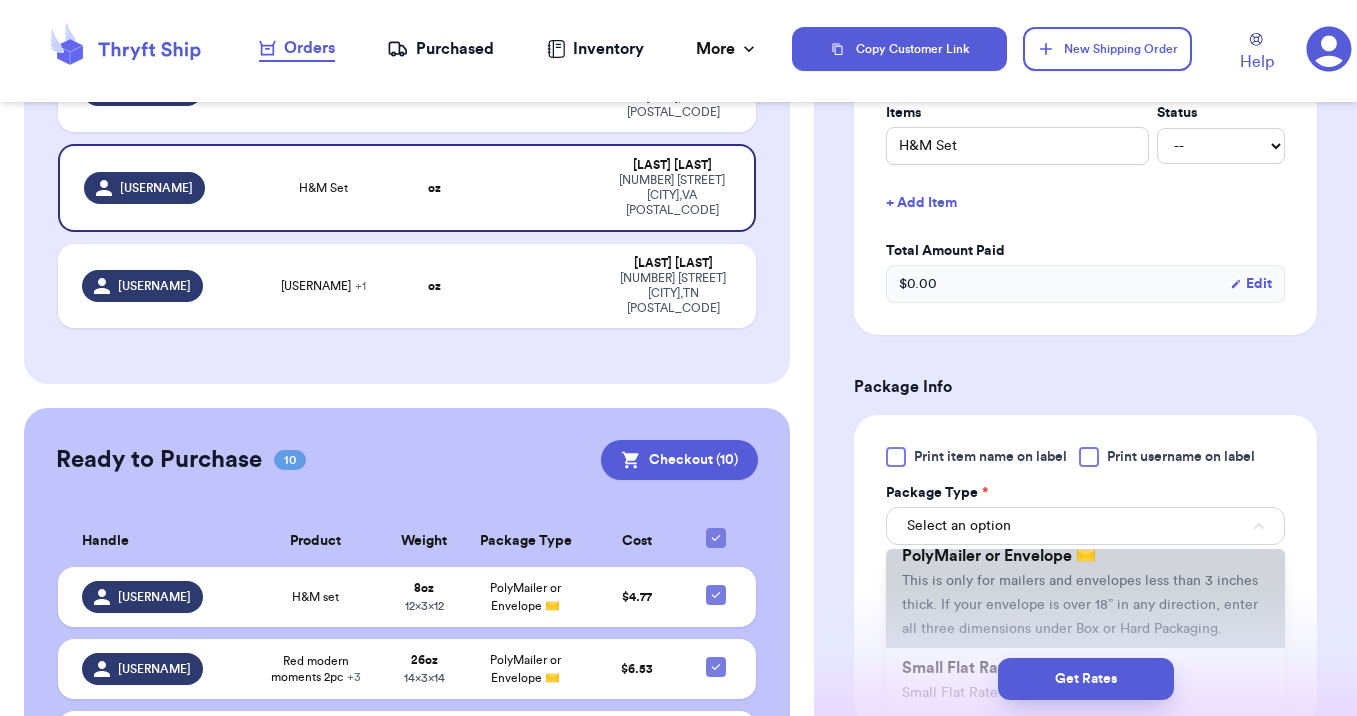 click on "This is only for mailers and envelopes less than 3 inches thick. If your envelope is over 18” in any direction, enter all three dimensions under Box or Hard Packaging." at bounding box center (1080, 605) 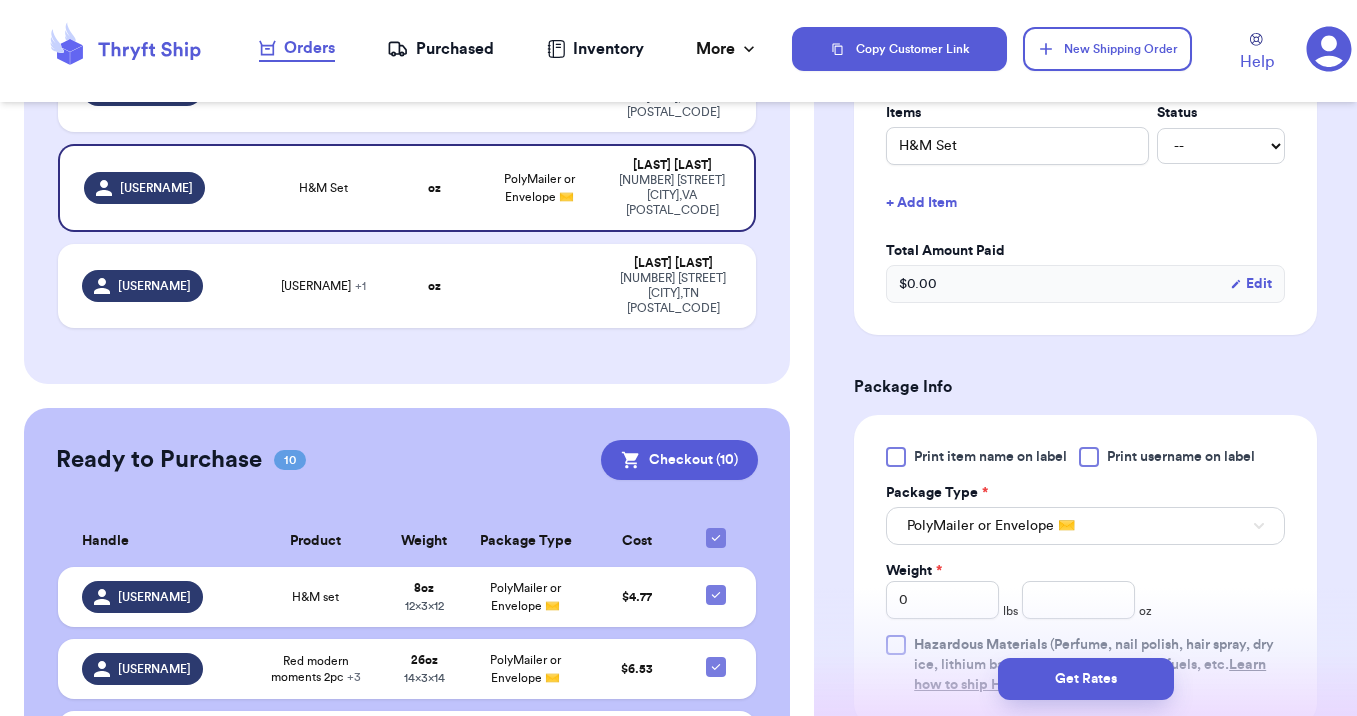 type 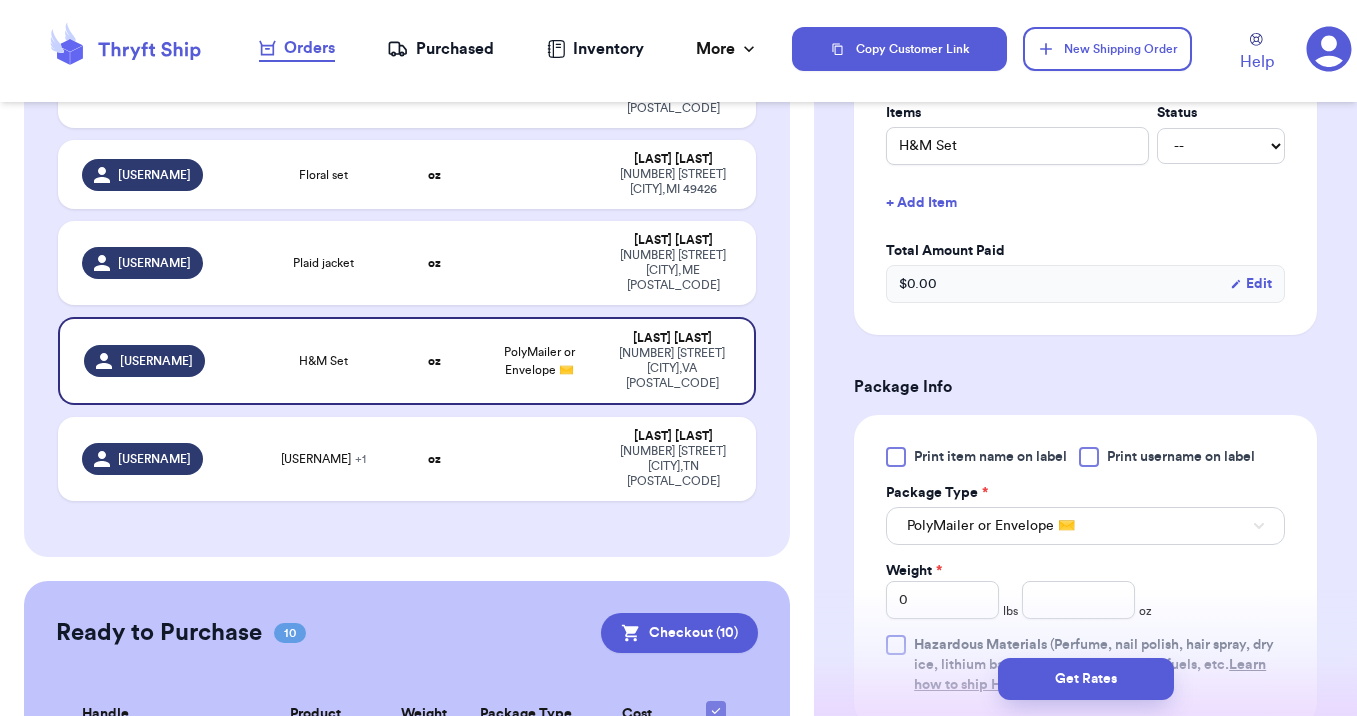 scroll, scrollTop: 289, scrollLeft: 0, axis: vertical 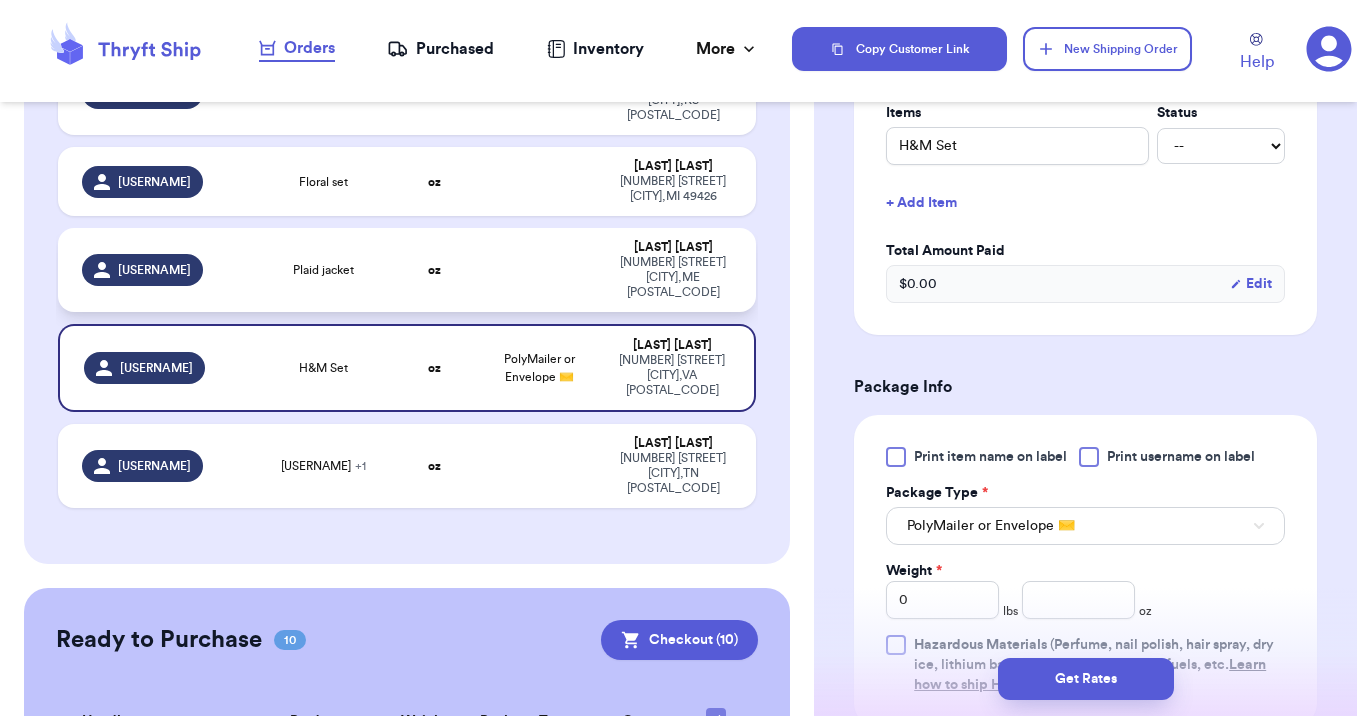 click at bounding box center (540, 270) 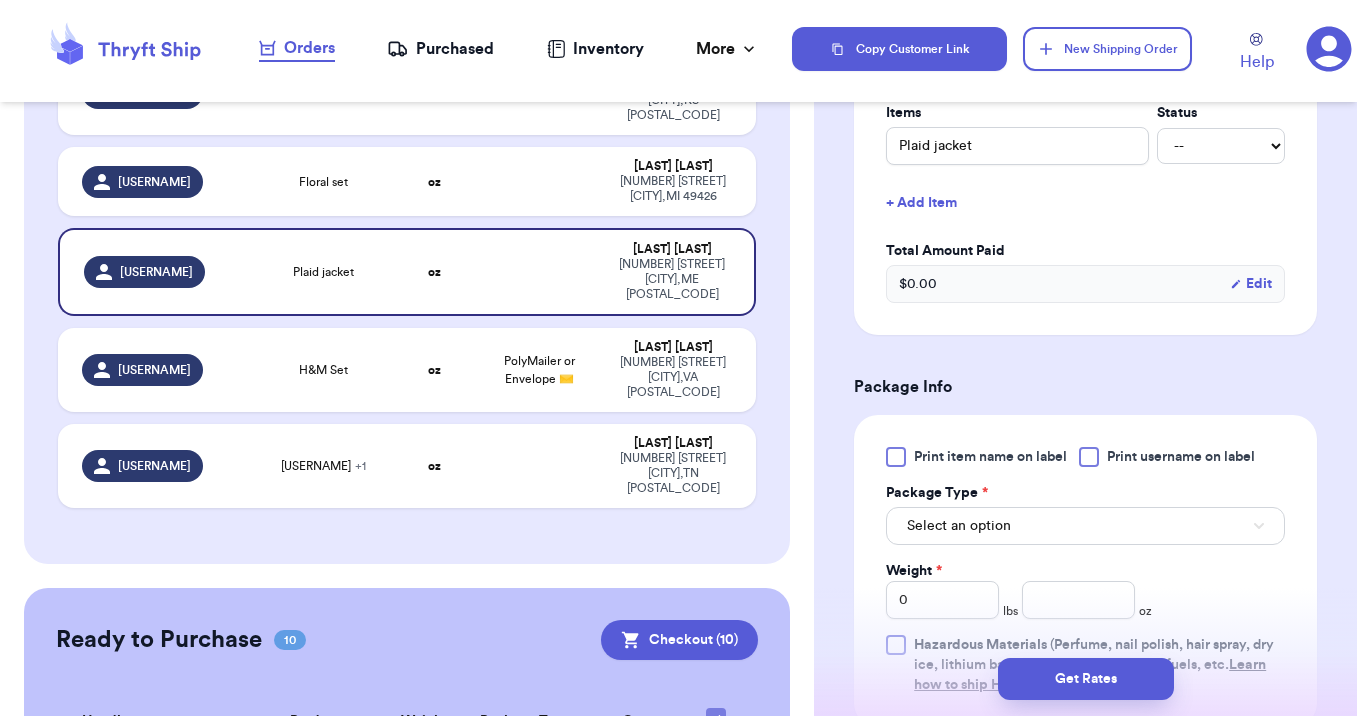 scroll, scrollTop: 745, scrollLeft: 0, axis: vertical 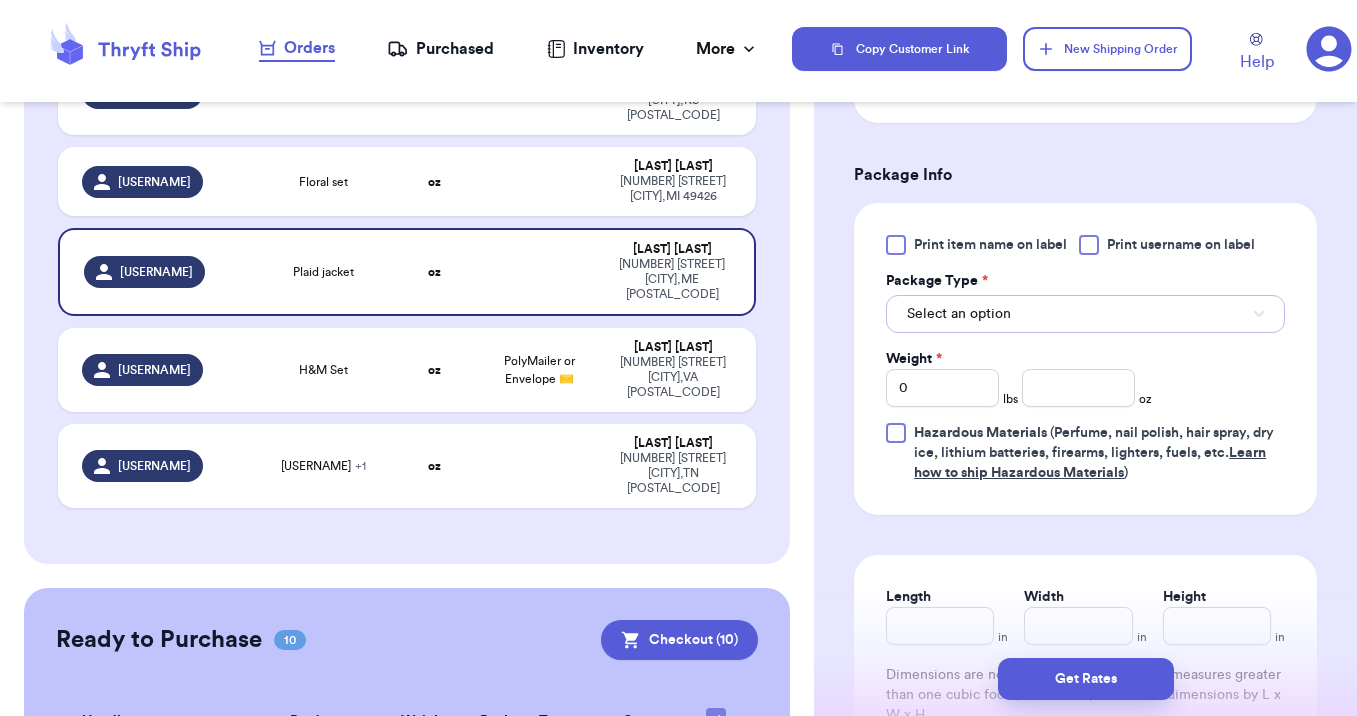 click on "Select an option" at bounding box center [1085, 314] 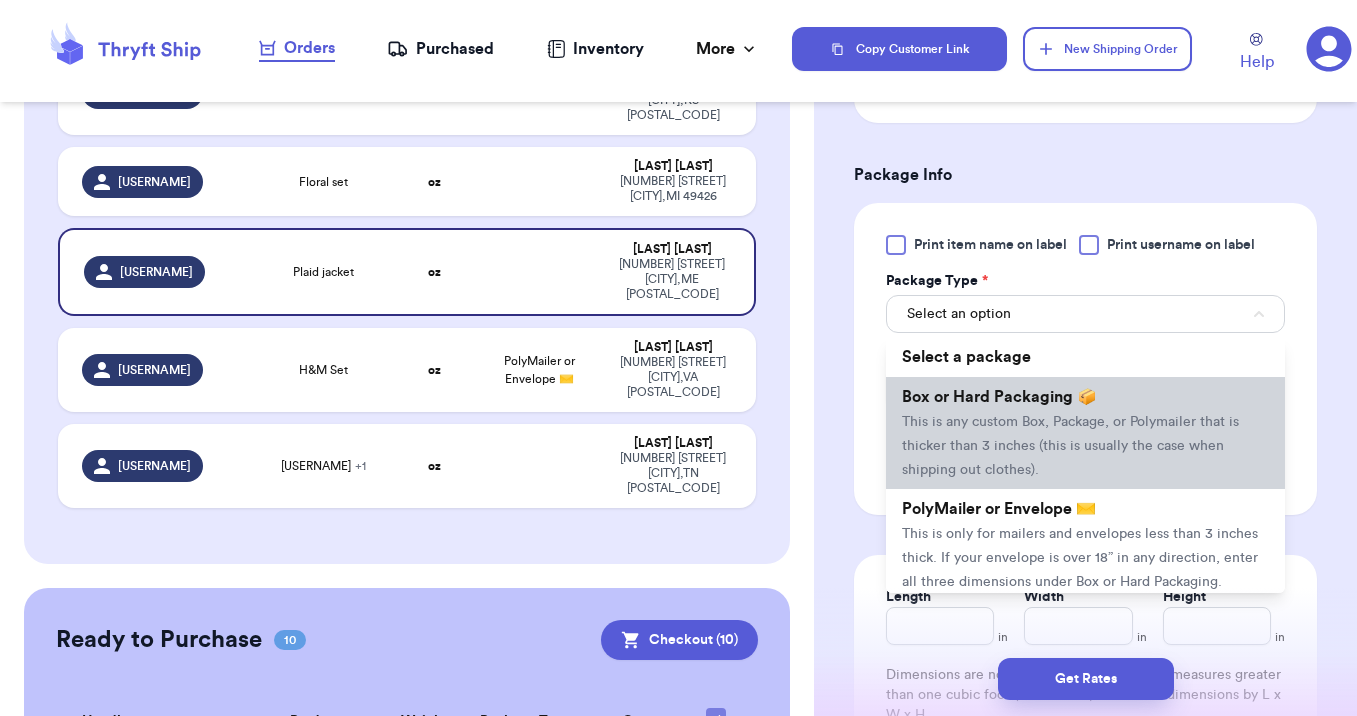 click on "Box or Hard Packaging 📦 This is any custom Box, Package, or Polymailer that is thicker than 3 inches (this is usually the case when shipping out clothes)." at bounding box center (1085, 433) 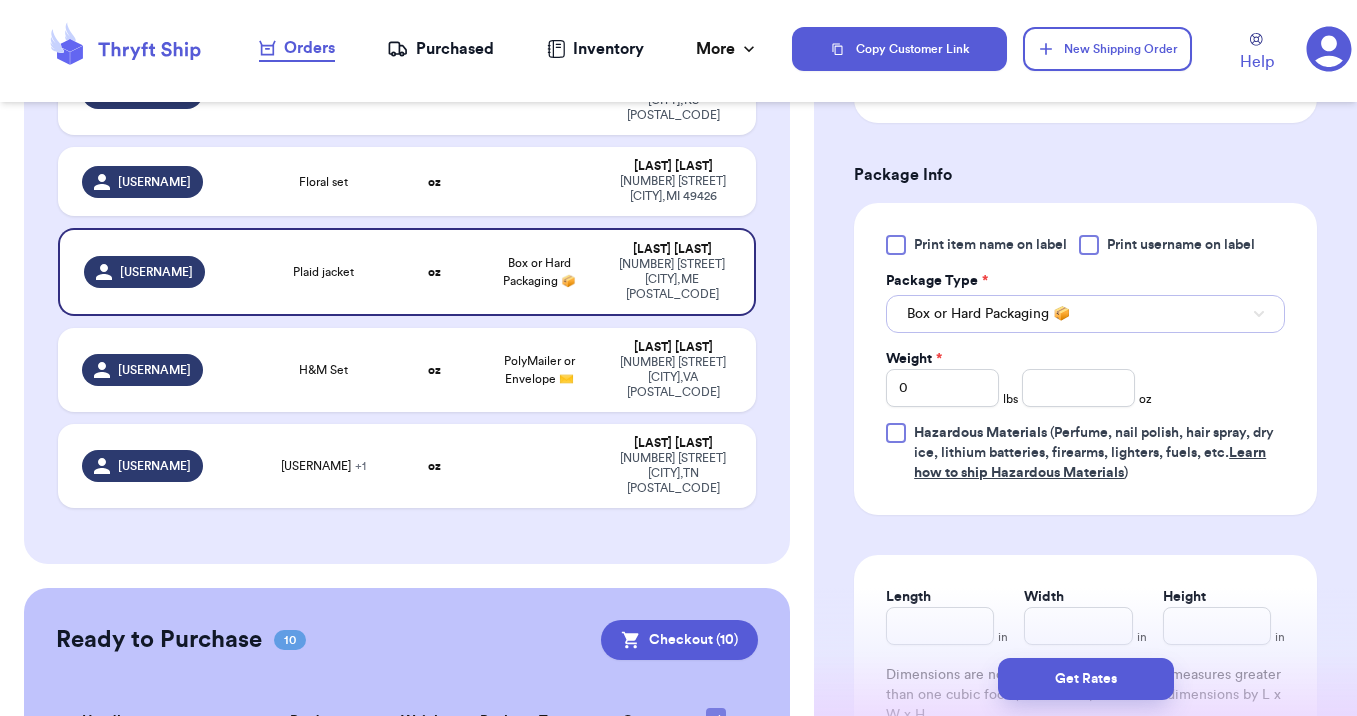 click on "Box or Hard Packaging 📦" at bounding box center (1085, 314) 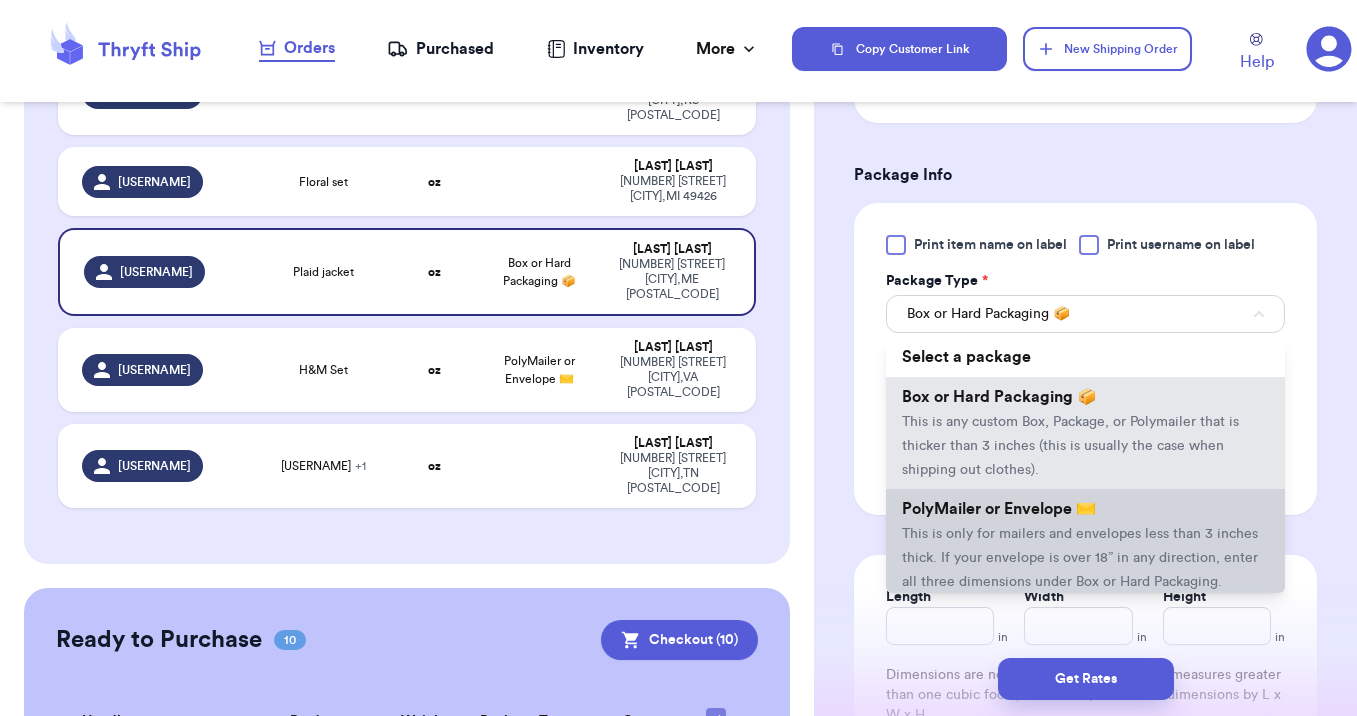 click on "This is only for mailers and envelopes less than 3 inches thick. If your envelope is over 18” in any direction, enter all three dimensions under Box or Hard Packaging." at bounding box center [1080, 558] 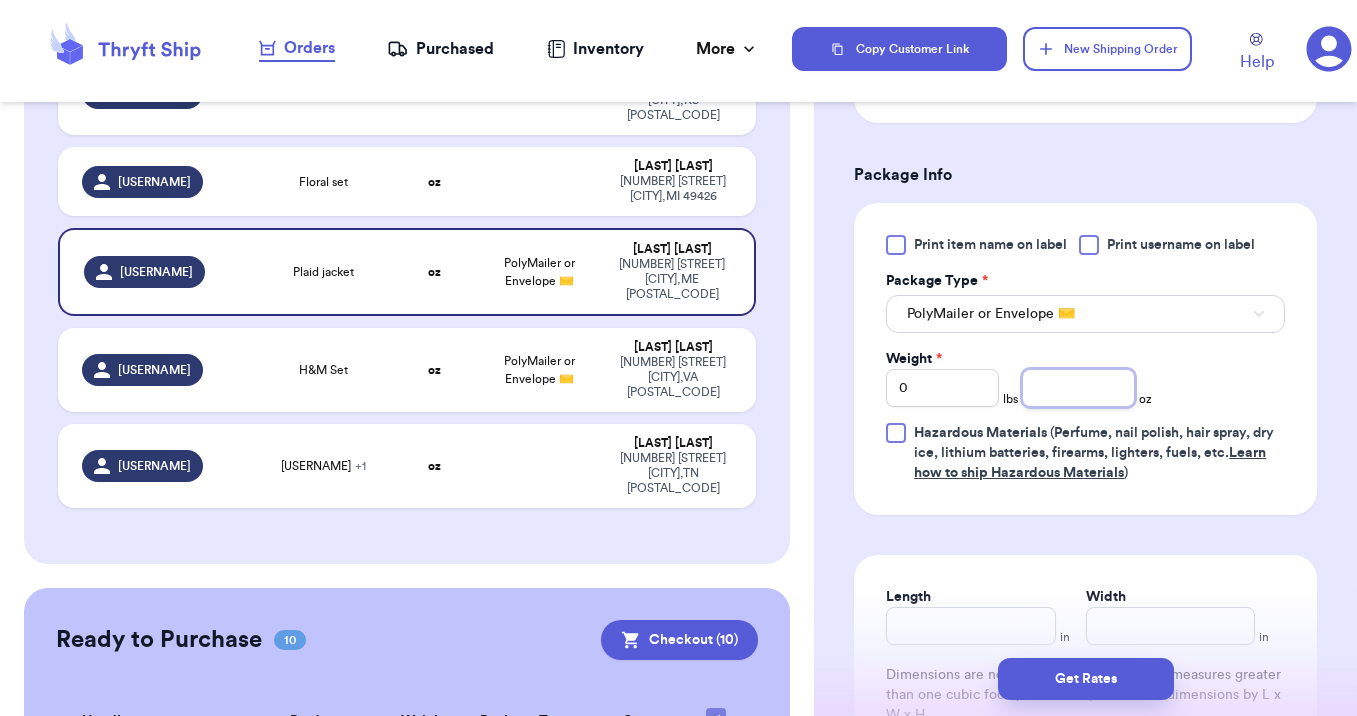 click at bounding box center (1078, 388) 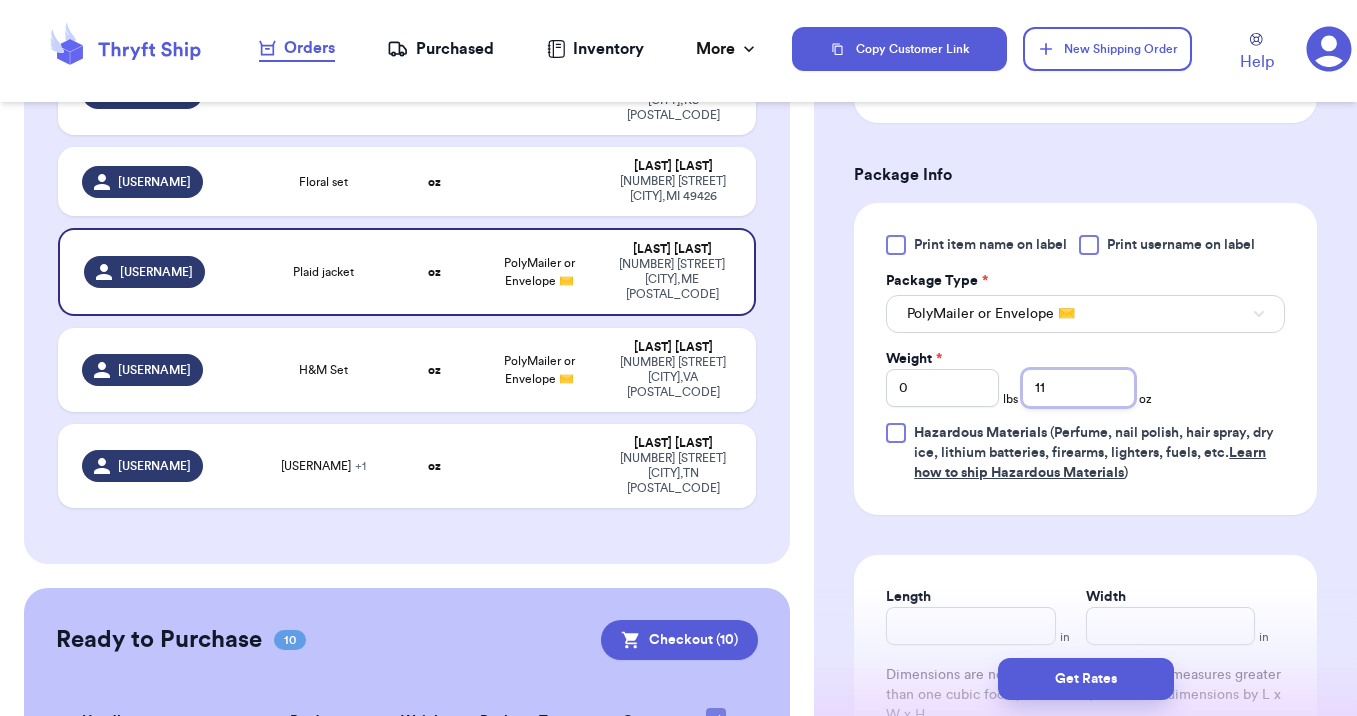 type on "11" 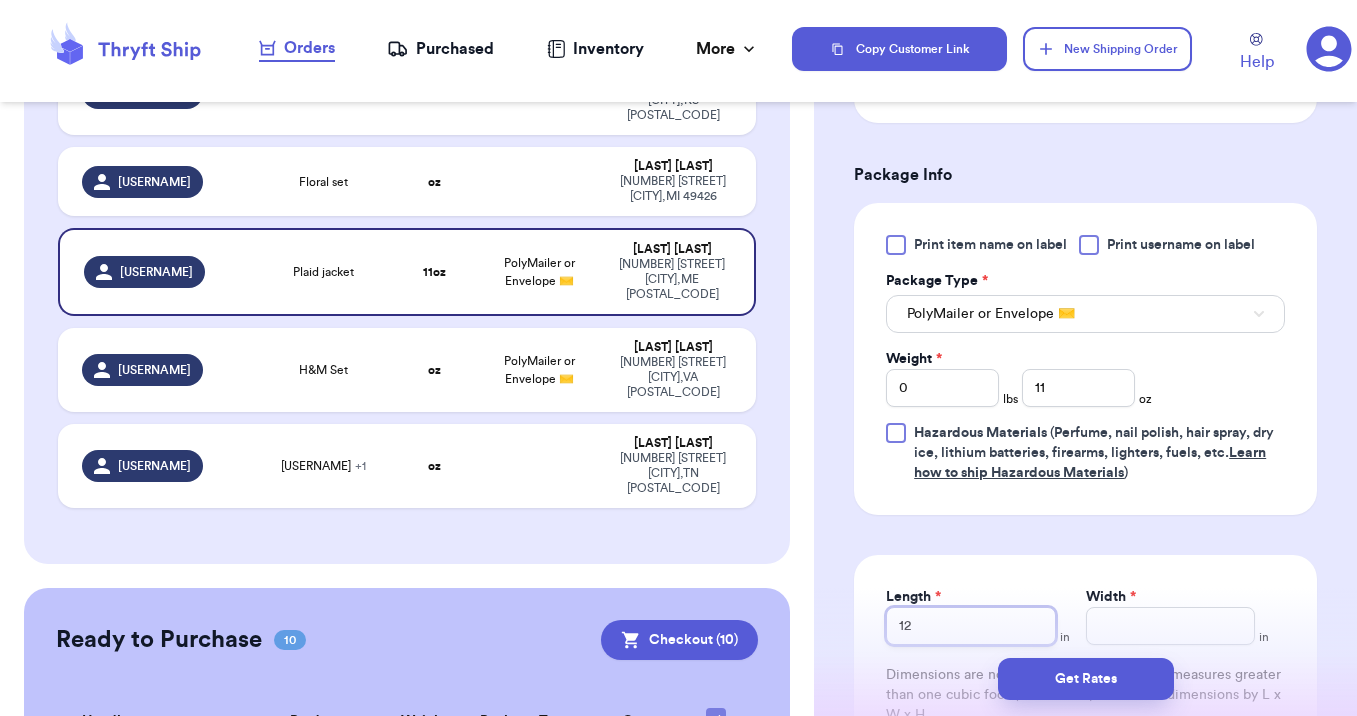type on "12" 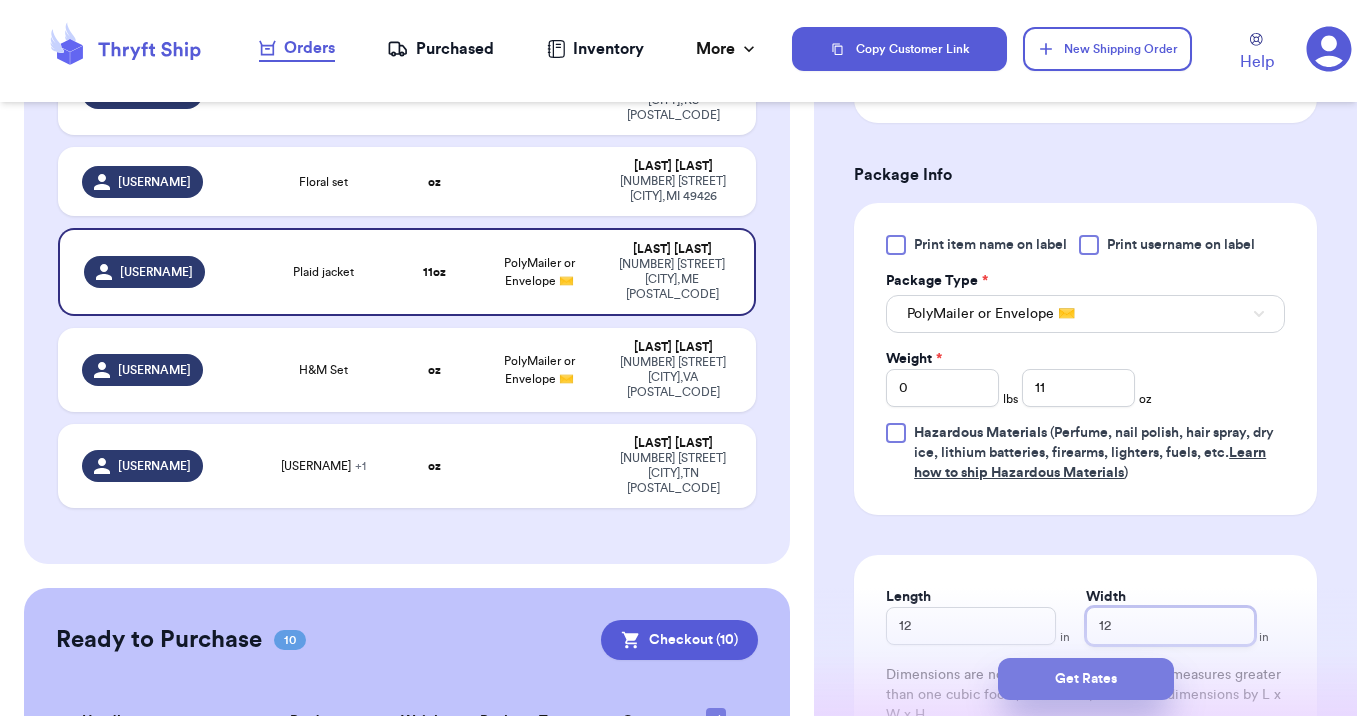 type on "12" 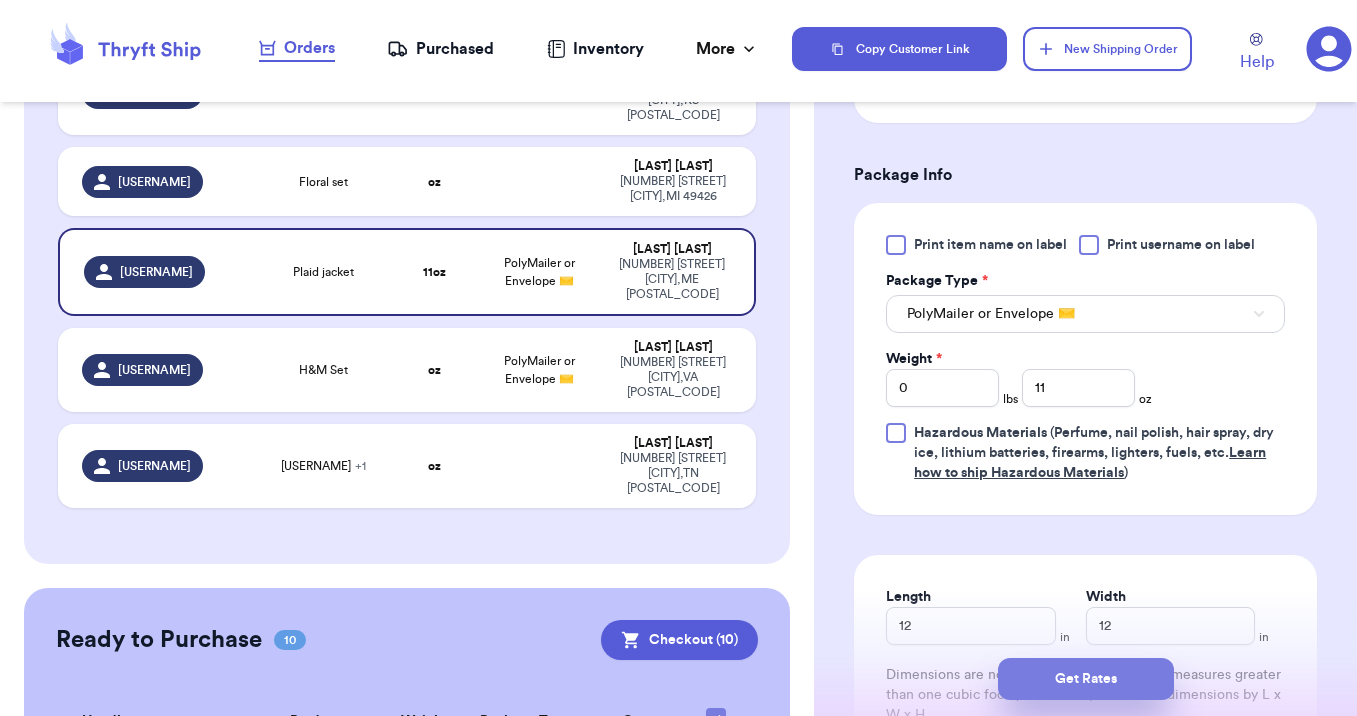 click on "Get Rates" at bounding box center [1086, 679] 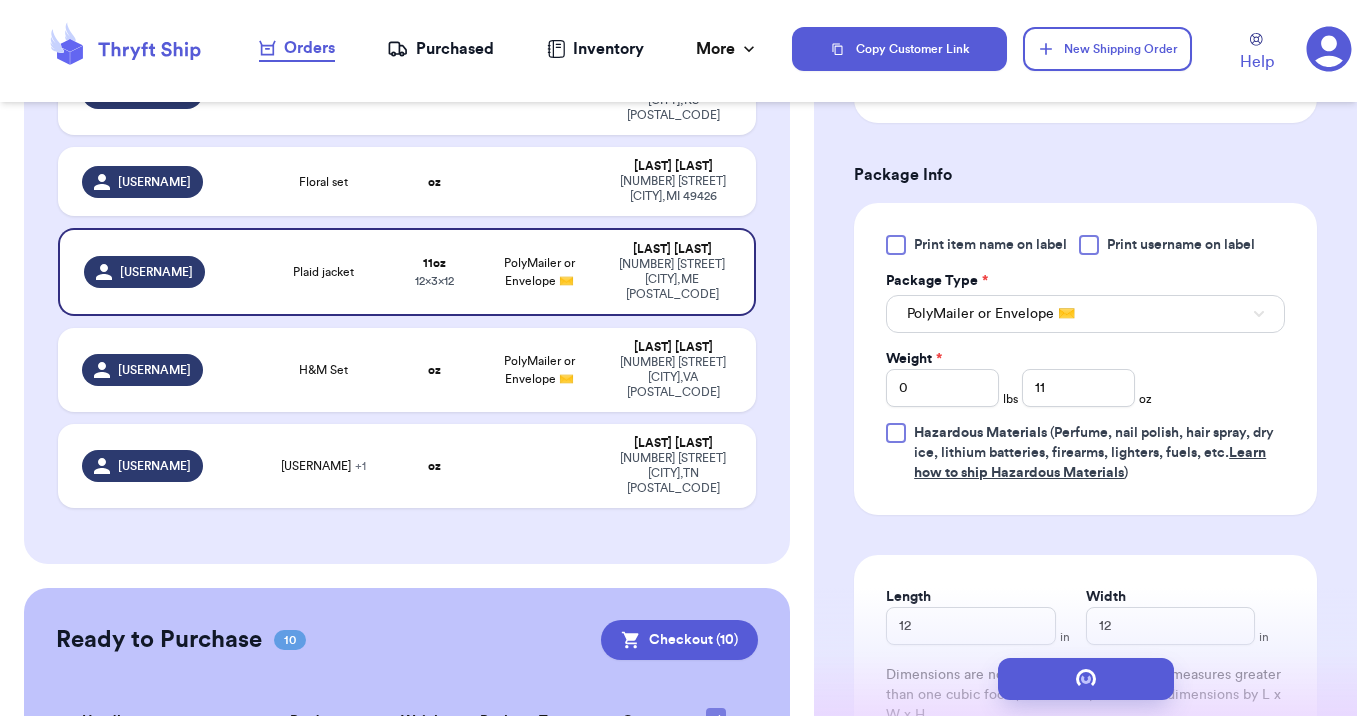 scroll, scrollTop: 0, scrollLeft: 0, axis: both 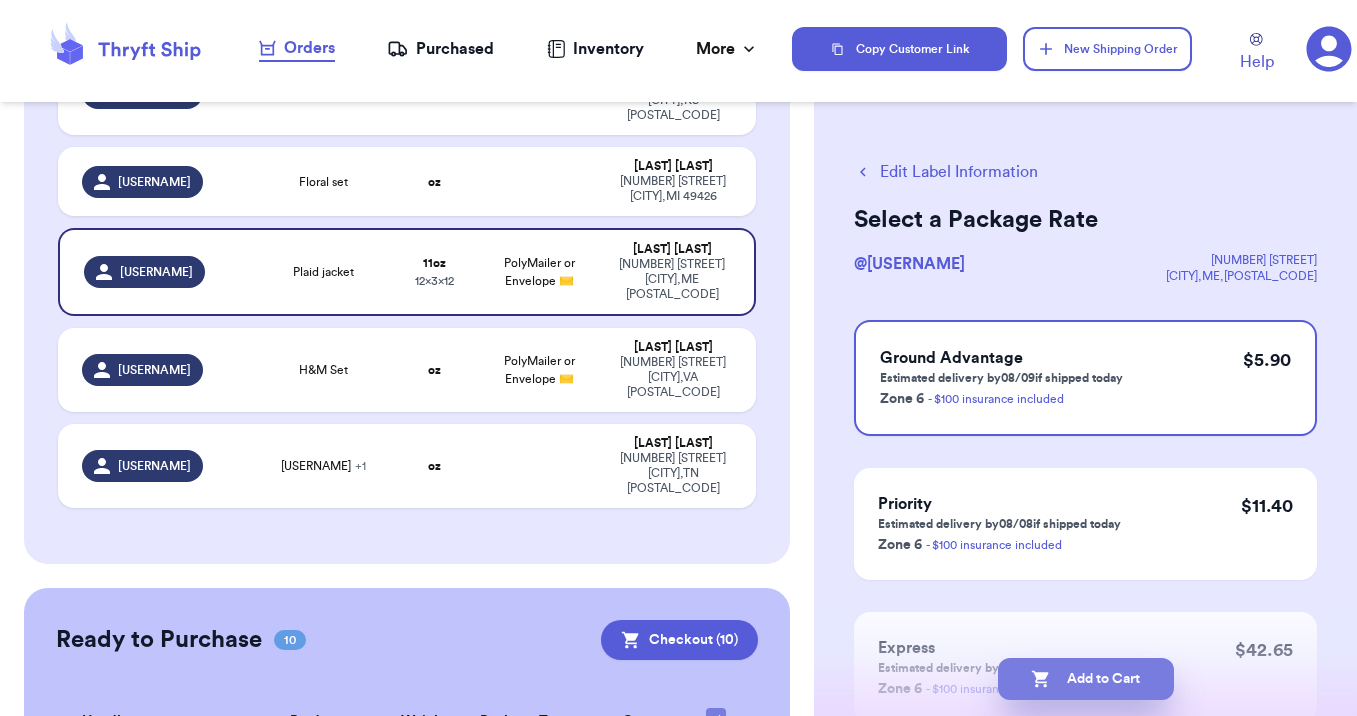click on "Add to Cart" at bounding box center (1086, 679) 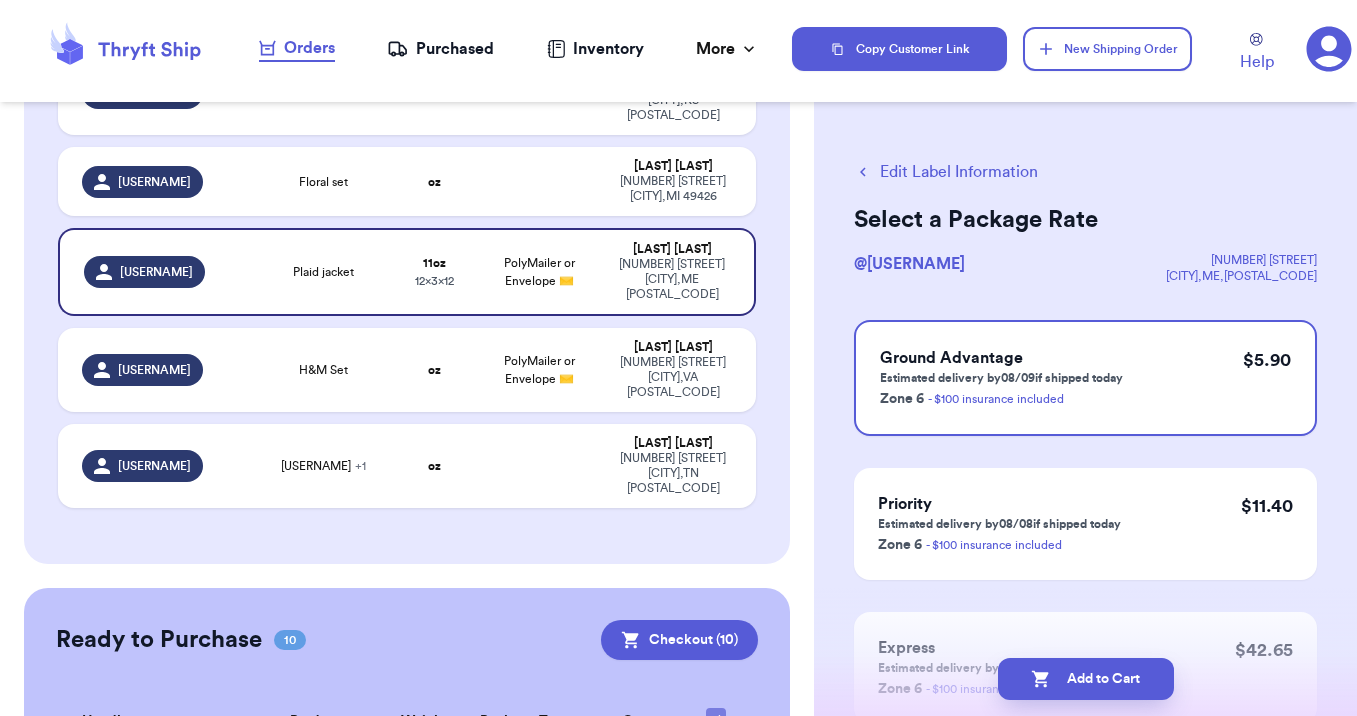 checkbox on "true" 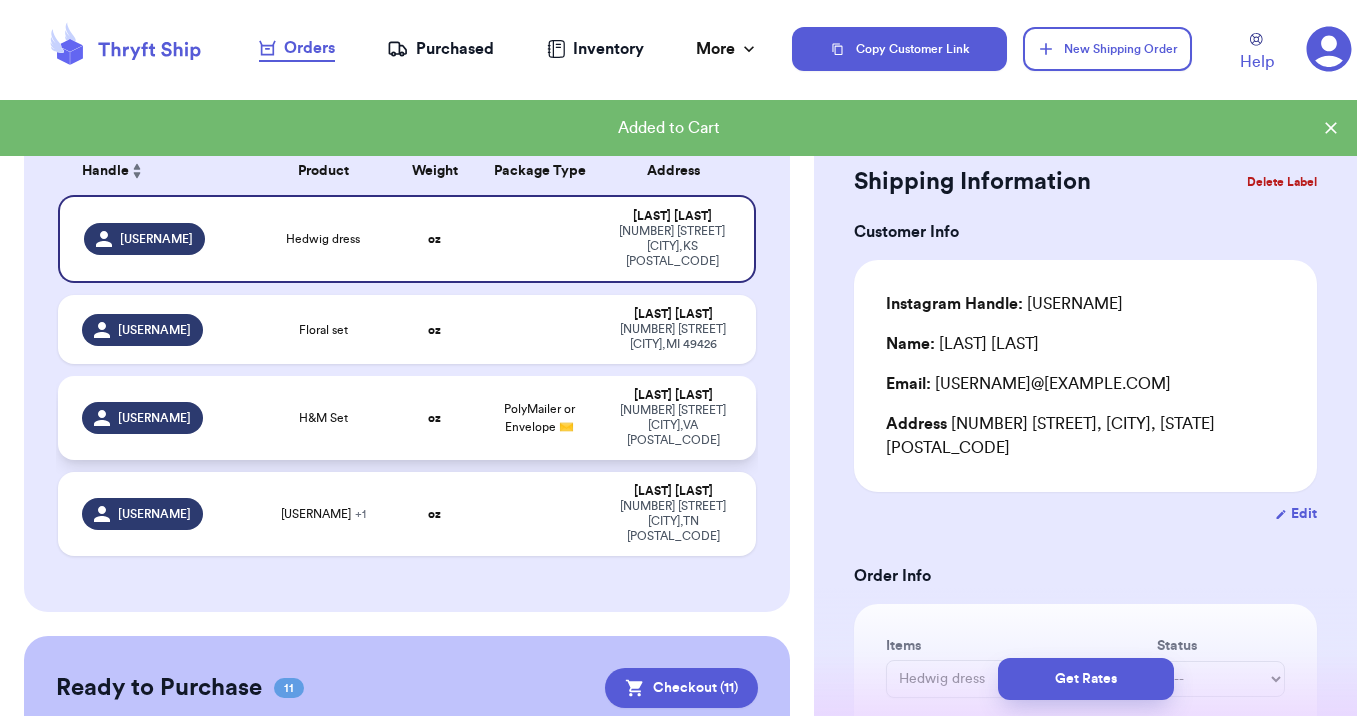 scroll, scrollTop: 134, scrollLeft: 0, axis: vertical 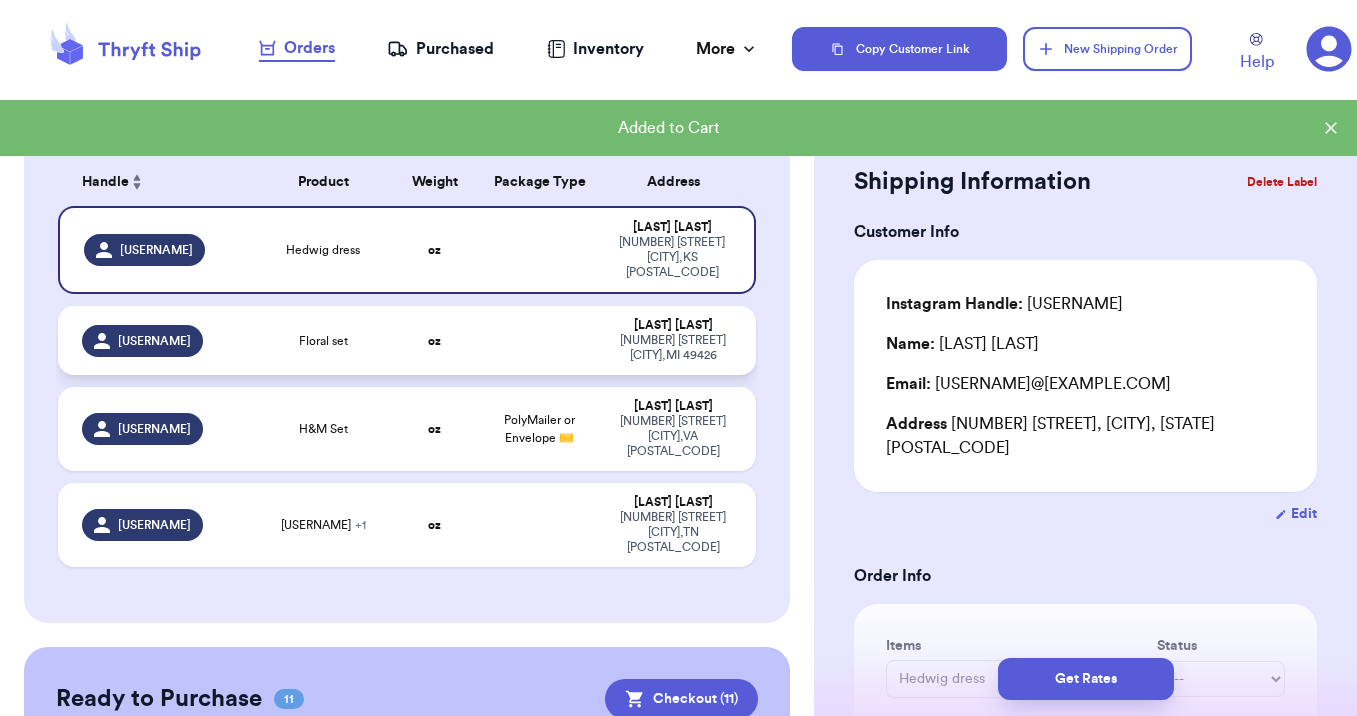 click at bounding box center [540, 340] 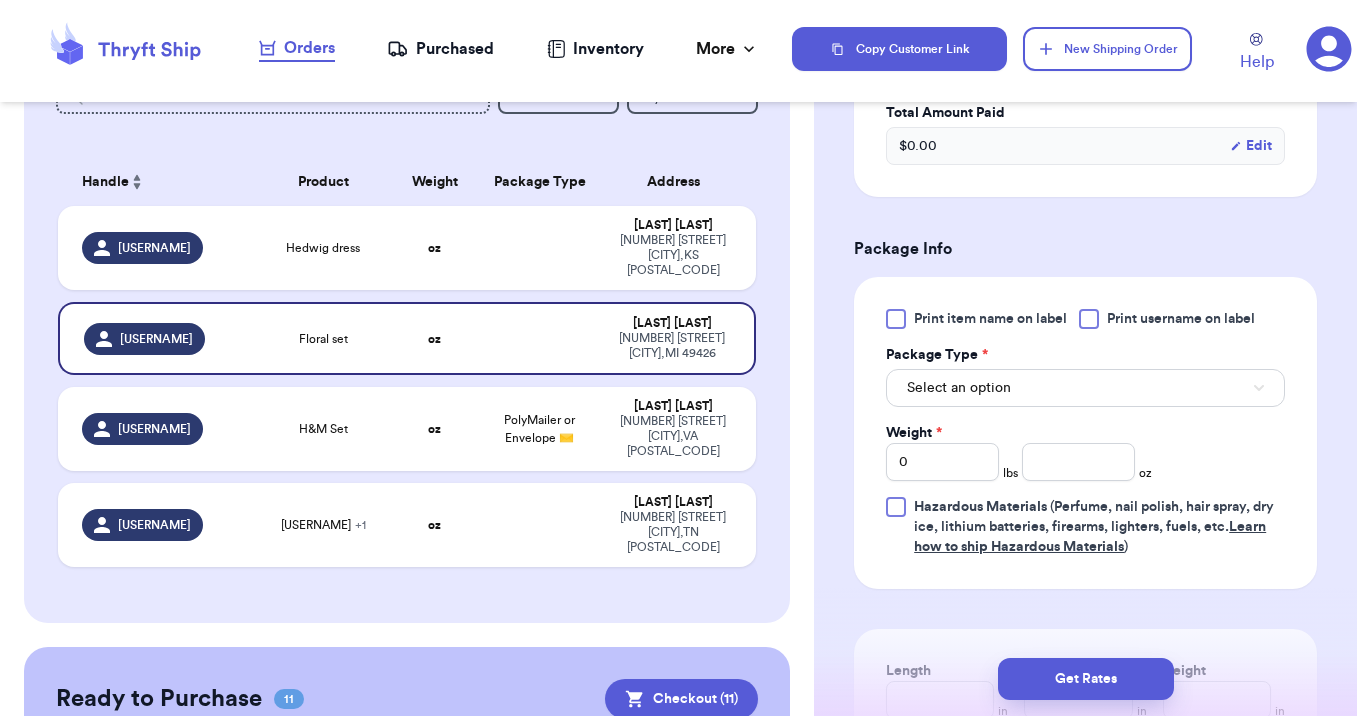 scroll, scrollTop: 691, scrollLeft: 0, axis: vertical 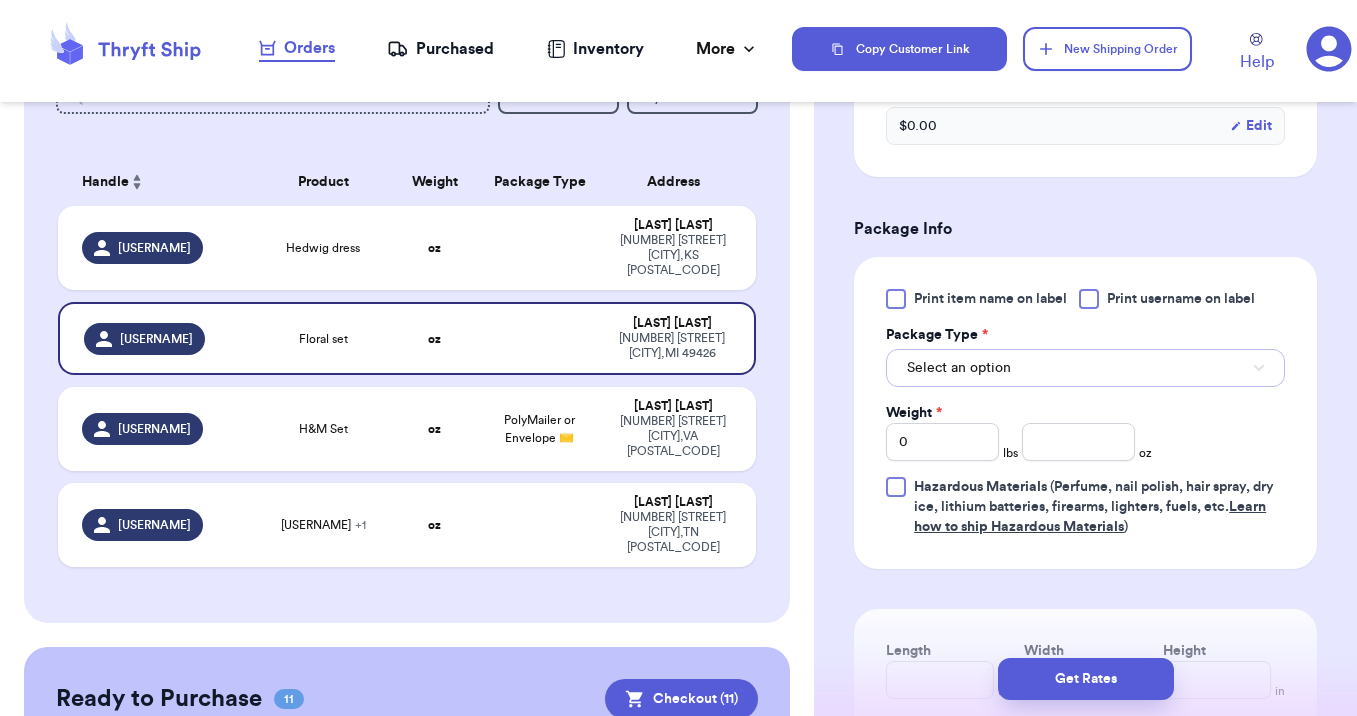 click on "Select an option" at bounding box center [1085, 368] 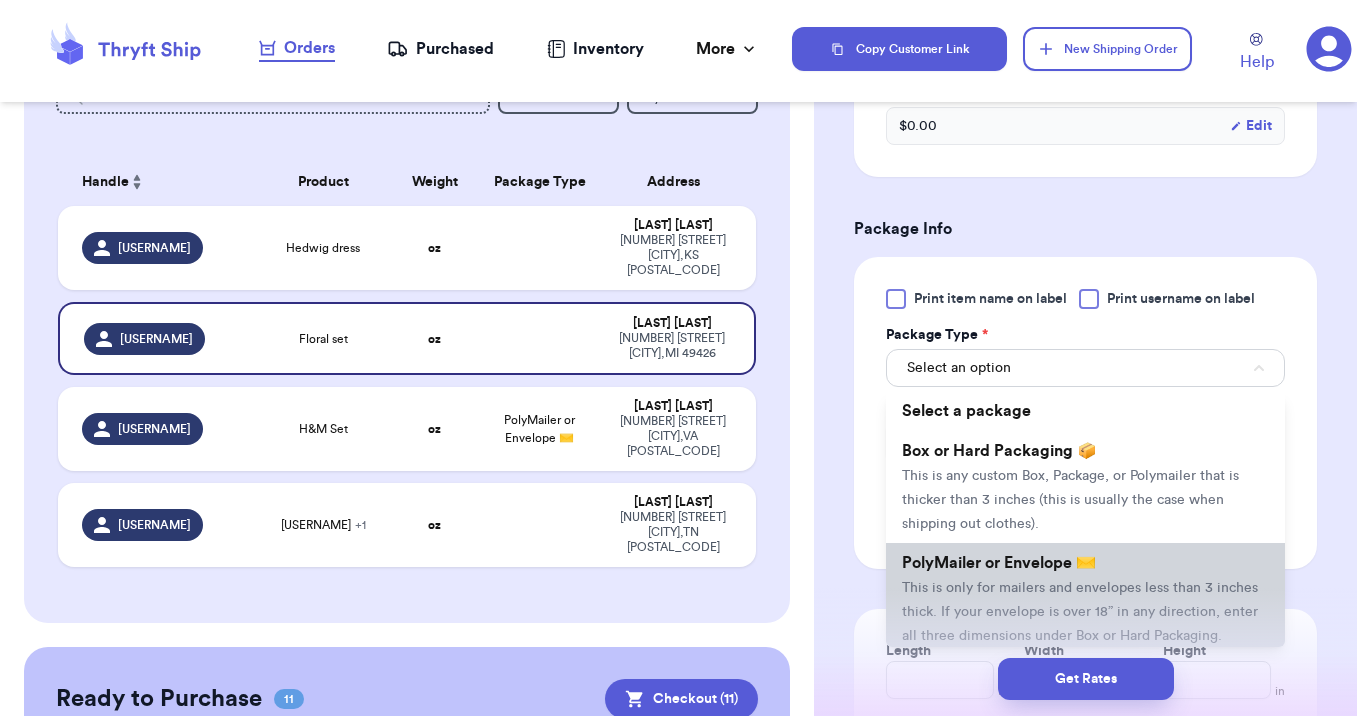 click on "PolyMailer or Envelope ✉️ This is only for mailers and envelopes less than 3 inches thick. If your envelope is over 18” in any direction, enter all three dimensions under Box or Hard Packaging." at bounding box center (1085, 599) 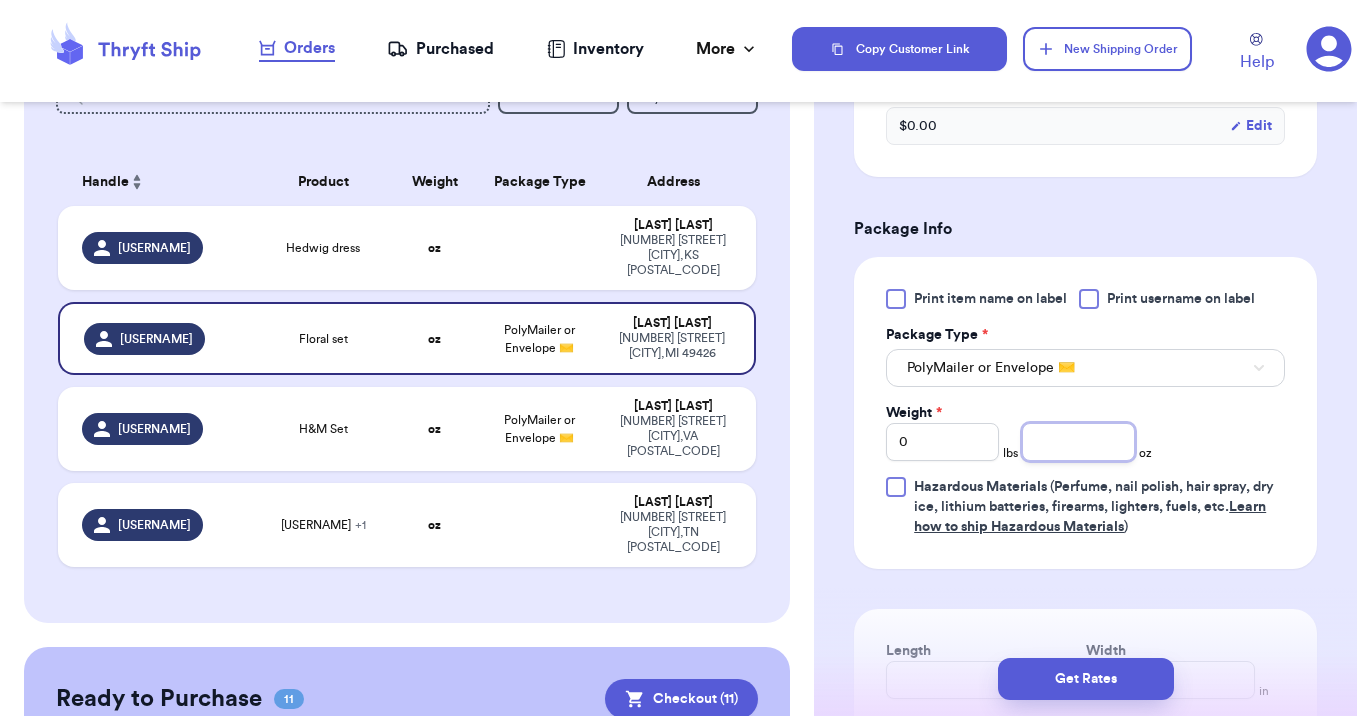 click at bounding box center (1078, 442) 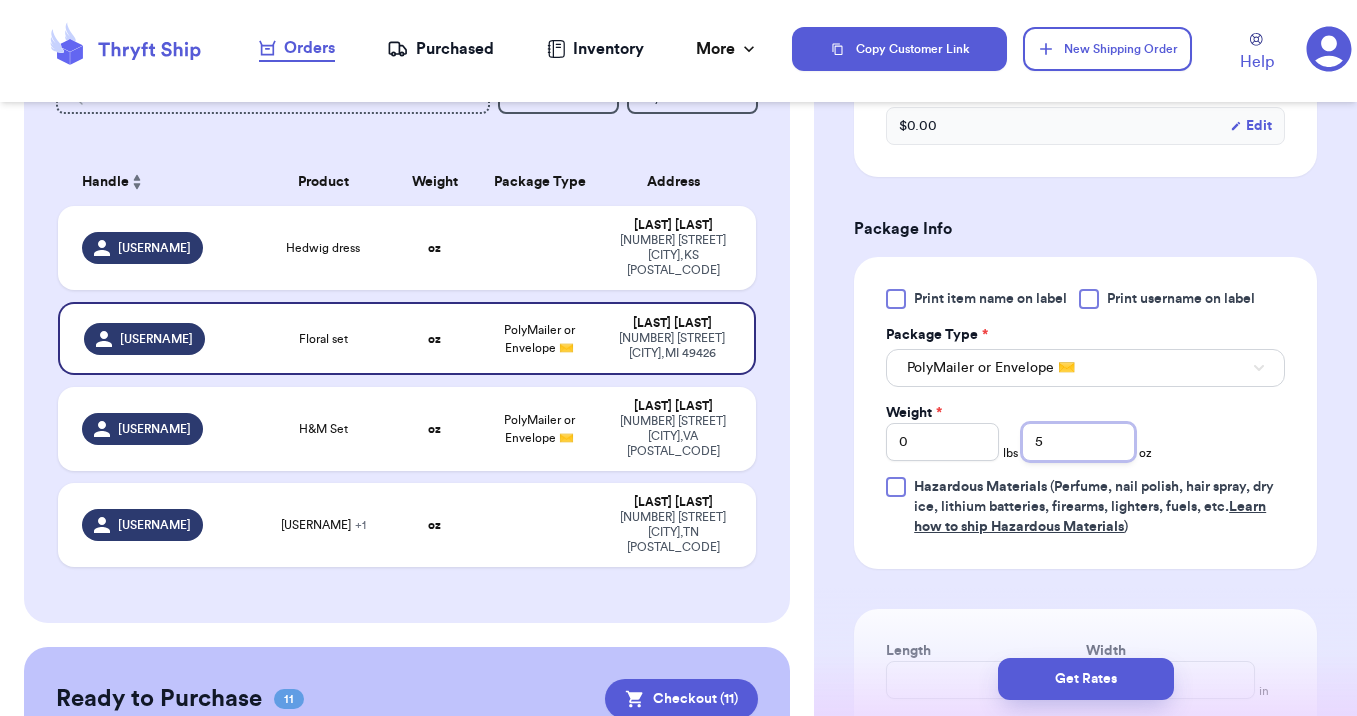 type on "5" 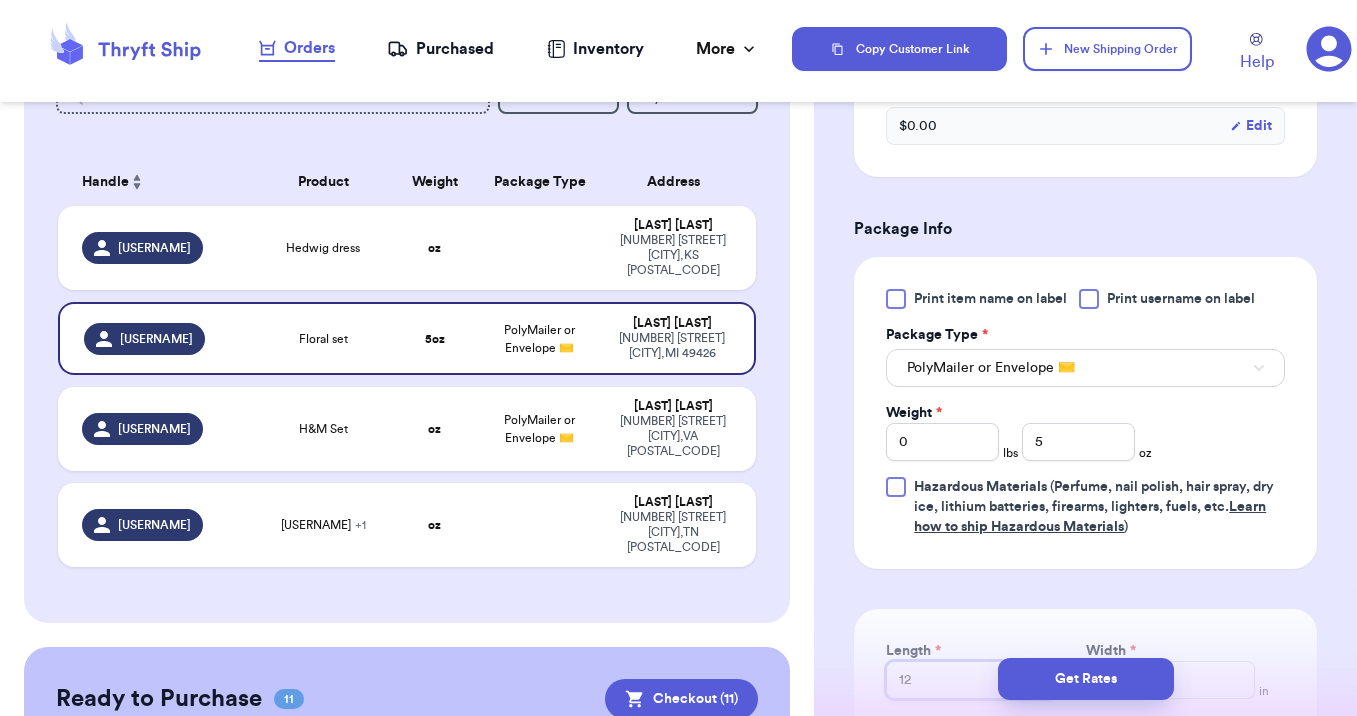 type on "12" 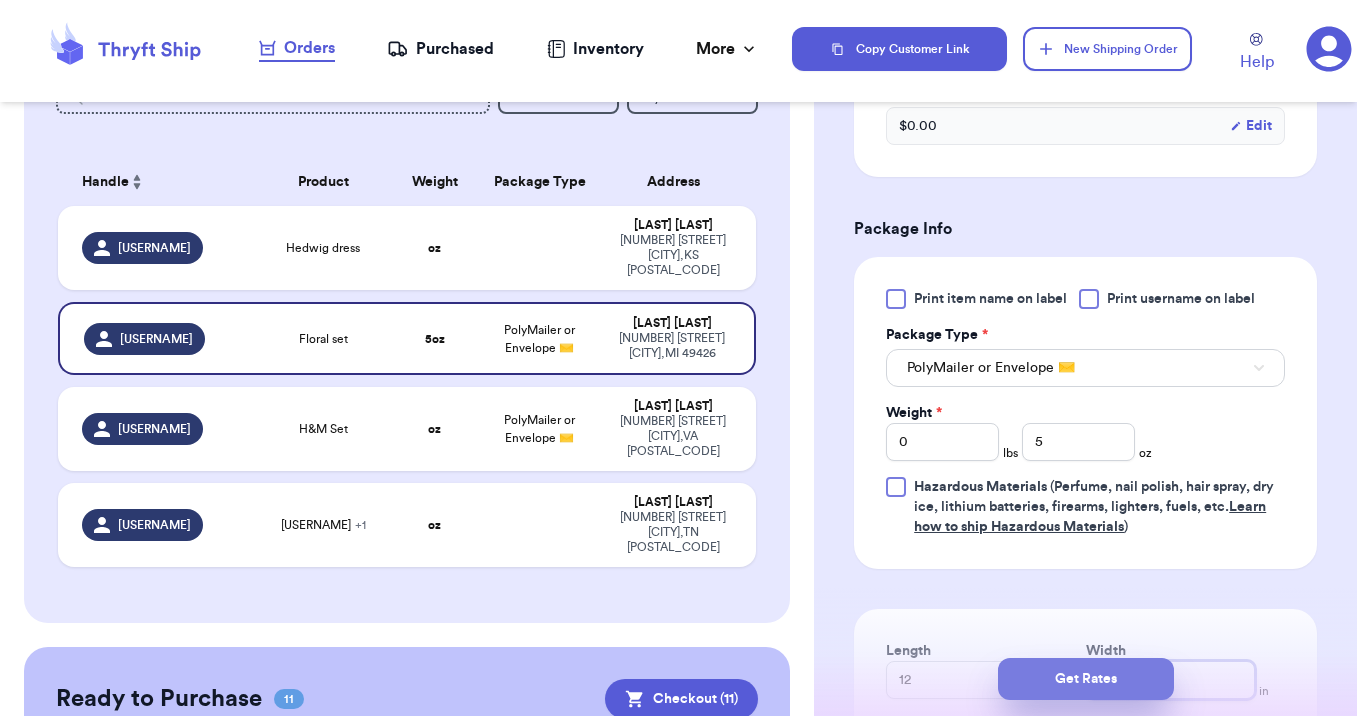 type on "12" 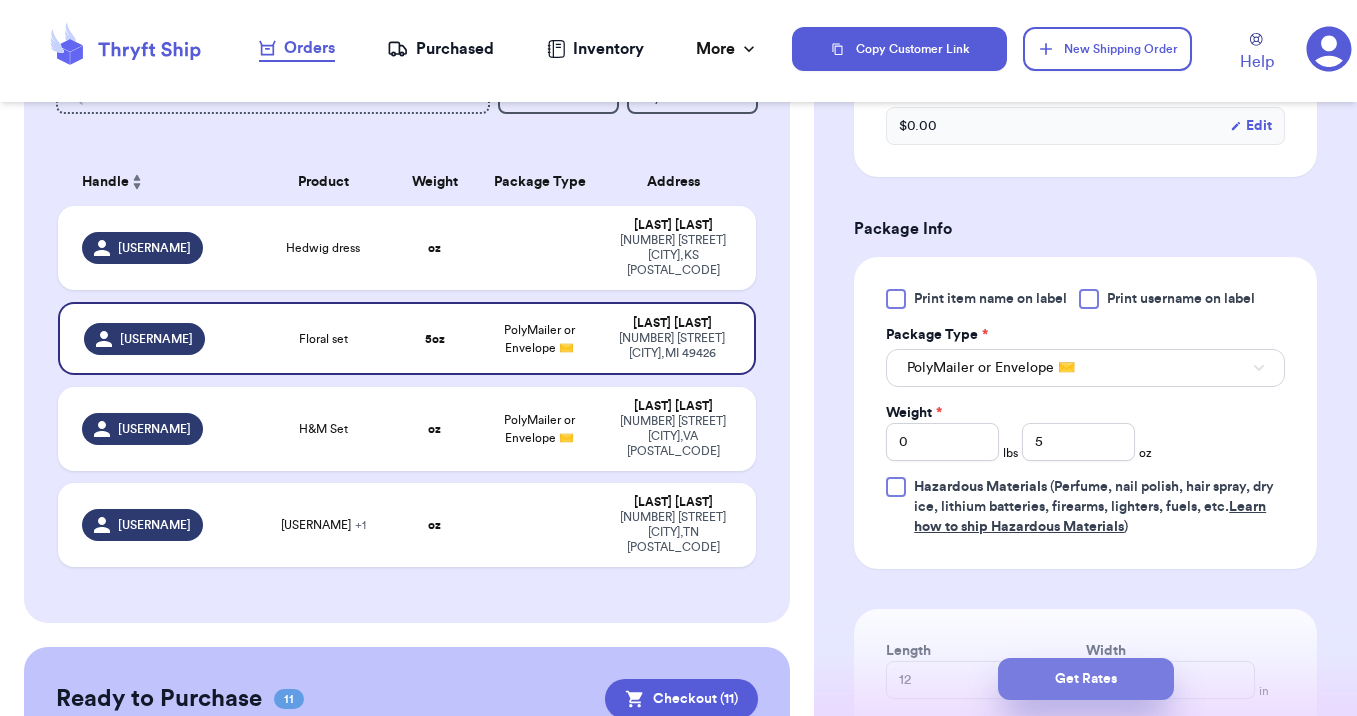 click on "Get Rates" at bounding box center [1086, 679] 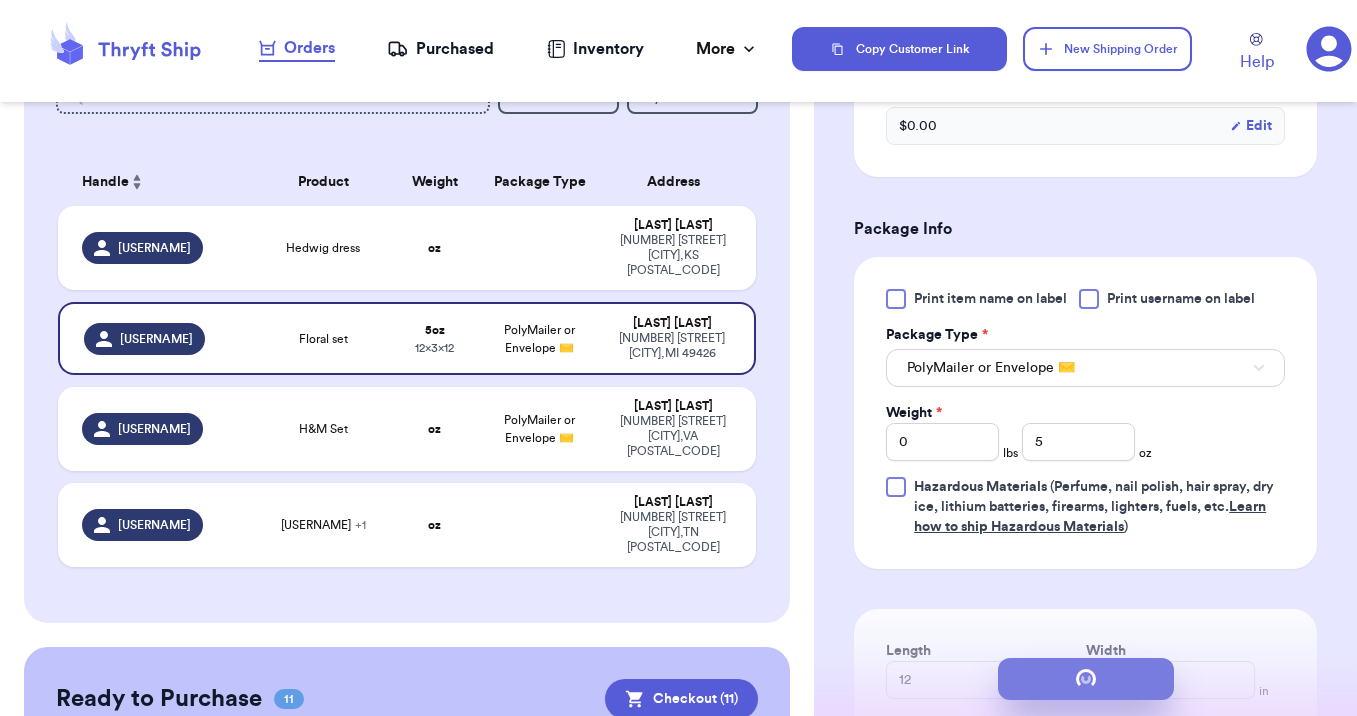 scroll, scrollTop: 0, scrollLeft: 0, axis: both 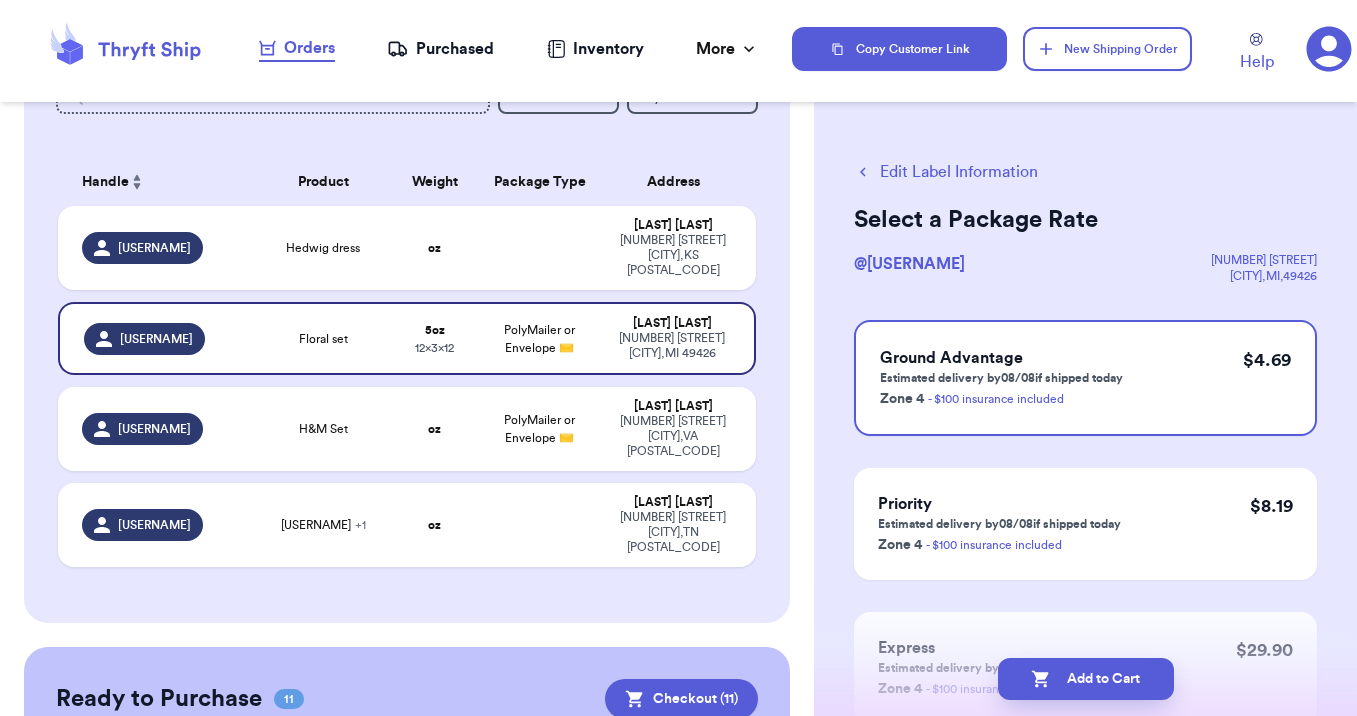 click on "Add to Cart" at bounding box center [1086, 679] 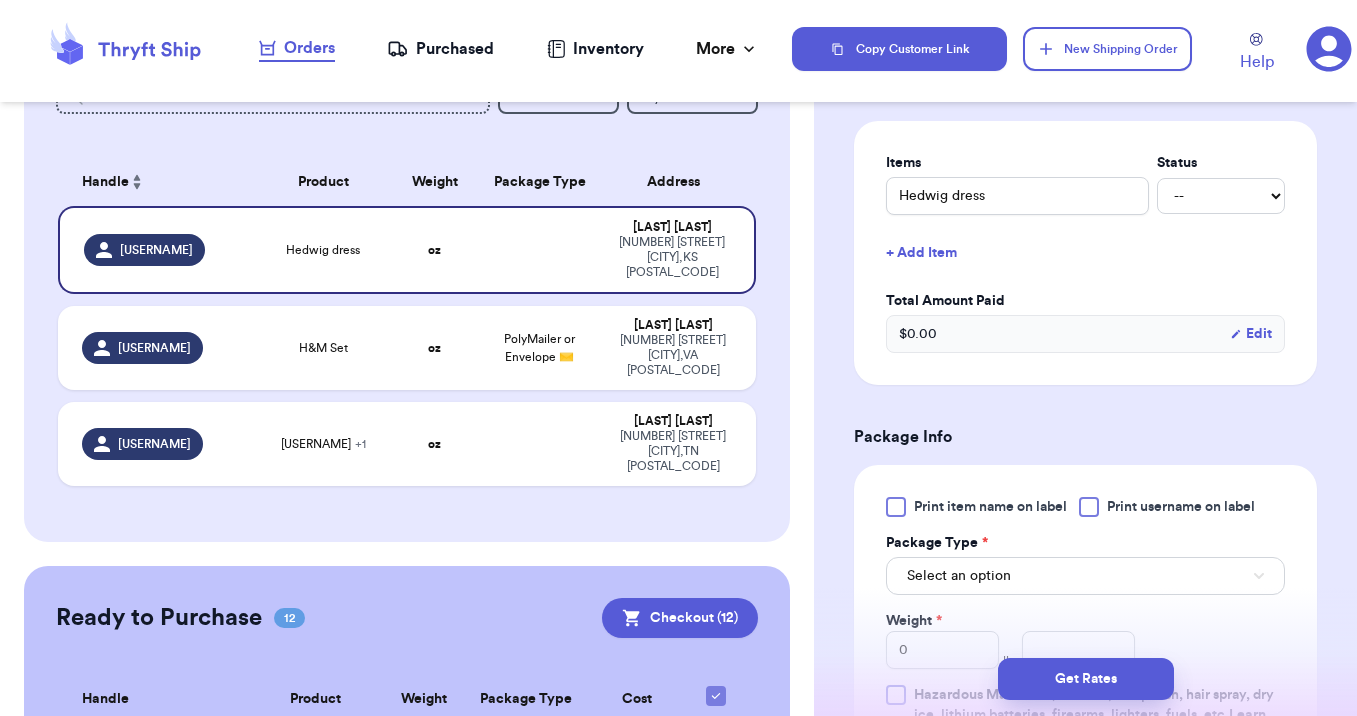 scroll, scrollTop: 577, scrollLeft: 0, axis: vertical 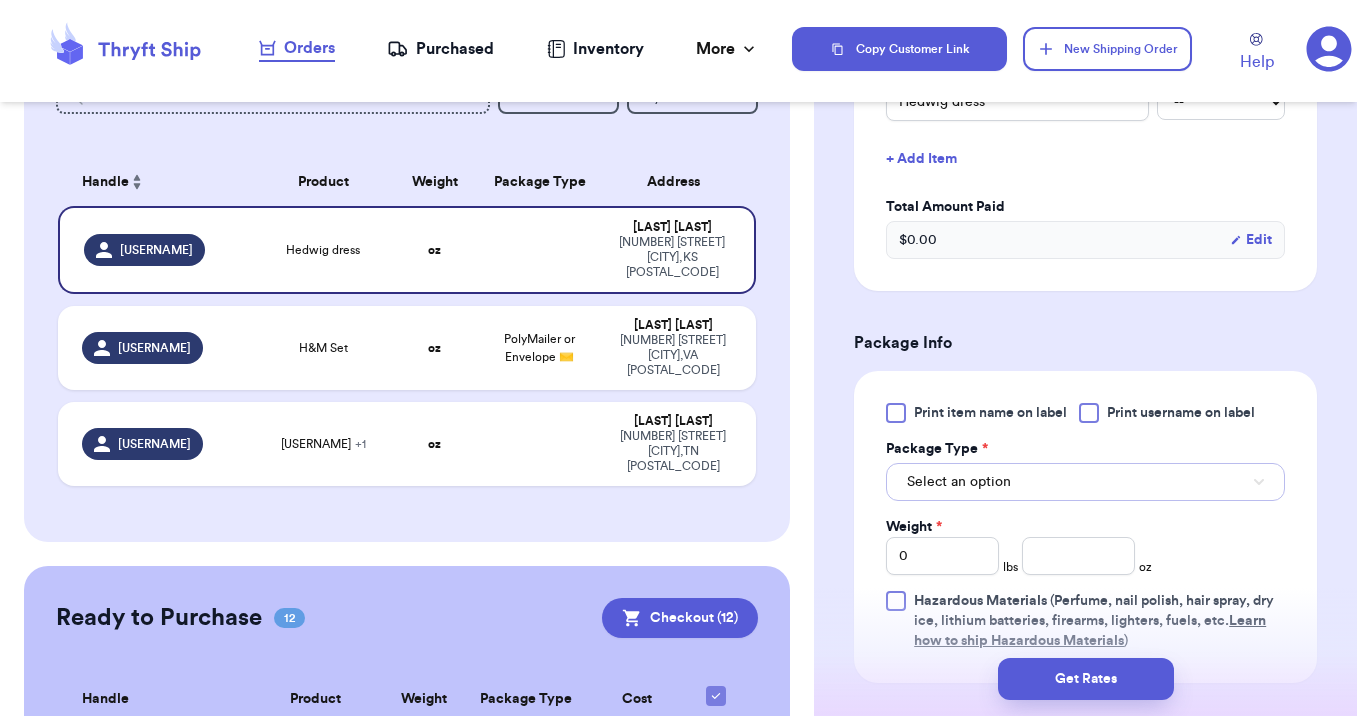 click on "Select an option" at bounding box center [1085, 482] 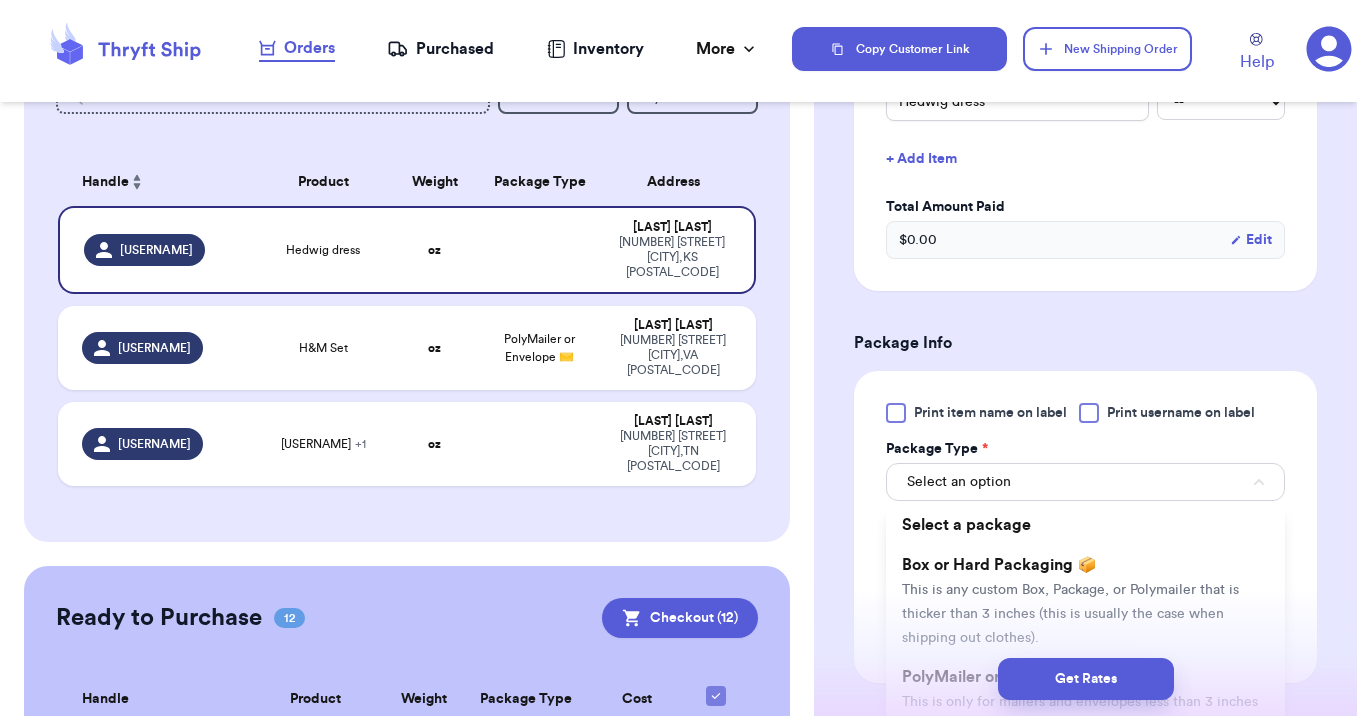 click on "Get Rates" at bounding box center (1085, 679) 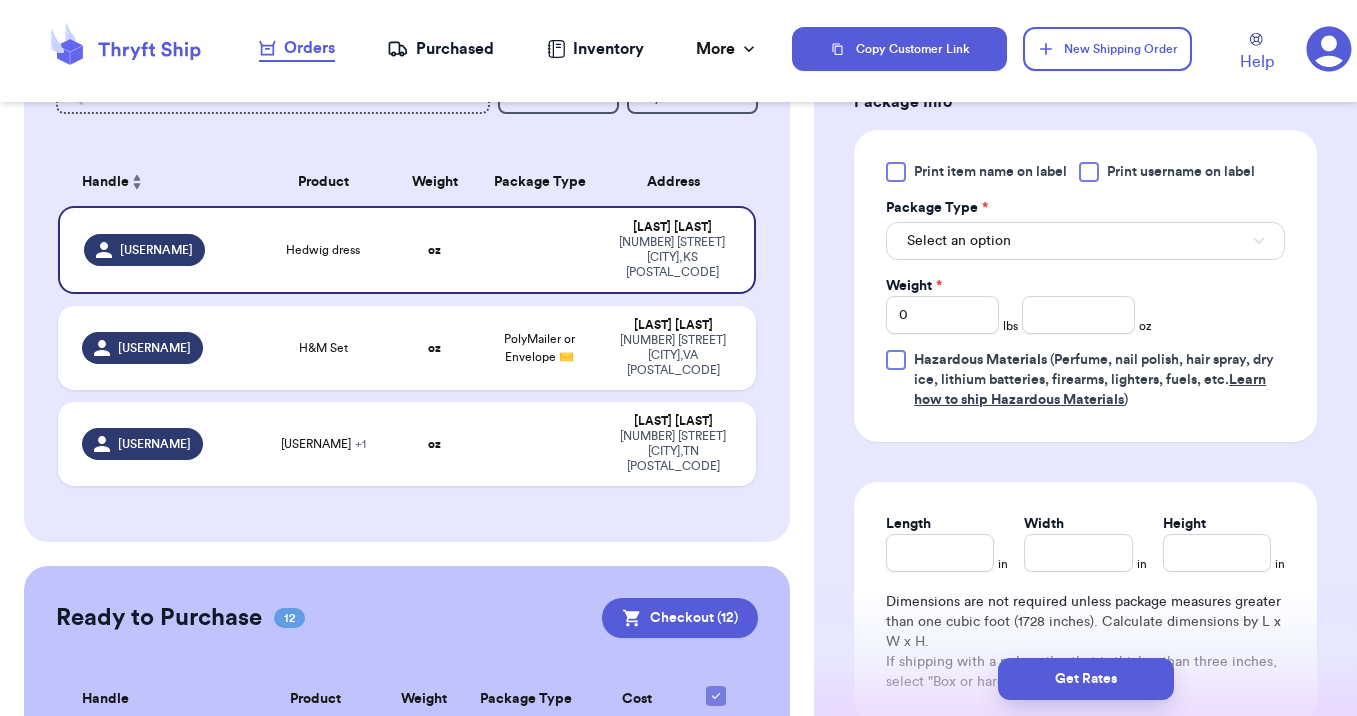 scroll, scrollTop: 837, scrollLeft: 0, axis: vertical 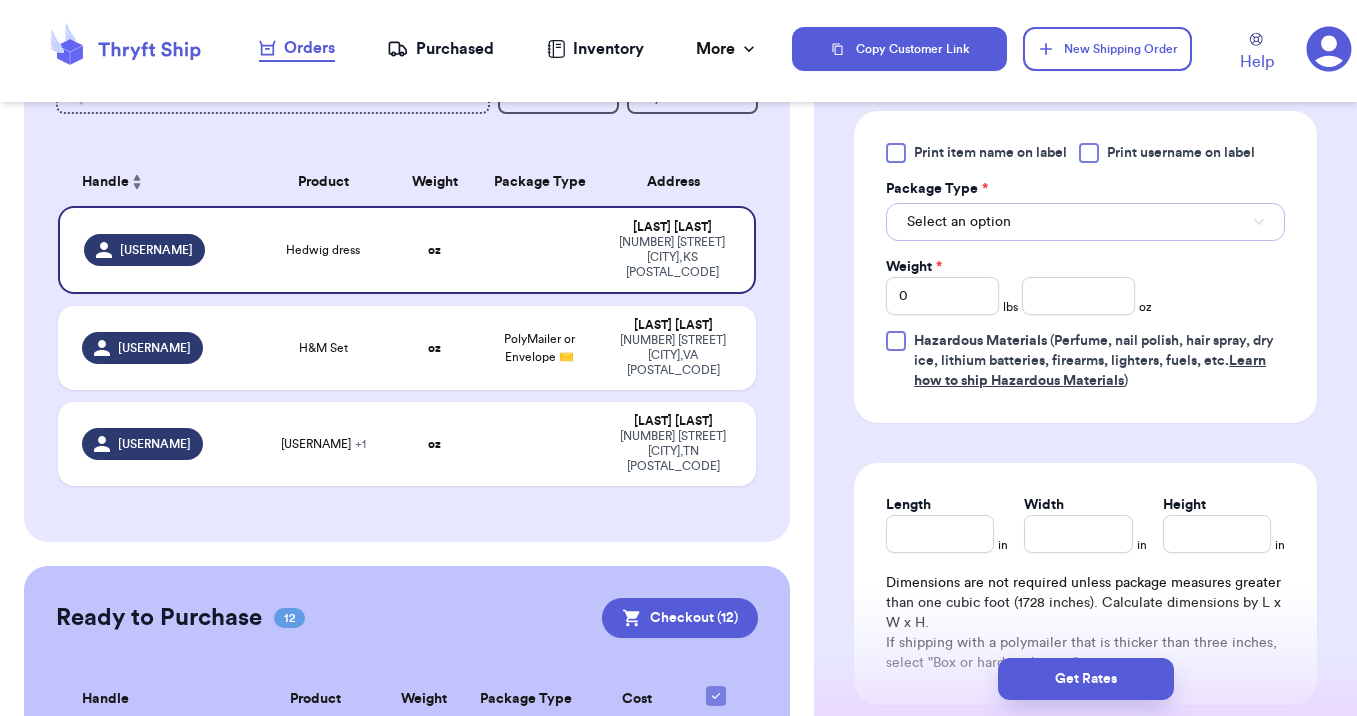 click on "Select an option" at bounding box center (1085, 222) 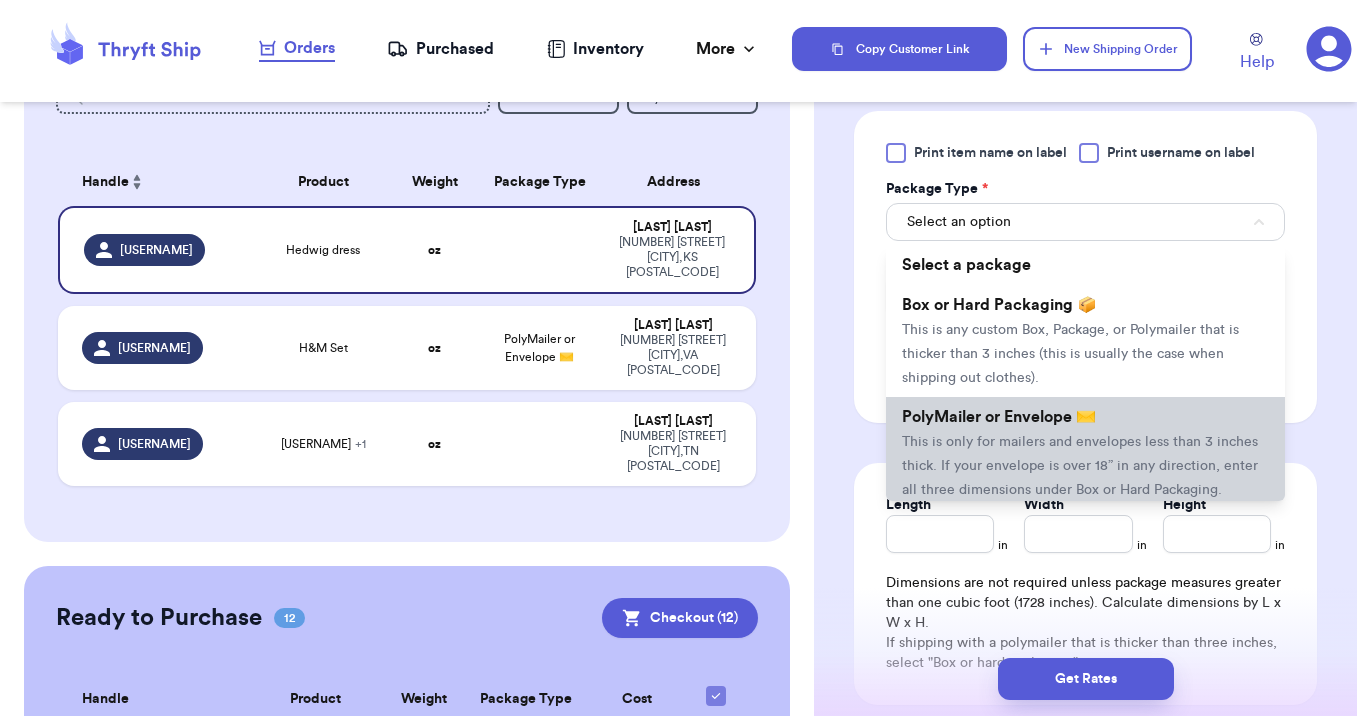 click on "PolyMailer or Envelope ✉️ This is only for mailers and envelopes less than 3 inches thick. If your envelope is over 18” in any direction, enter all three dimensions under Box or Hard Packaging." at bounding box center (1085, 453) 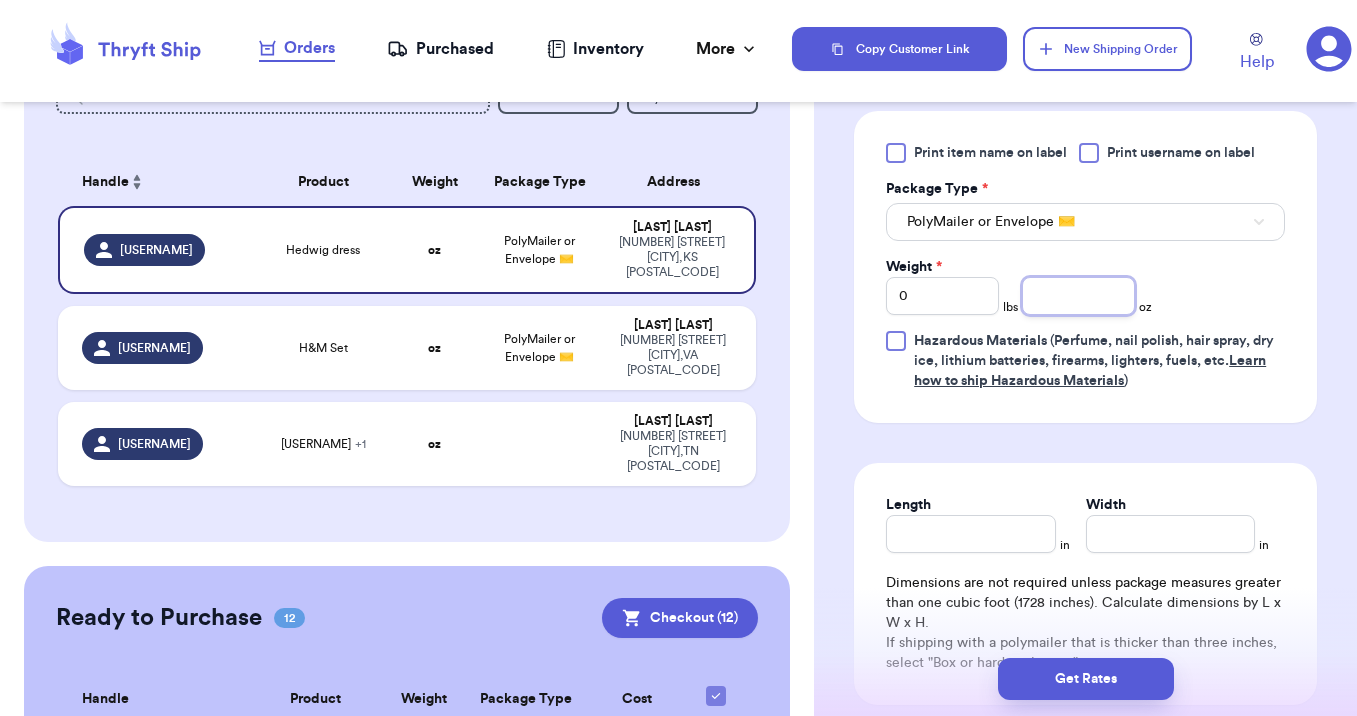 click at bounding box center [1078, 296] 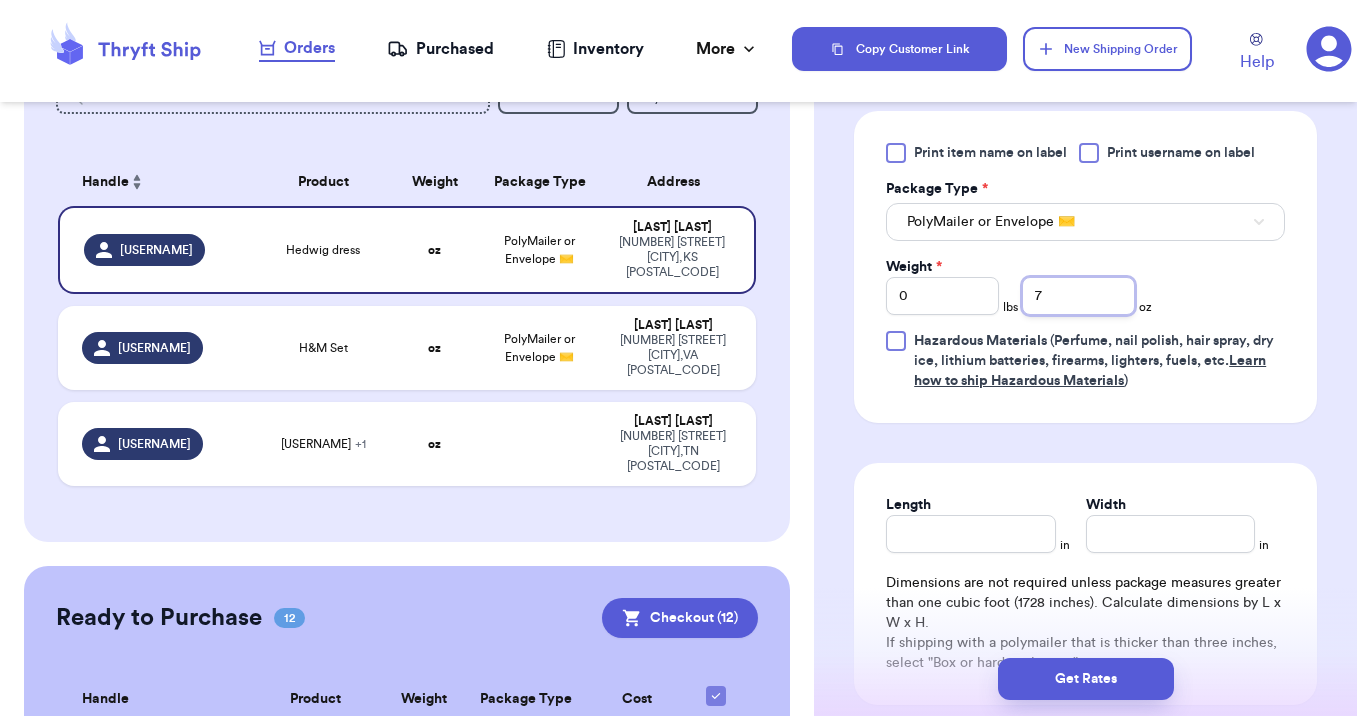 type on "7" 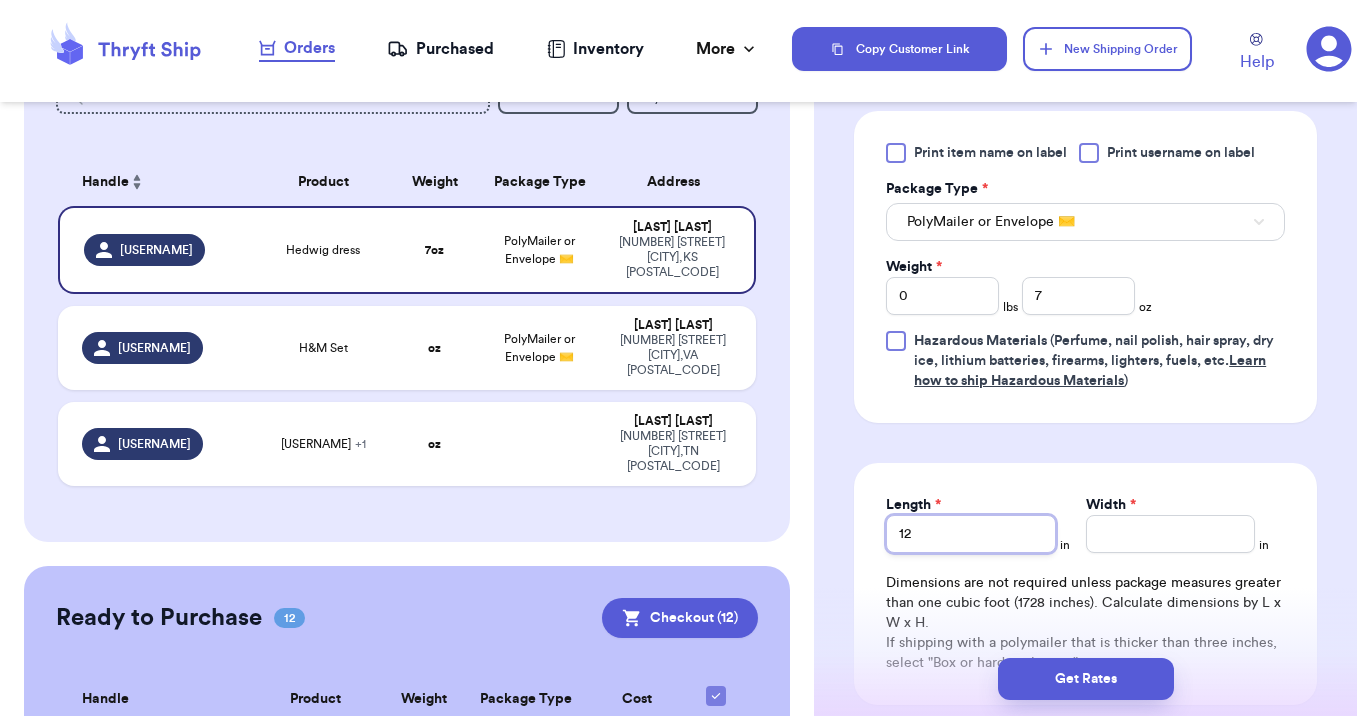 type on "12" 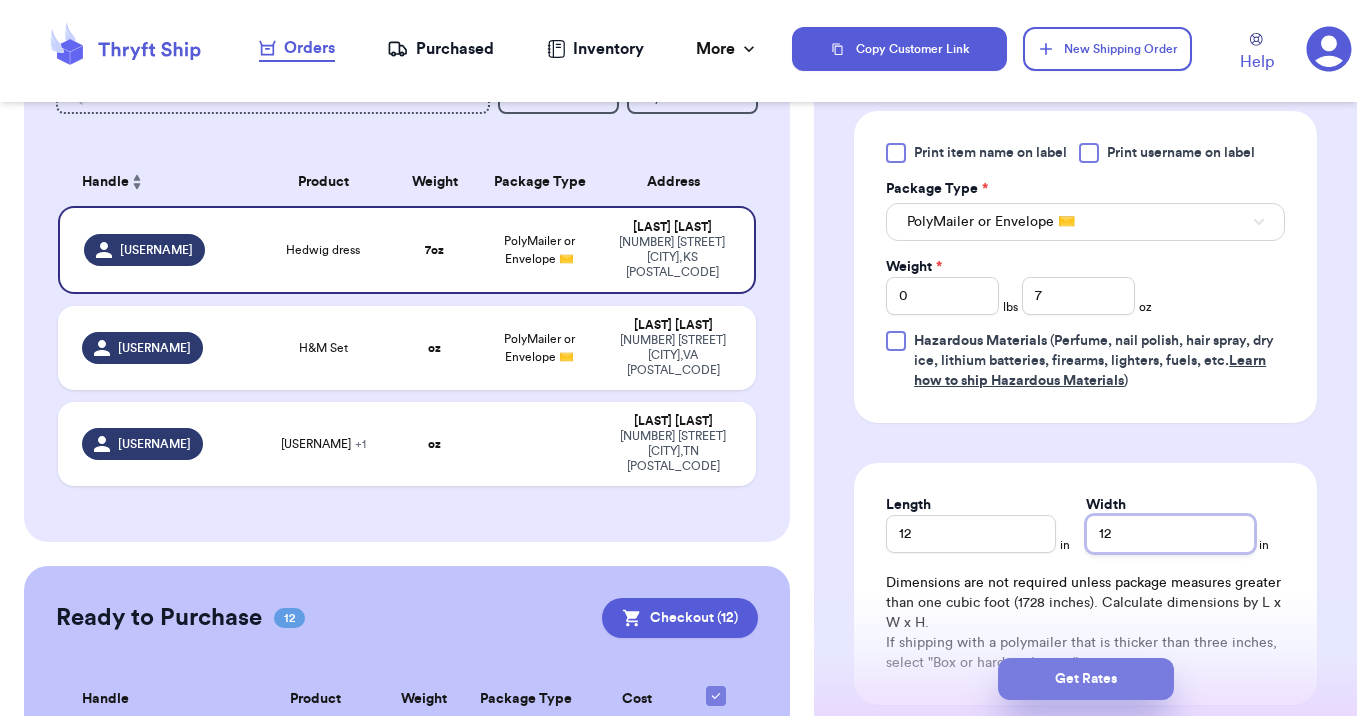 type on "12" 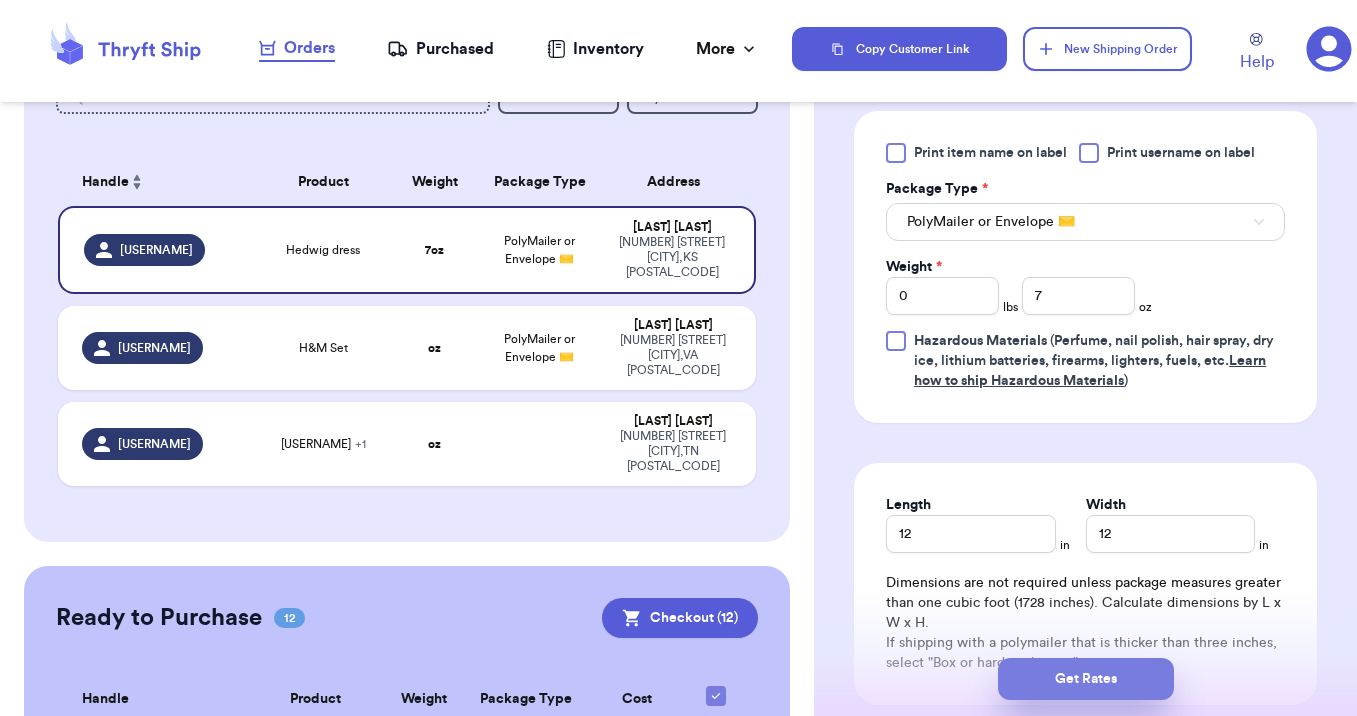 click on "Get Rates" at bounding box center (1086, 679) 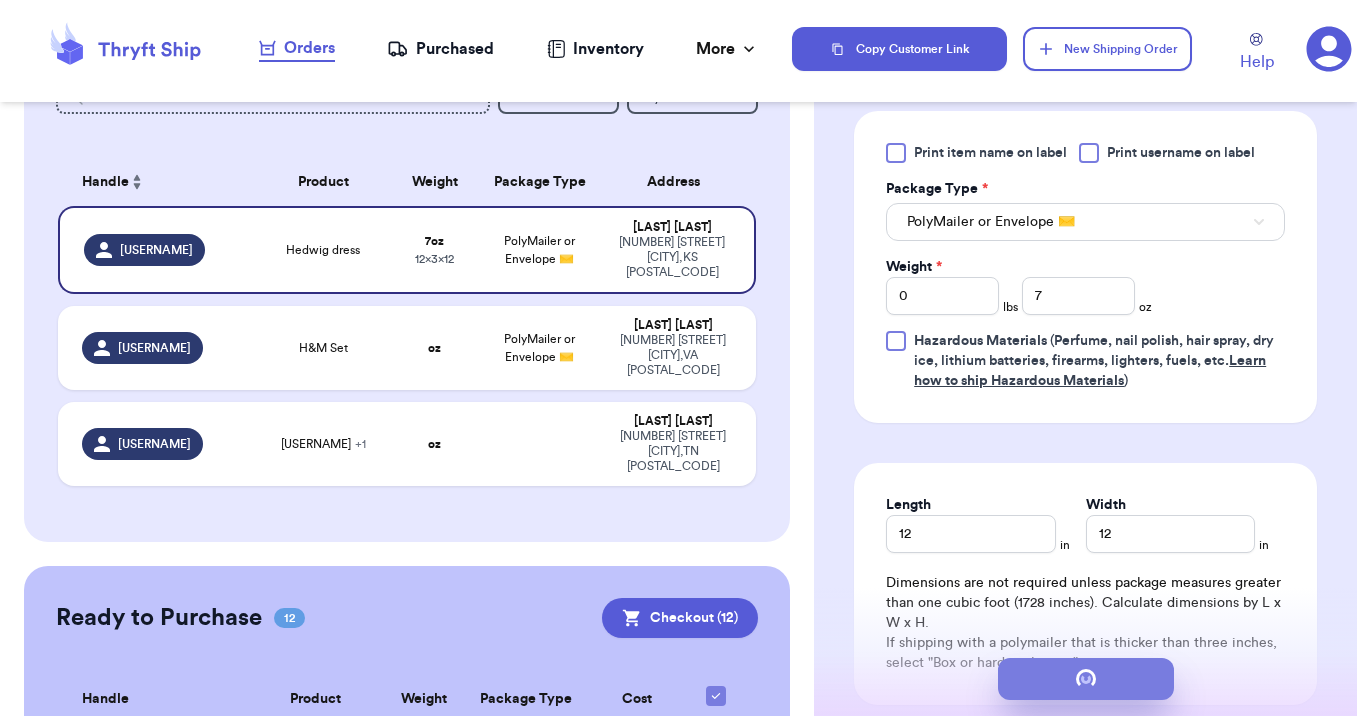 scroll, scrollTop: 0, scrollLeft: 0, axis: both 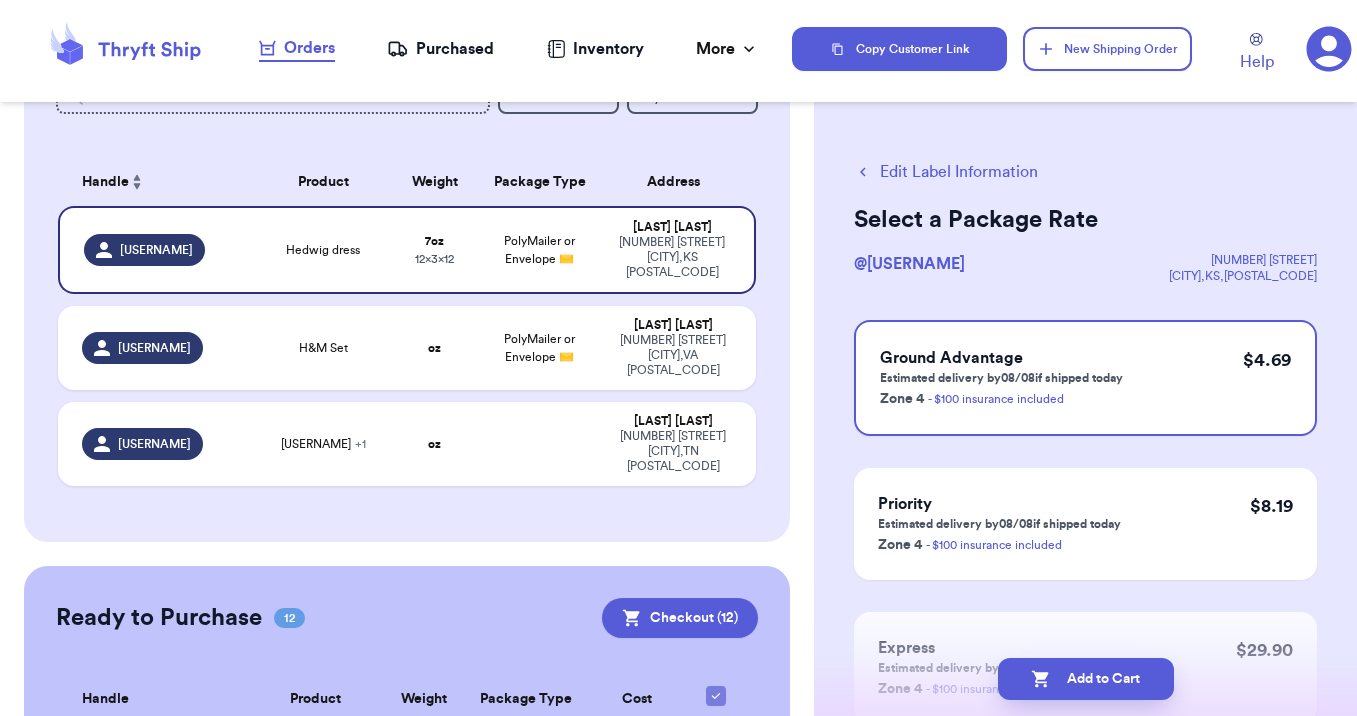 click on "Add to Cart" at bounding box center [1086, 679] 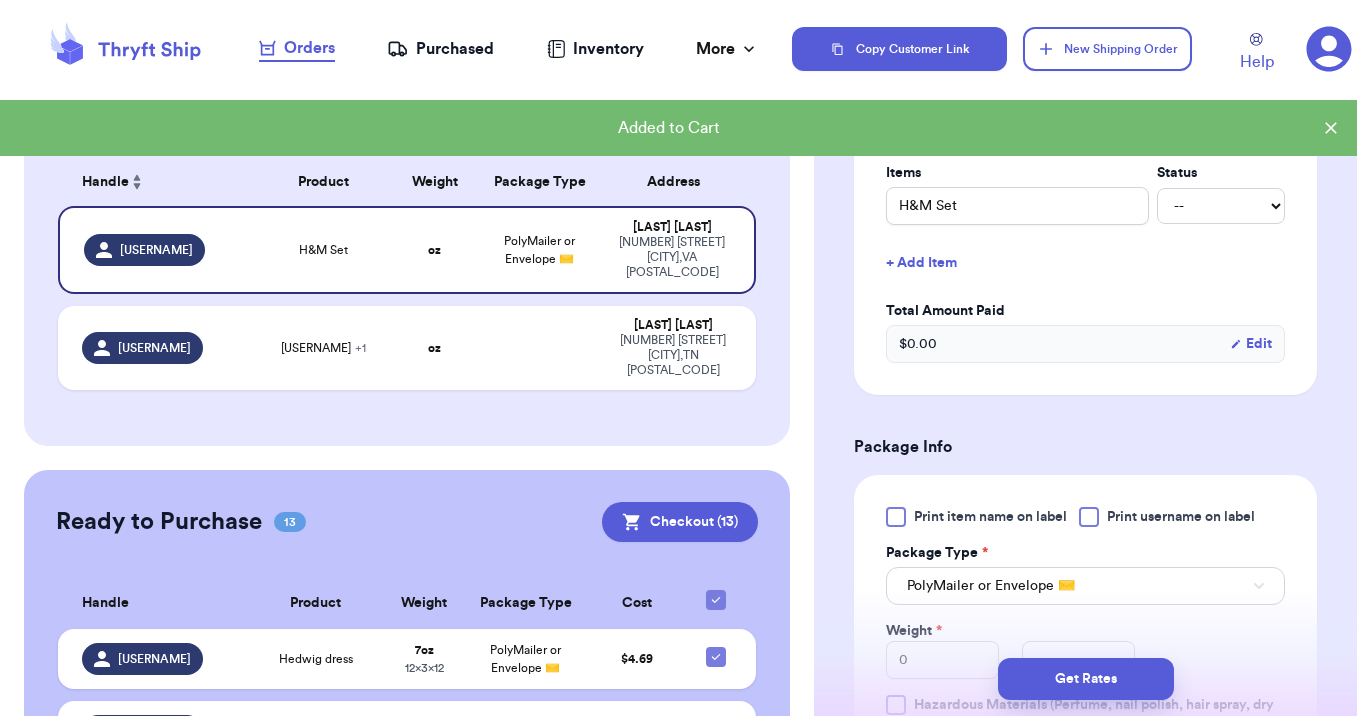scroll, scrollTop: 486, scrollLeft: 0, axis: vertical 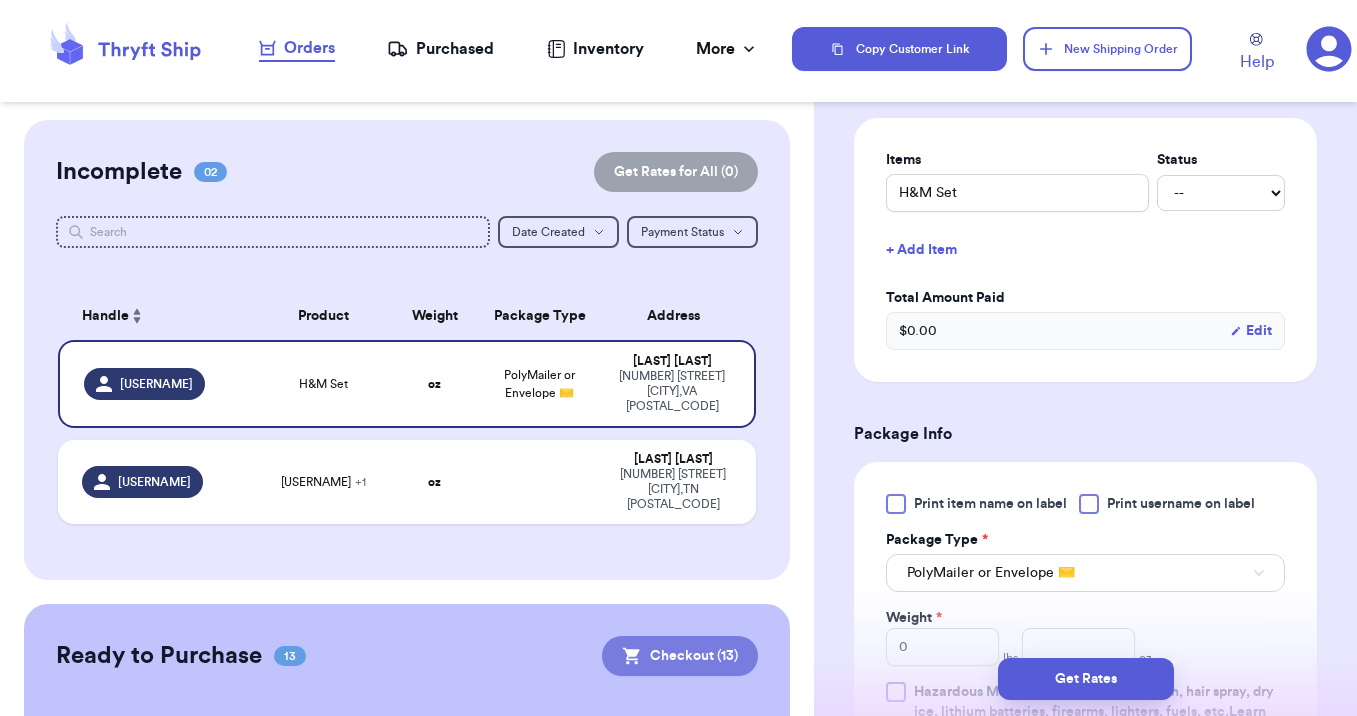 click on "Checkout ( 13 )" at bounding box center (680, 656) 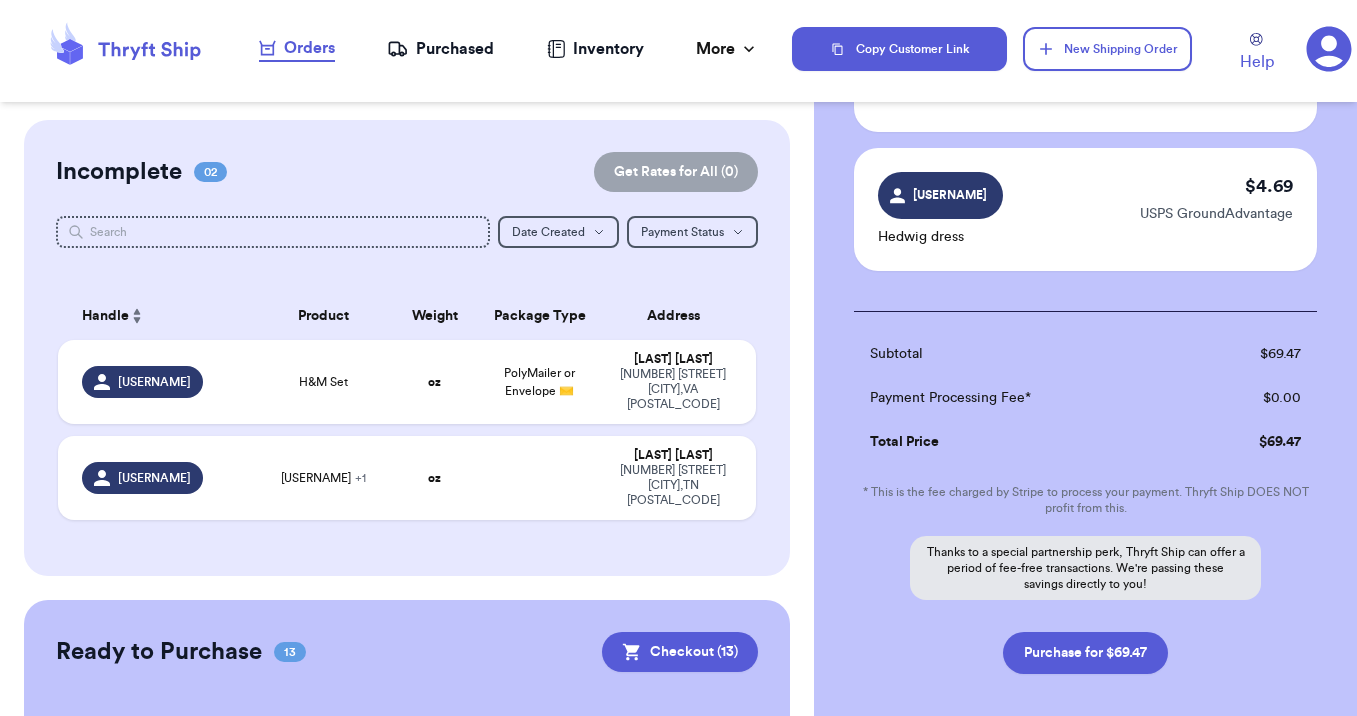 scroll, scrollTop: 1847, scrollLeft: 0, axis: vertical 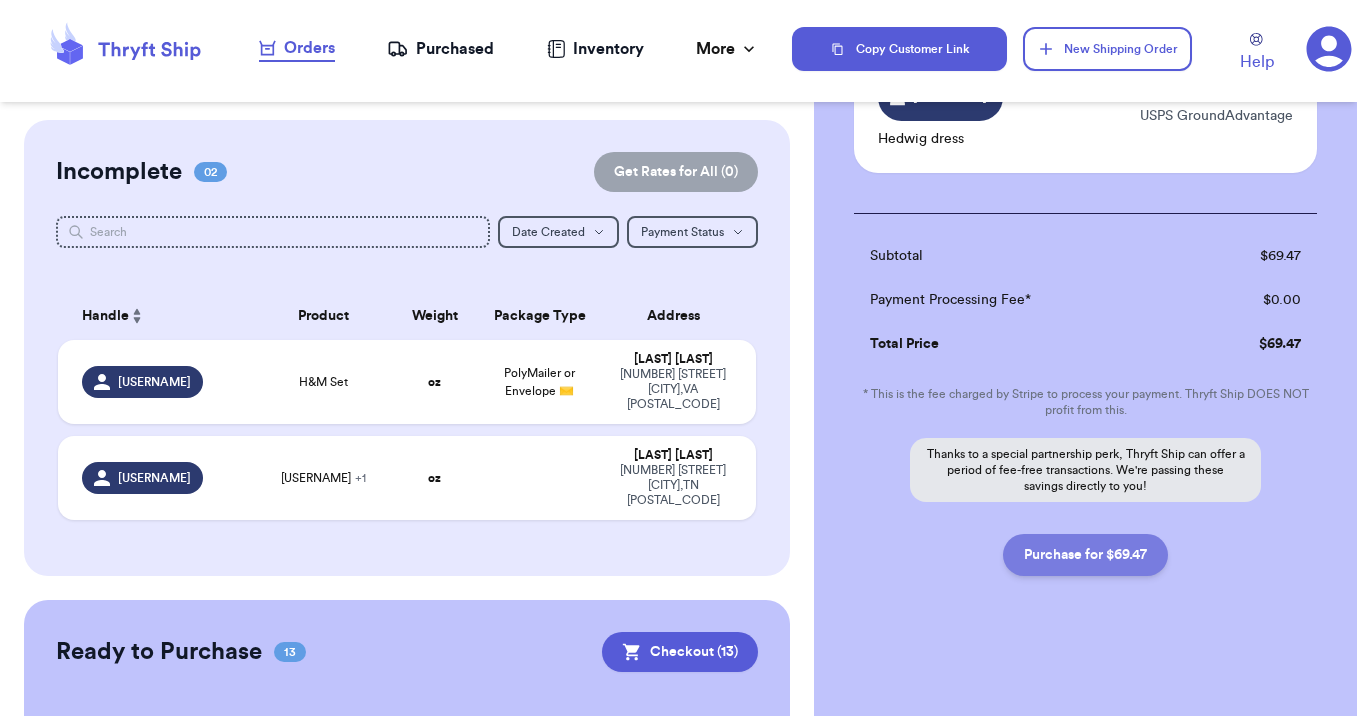 click on "Purchase for $69.47" at bounding box center [1085, 555] 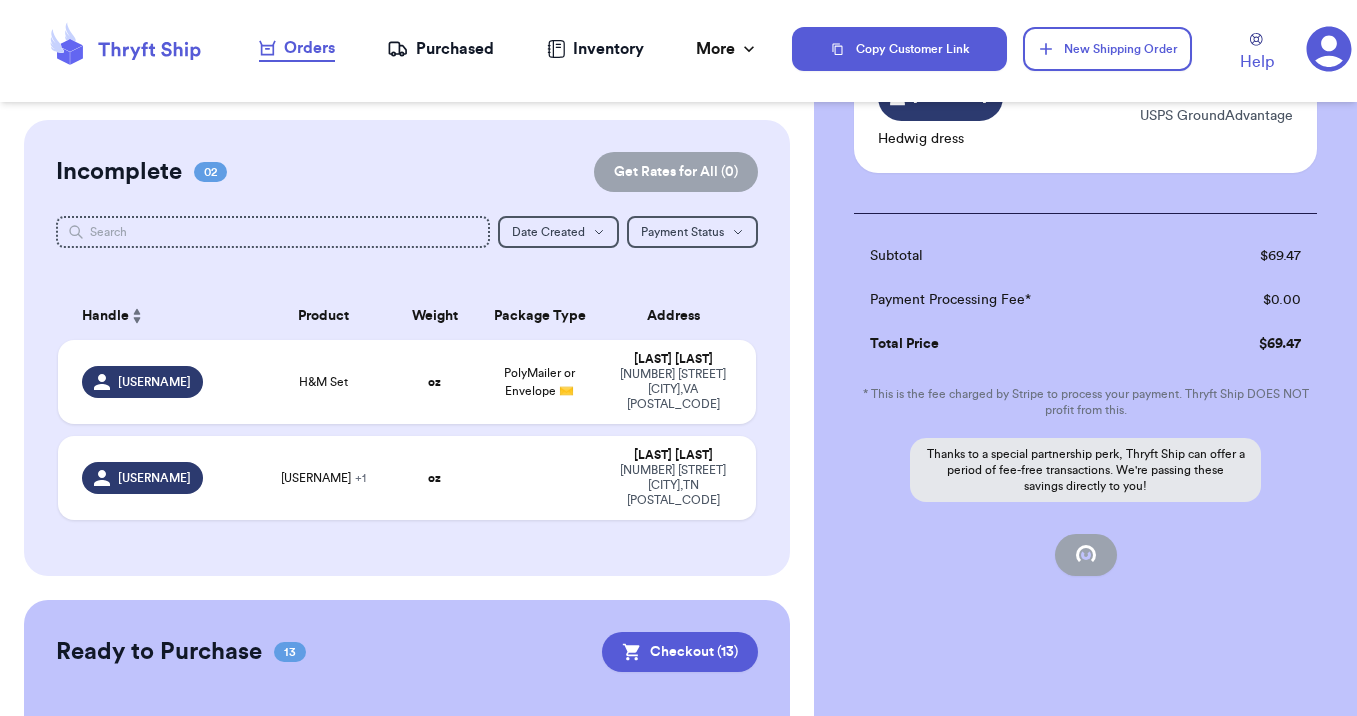 checkbox on "false" 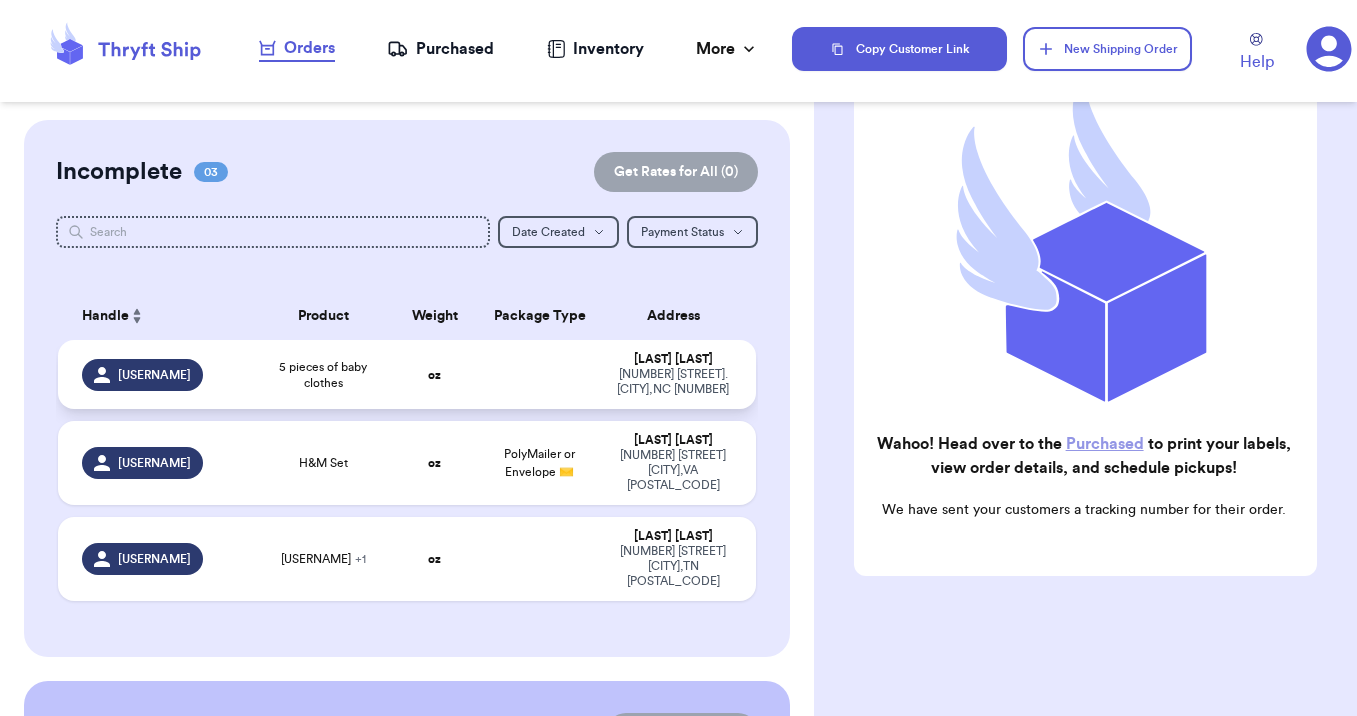click on "[PRODUCT]" at bounding box center (323, 374) 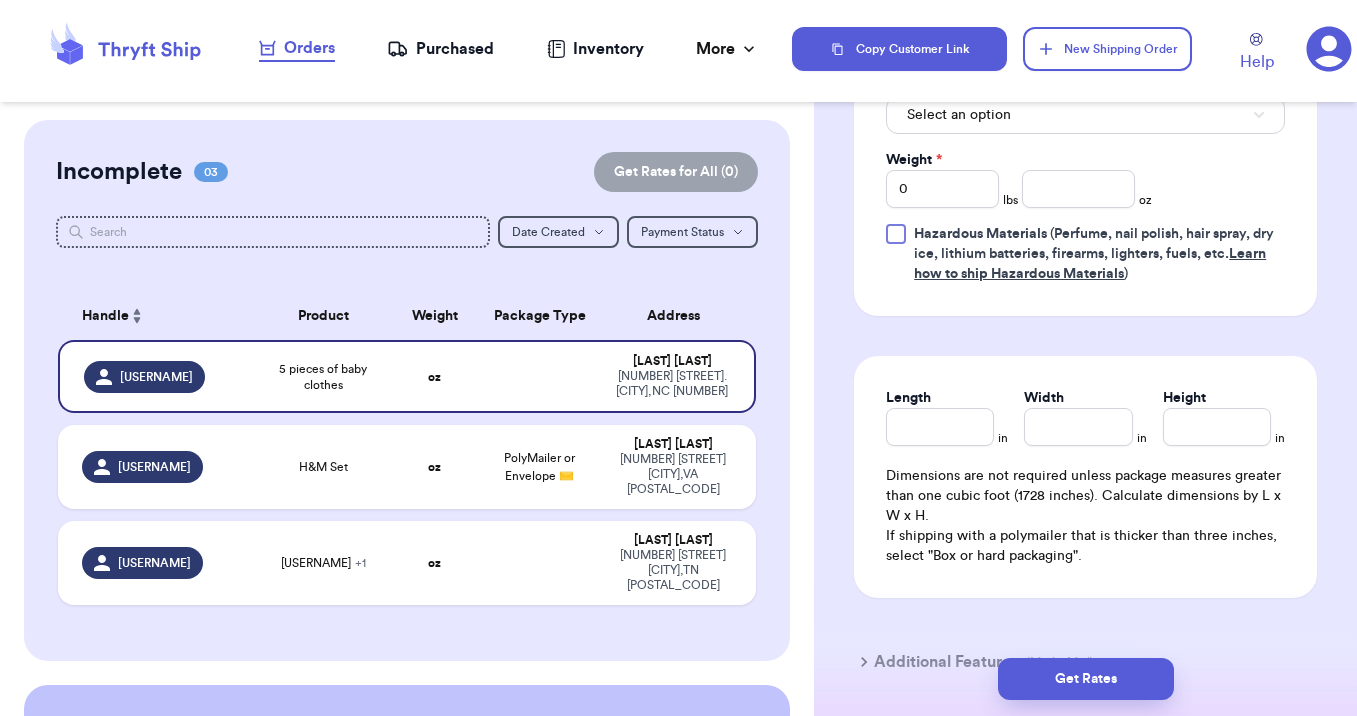 scroll, scrollTop: 857, scrollLeft: 0, axis: vertical 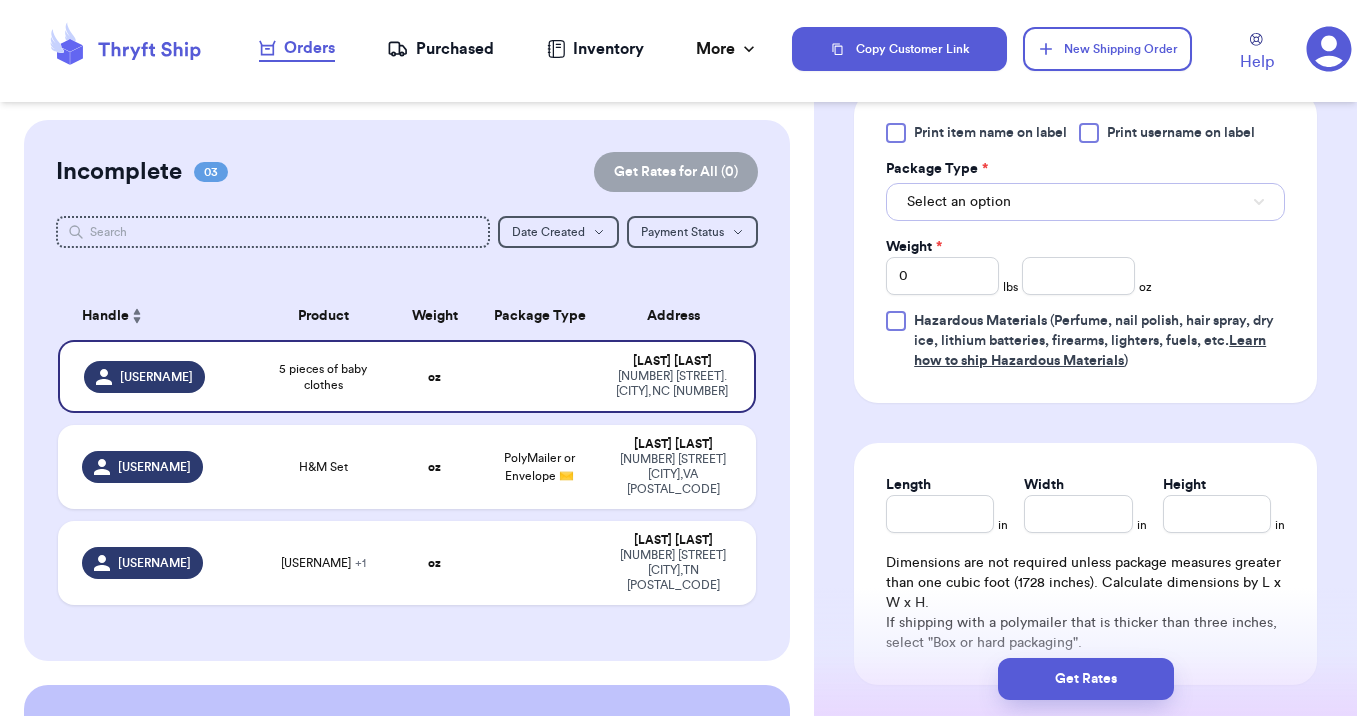click on "Select an option" at bounding box center [1085, 202] 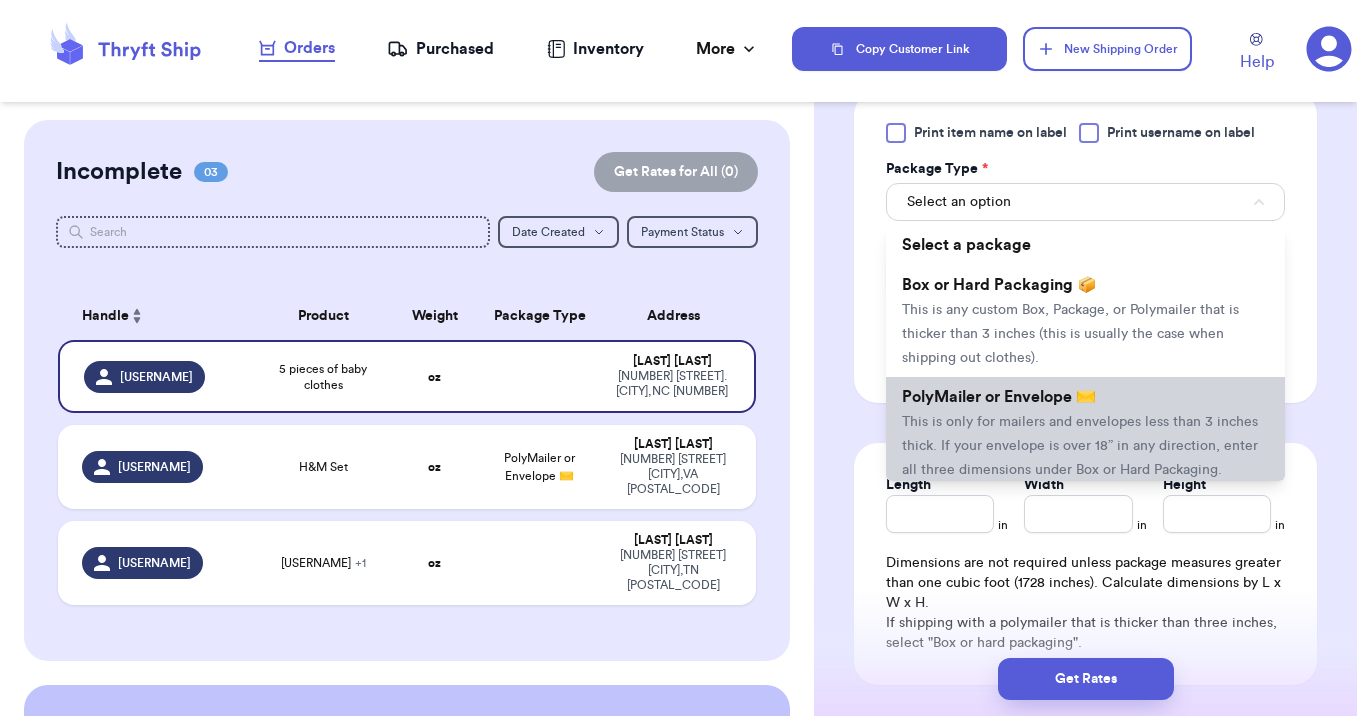 click on "This is only for mailers and envelopes less than 3 inches thick. If your envelope is over 18” in any direction, enter all three dimensions under Box or Hard Packaging." at bounding box center [1080, 446] 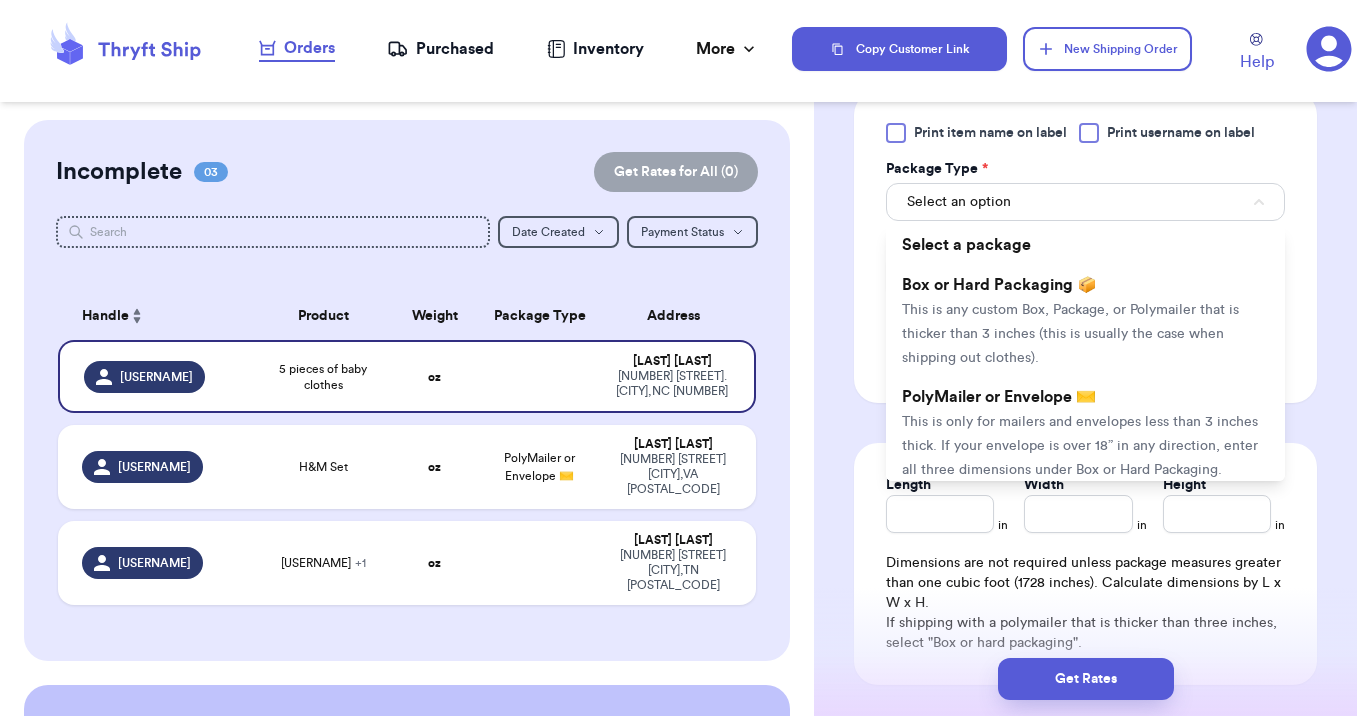 type 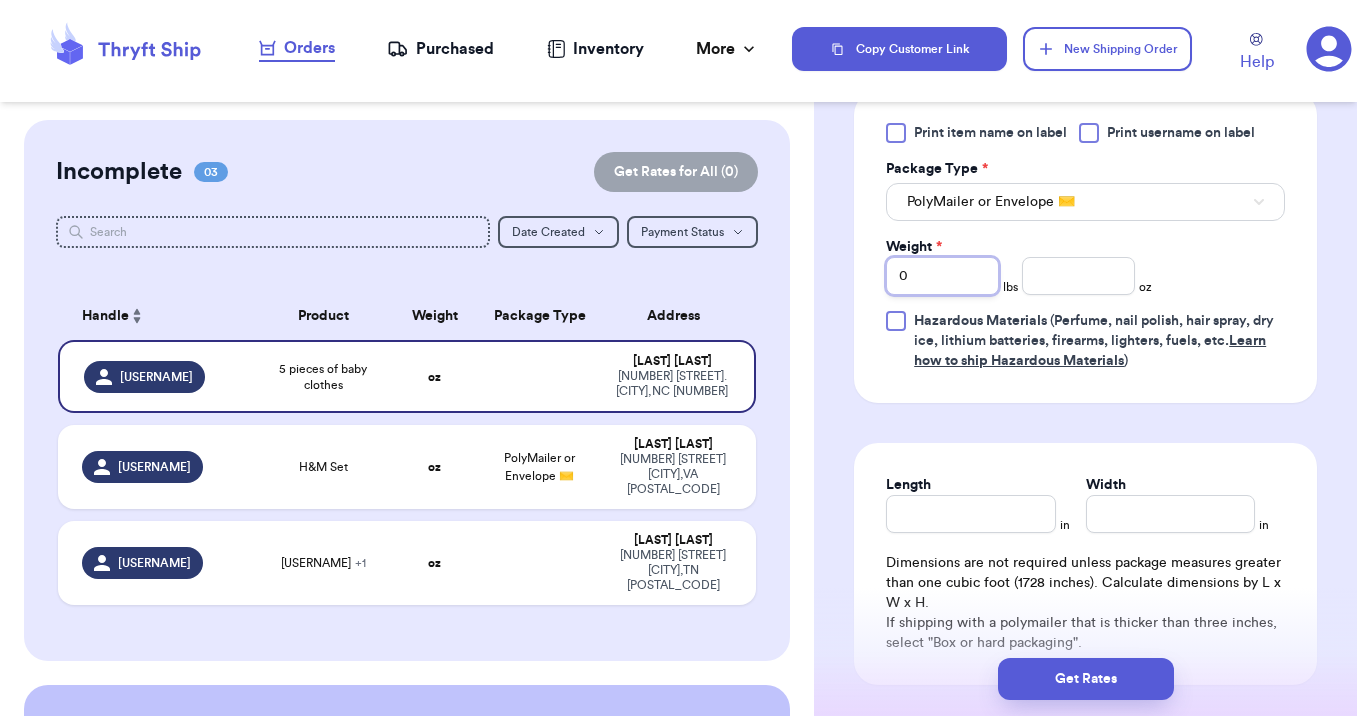 click on "0" at bounding box center (942, 276) 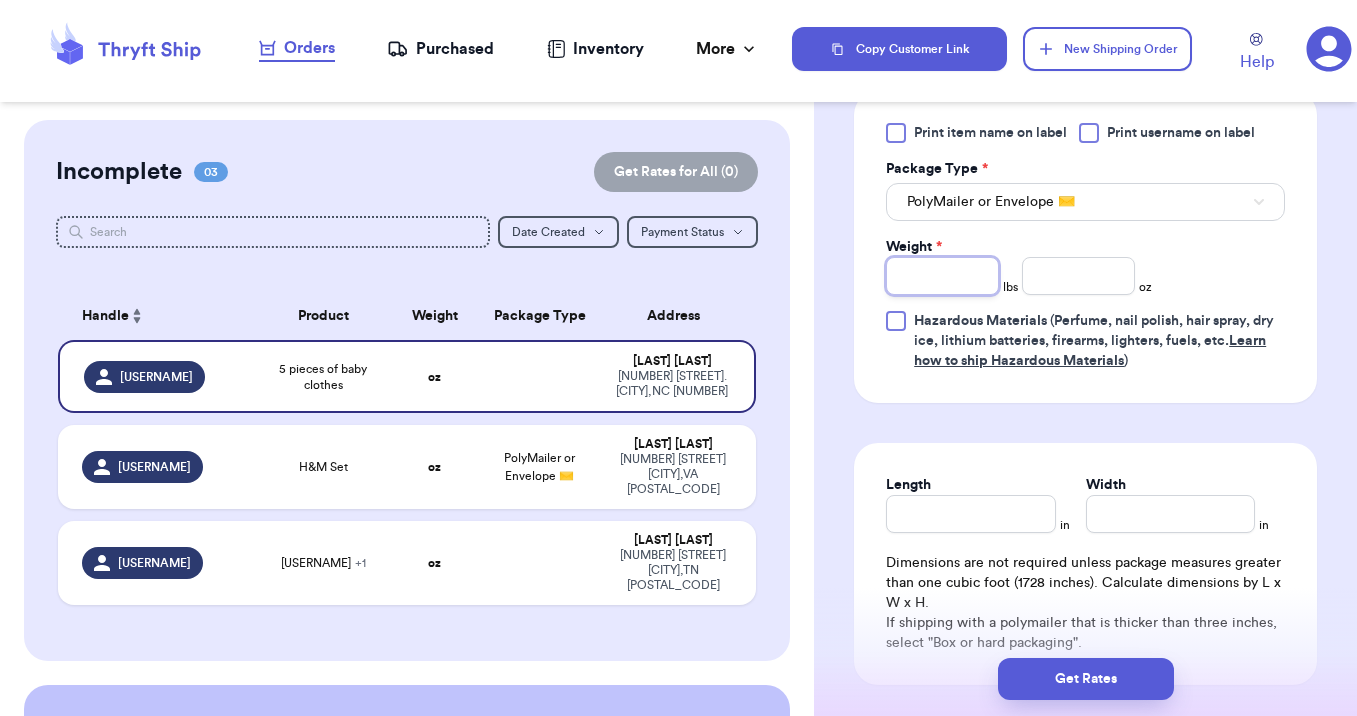 type on "1" 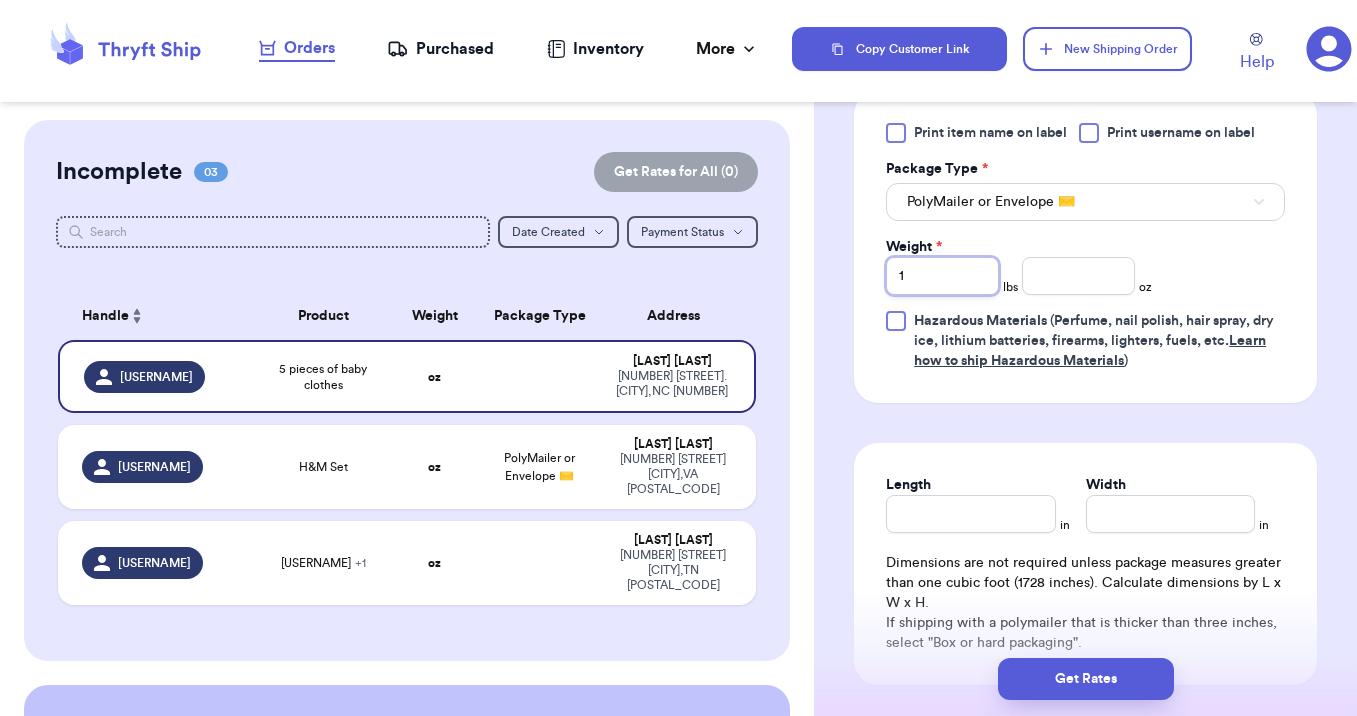 type 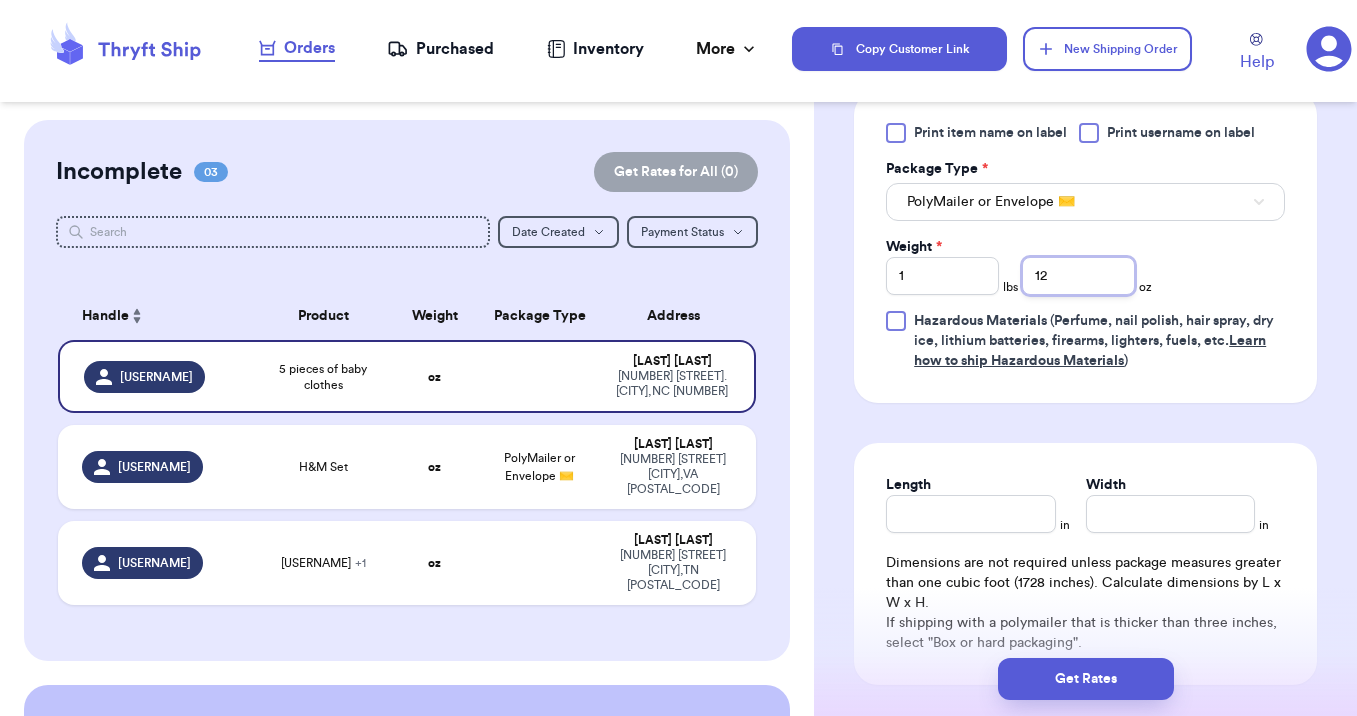 type on "12" 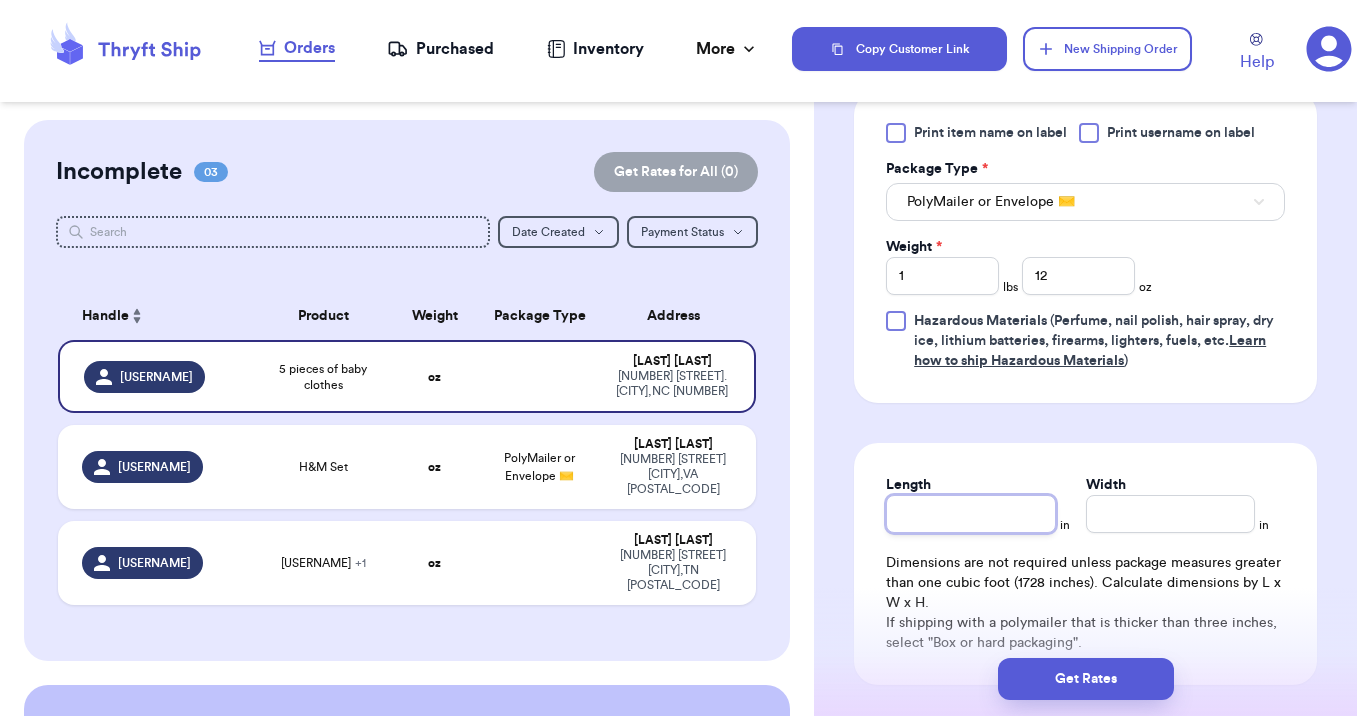 click on "Length" at bounding box center (970, 514) 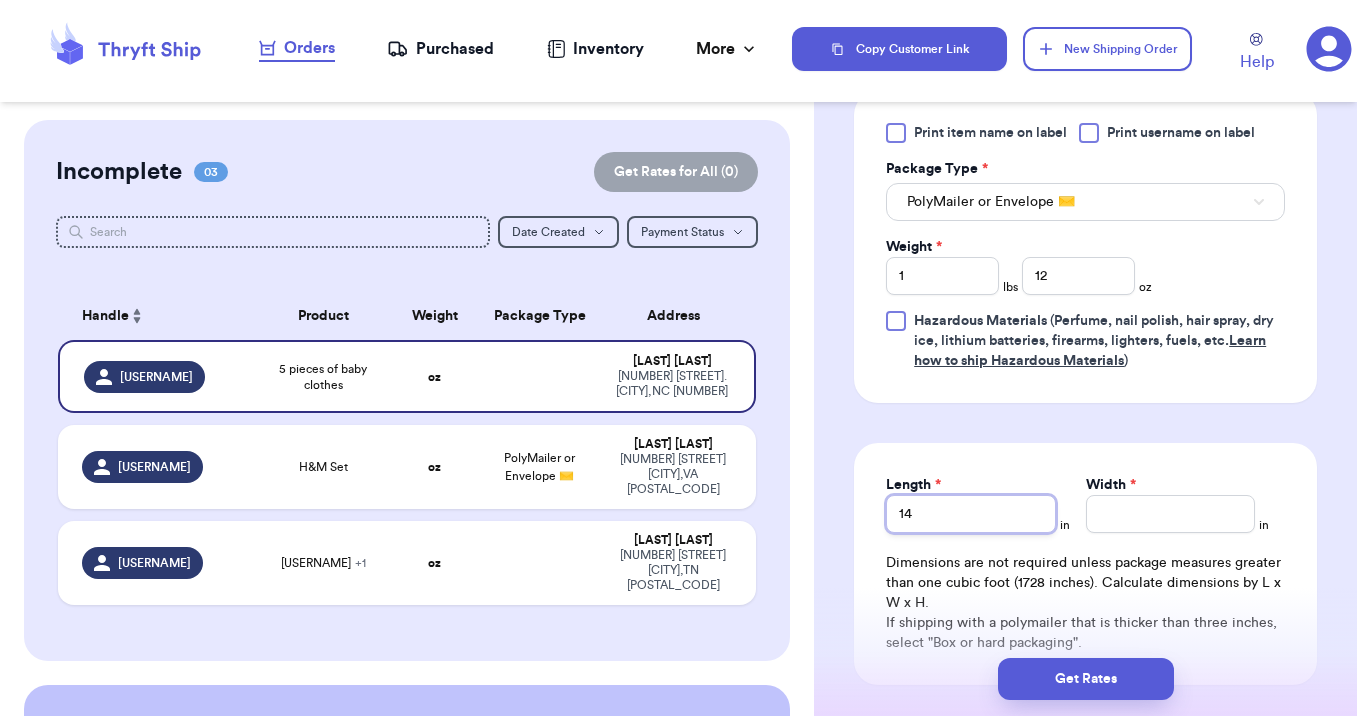 type on "14" 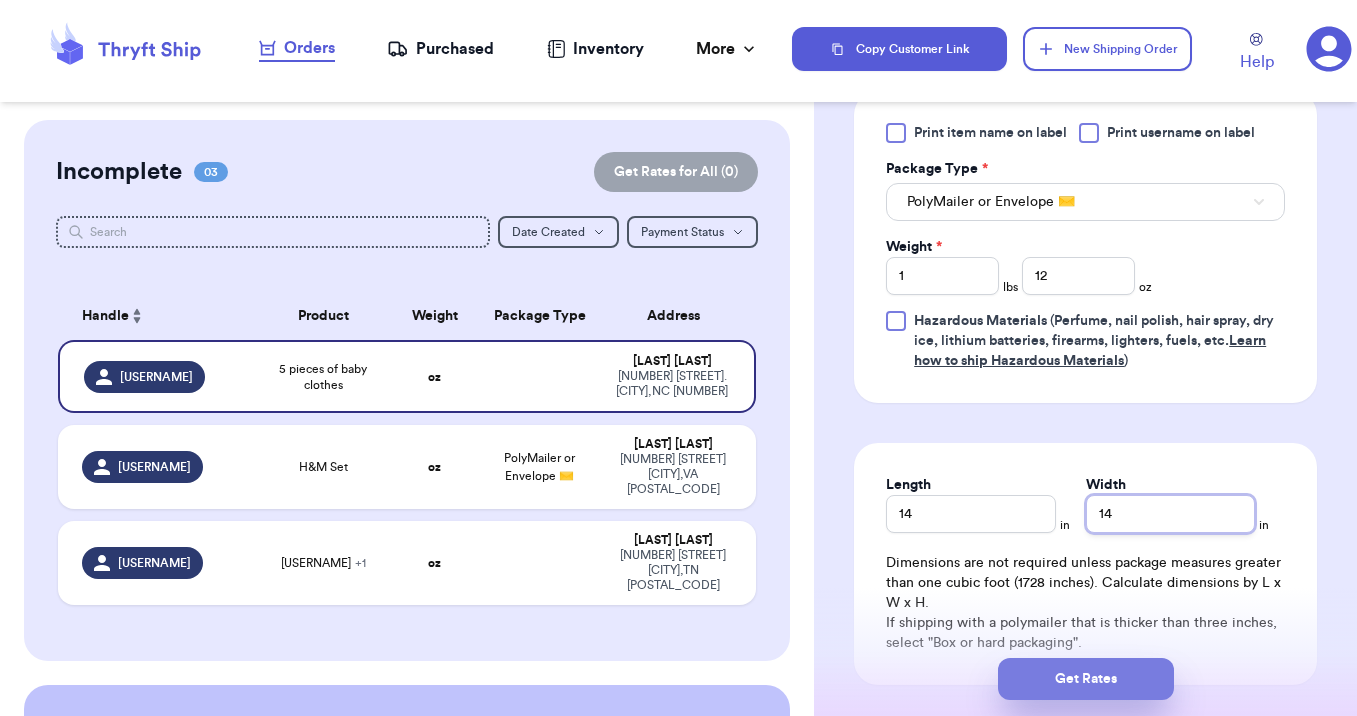 type on "14" 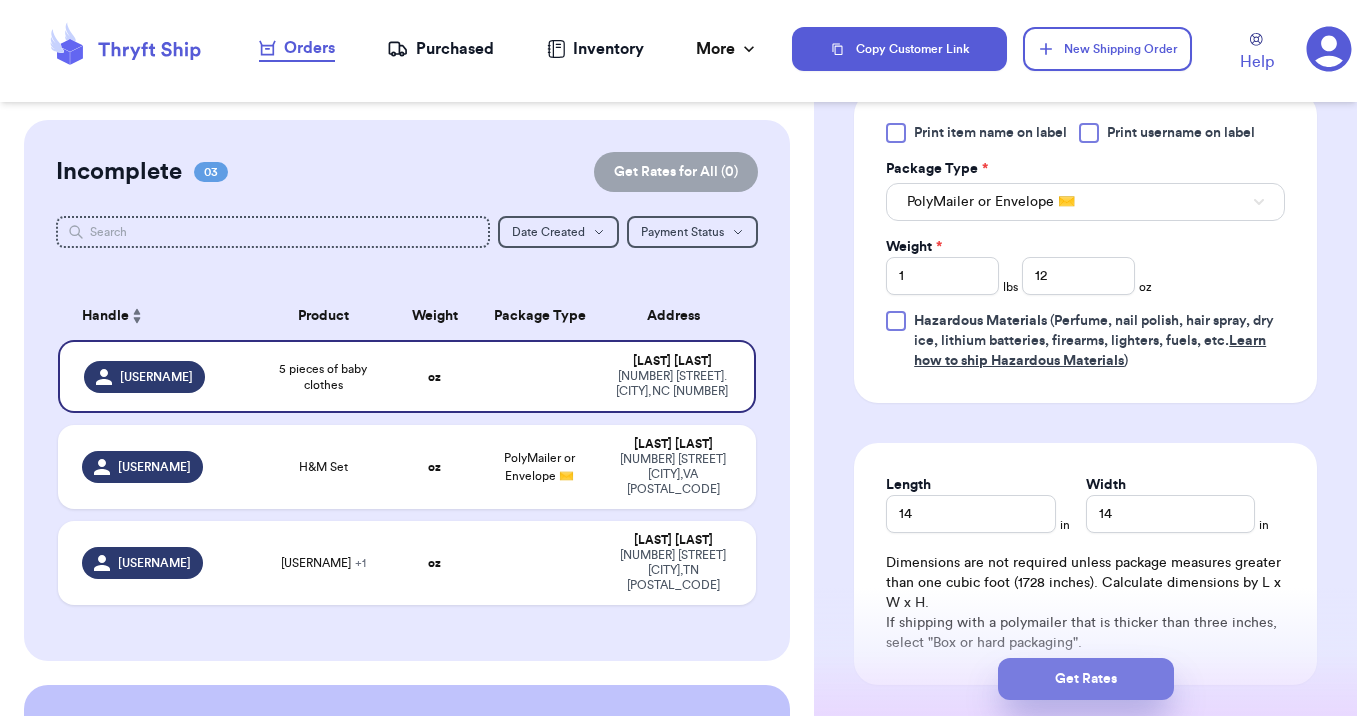 click on "Get Rates" at bounding box center (1086, 679) 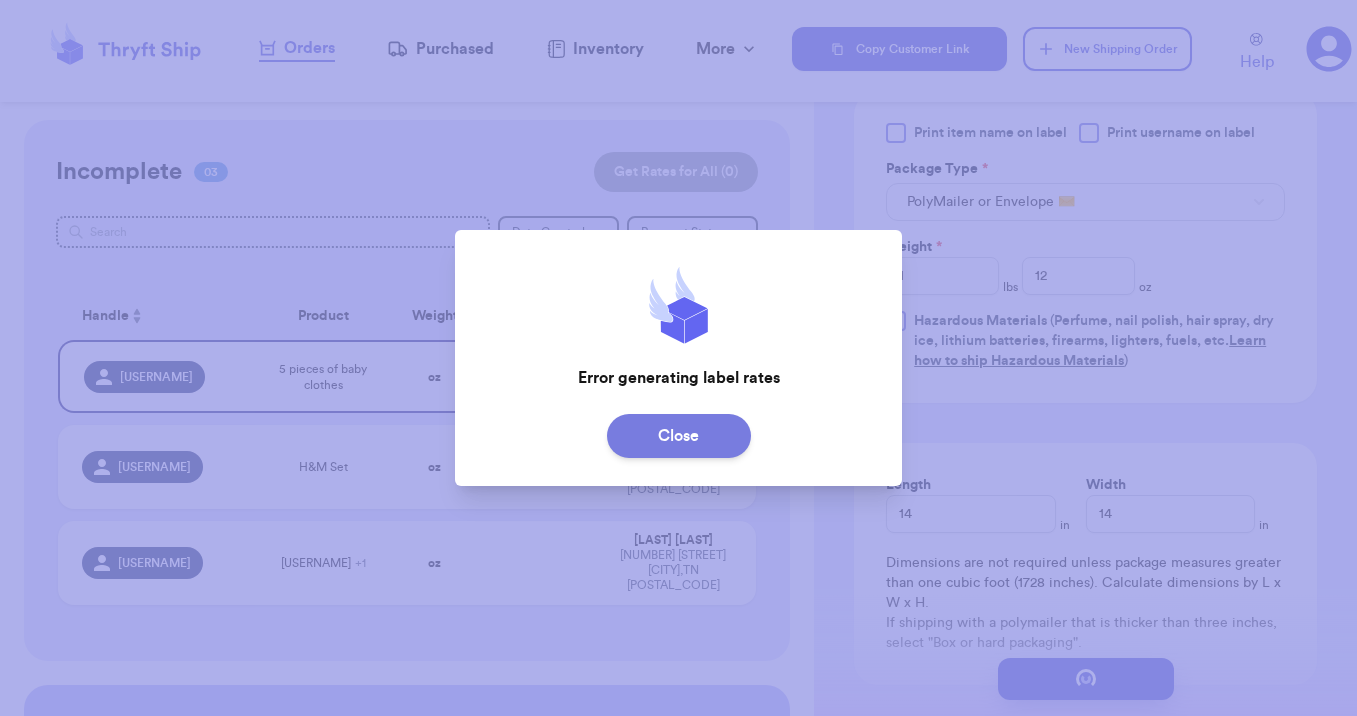 click on "Close" at bounding box center [679, 436] 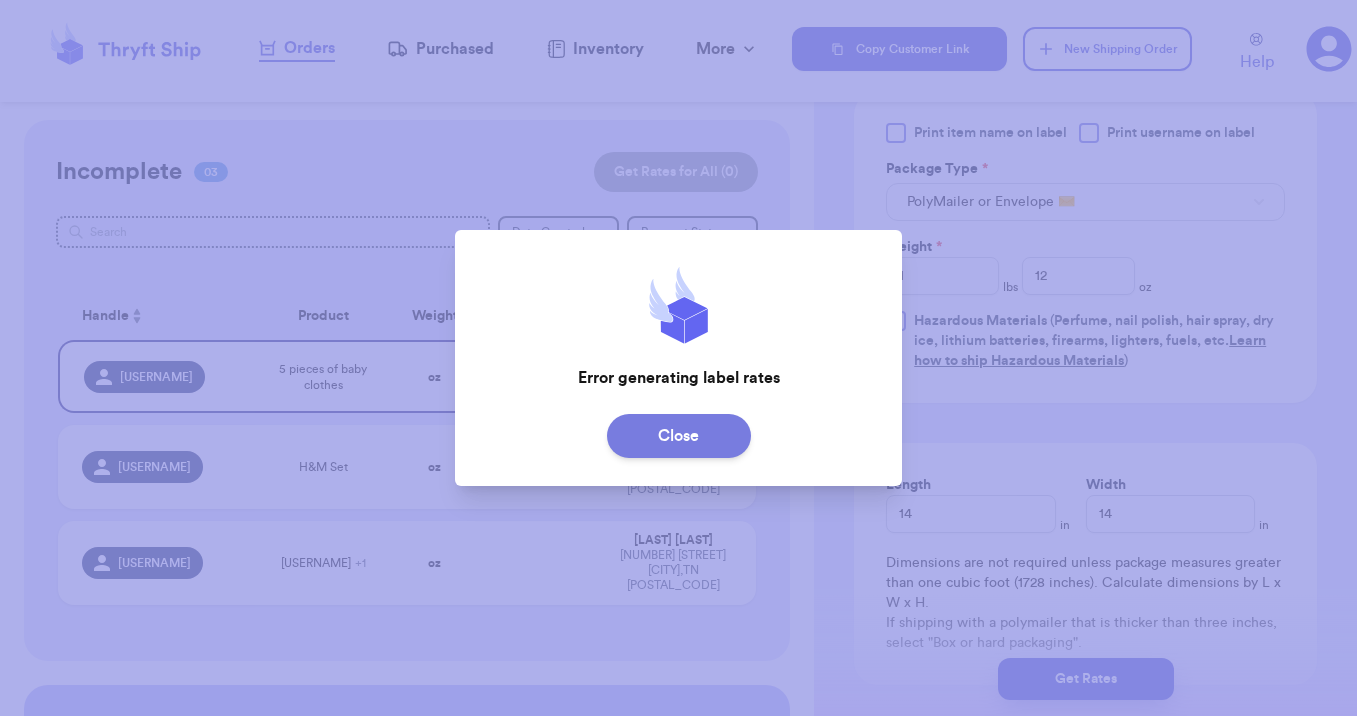 click on "Close" at bounding box center [679, 436] 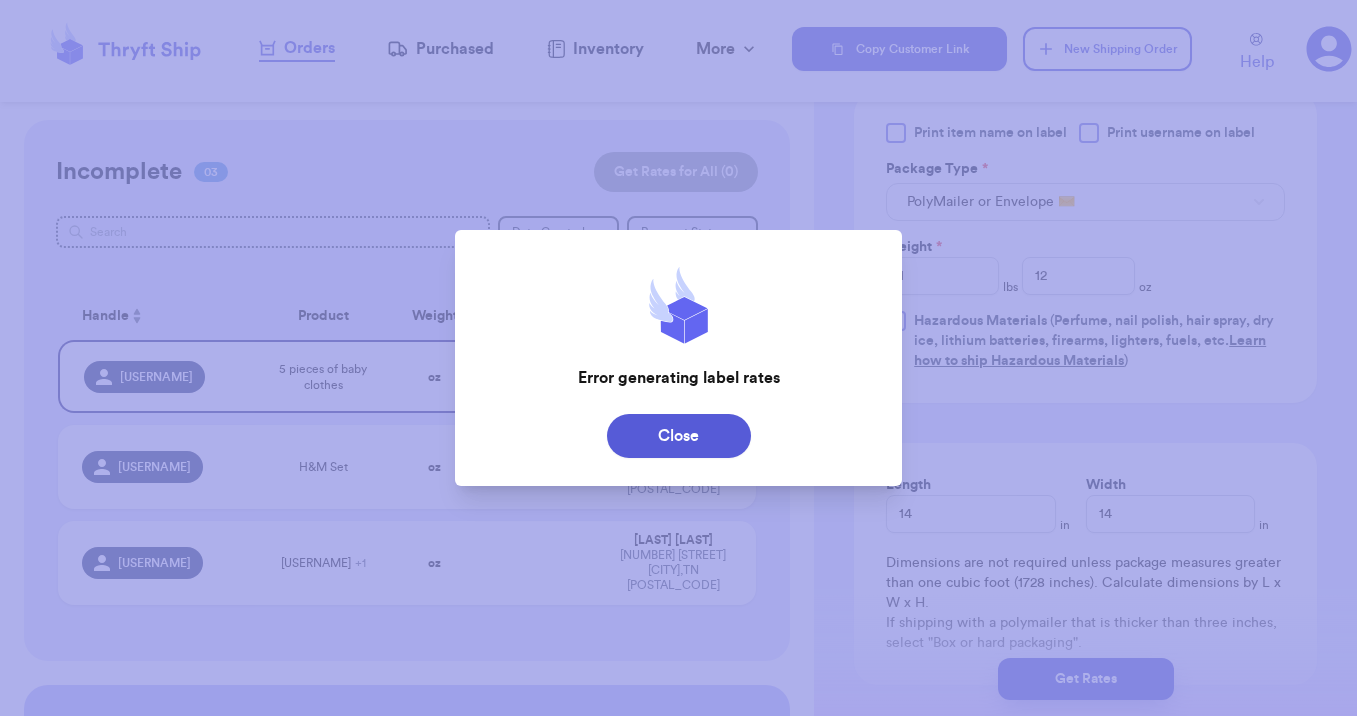 click on "Close" at bounding box center [679, 436] 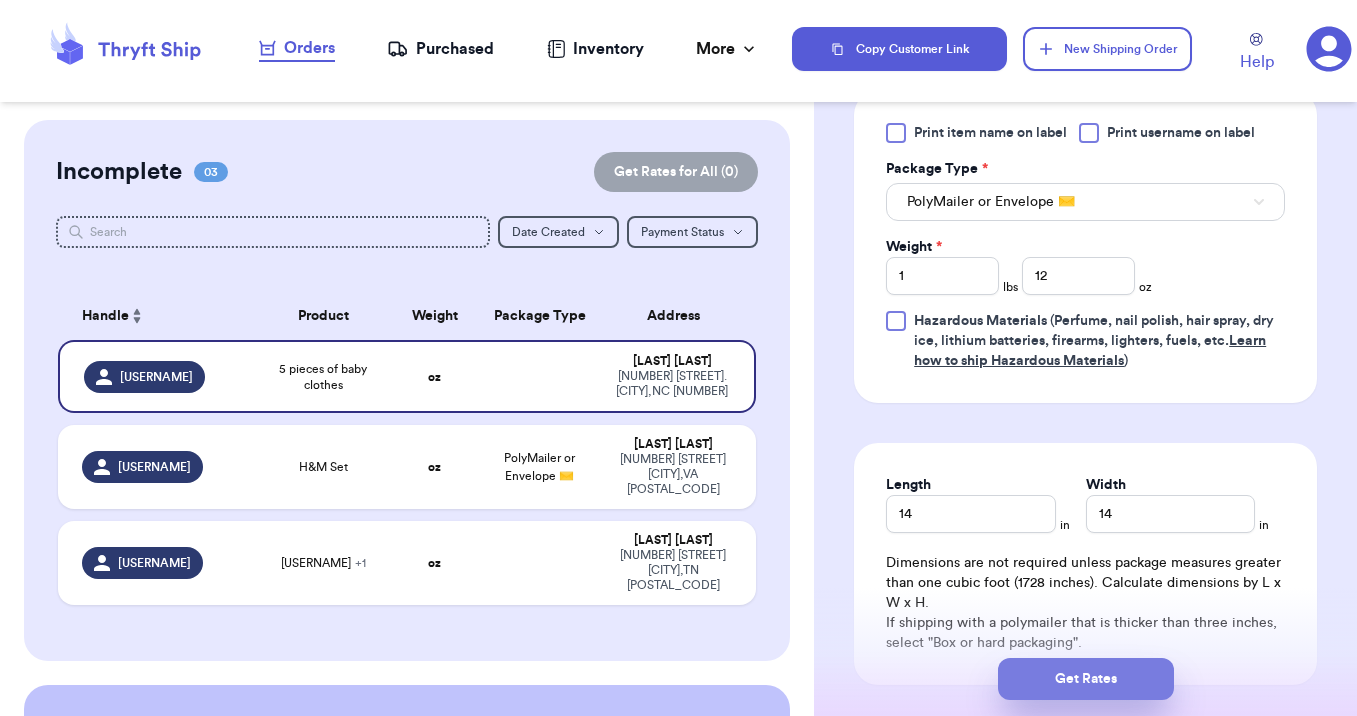 click on "Orders Purchased Inventory More Stats Completed Orders Copy Customer Link New Shipping Order Help 1 Help 1 Customer Link New Order Incomplete 03 Get Rates for All ( 0 ) Get Rates for All ( 0 ) Date Created Date Created Payment Status Payment Status Handle Product Weight Package Type Address damalisdiary 5 pieces of baby clothes  oz Damali   Haverland 1170 Crabtree Rd.   Waynesville ,  NC   28785 faithannececil H&M Set  oz PolyMailer or Envelope ✉️ Faith   Cecil 832 Cobham wharf rd   Surry ,  VA   23883 mandyjdillard Sweep + 1  oz Mandy   Dillard 152 Country Ln   Surgoinsville ,  TN   37873 Ready to Purchase Checkout ( 0 ) Checkout ( 0 ) Handle Product Weight Package Type Cost username Striped Sweater xx oz Box $0.00 Shipping Information Delete Label Customer Info Instagram Handle:   damalisdiary Name:   Damali   Haverland Email:   damalihaverland@gmail.com Address   1170 Crabtree Rd.,  Waynesville, NC 28785 Edit Order Info Items Status 5 pieces of baby clothes -- Paid Owes + Add Item Total Amount Paid $ *" at bounding box center [678, 358] 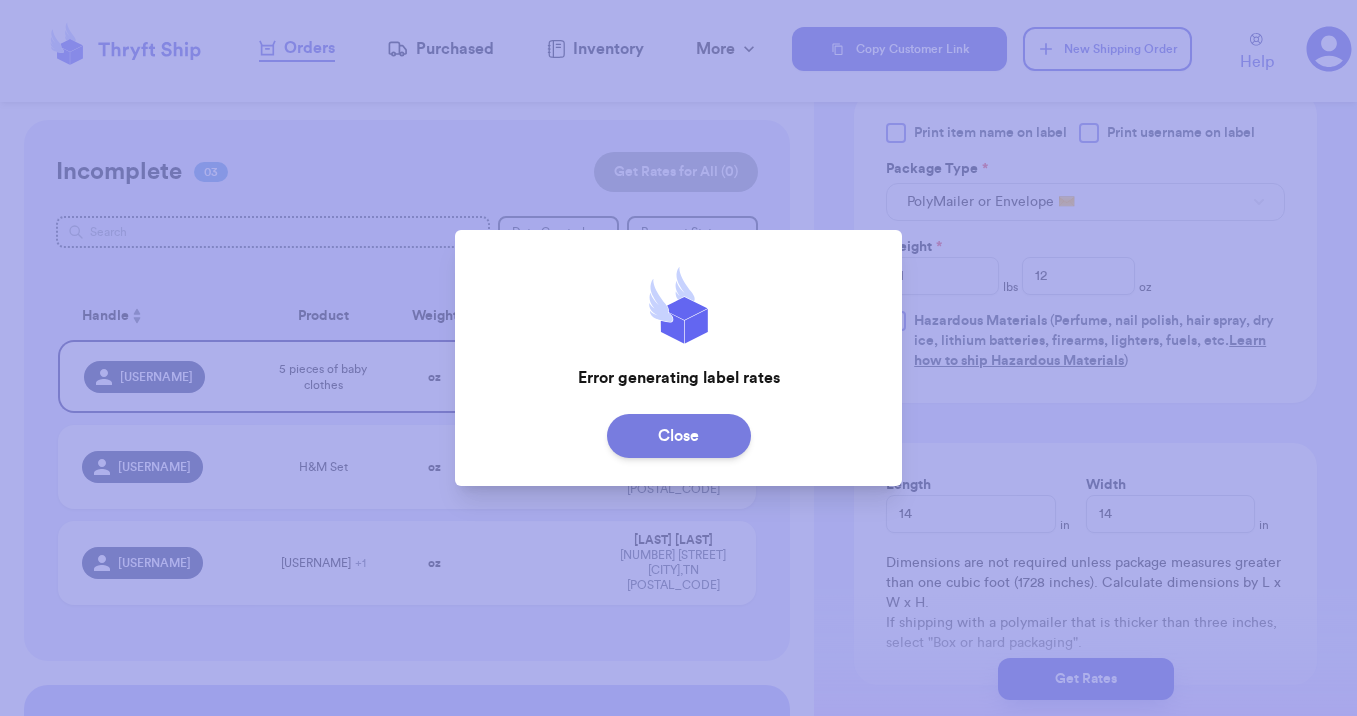 click on "Close" at bounding box center (679, 436) 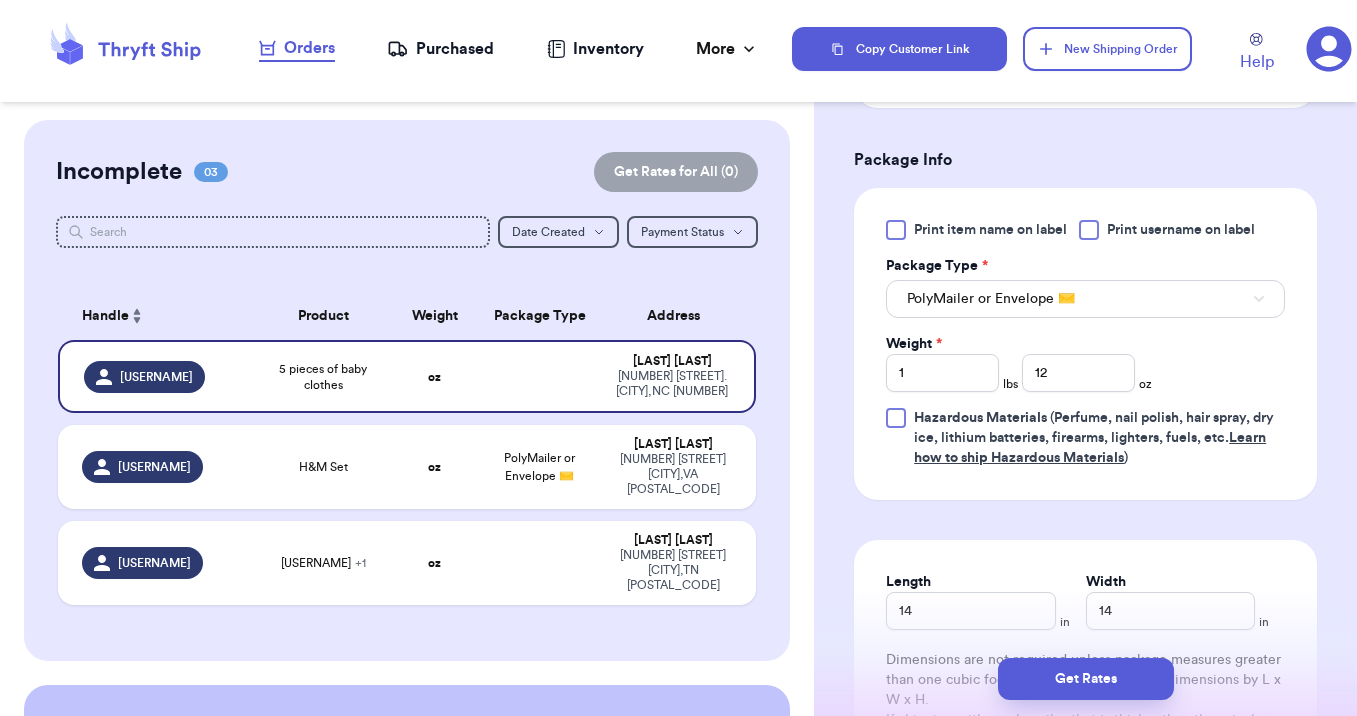 scroll, scrollTop: 699, scrollLeft: 0, axis: vertical 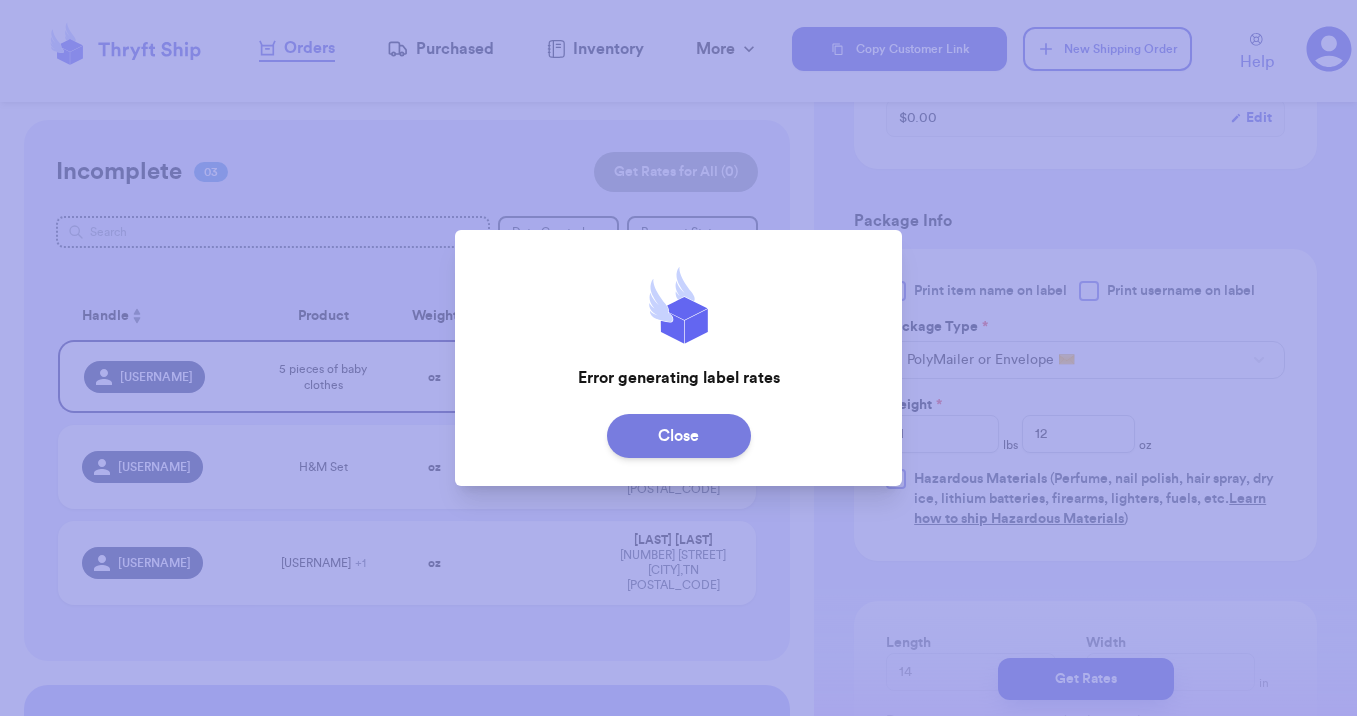click on "Close" at bounding box center (679, 436) 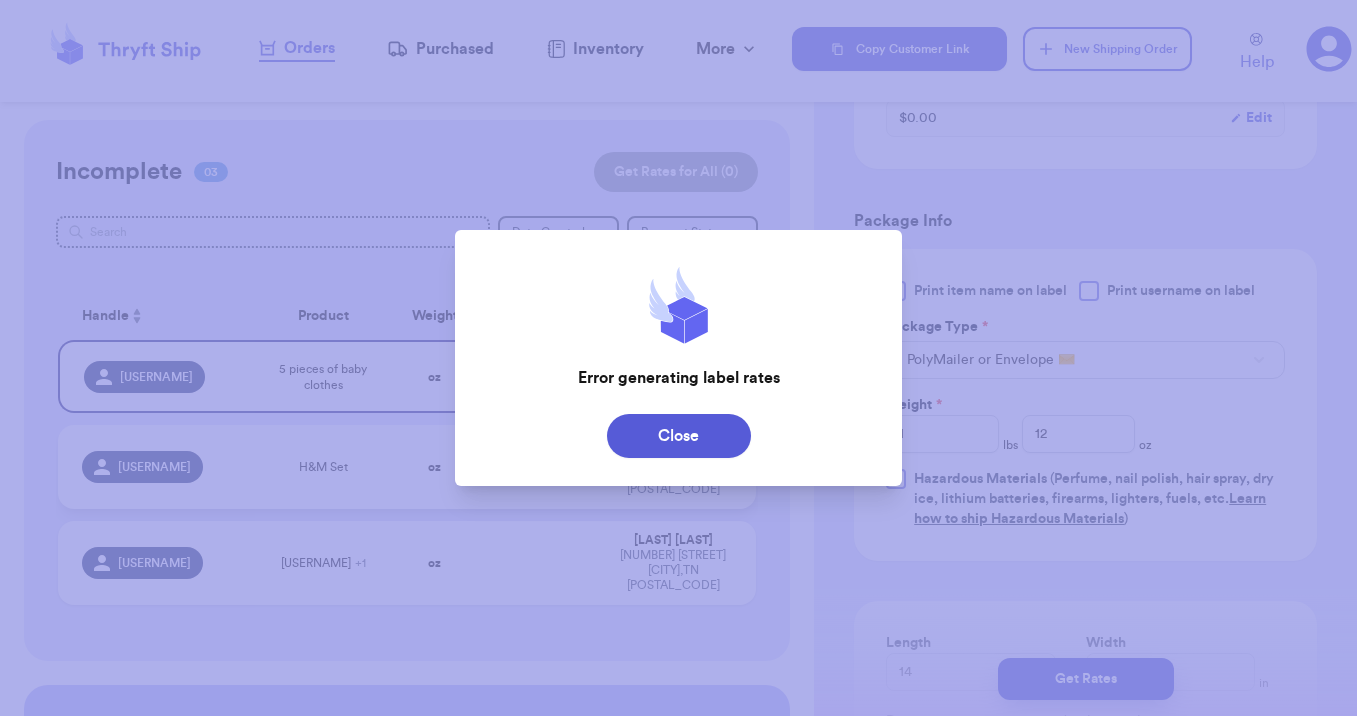 click on "Close" at bounding box center [679, 436] 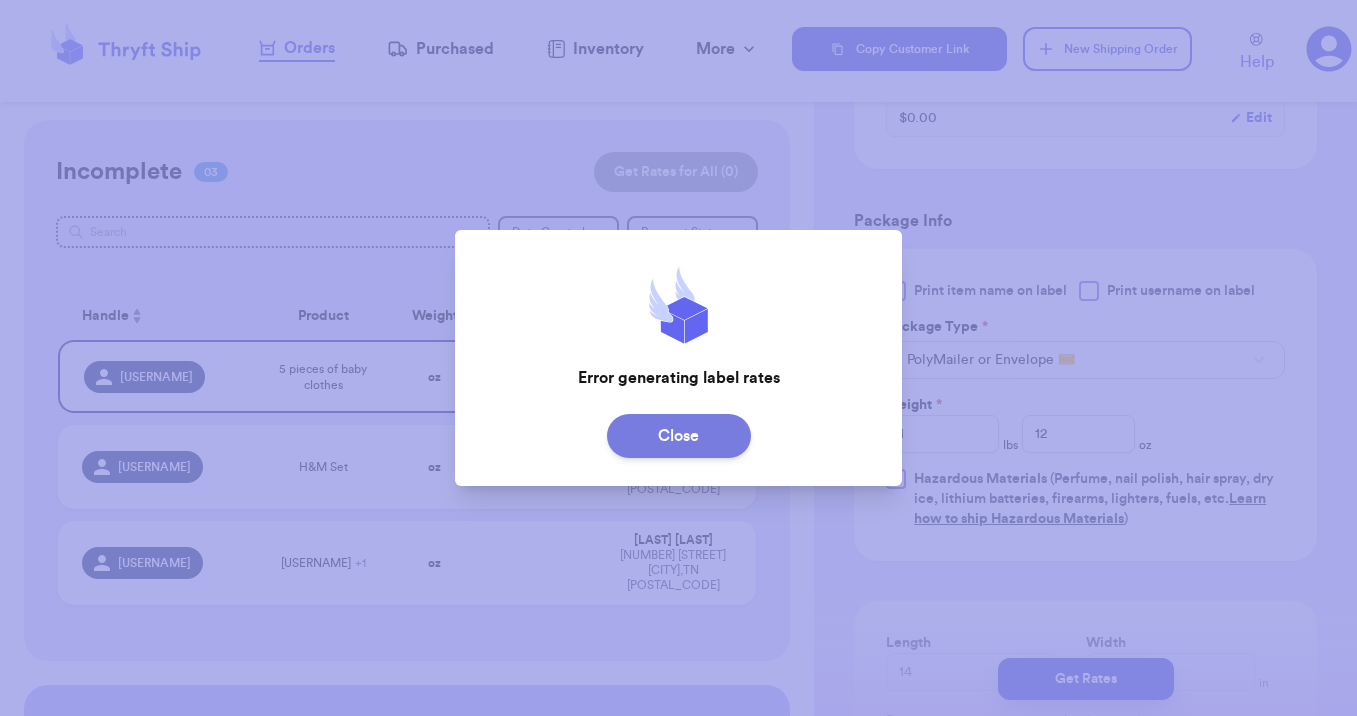 click on "Close" at bounding box center [679, 436] 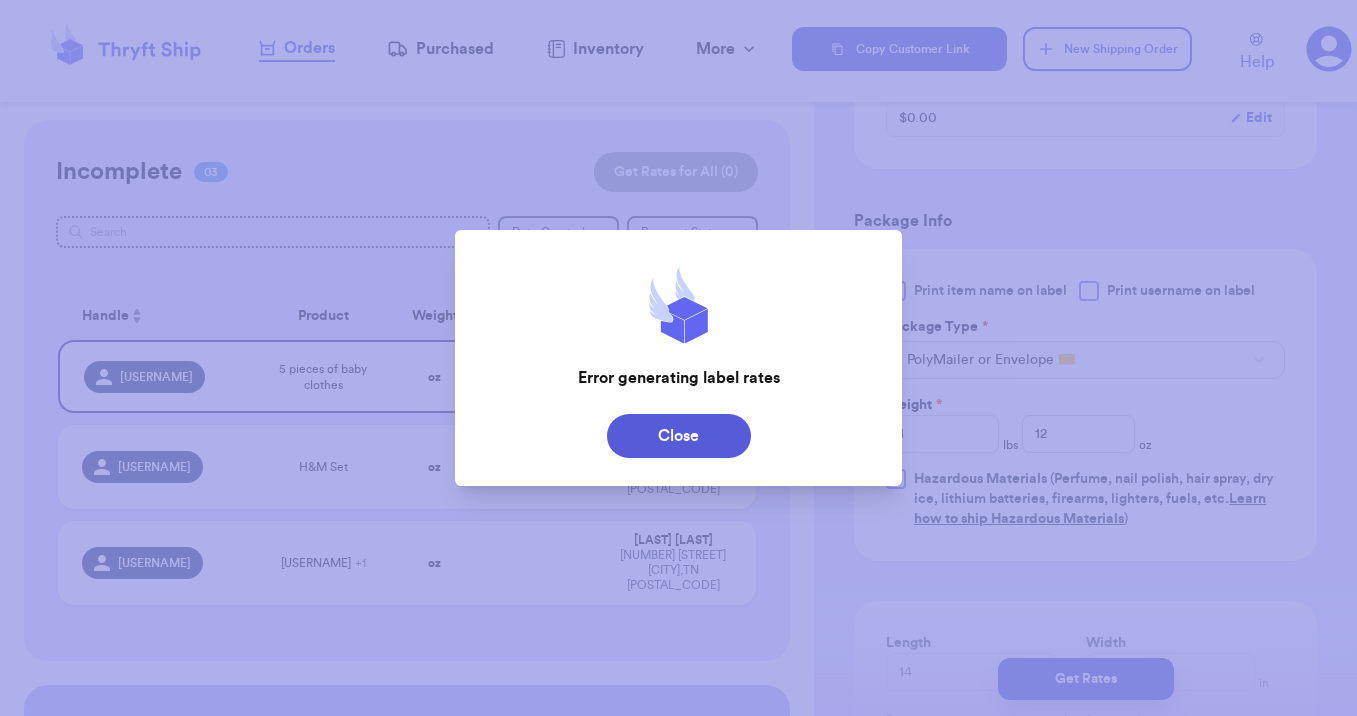 click at bounding box center [678, 358] 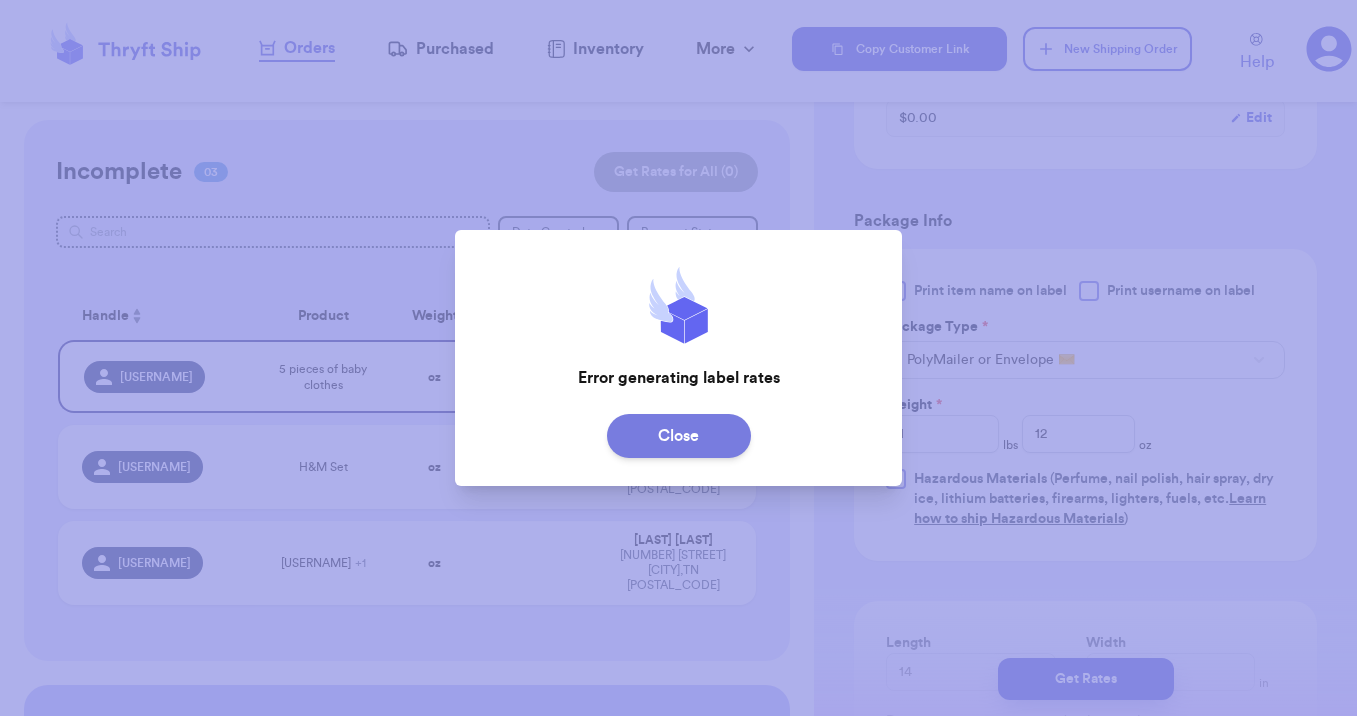 click on "Close" at bounding box center (679, 436) 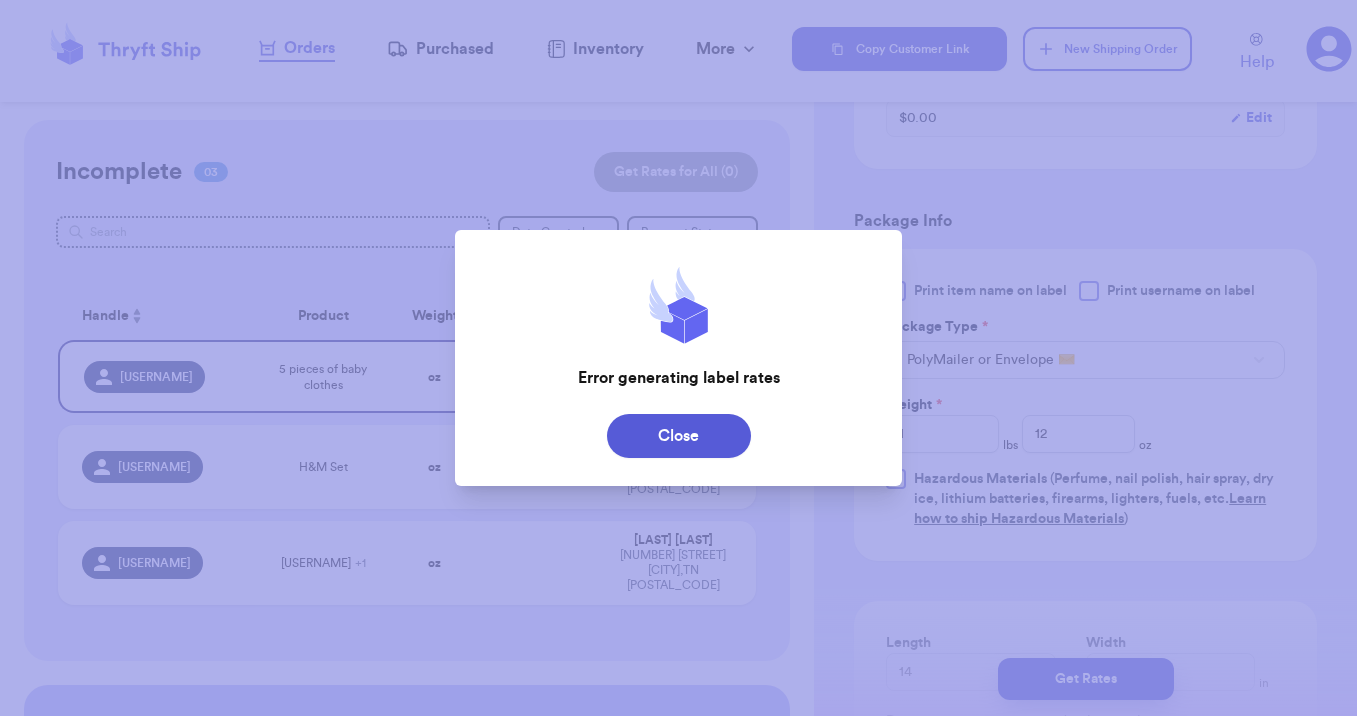 click at bounding box center [678, 358] 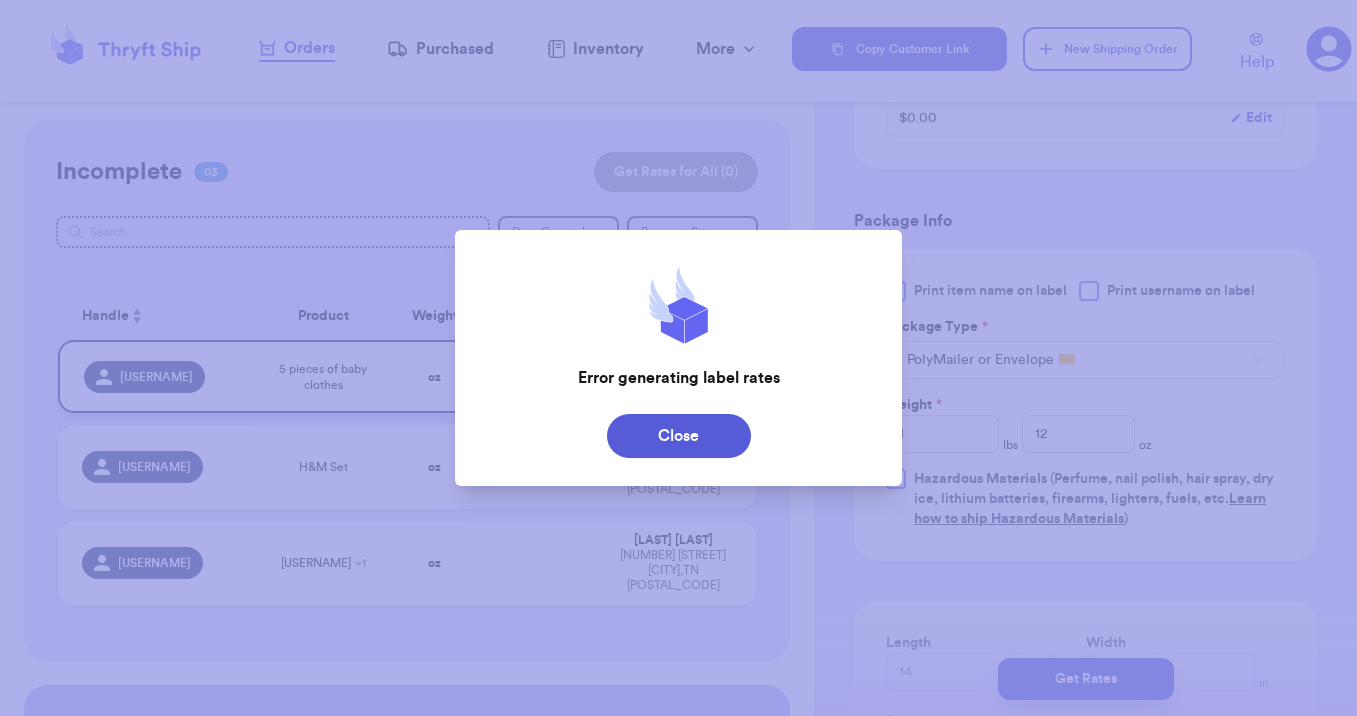 click on "Close" at bounding box center (679, 436) 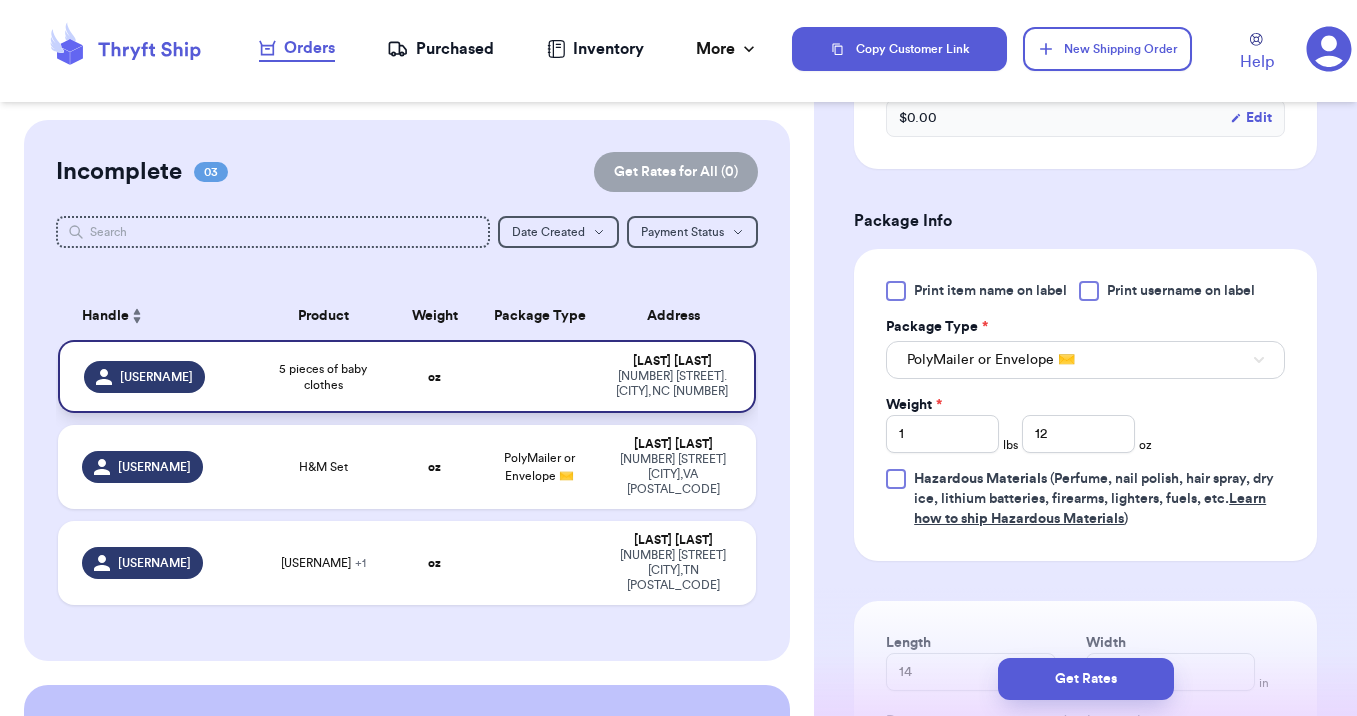 click at bounding box center [540, 376] 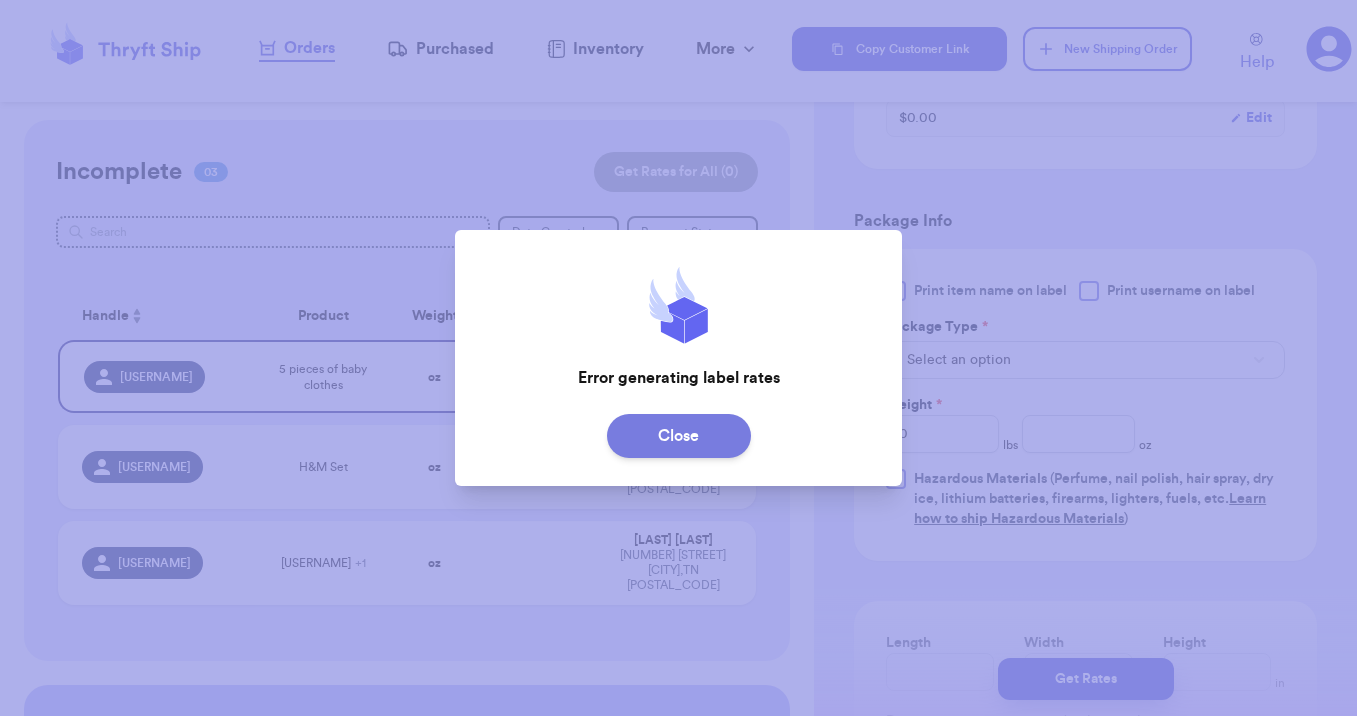 click on "Close" at bounding box center (679, 436) 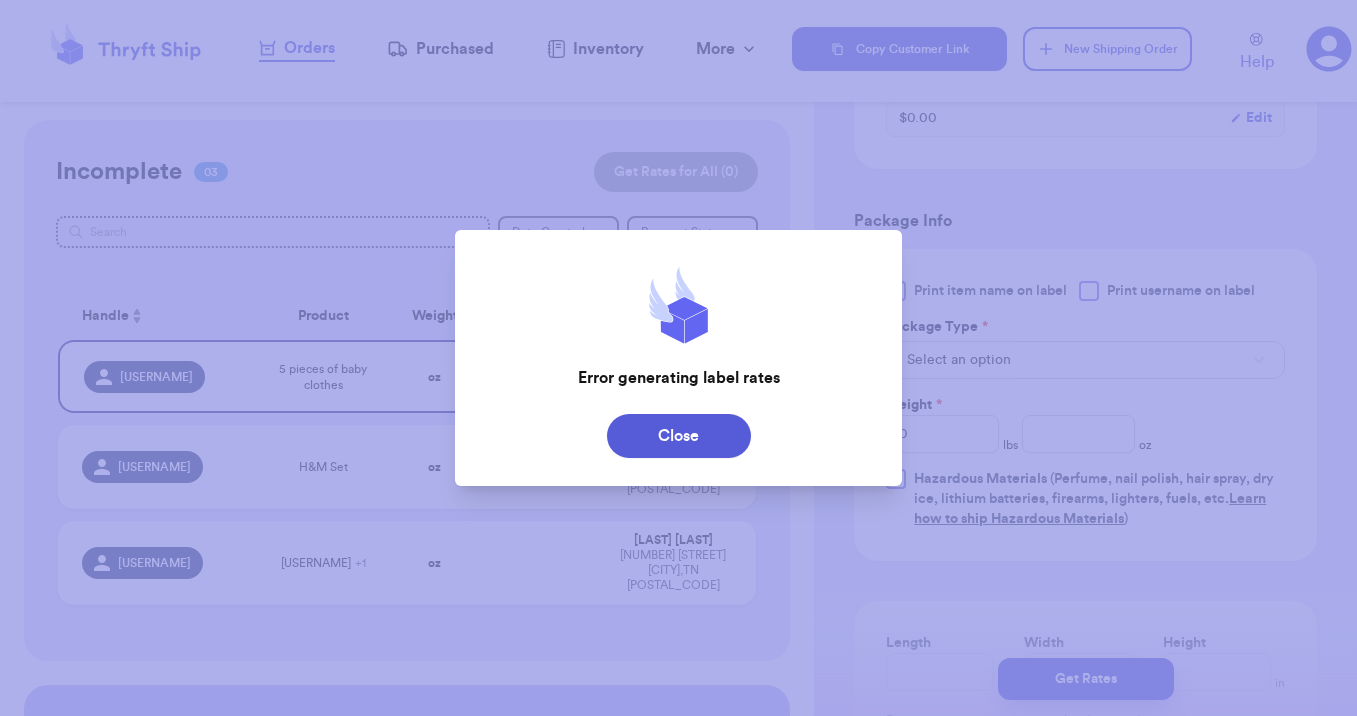 type 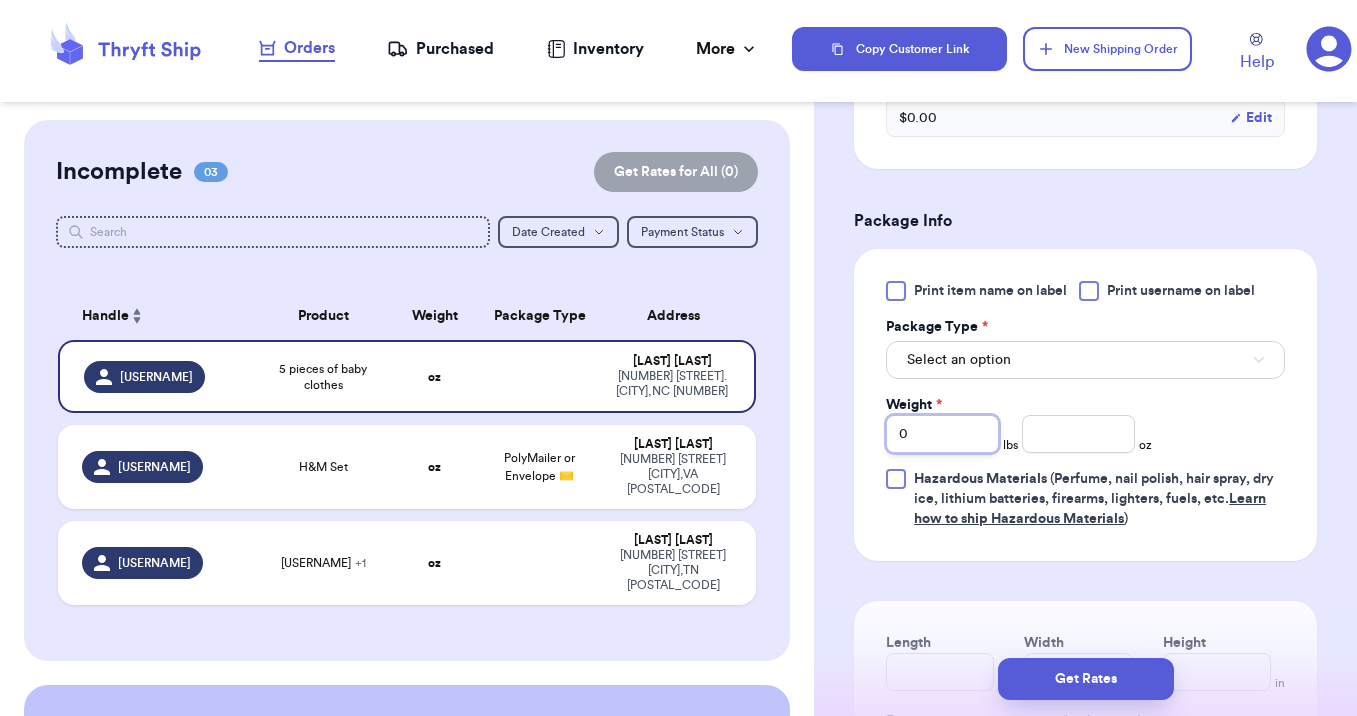 click on "0" at bounding box center [942, 434] 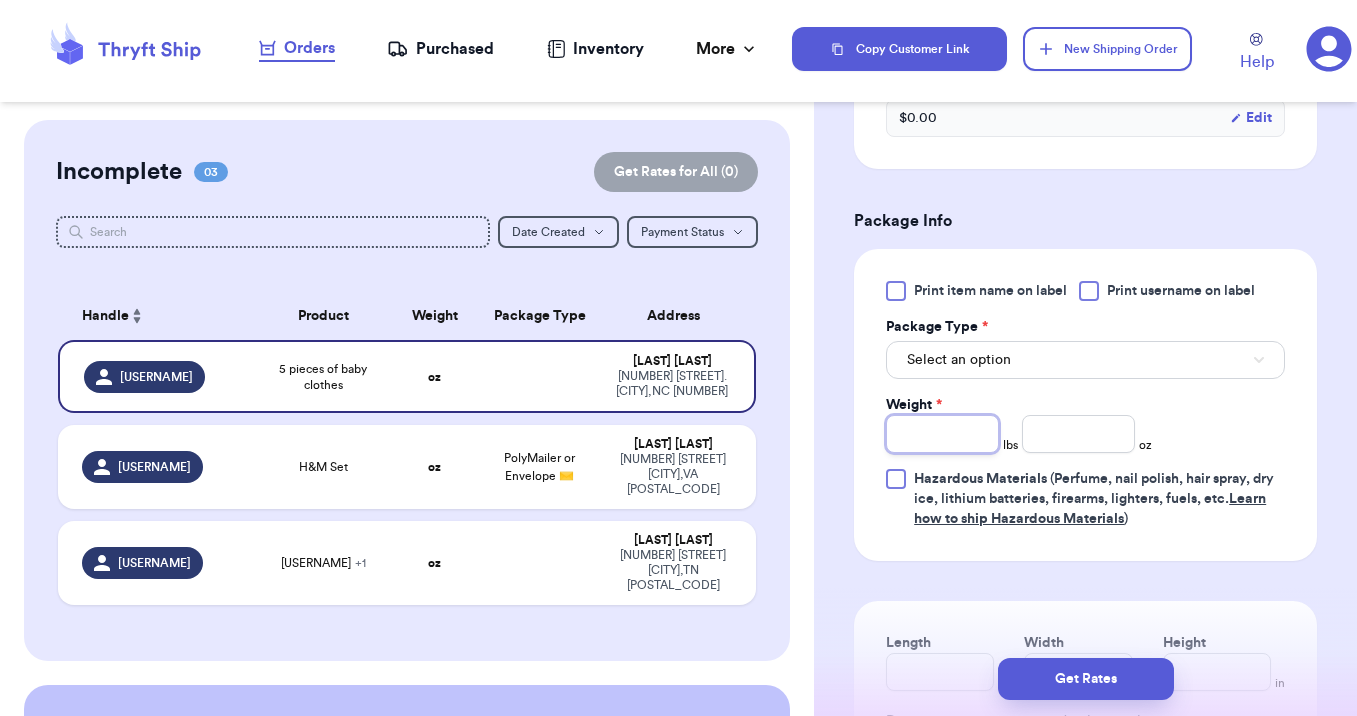 type on "1" 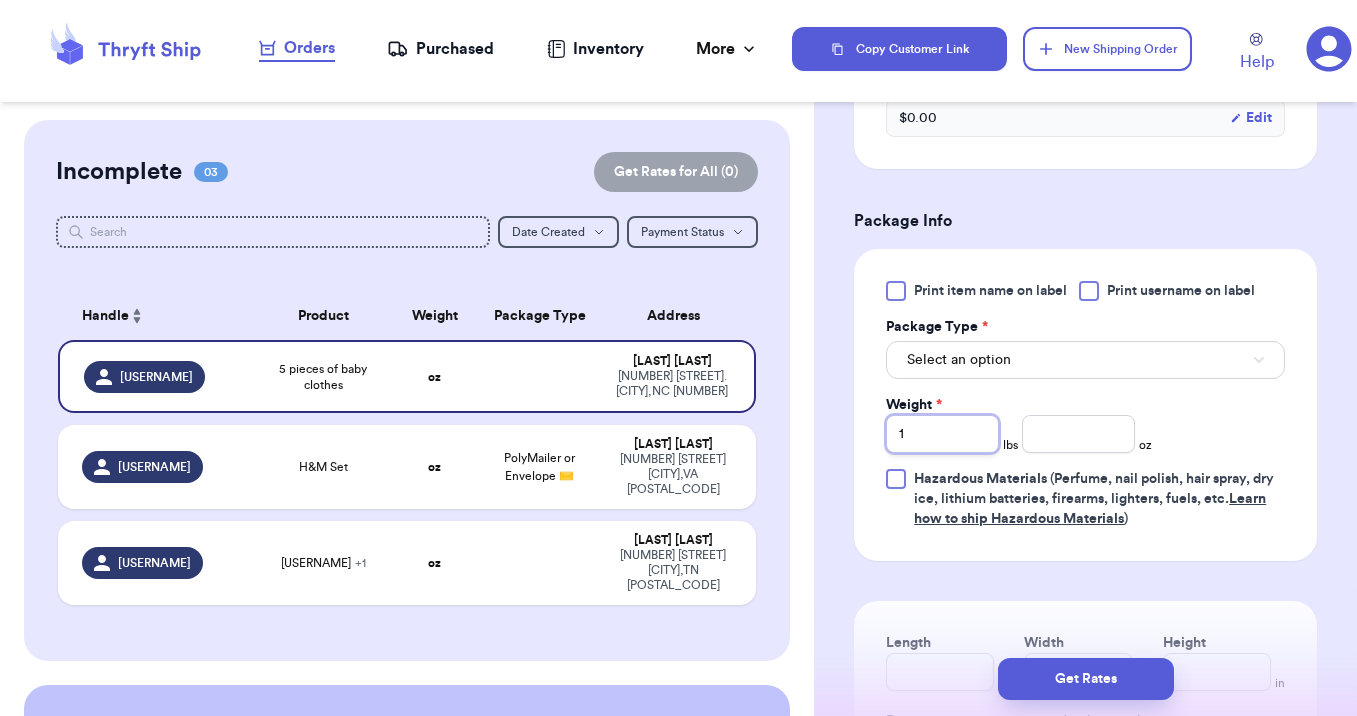 type 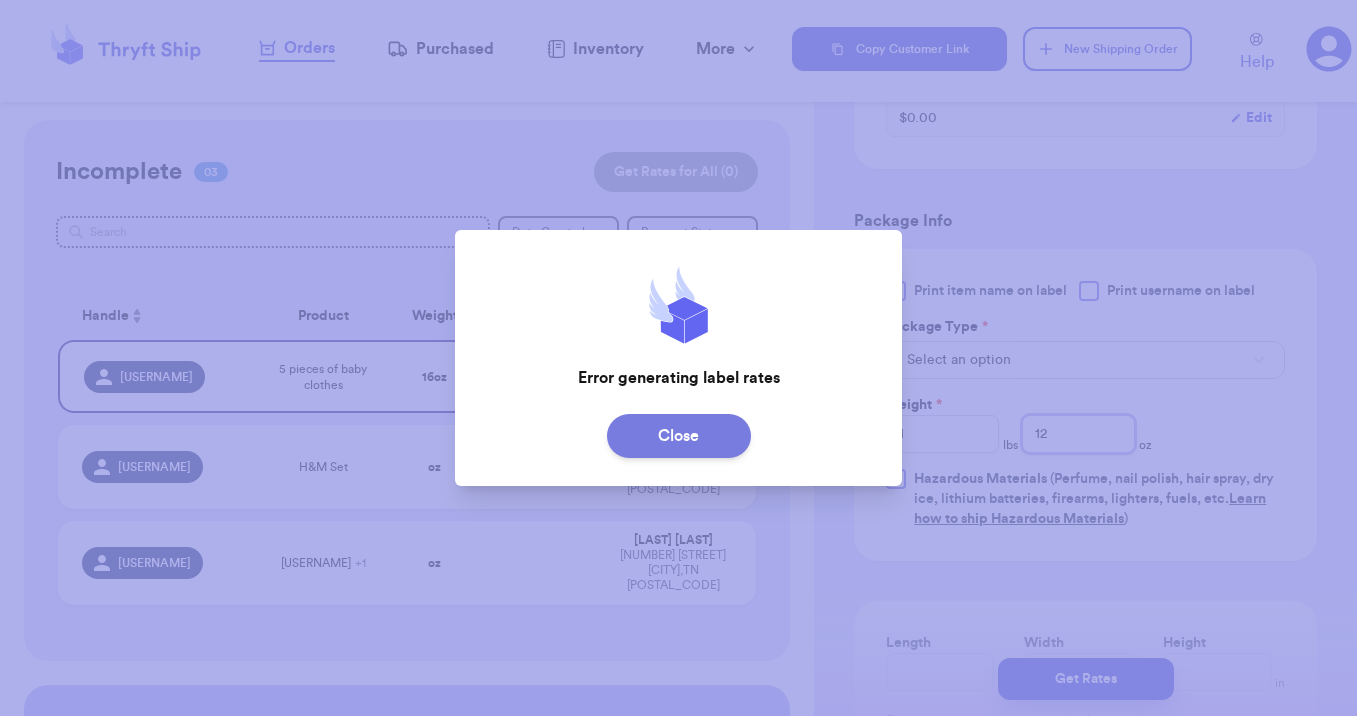 type on "12" 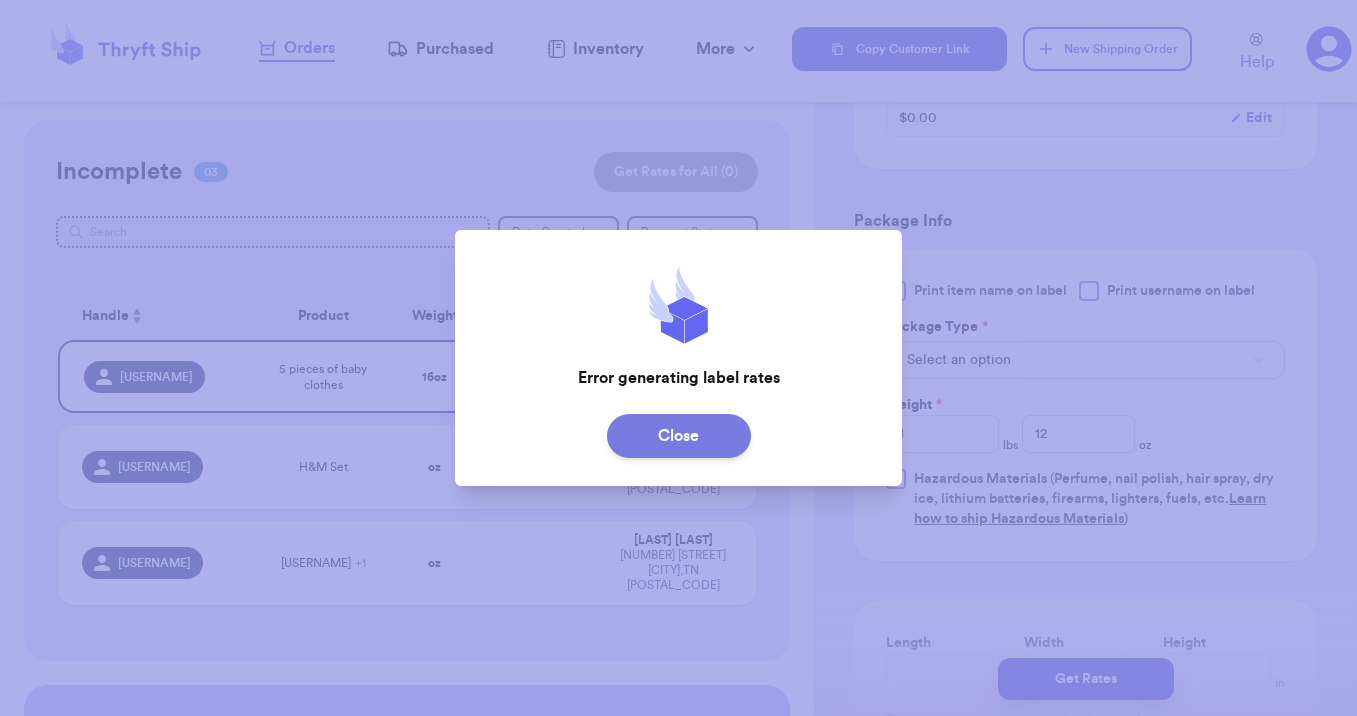 click on "Close" at bounding box center (679, 436) 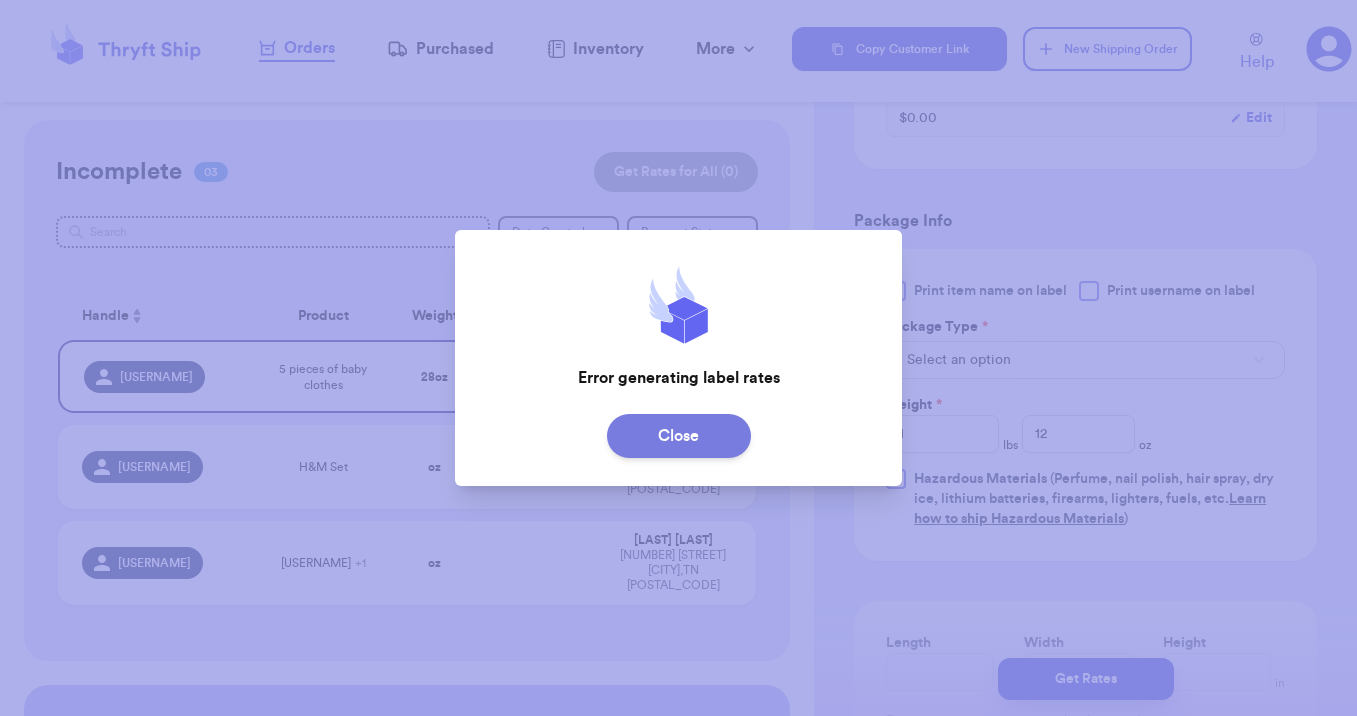 click on "Close" at bounding box center (679, 436) 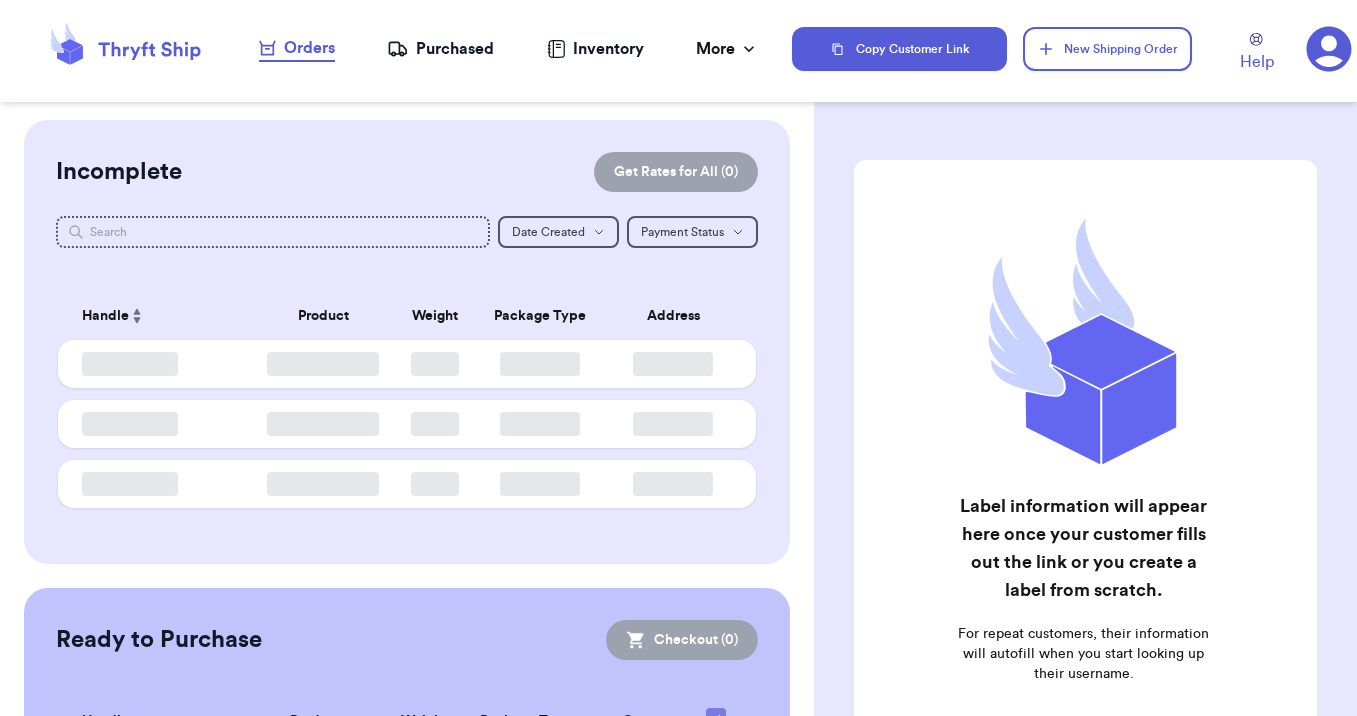 scroll, scrollTop: 0, scrollLeft: 0, axis: both 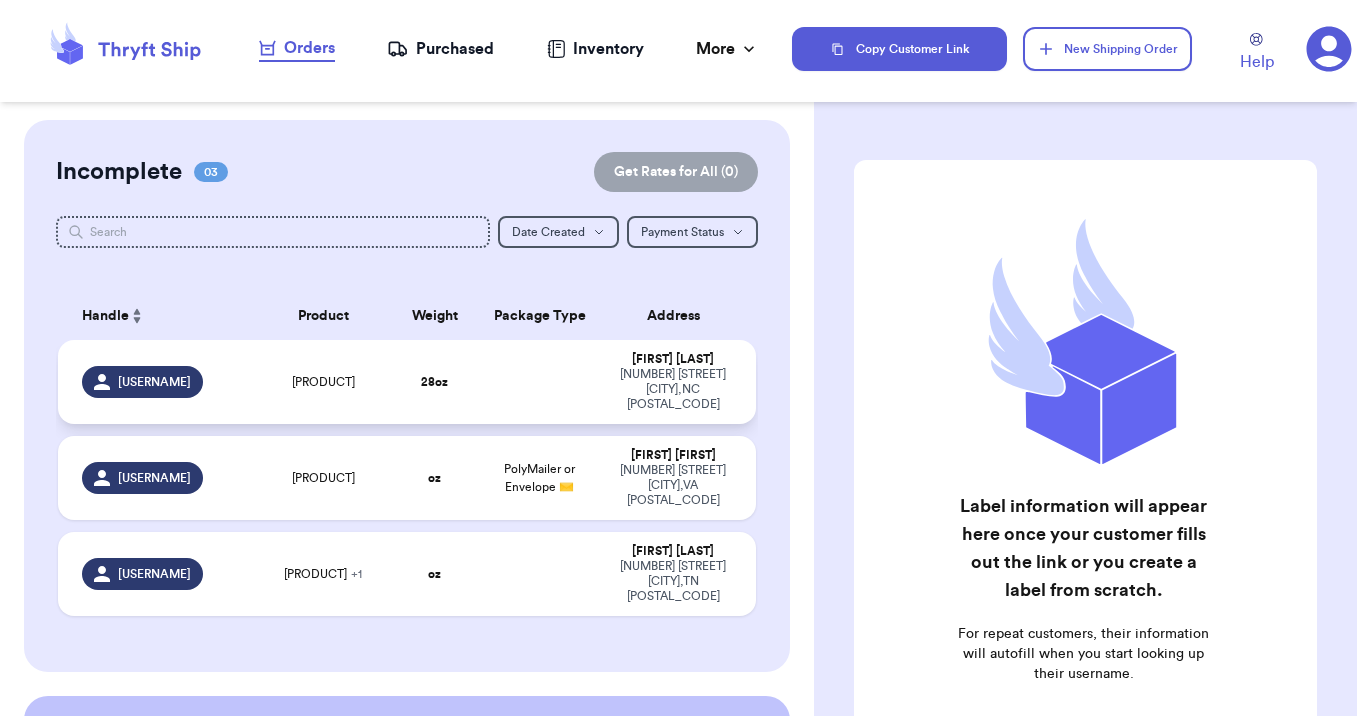 click at bounding box center (540, 382) 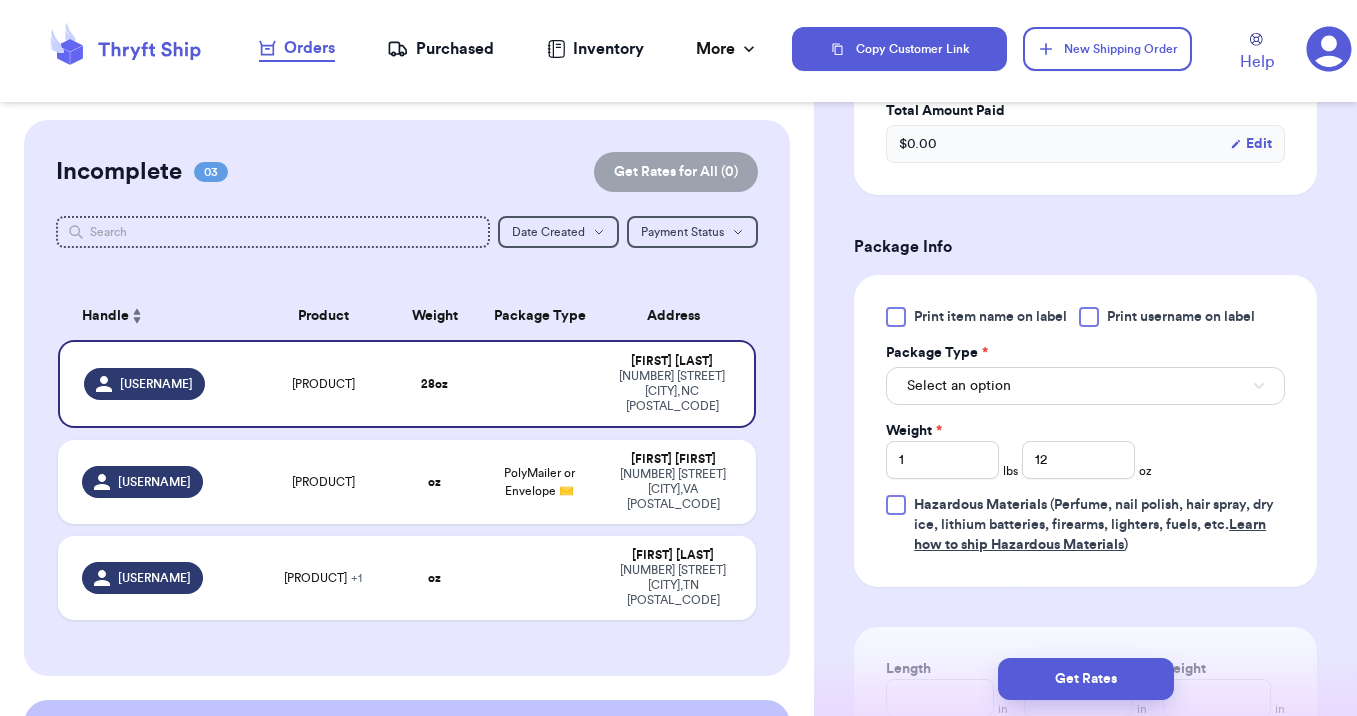scroll, scrollTop: 728, scrollLeft: 0, axis: vertical 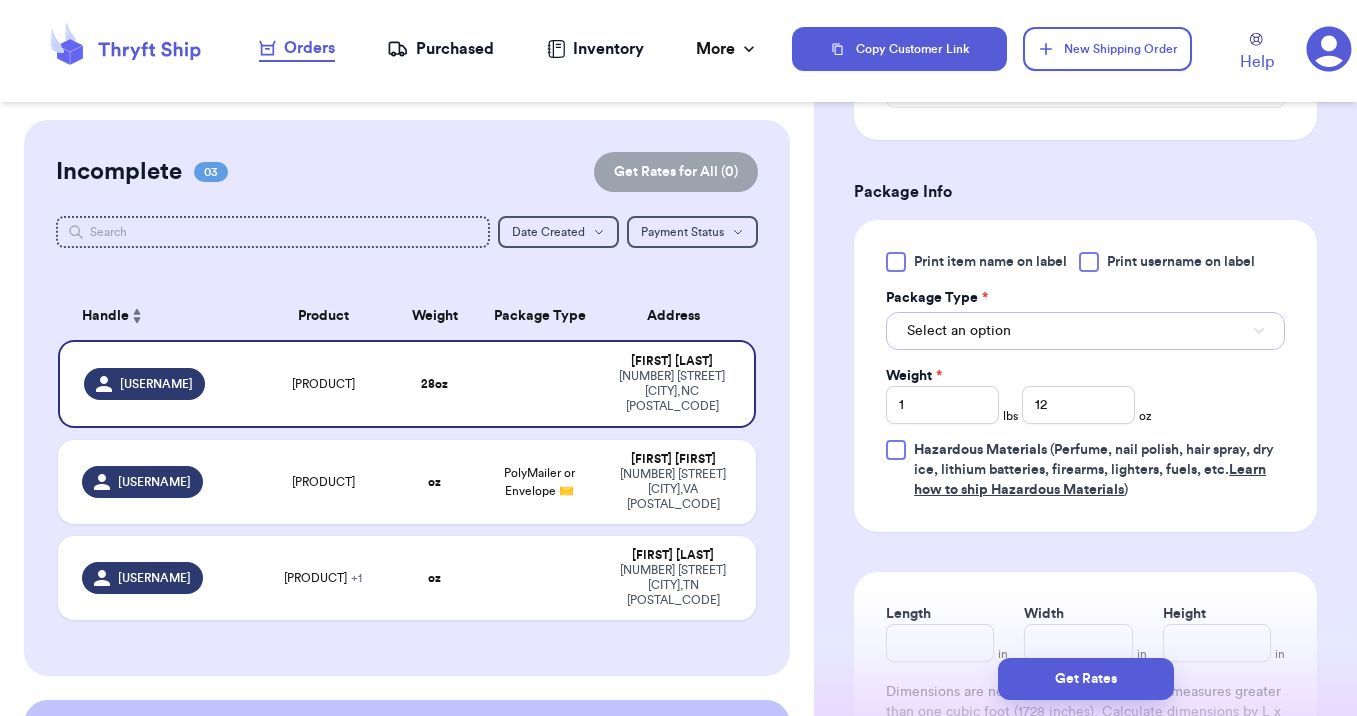 click on "Select an option" at bounding box center [1085, 331] 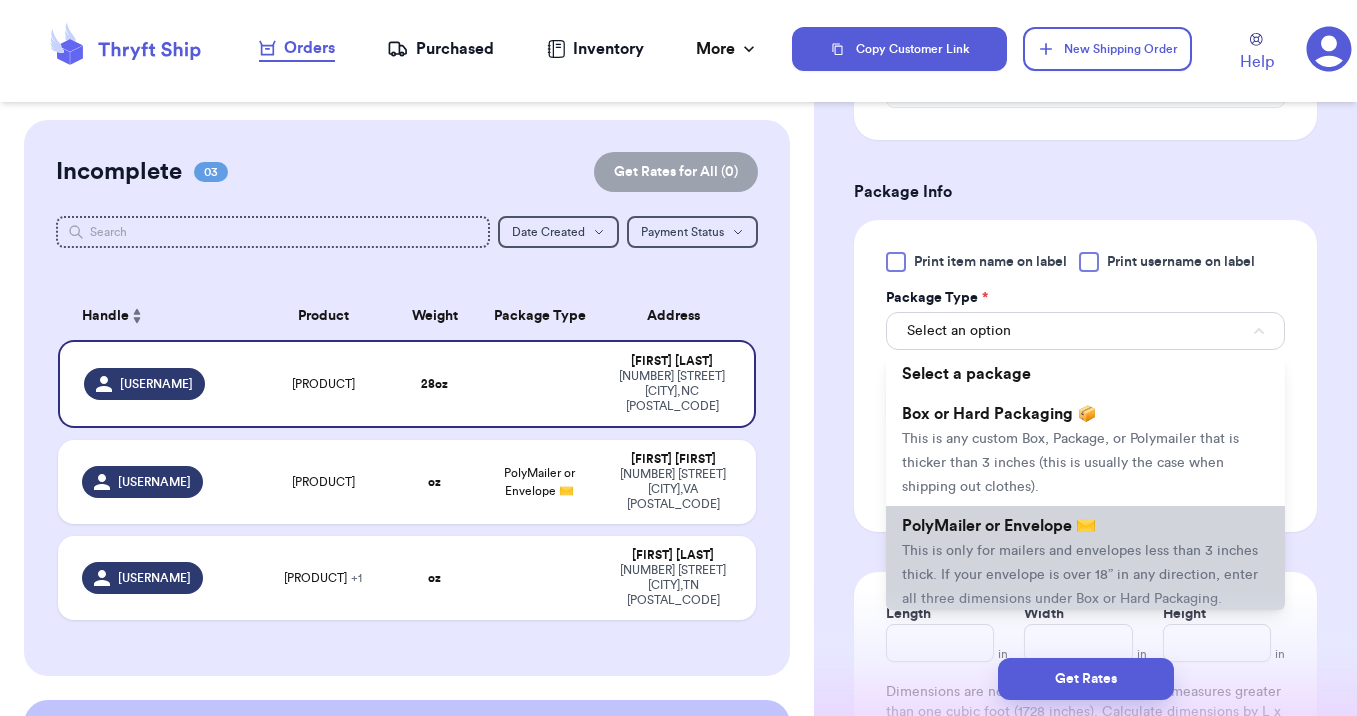 click on "PolyMailer or Envelope ✉️ This is only for mailers and envelopes less than 3 inches thick. If your envelope is over 18” in any direction, enter all three dimensions under Box or Hard Packaging." at bounding box center [1085, 562] 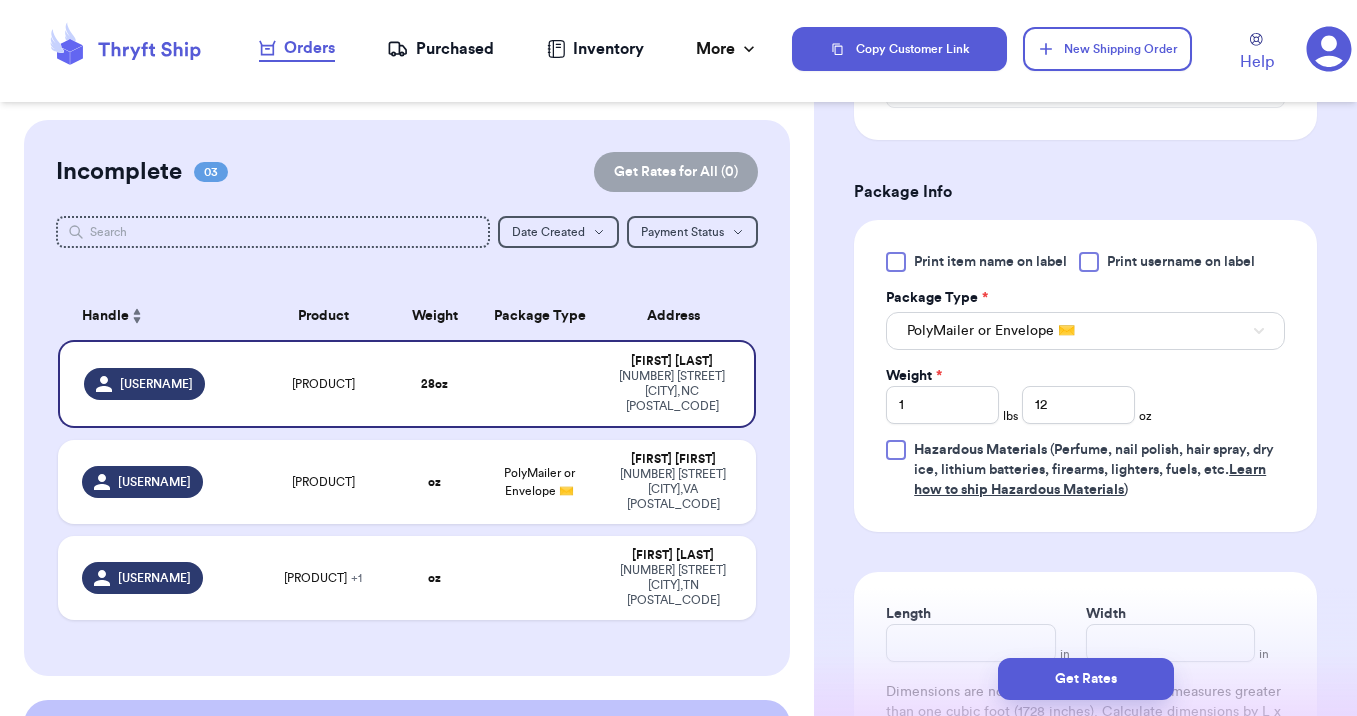 click on "Customer Link New Order Incomplete 03 Get Rates for All ( 0 ) Get Rates for All ( 0 ) Date Created Date Created Payment Status Payment Status Handle Product Weight Package Type Address [USERNAME] [PRODUCT] [NUMBER]  oz [LAST]   [NUMBER] [STREET]   [CITY],  [STATE]   [POSTAL_CODE] [USERNAME] [PRODUCT]  oz PolyMailer or Envelope ✉️ [FIRST]   [LAST] [NUMBER] [STREET]   [CITY],  [STATE]   [POSTAL_CODE] [USERNAME] Sweep + [NUMBER]  oz [FIRST]   [LAST] [NUMBER] [STREET]   [CITY], [STATE]   [POSTAL_CODE] Ready to Purchase Checkout ( 0 ) Checkout ( 0 ) Handle Product Weight Package Type Cost username Striped Sweater xx oz Box $0.00" at bounding box center (407, 545) 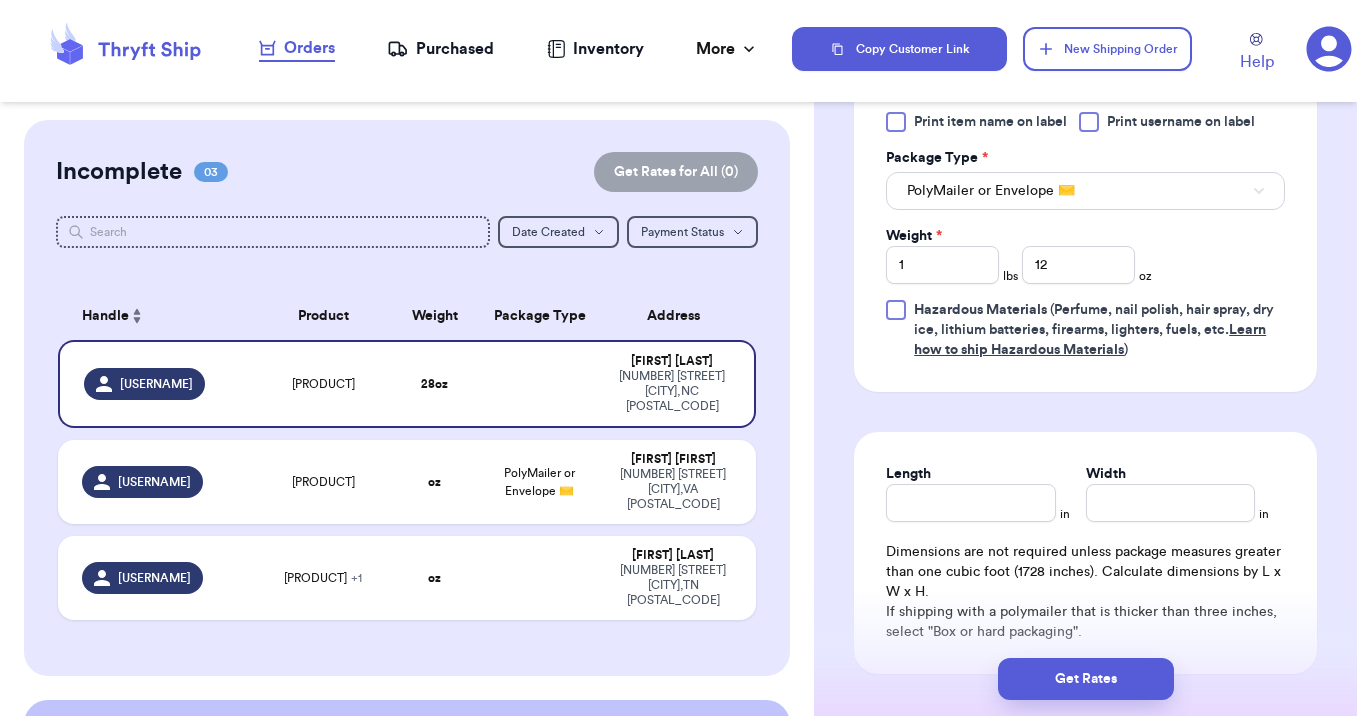 scroll, scrollTop: 919, scrollLeft: 0, axis: vertical 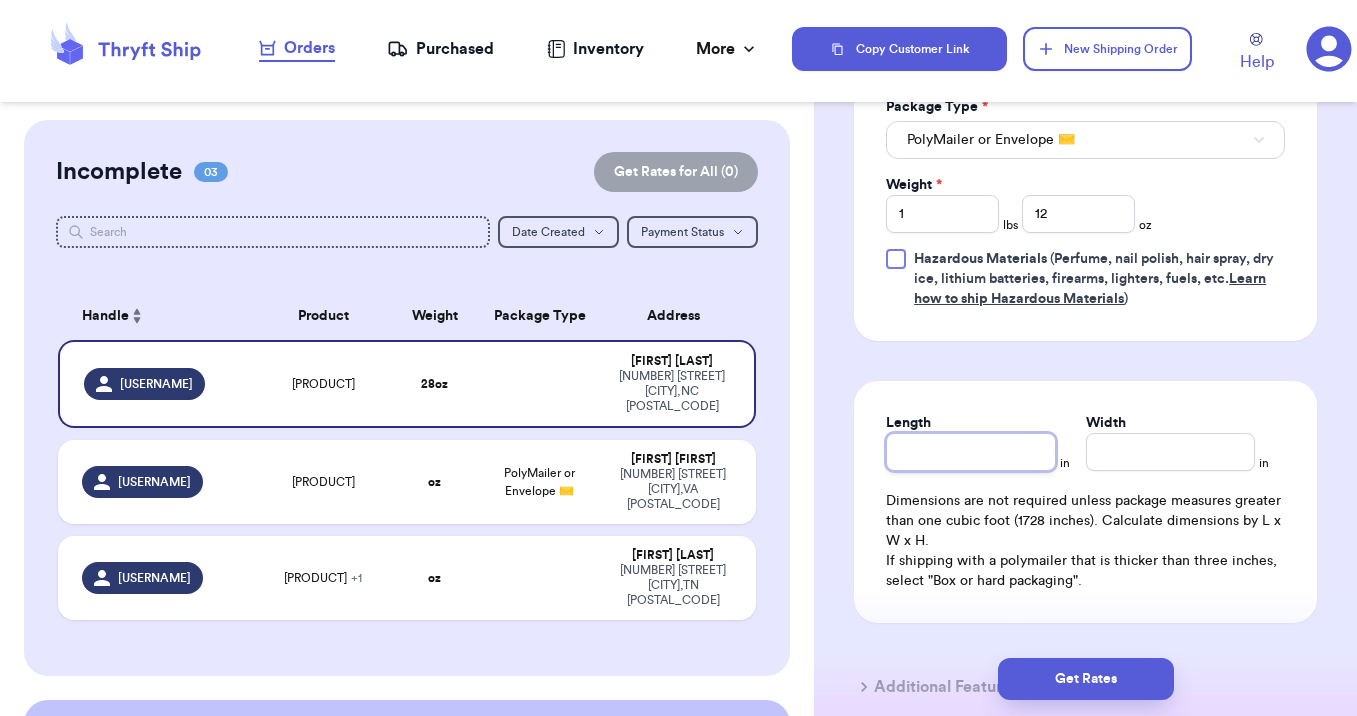 click on "Length" at bounding box center (970, 452) 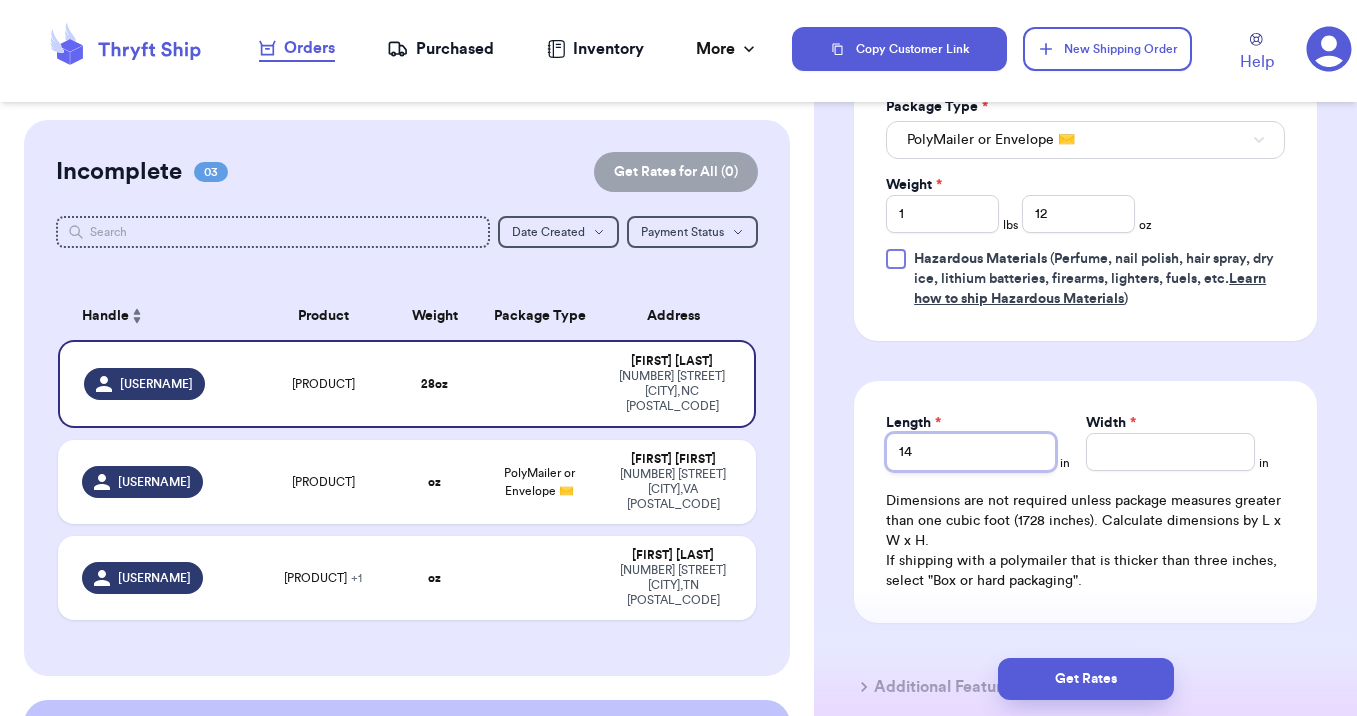 type on "14" 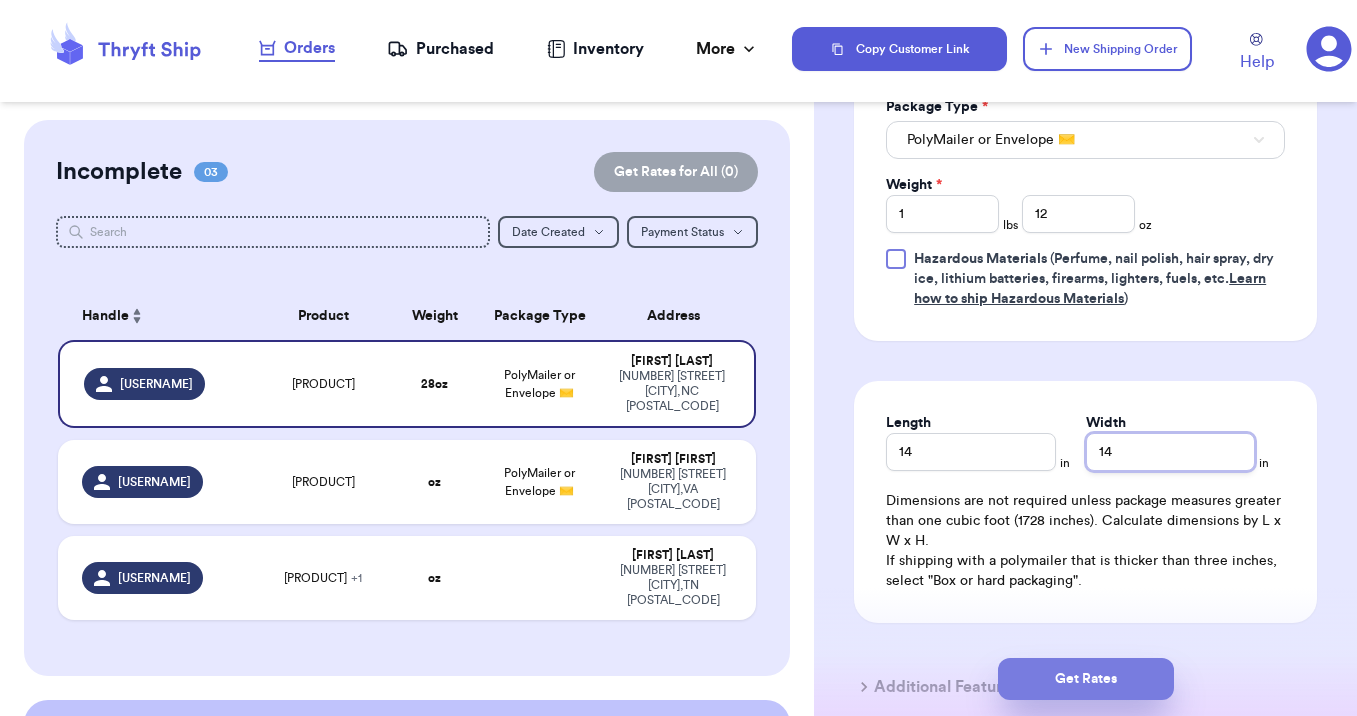 type on "14" 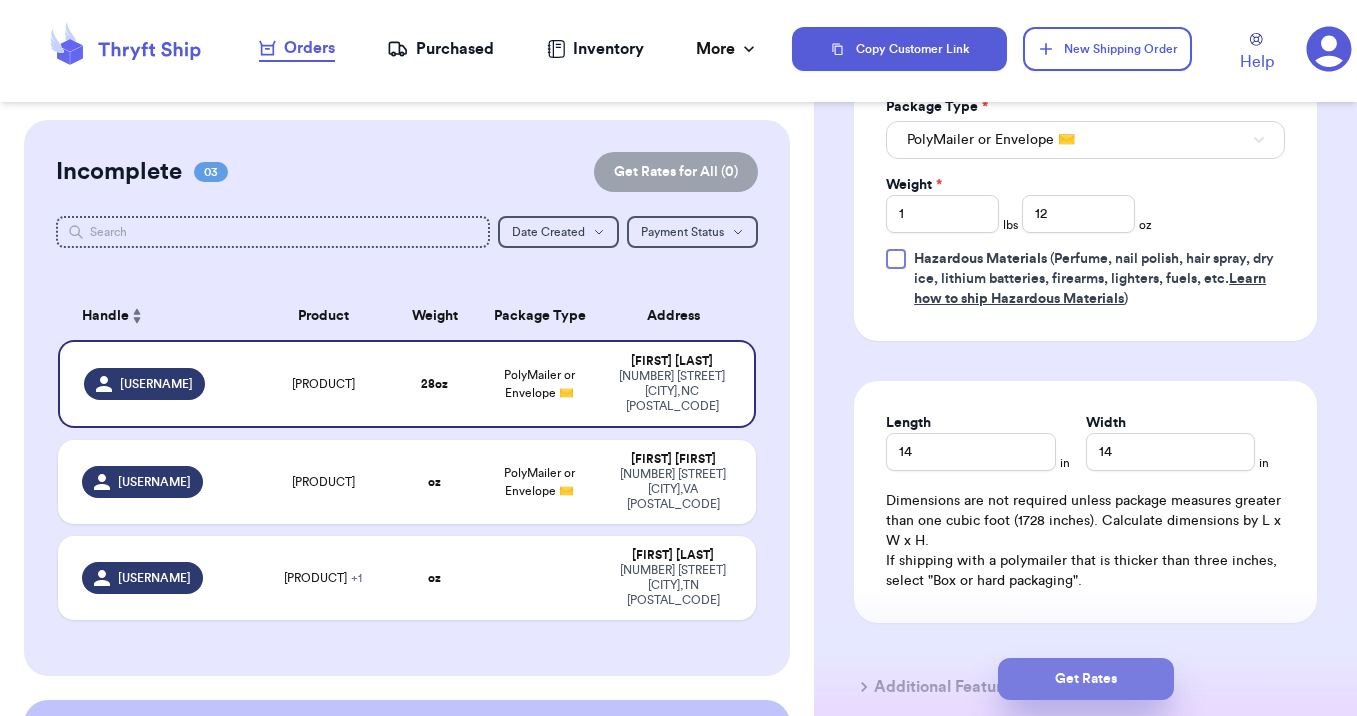 click on "Get Rates" at bounding box center [1086, 679] 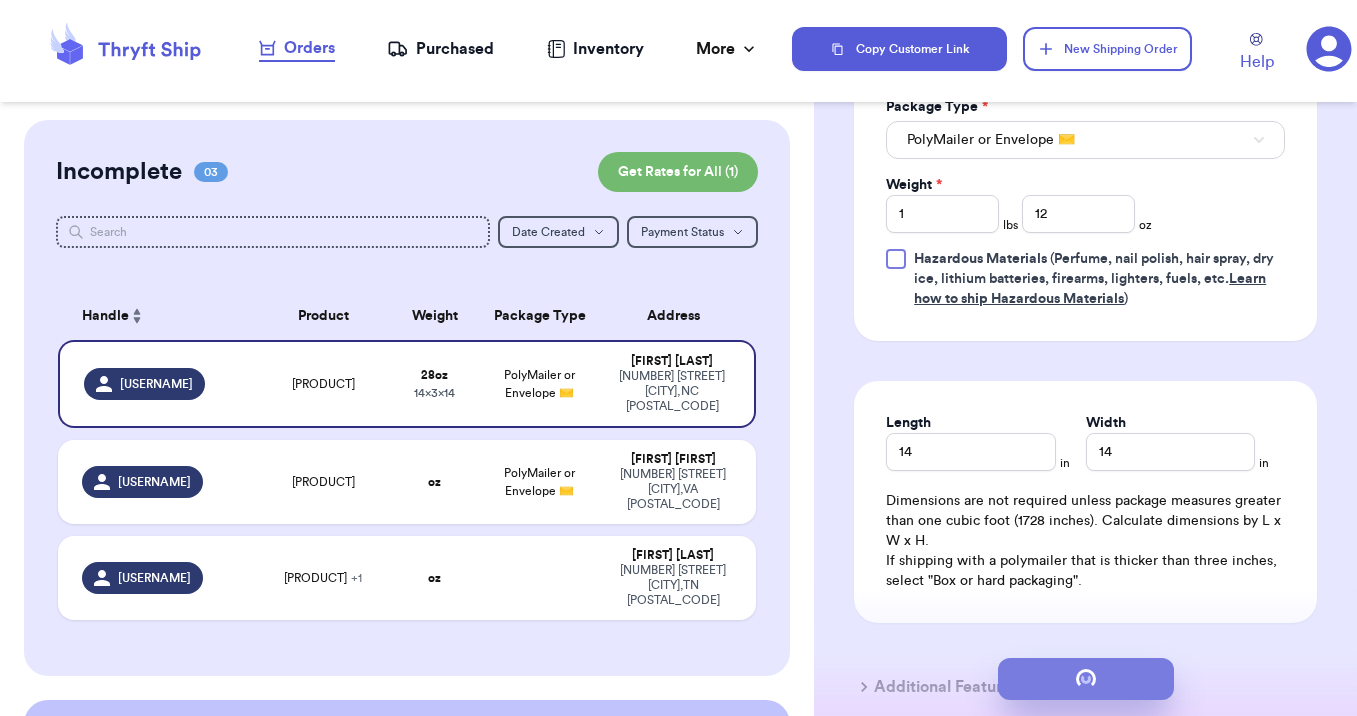 scroll, scrollTop: 0, scrollLeft: 0, axis: both 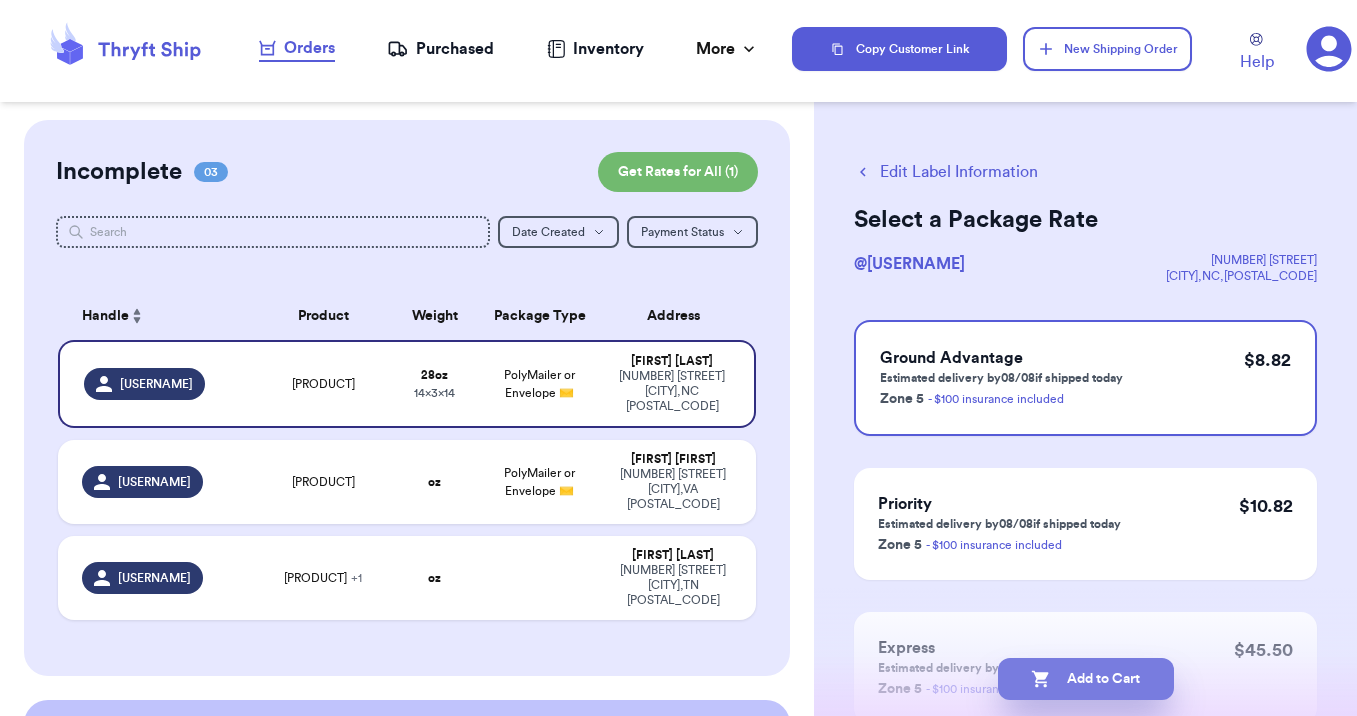 click on "Add to Cart" at bounding box center [1086, 679] 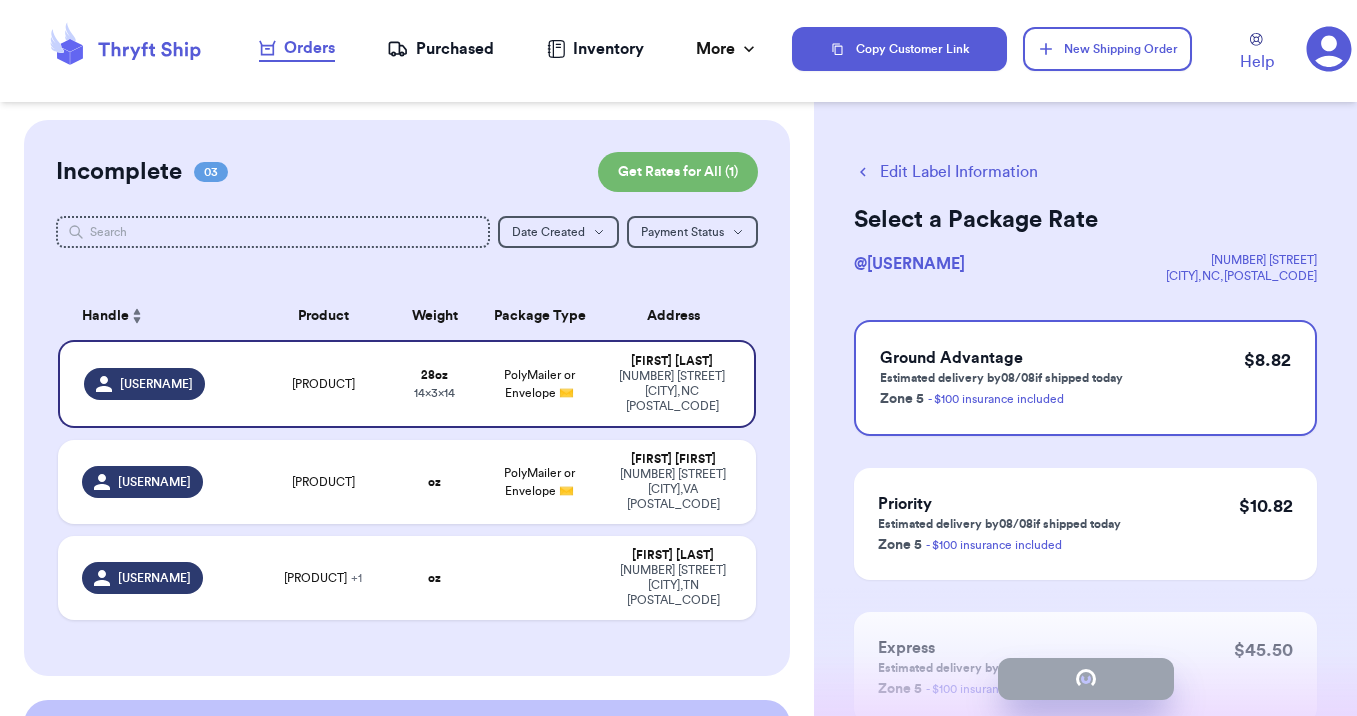 checkbox on "true" 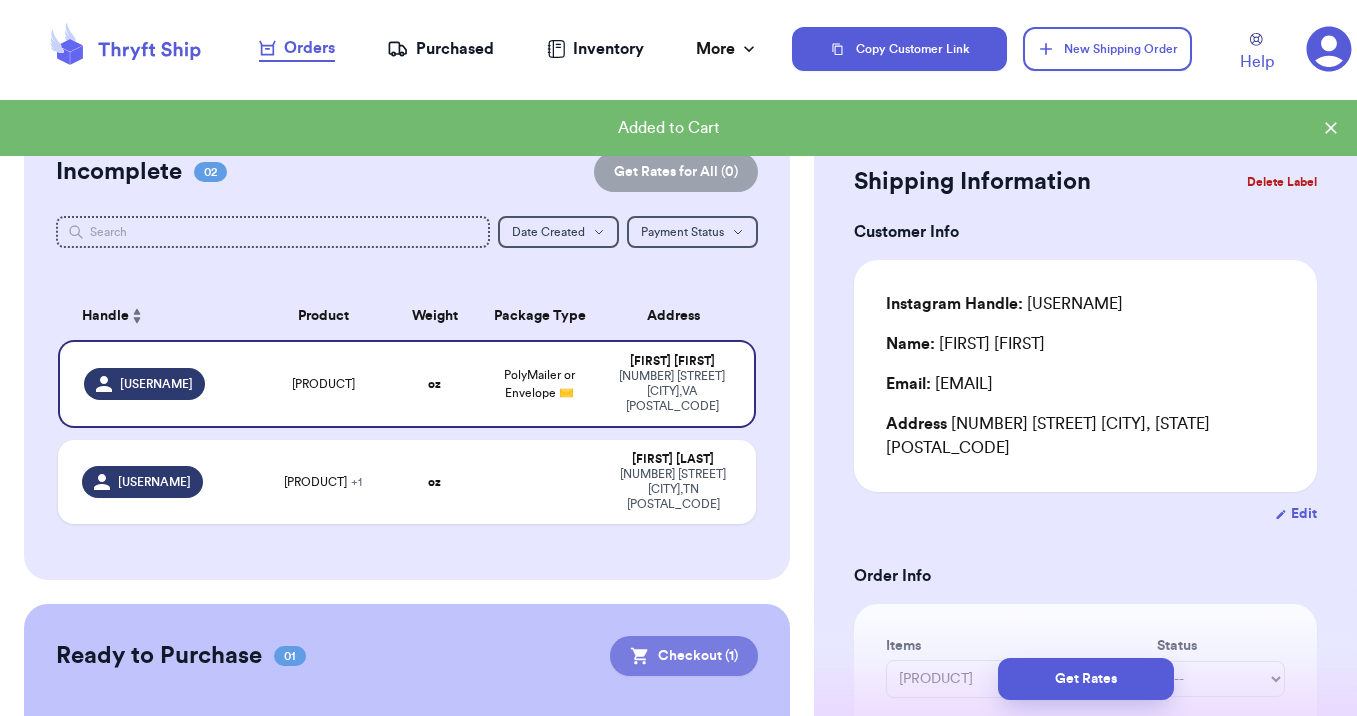 click on "Checkout ( 1 )" at bounding box center [684, 656] 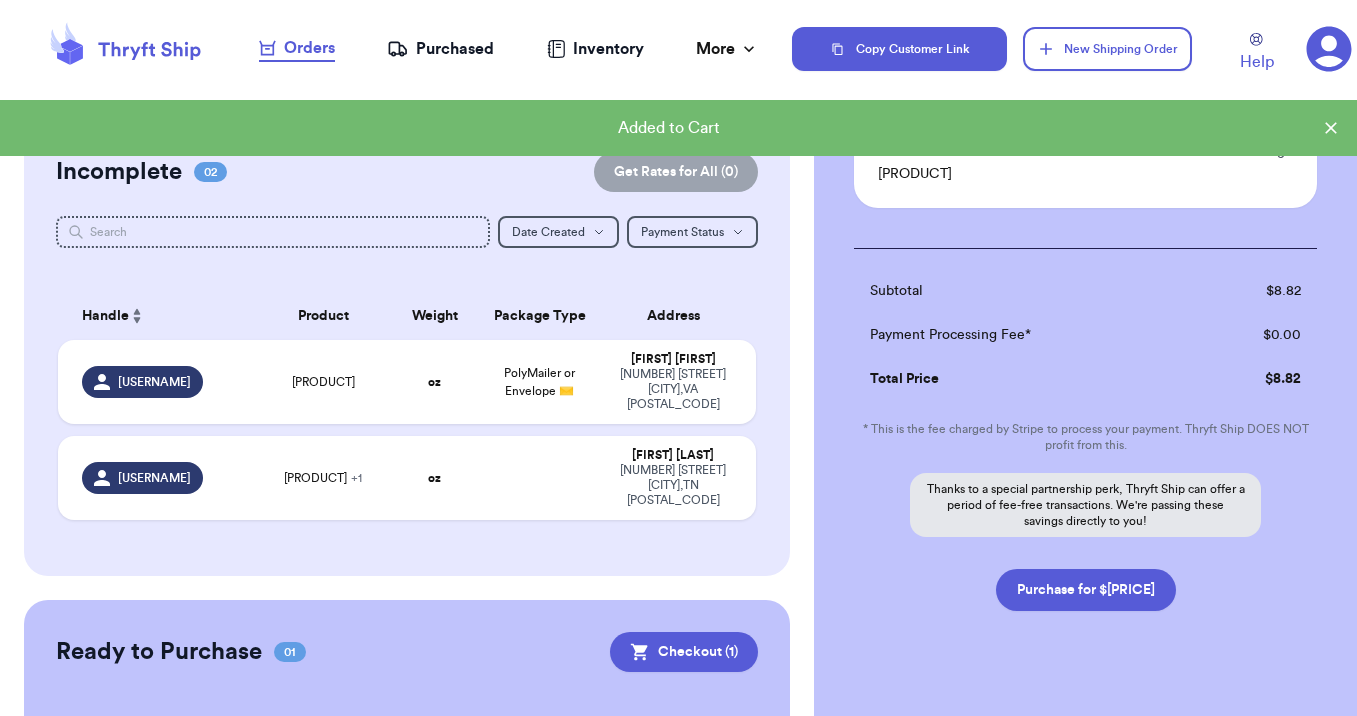 scroll, scrollTop: 198, scrollLeft: 0, axis: vertical 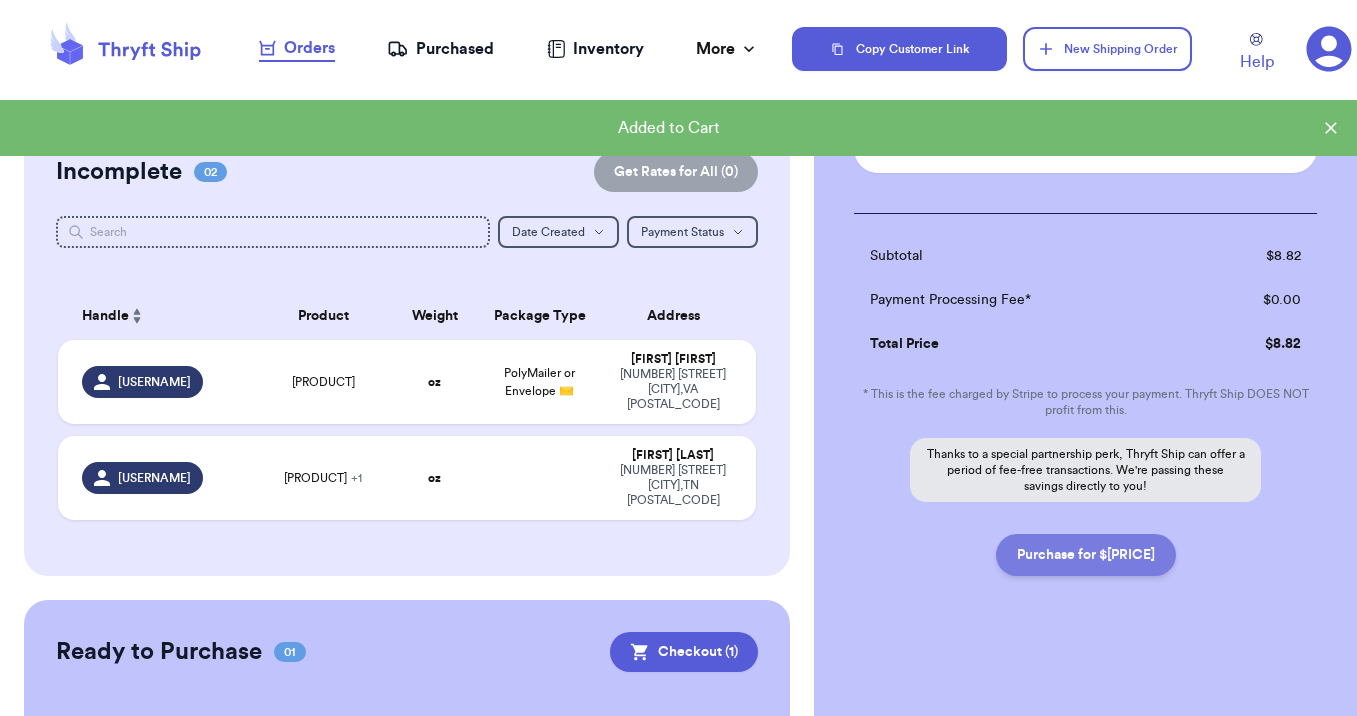 click on "Purchase for $[PRICE]" at bounding box center (1086, 555) 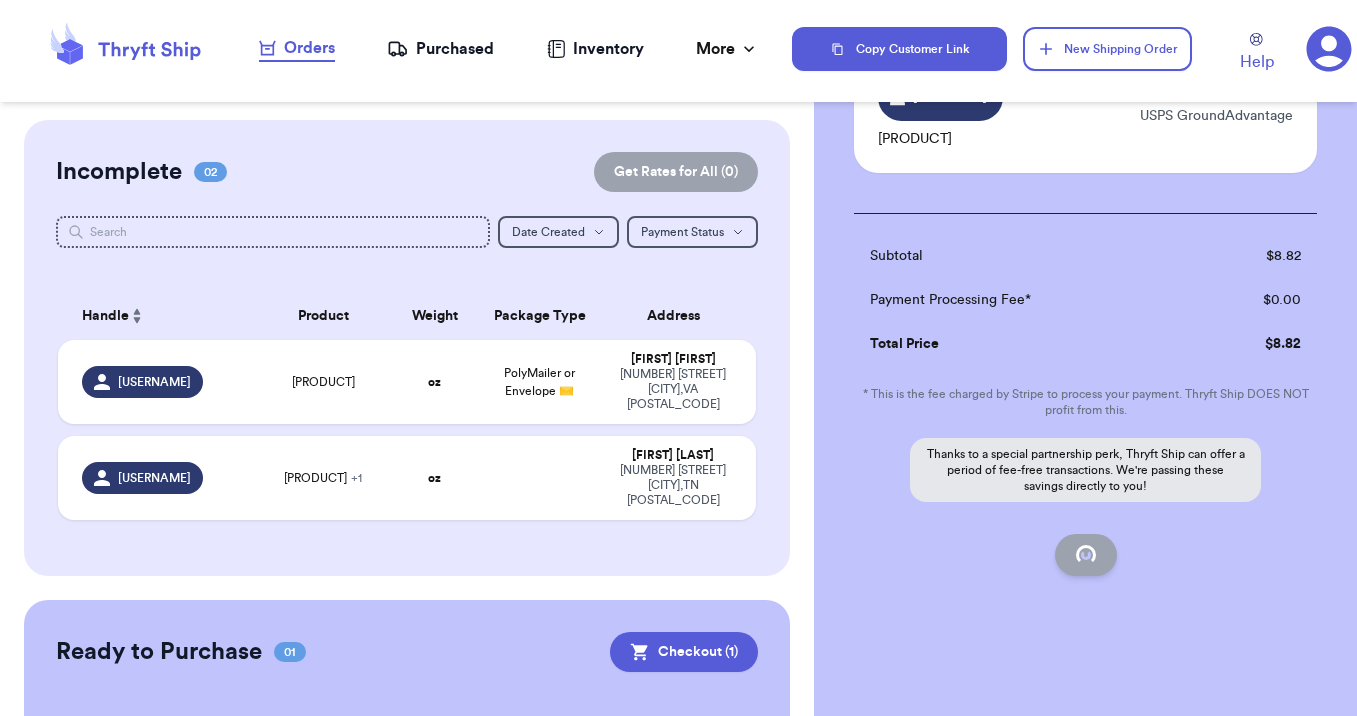 checkbox on "false" 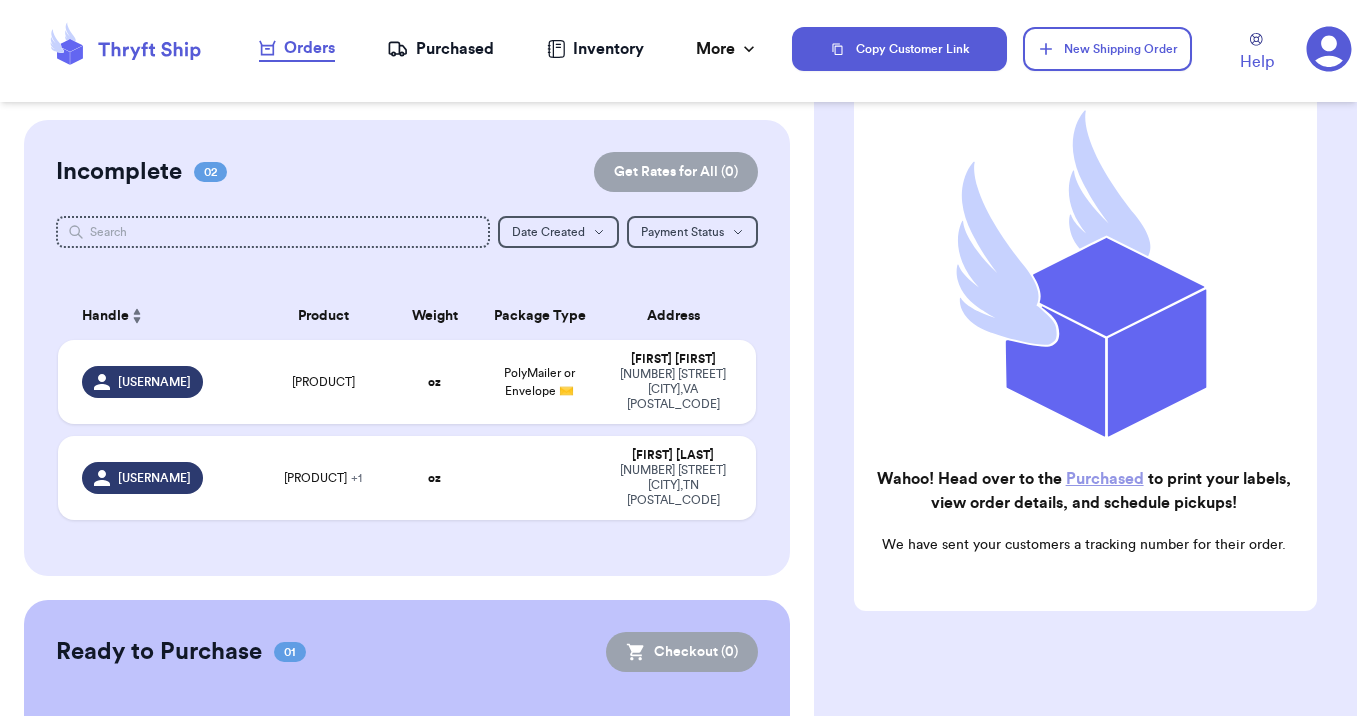 checkbox on "true" 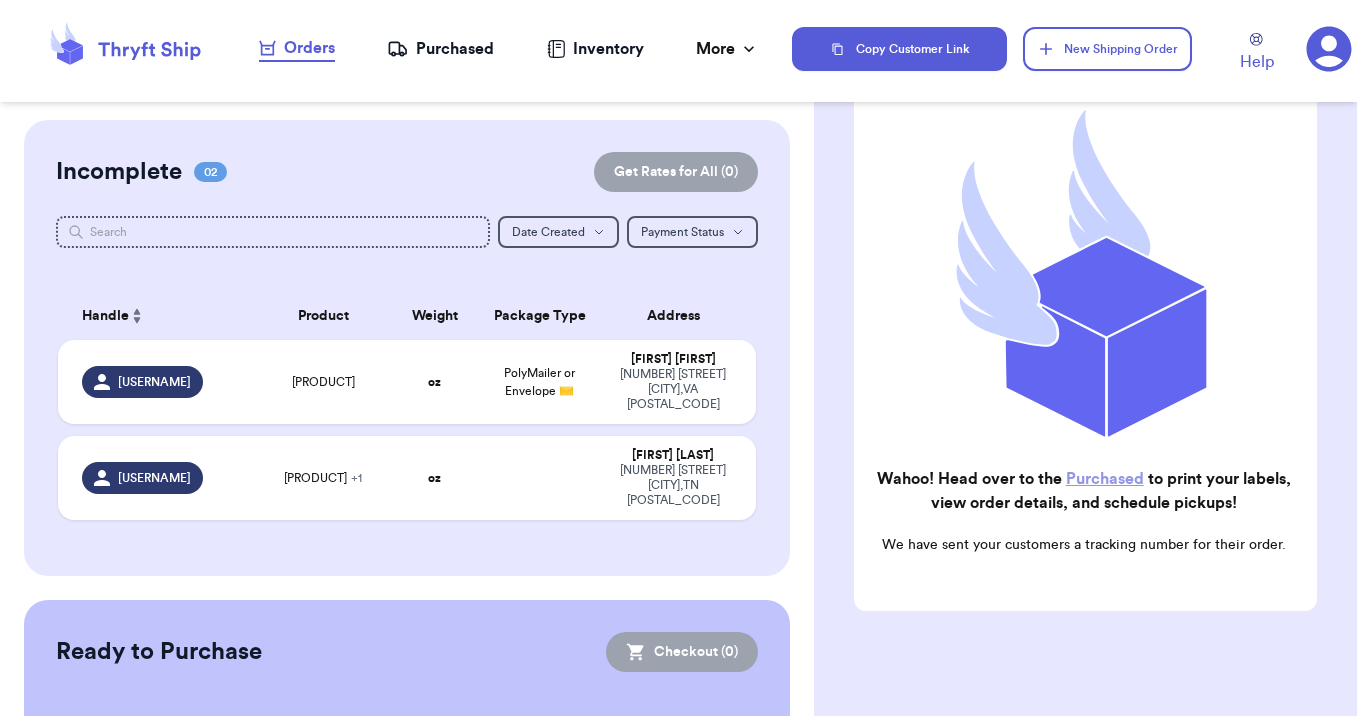 click on "Purchased" at bounding box center (440, 49) 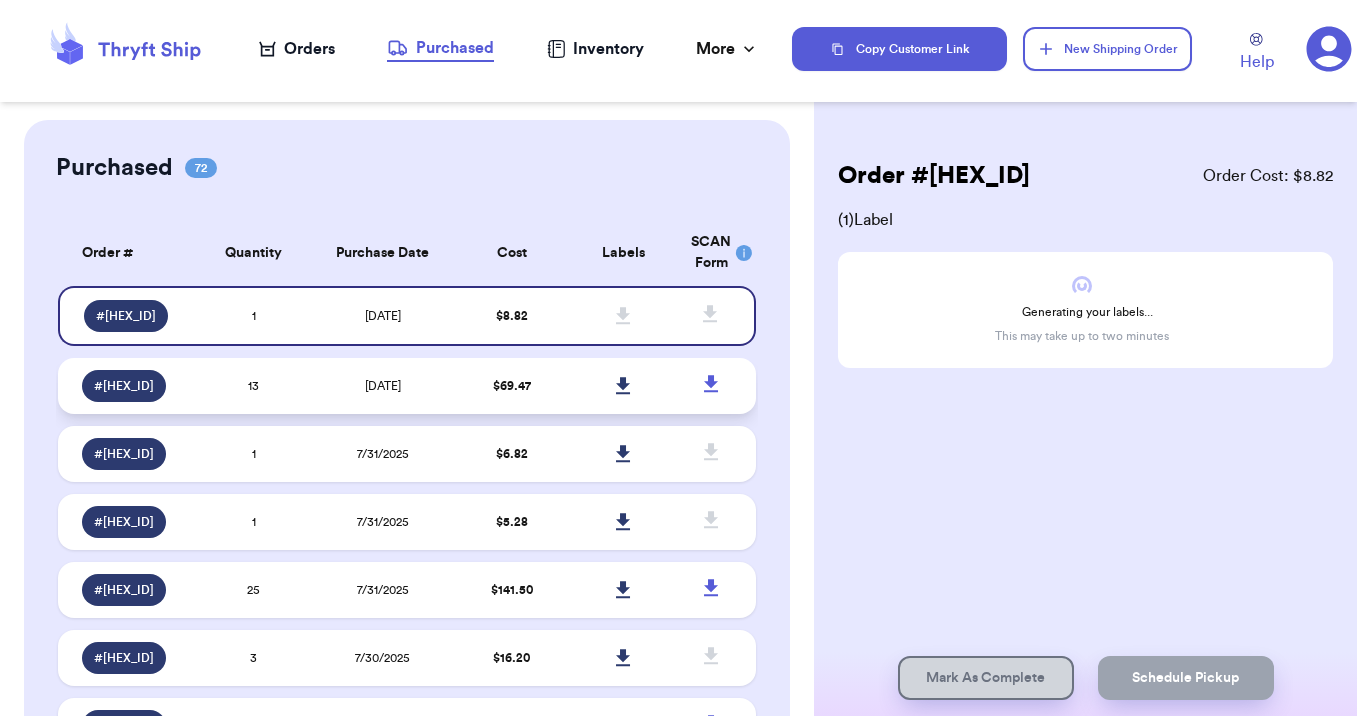 click on "[DATE]" at bounding box center (382, 386) 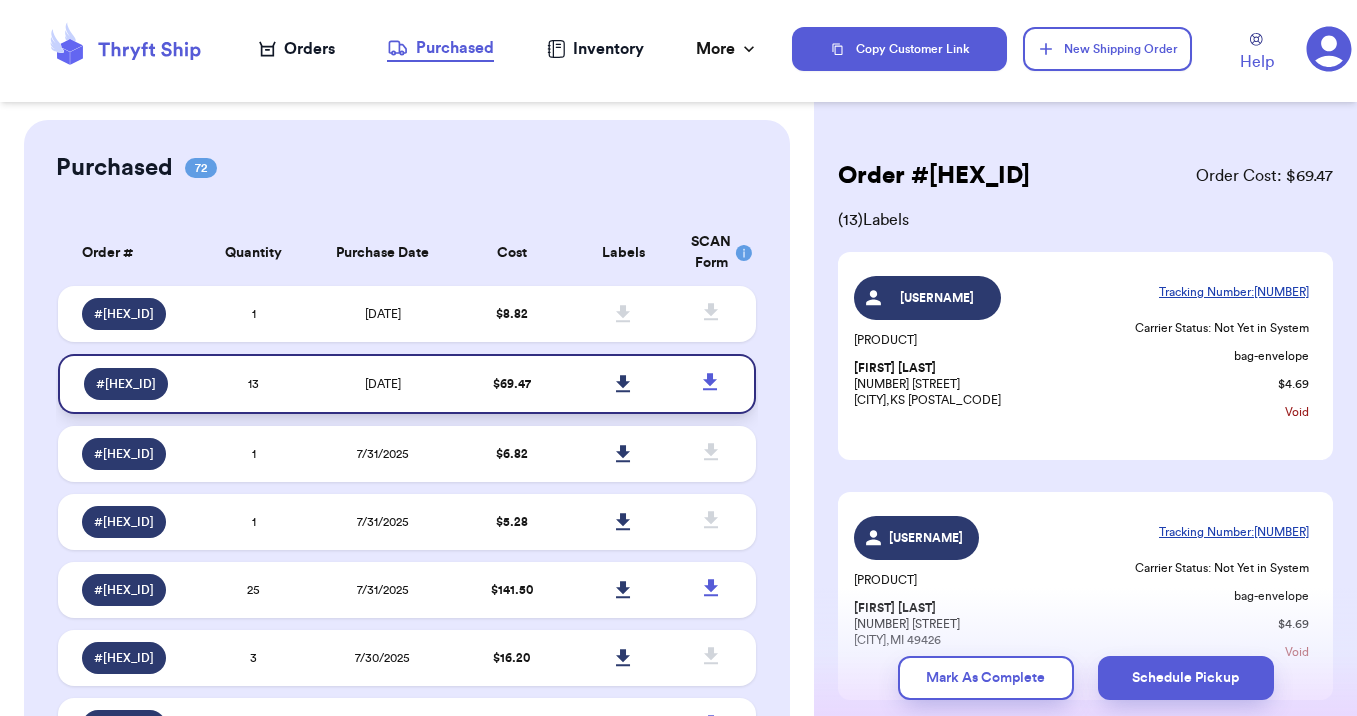 click 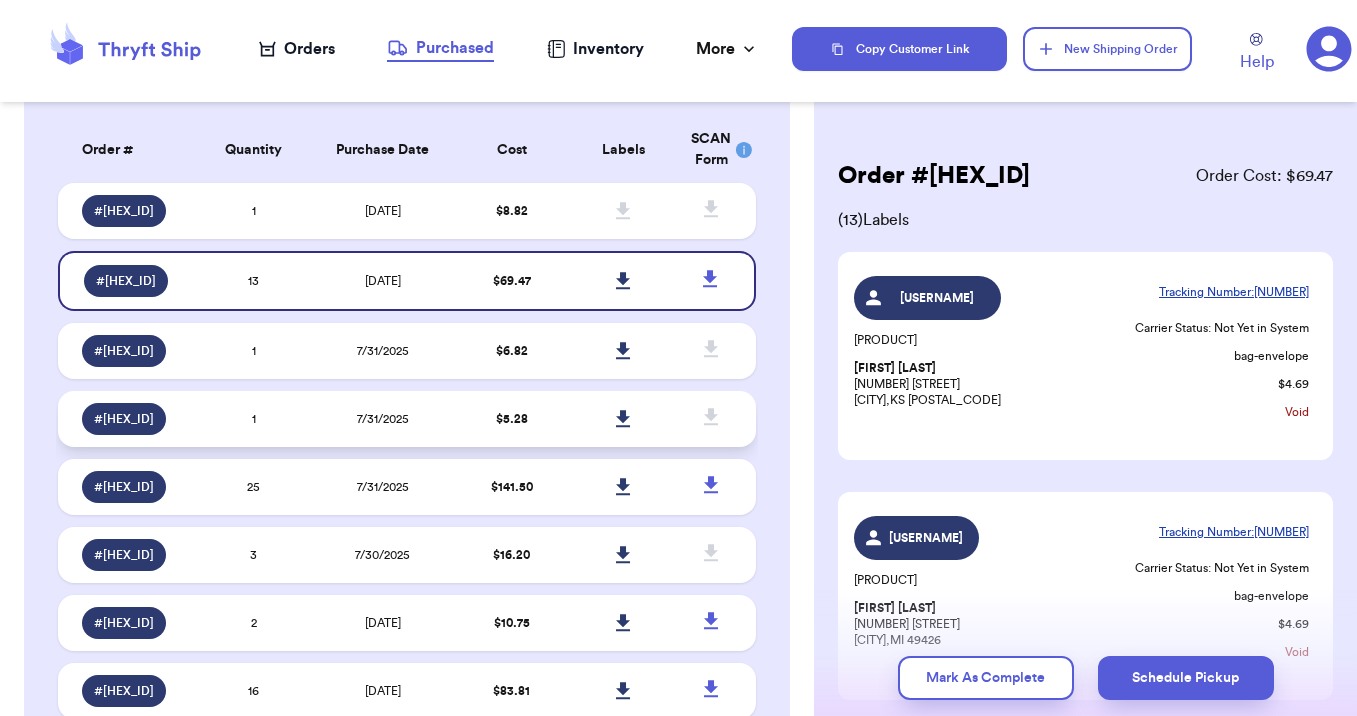 scroll, scrollTop: 82, scrollLeft: 0, axis: vertical 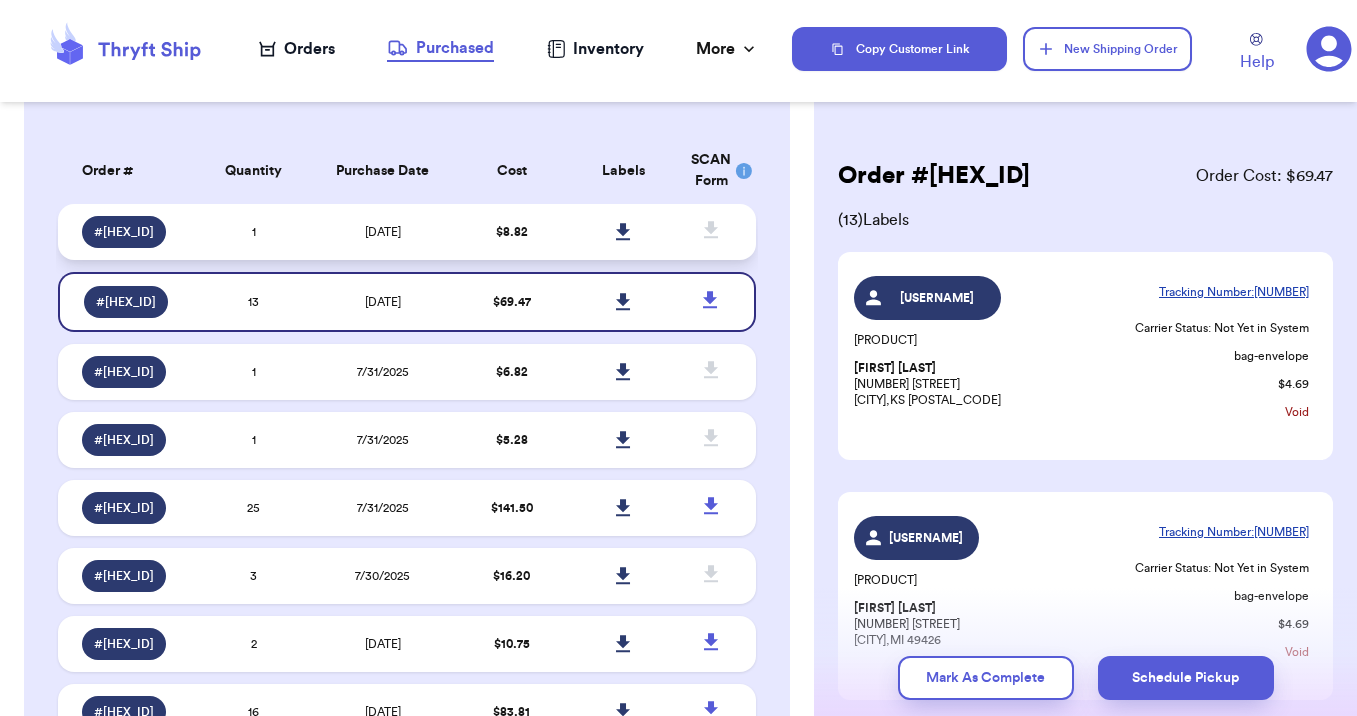 click 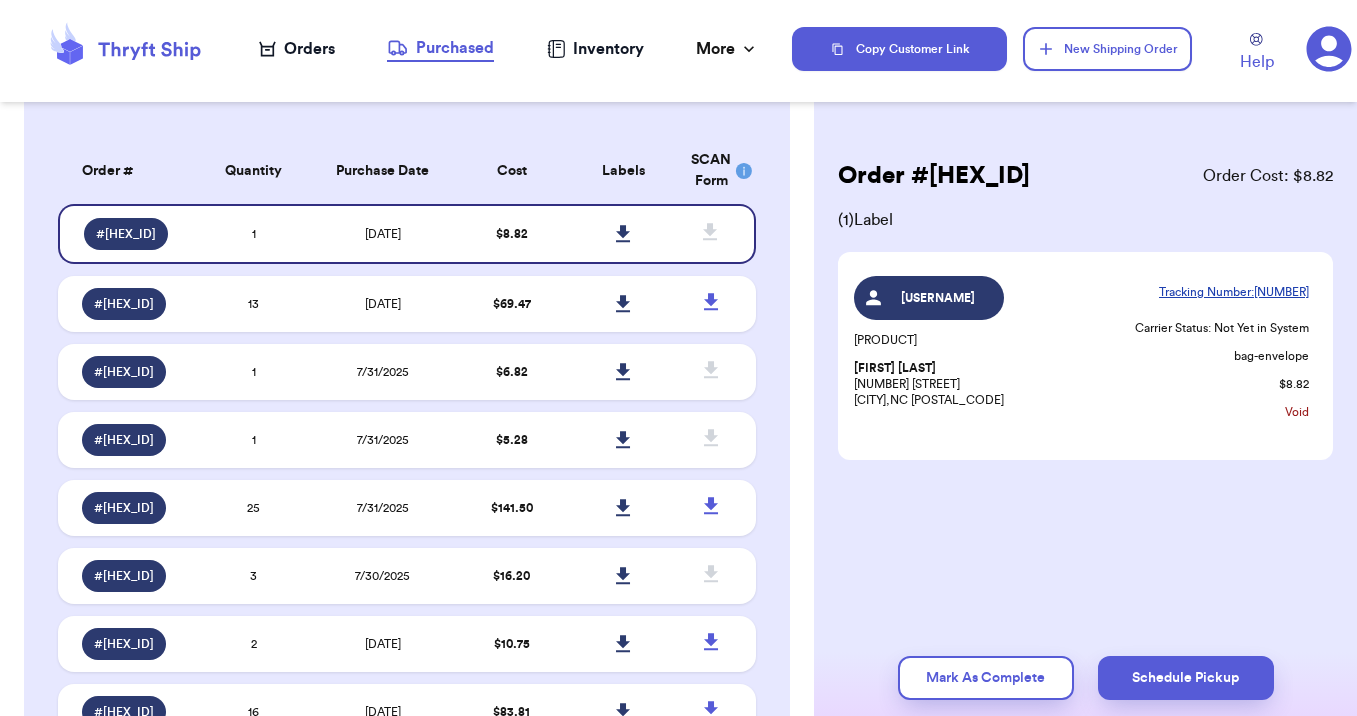click on "Orders" at bounding box center [297, 49] 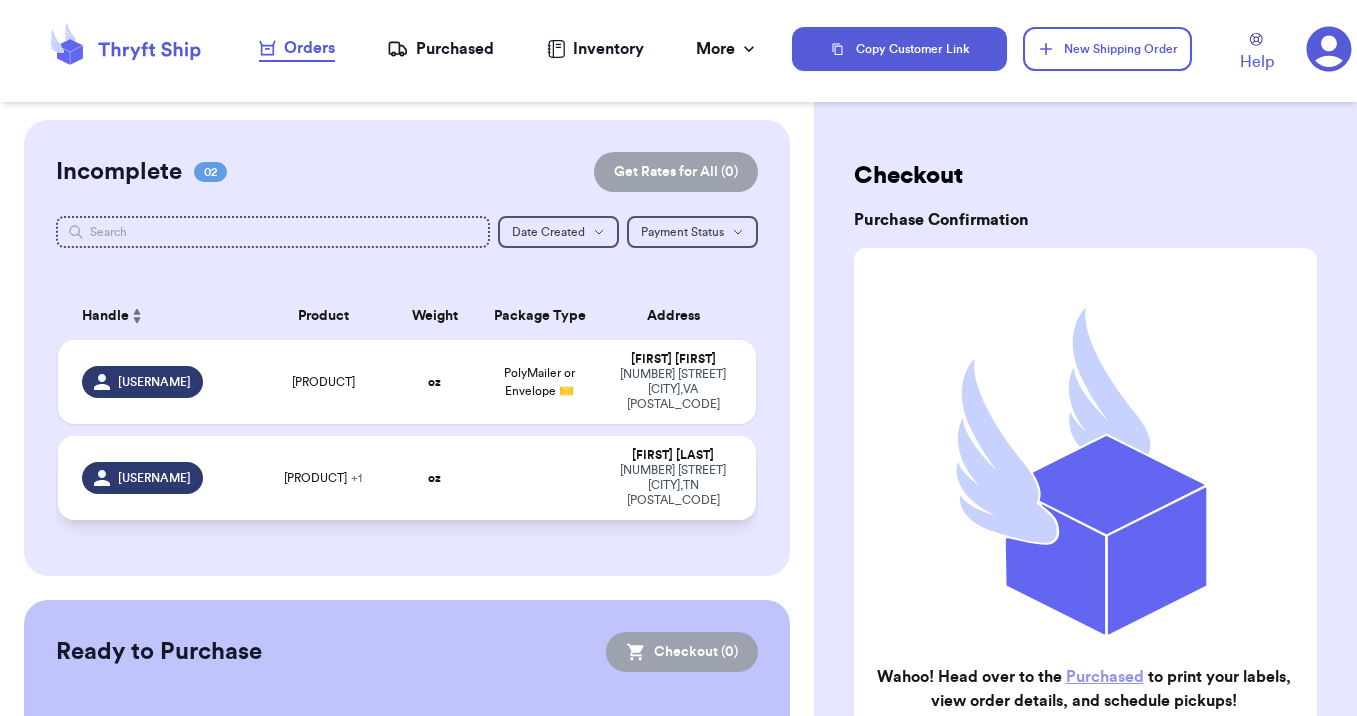 click on "oz" at bounding box center (434, 478) 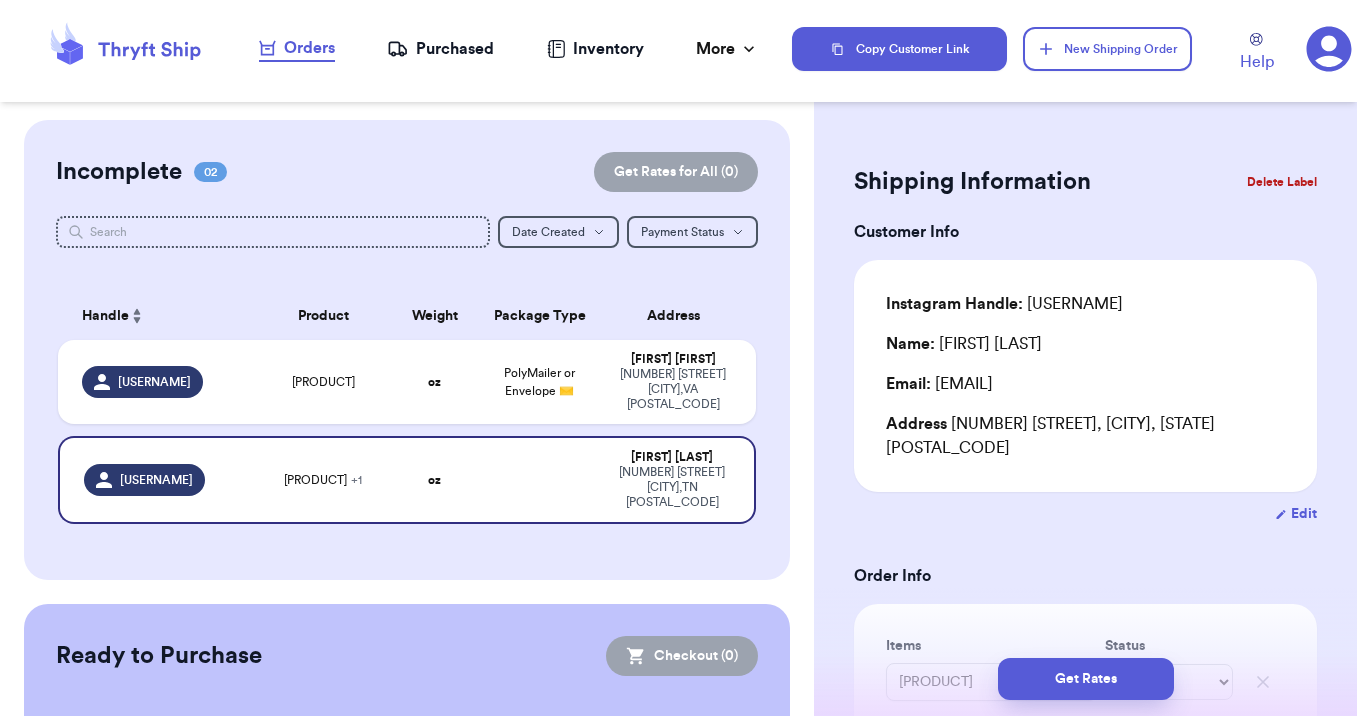 scroll, scrollTop: 116, scrollLeft: 0, axis: vertical 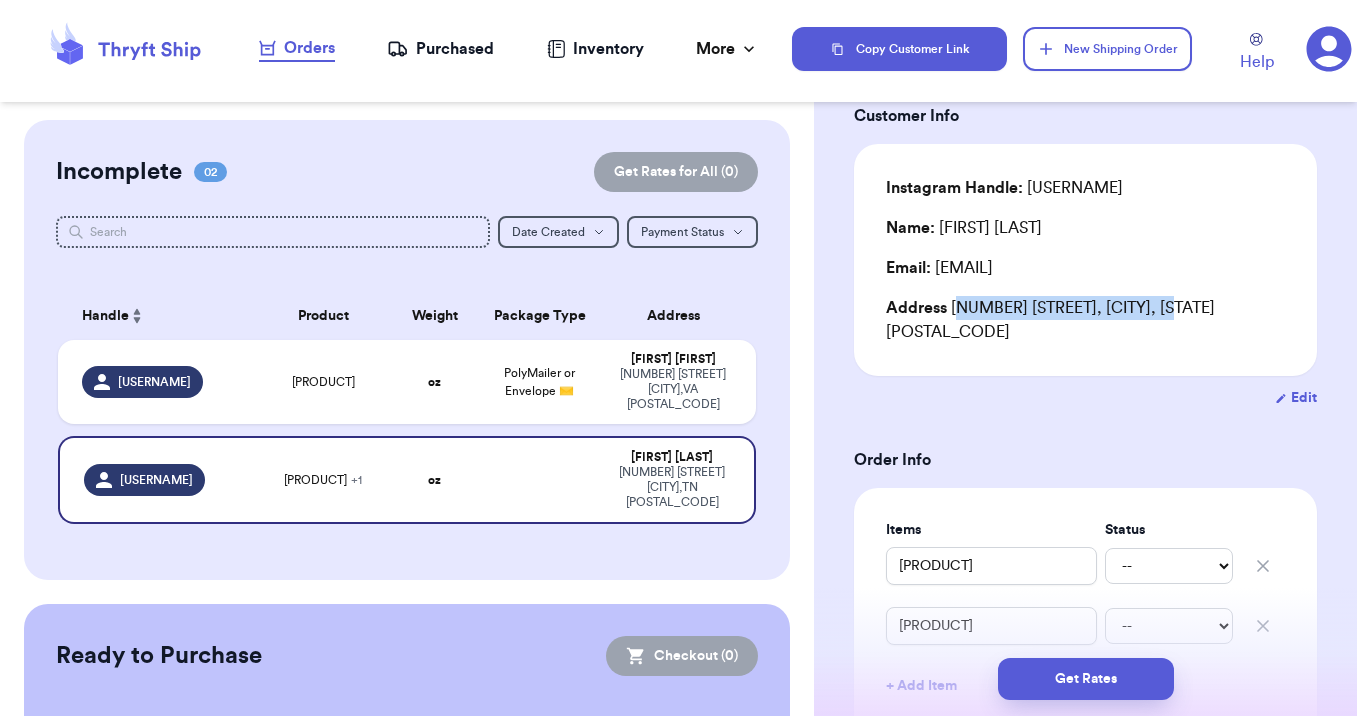 drag, startPoint x: 957, startPoint y: 312, endPoint x: 1156, endPoint y: 312, distance: 199 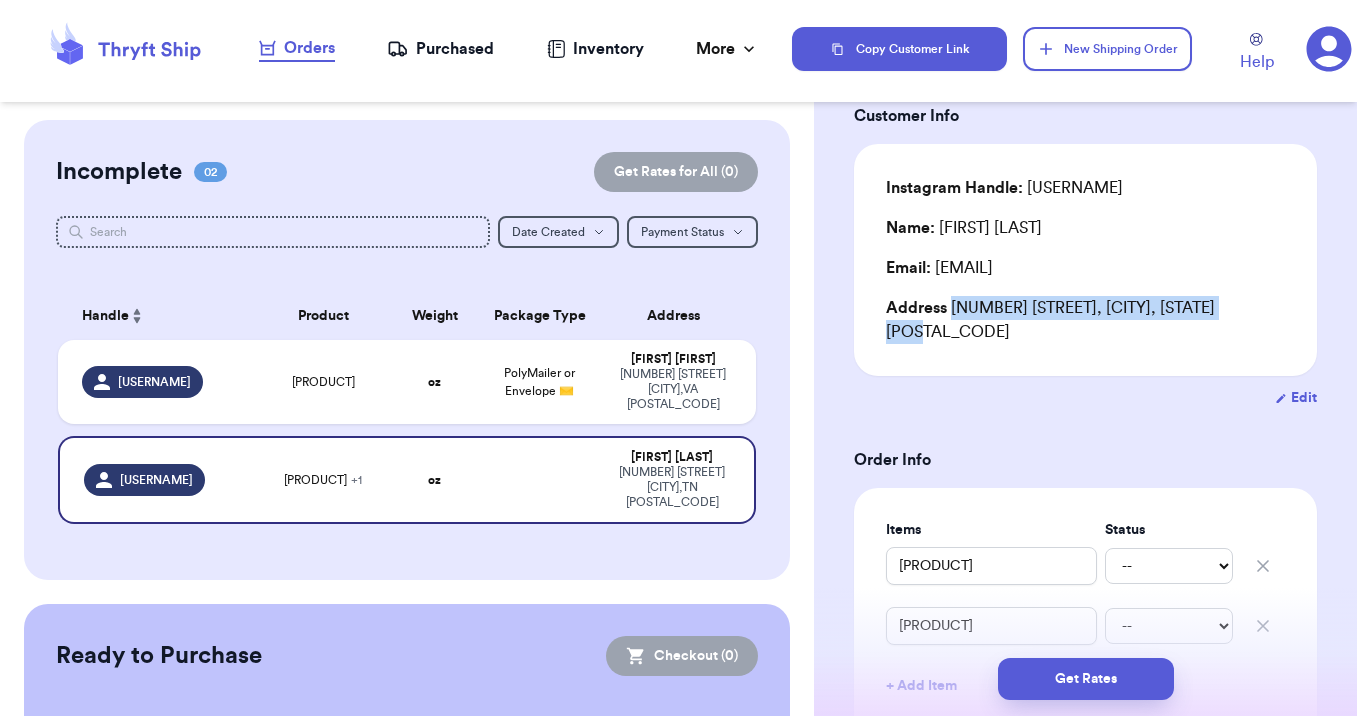 drag, startPoint x: 950, startPoint y: 311, endPoint x: 1123, endPoint y: 330, distance: 174.04022 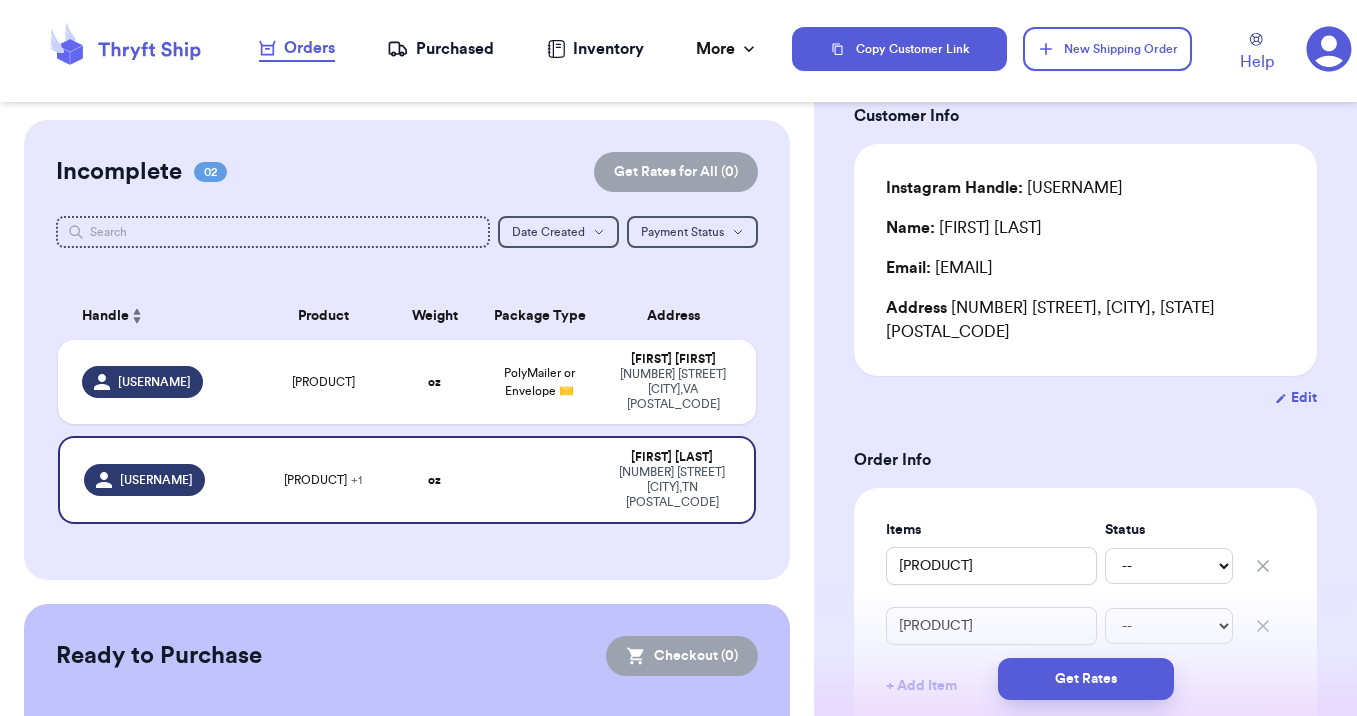 click on "Edit" at bounding box center [1085, 398] 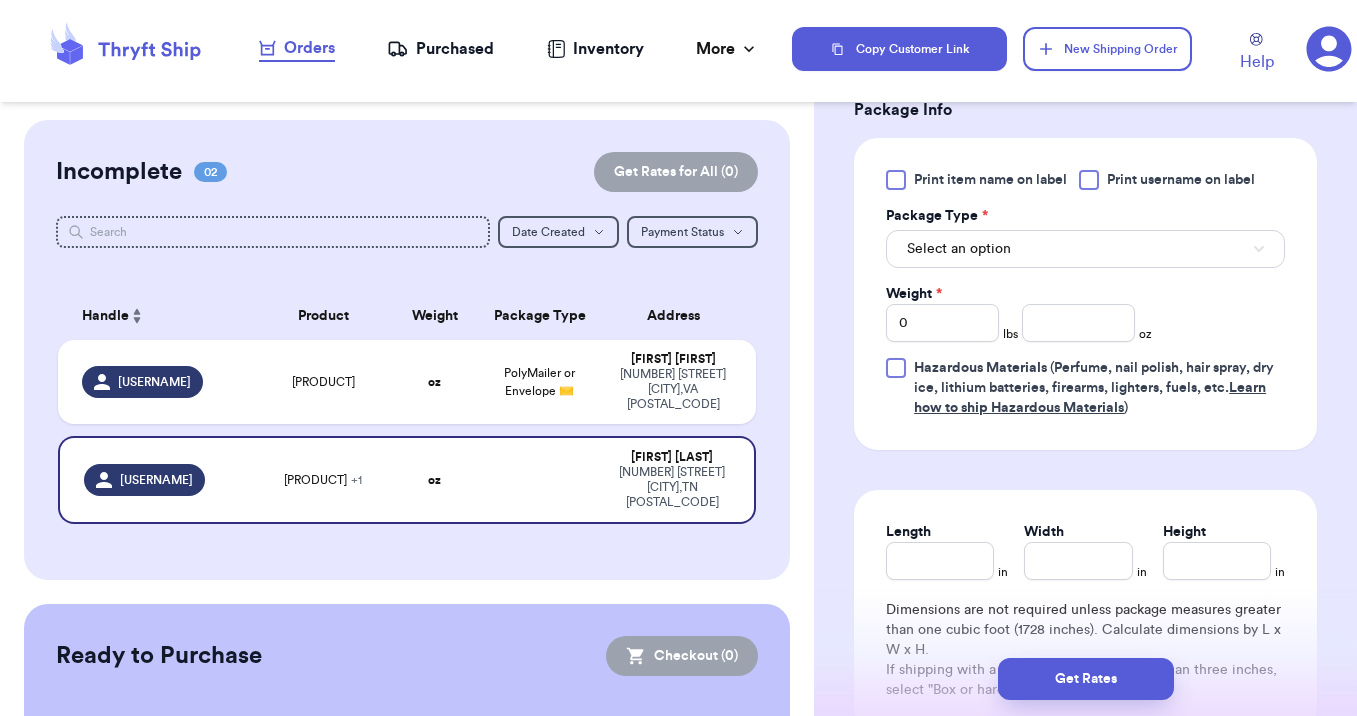 scroll, scrollTop: 883, scrollLeft: 0, axis: vertical 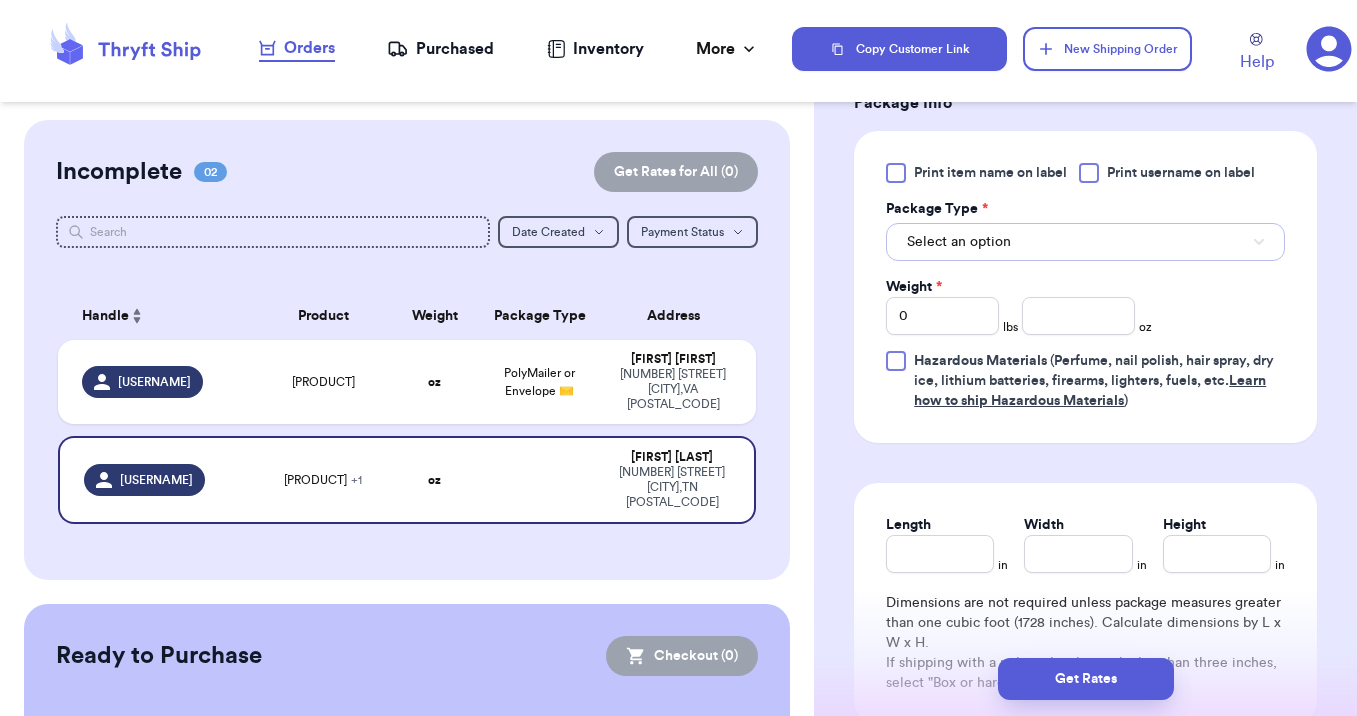 click on "Select an option" at bounding box center (1085, 242) 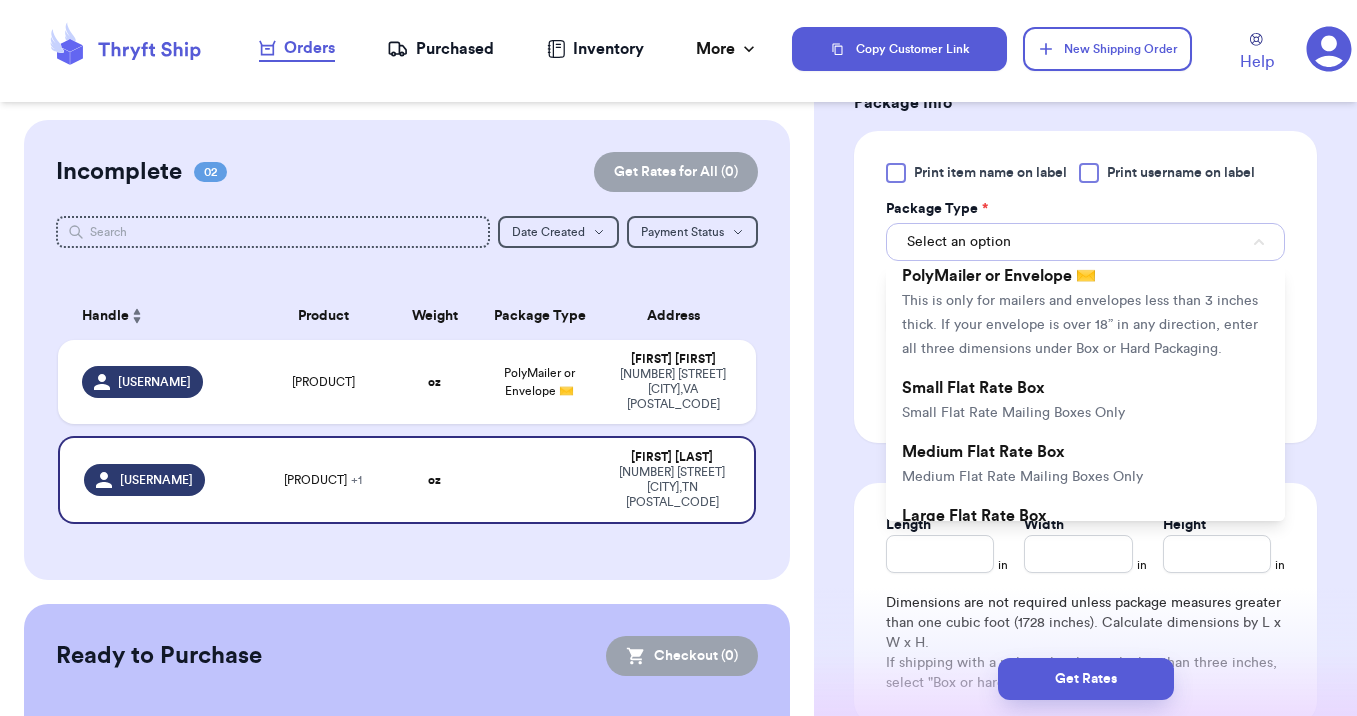 scroll, scrollTop: 160, scrollLeft: 0, axis: vertical 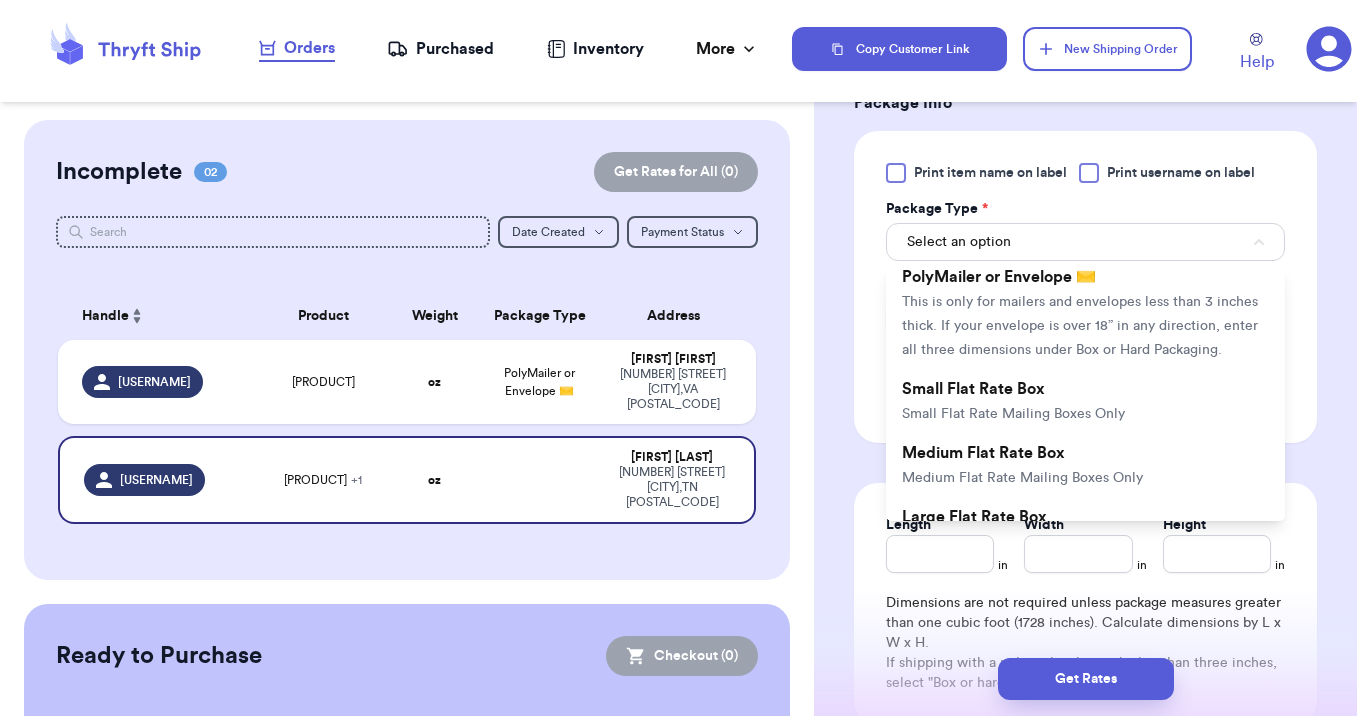 click on "This is only for mailers and envelopes less than 3 inches thick. If your envelope is over 18” in any direction, enter all three dimensions under Box or Hard Packaging." at bounding box center [1080, 326] 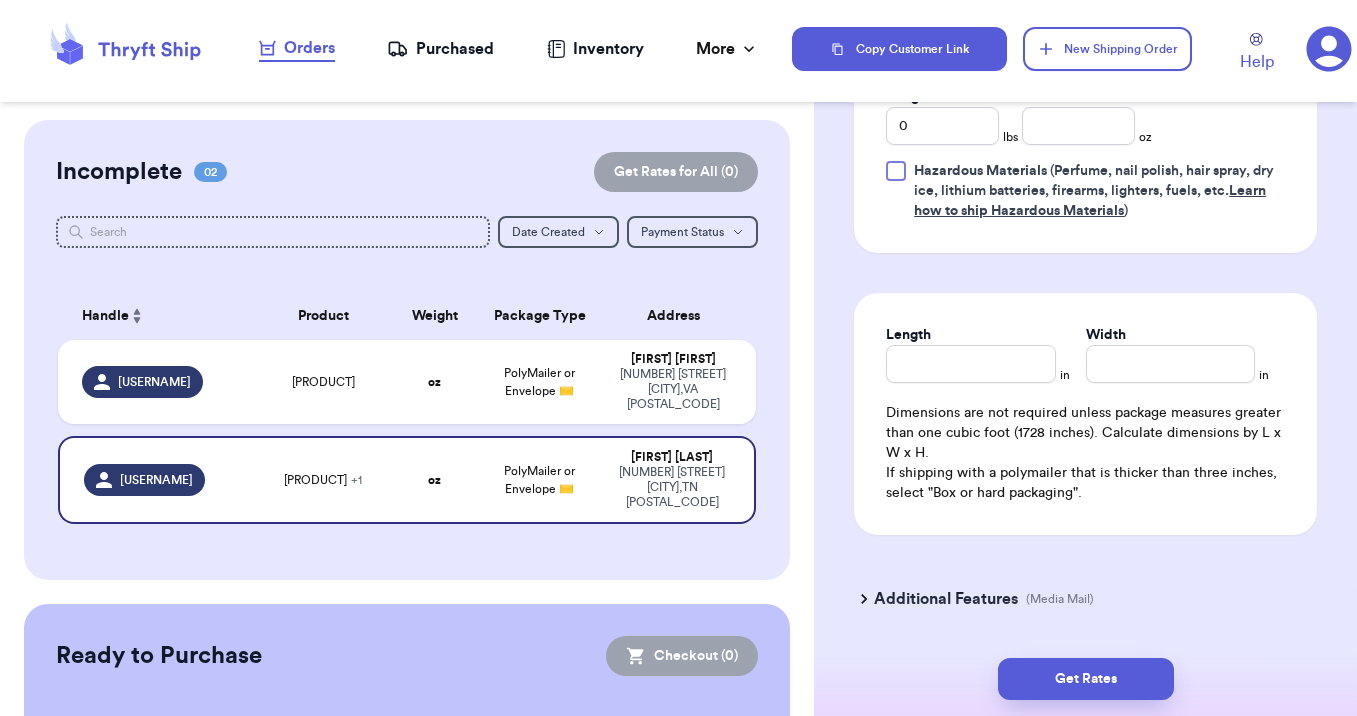 scroll, scrollTop: 1112, scrollLeft: 0, axis: vertical 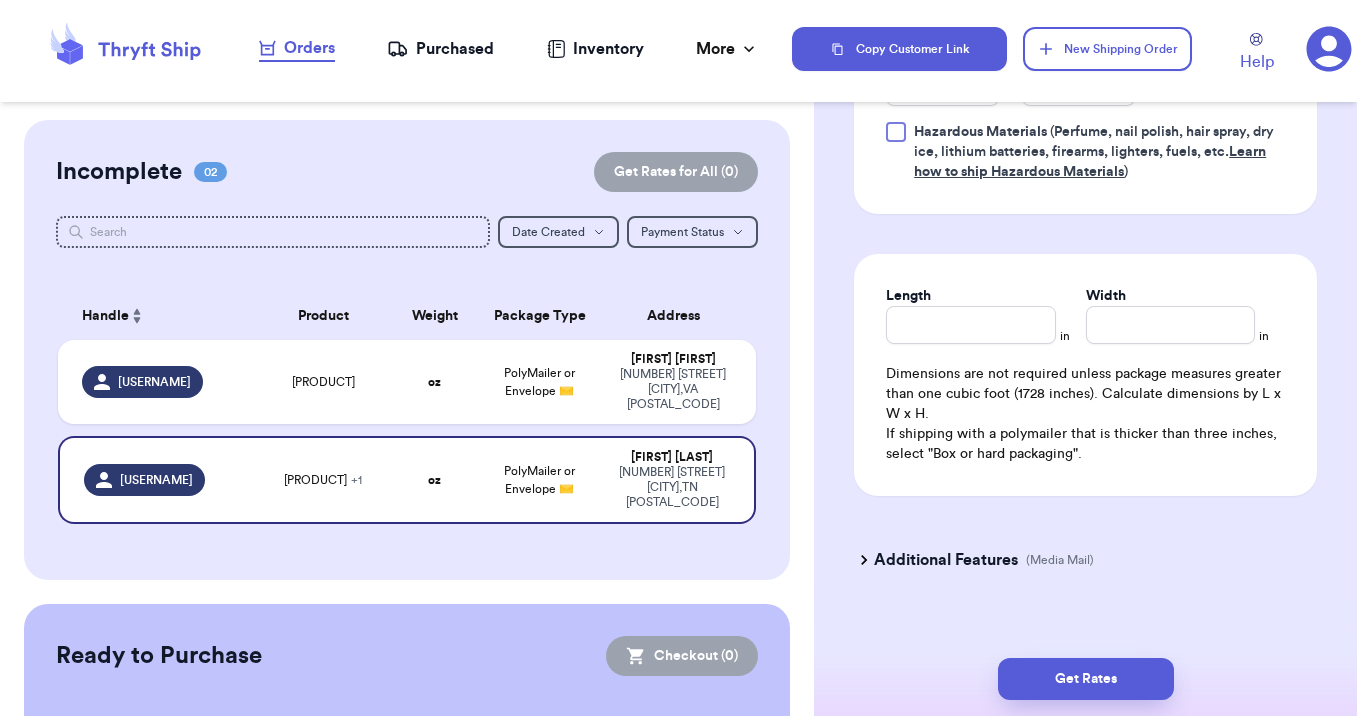 click on "Additional Features" at bounding box center [946, 560] 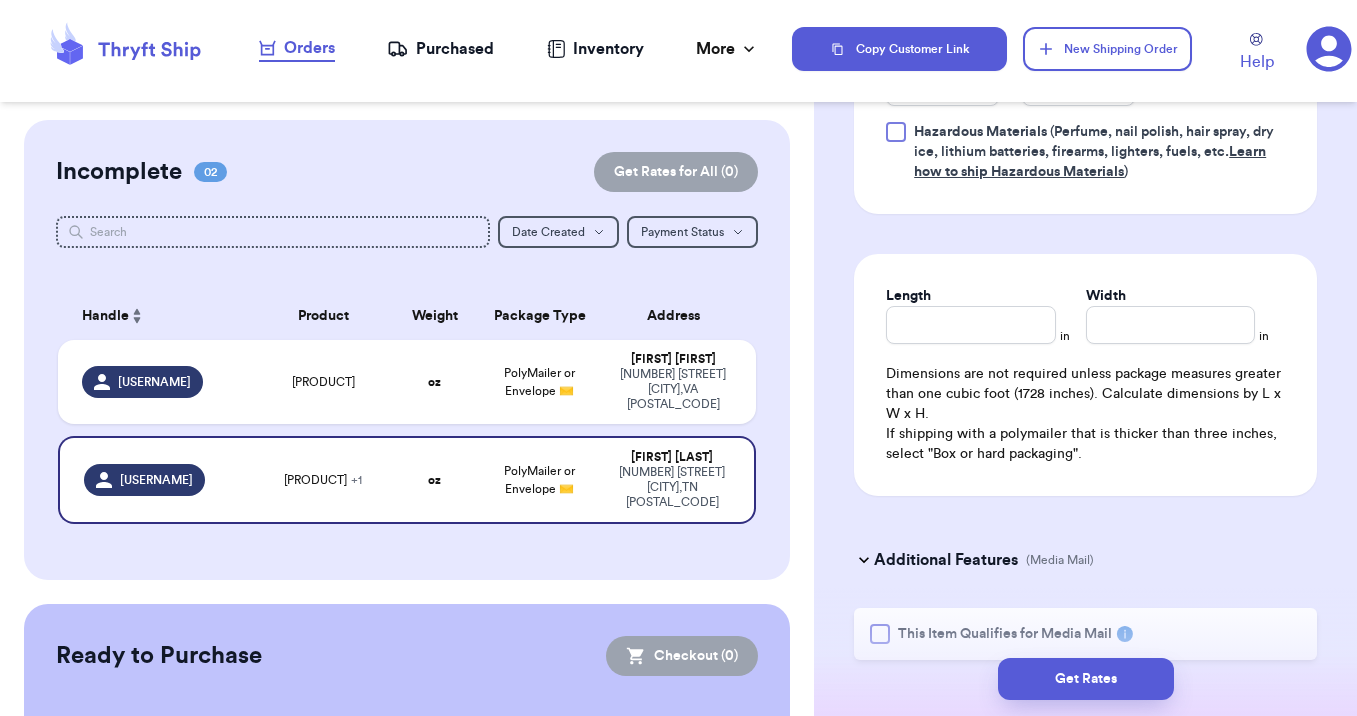 click at bounding box center [880, 634] 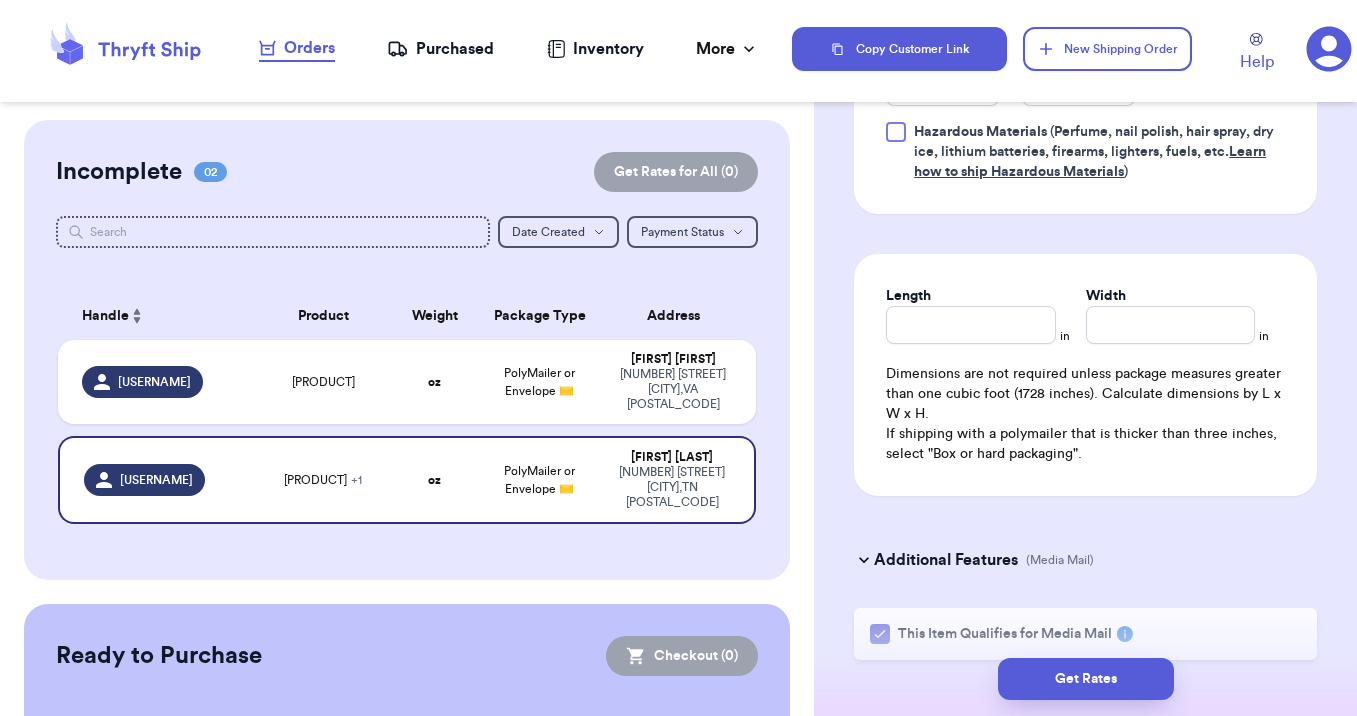 type 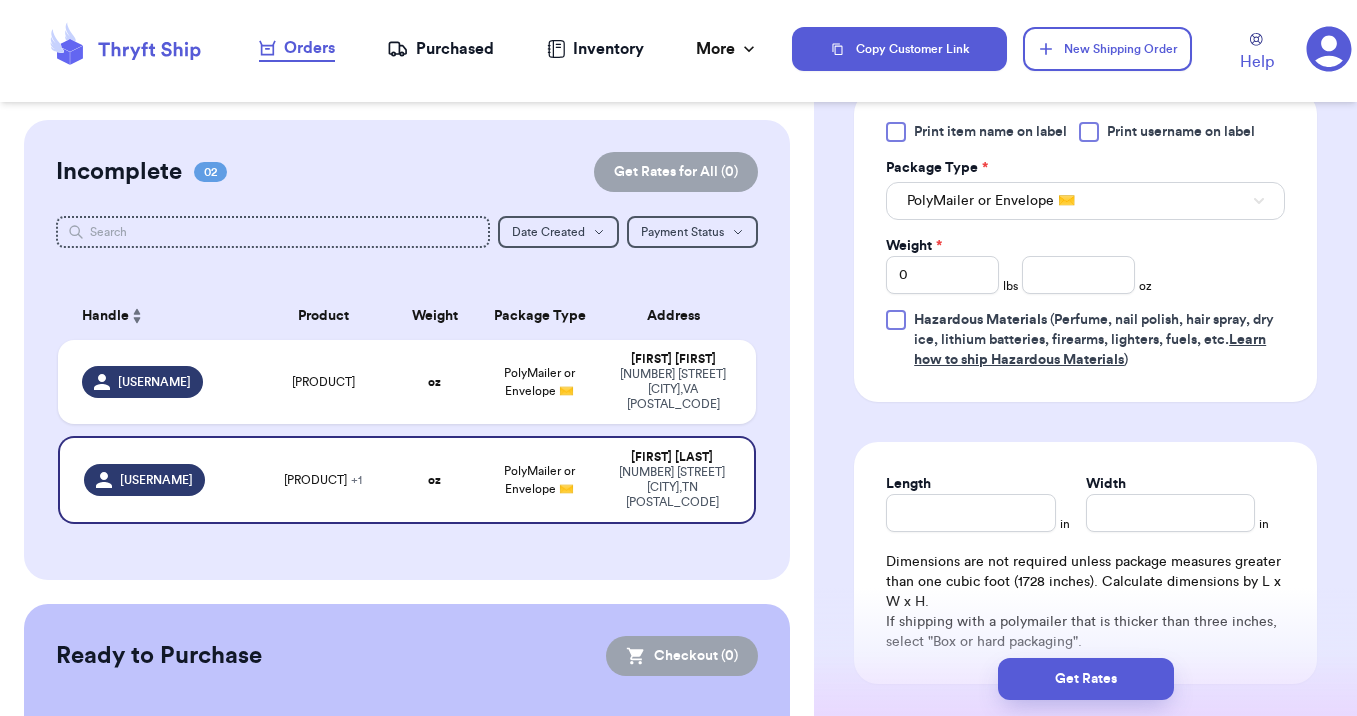 scroll, scrollTop: 920, scrollLeft: 0, axis: vertical 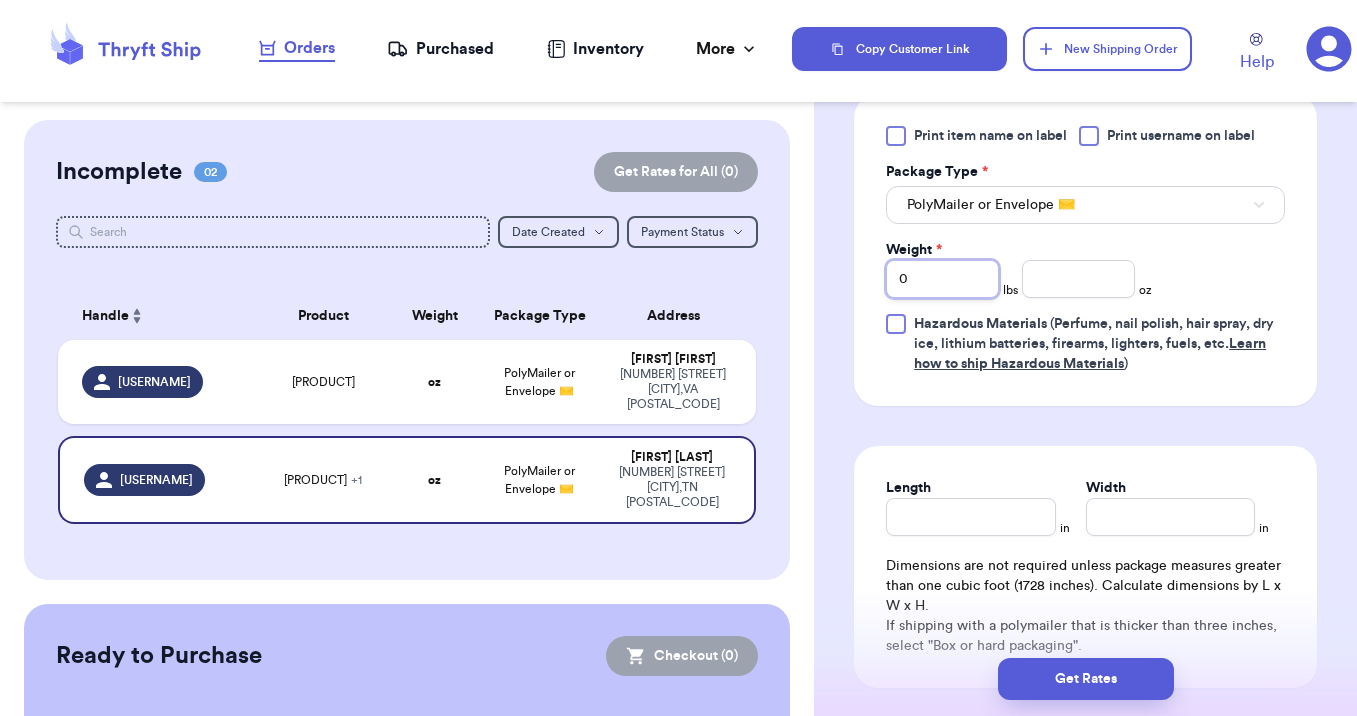 click on "0" at bounding box center [942, 279] 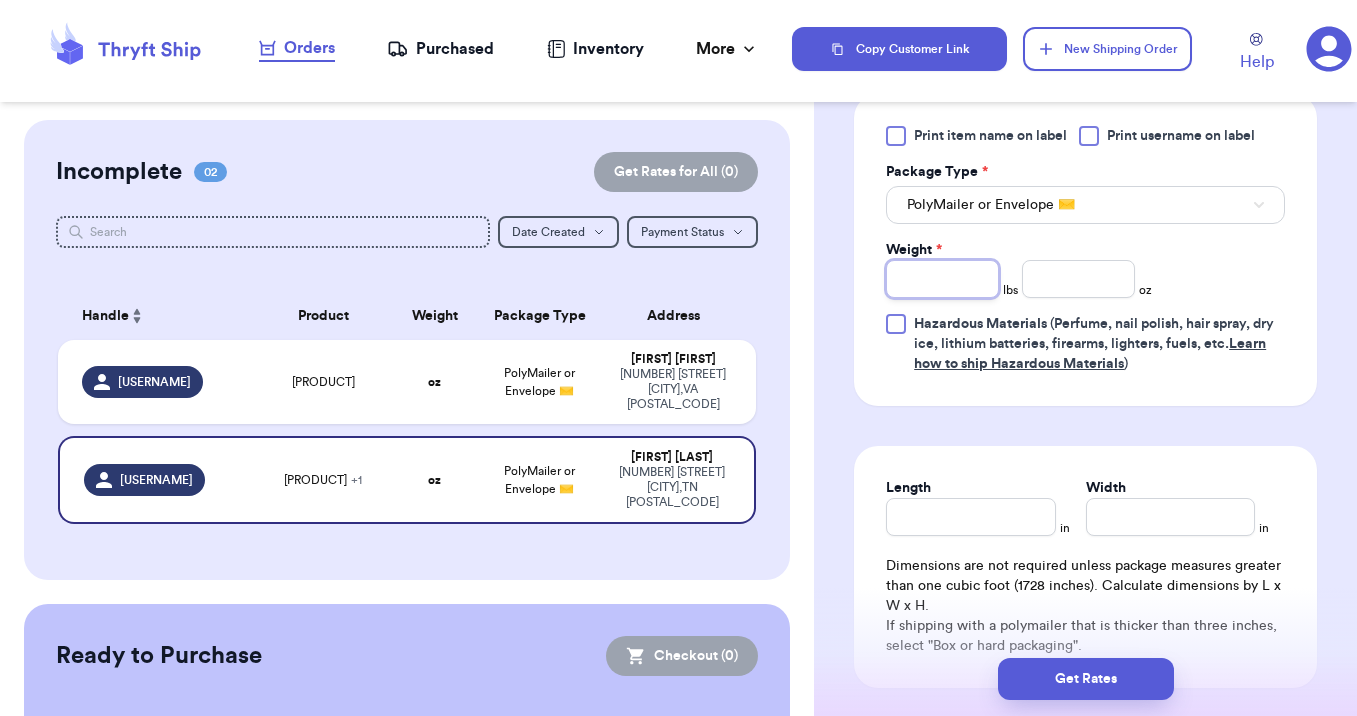 type 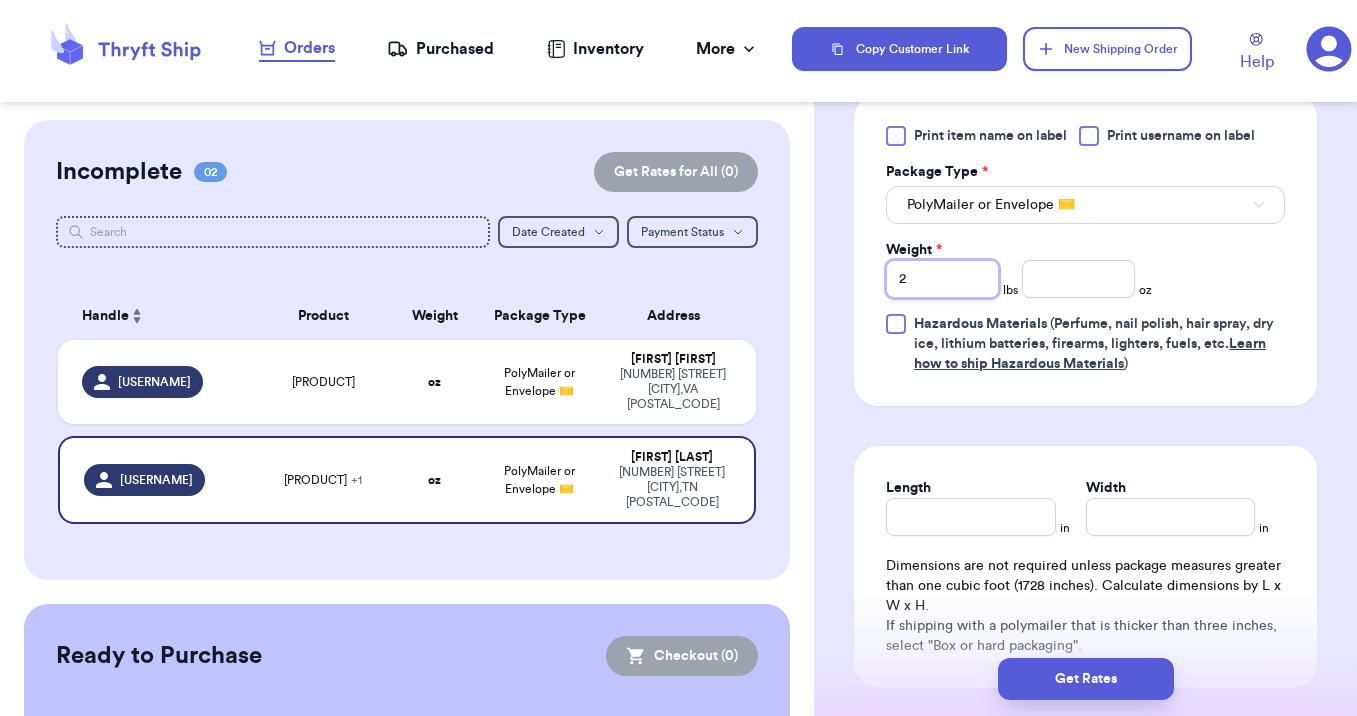 type 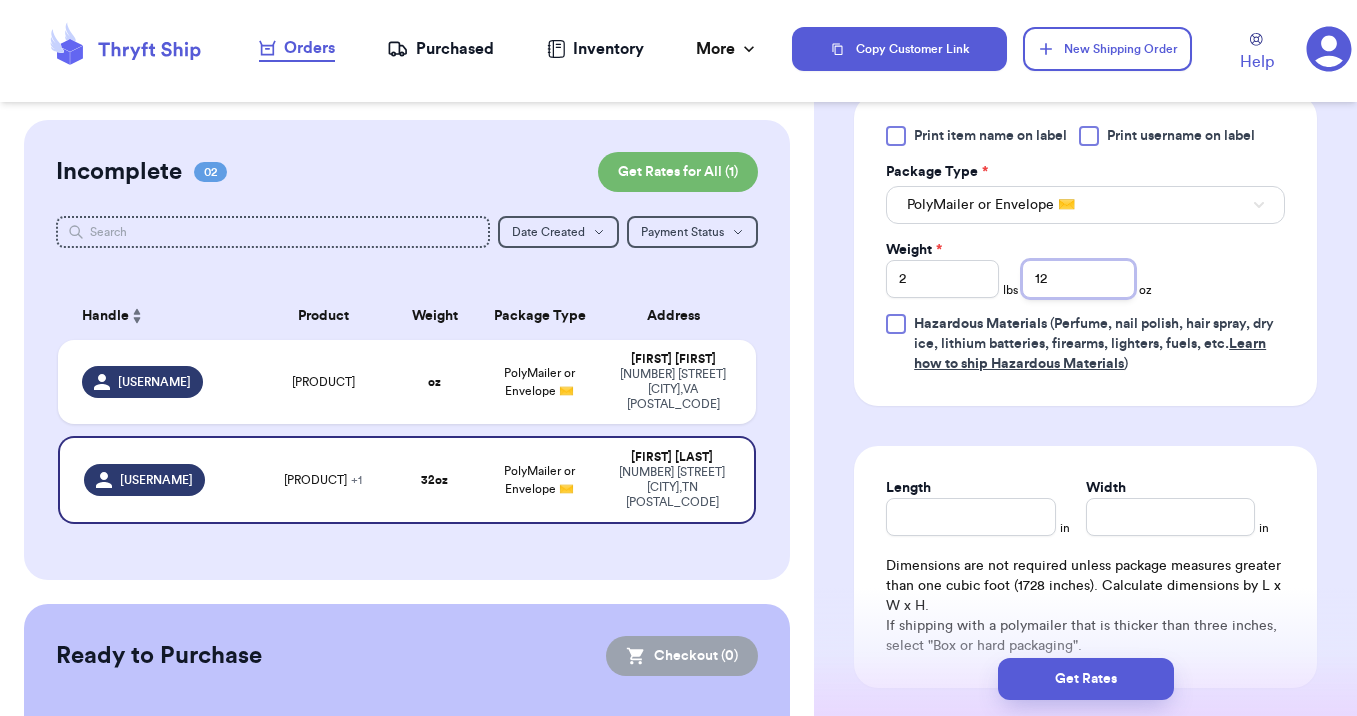 type on "12" 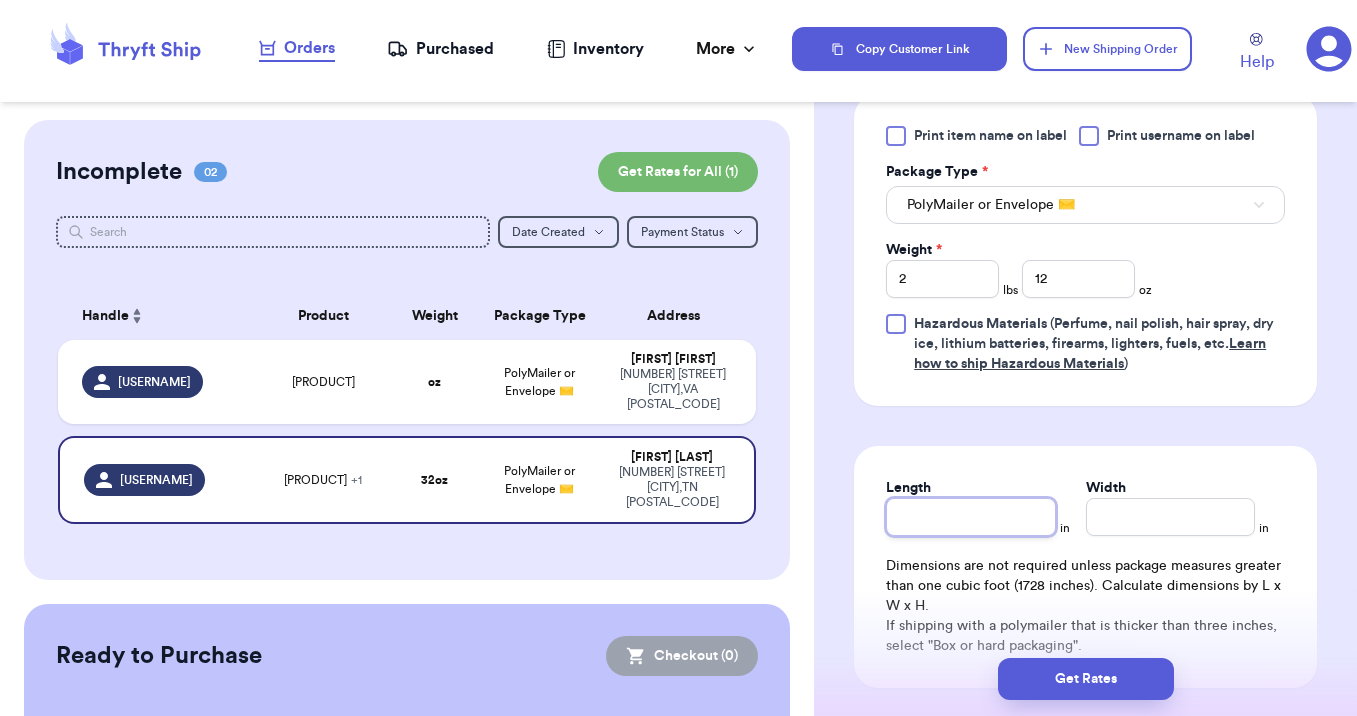 click on "Length" at bounding box center [970, 517] 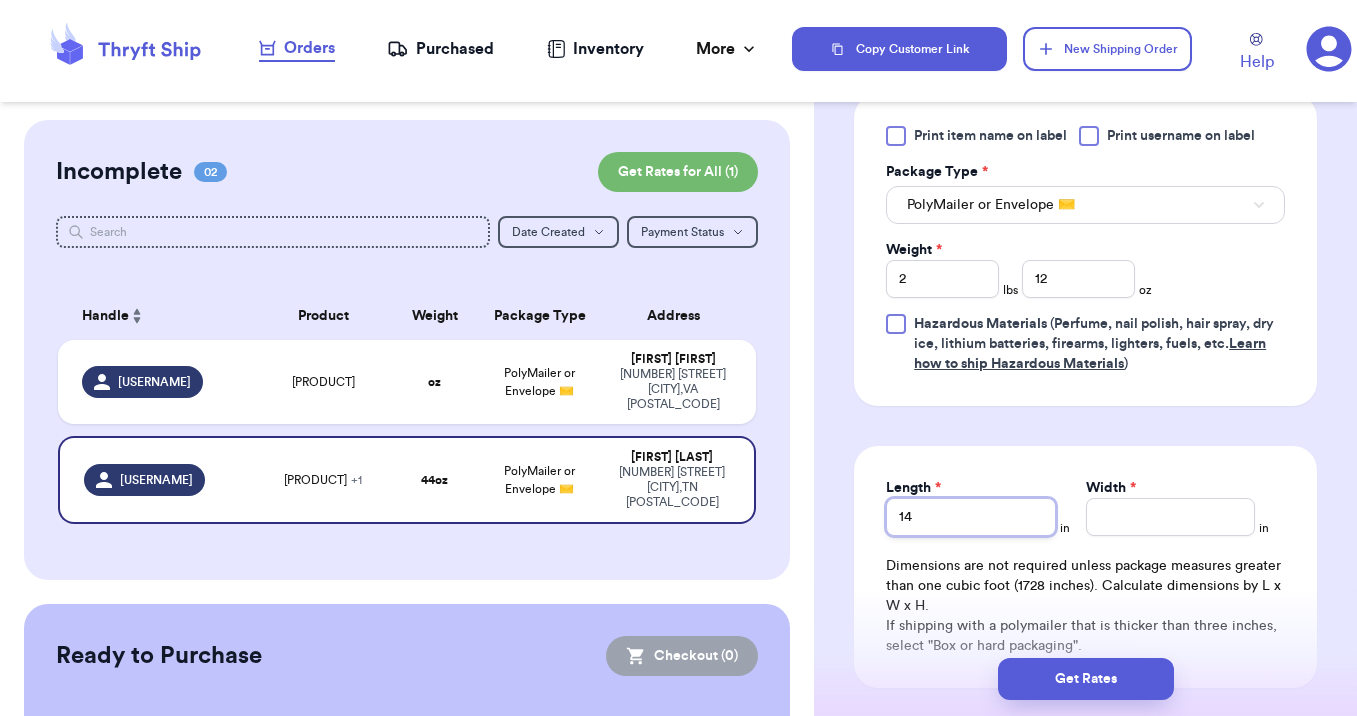 type on "14" 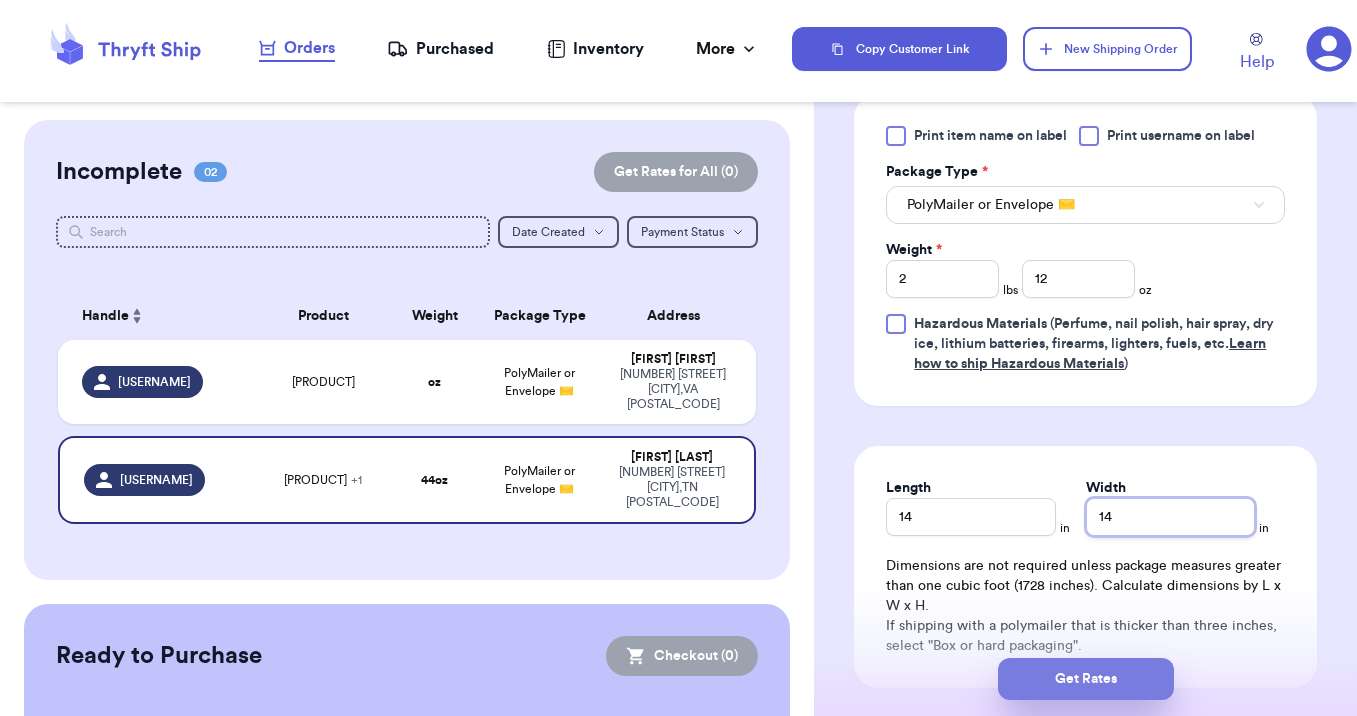 type on "14" 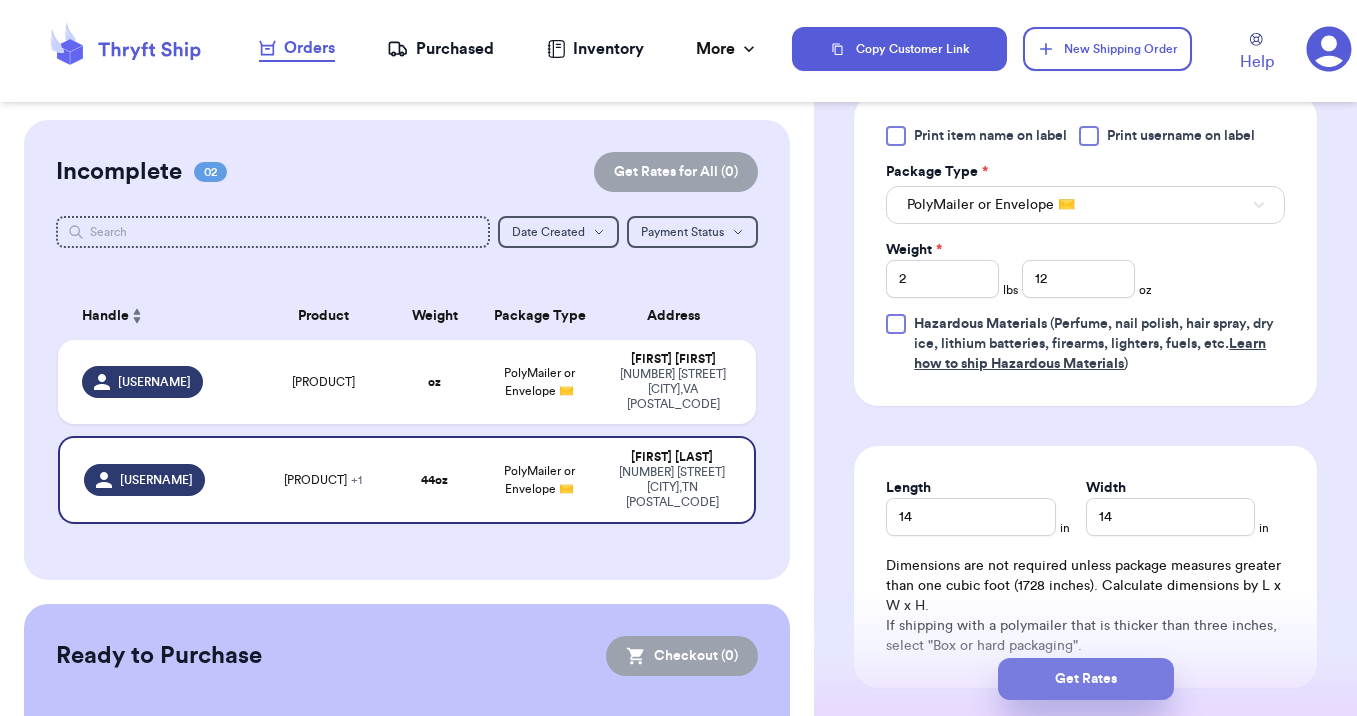 click on "Get Rates" at bounding box center [1086, 679] 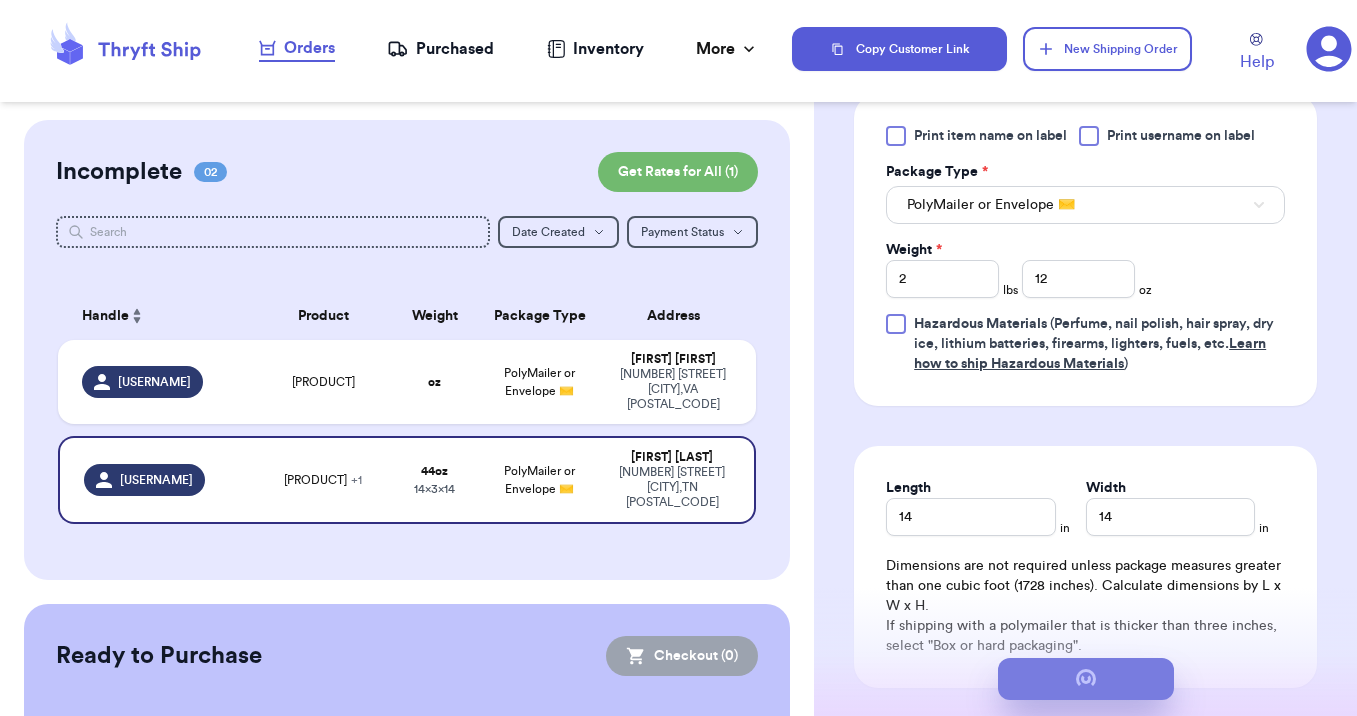 scroll, scrollTop: 0, scrollLeft: 0, axis: both 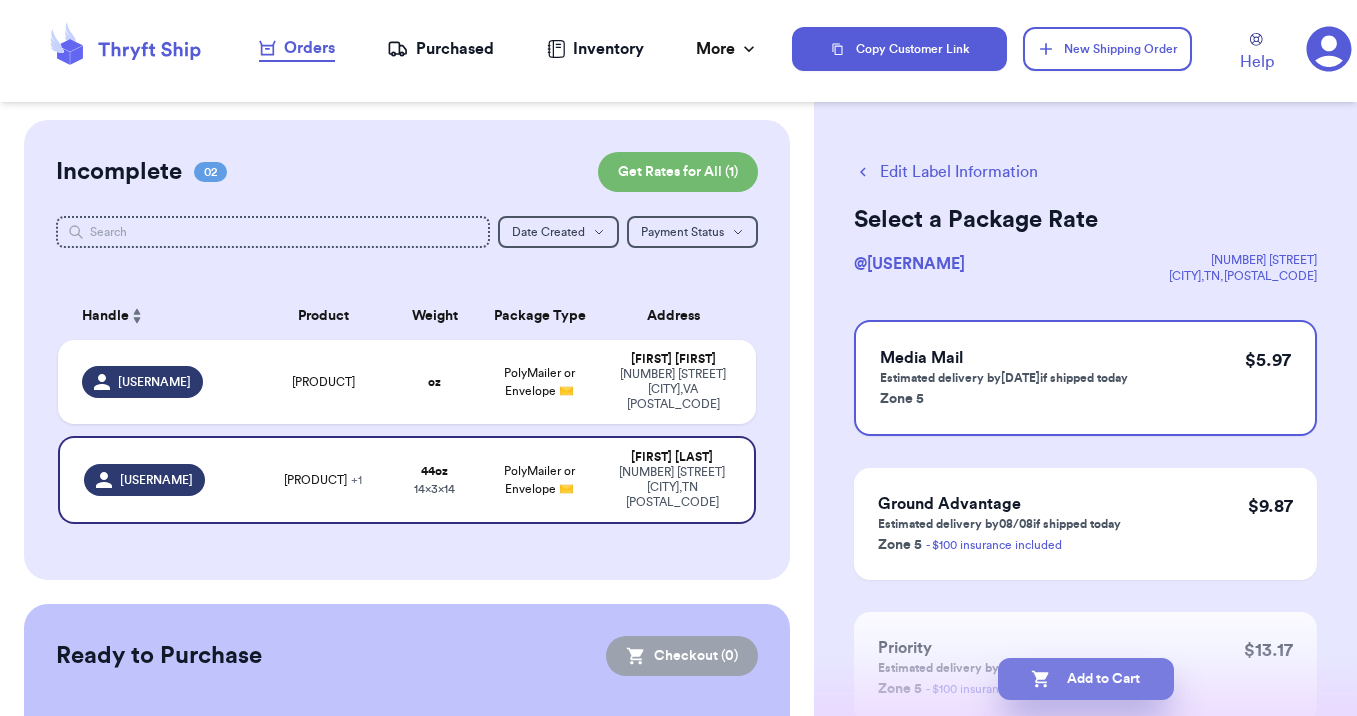 click on "Add to Cart" at bounding box center (1086, 679) 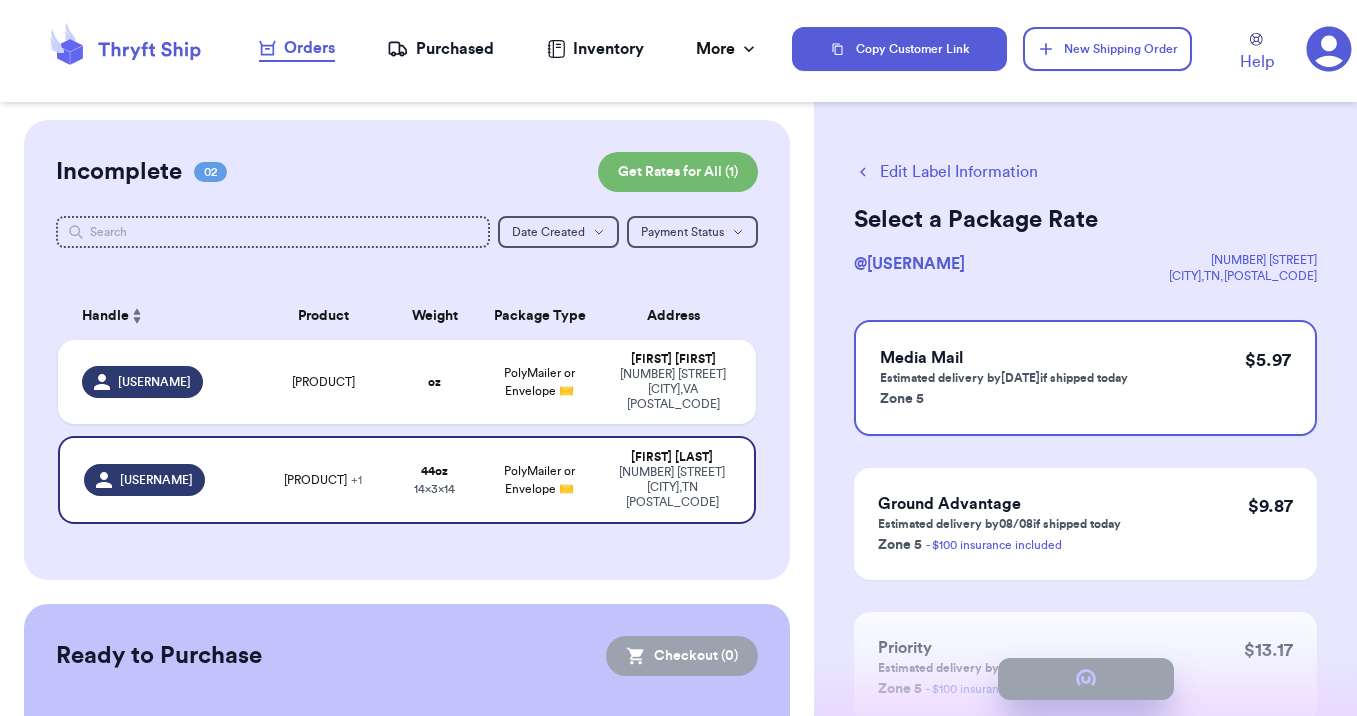 checkbox on "true" 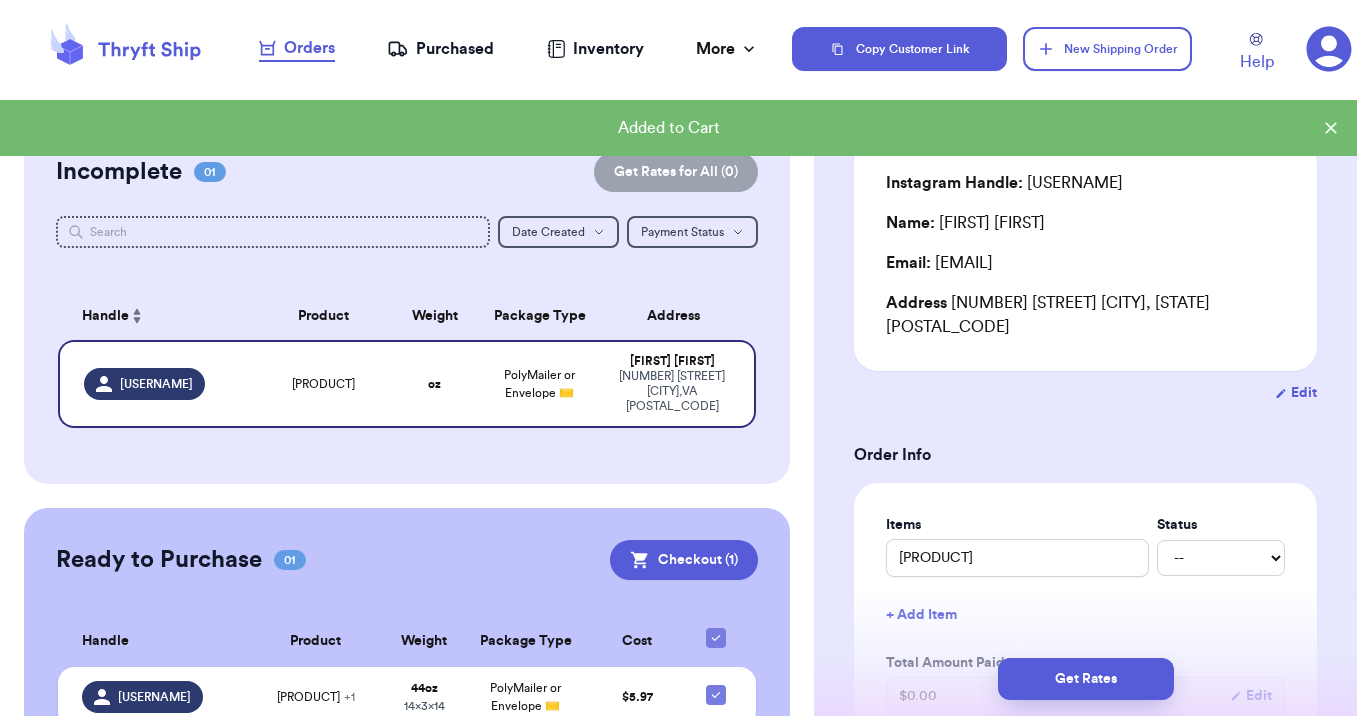 scroll, scrollTop: 134, scrollLeft: 0, axis: vertical 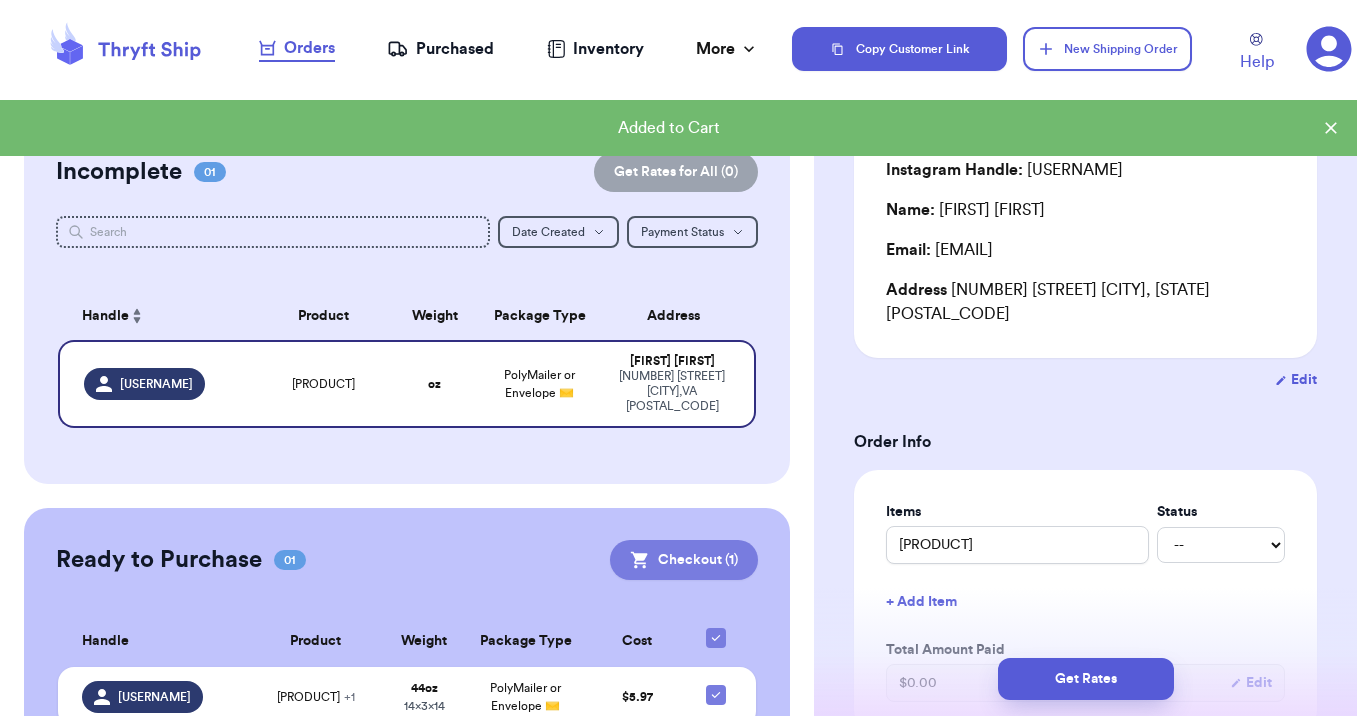 click on "Checkout ( 1 )" at bounding box center (684, 560) 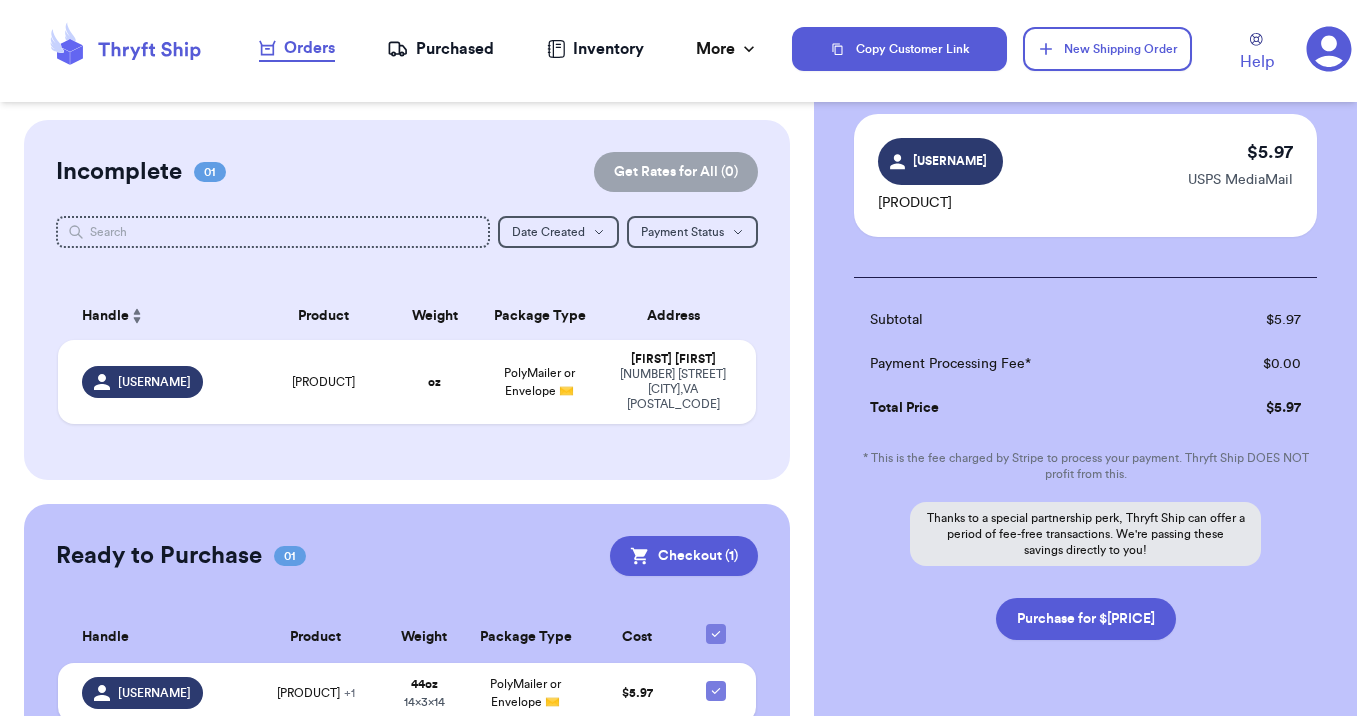 scroll, scrollTop: 198, scrollLeft: 0, axis: vertical 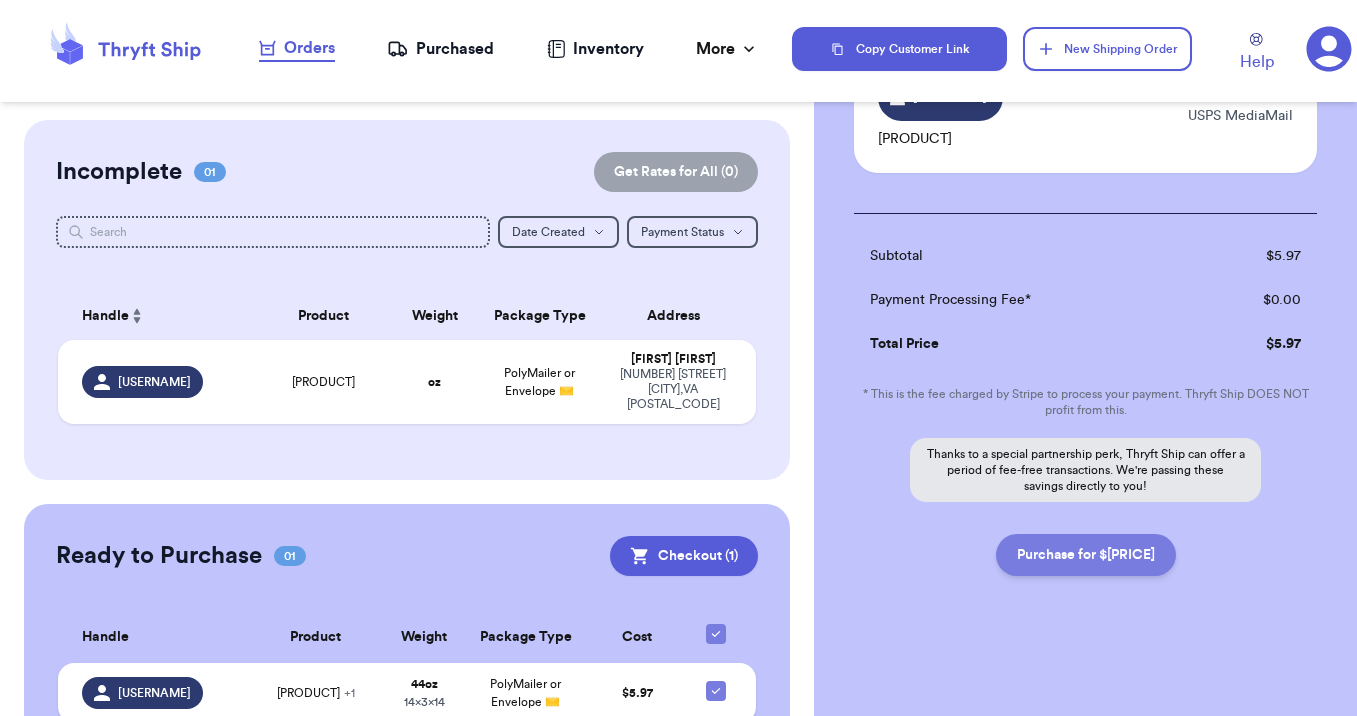 click on "Purchase for $[PRICE]" at bounding box center (1086, 555) 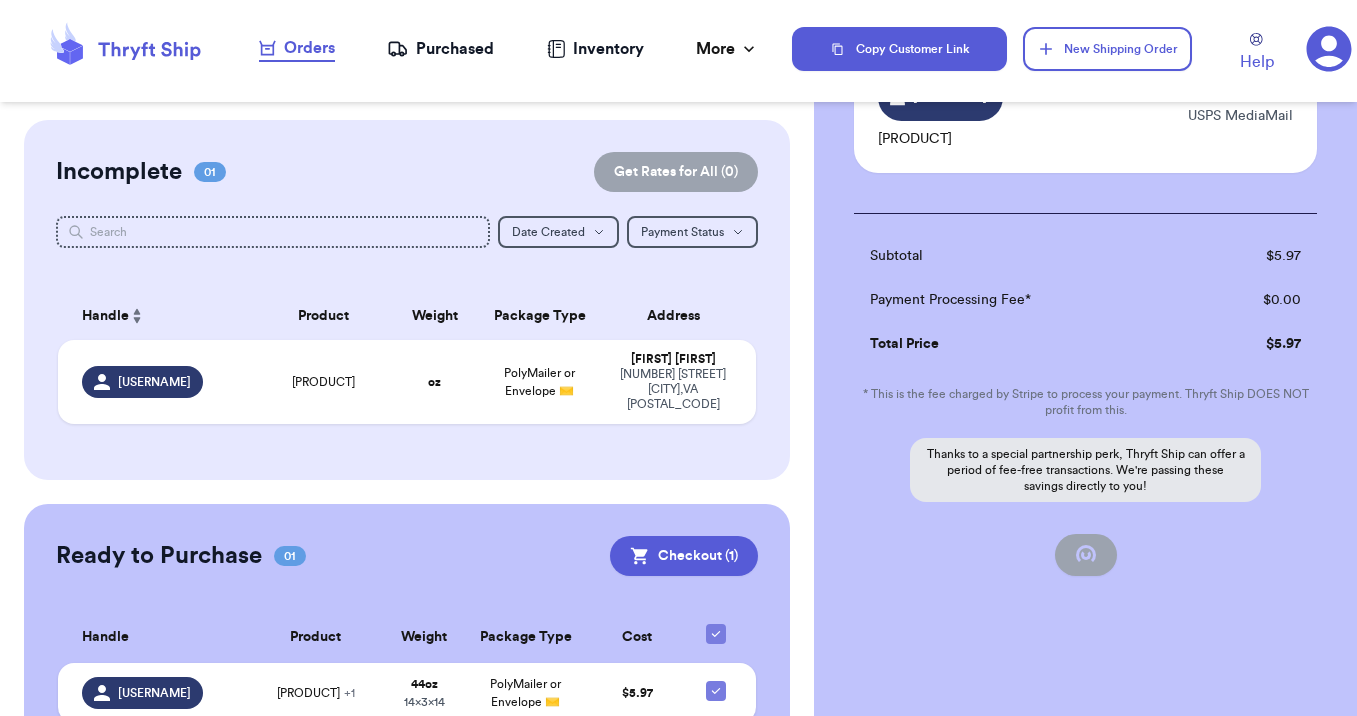 checkbox on "false" 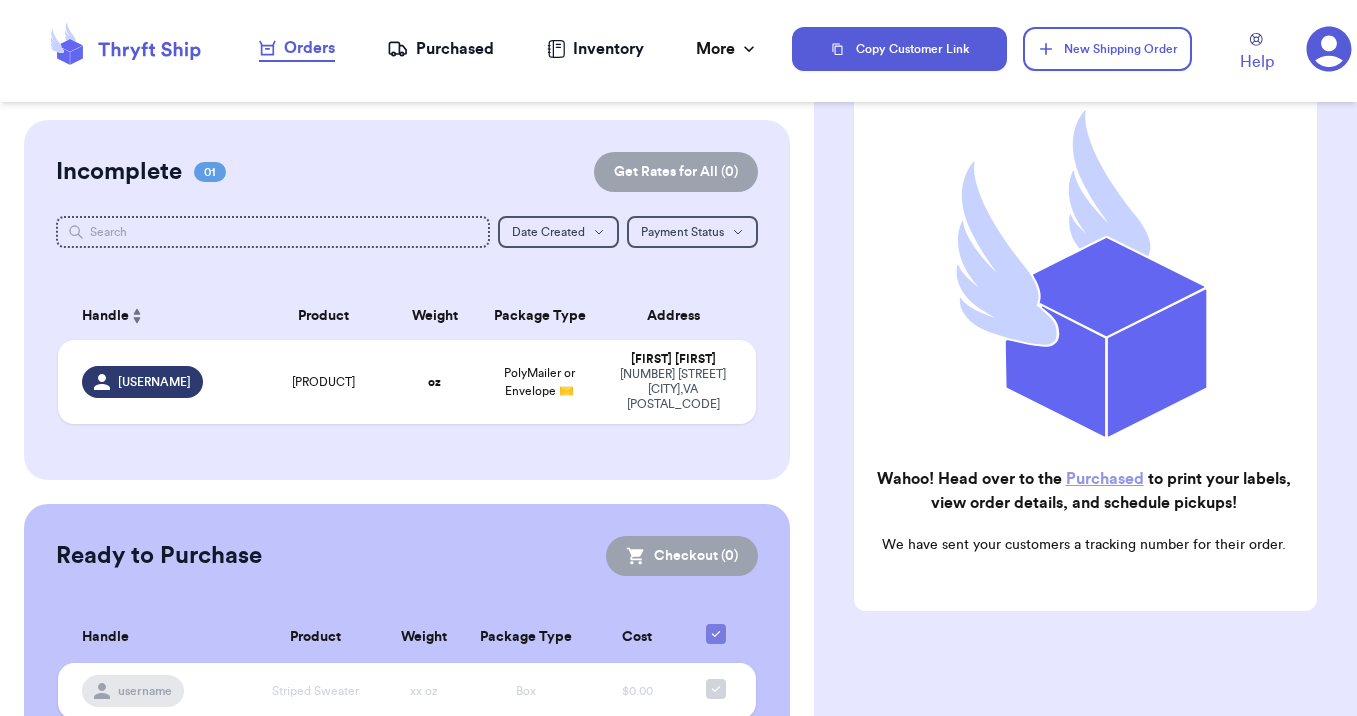 click on "Purchased" at bounding box center (440, 49) 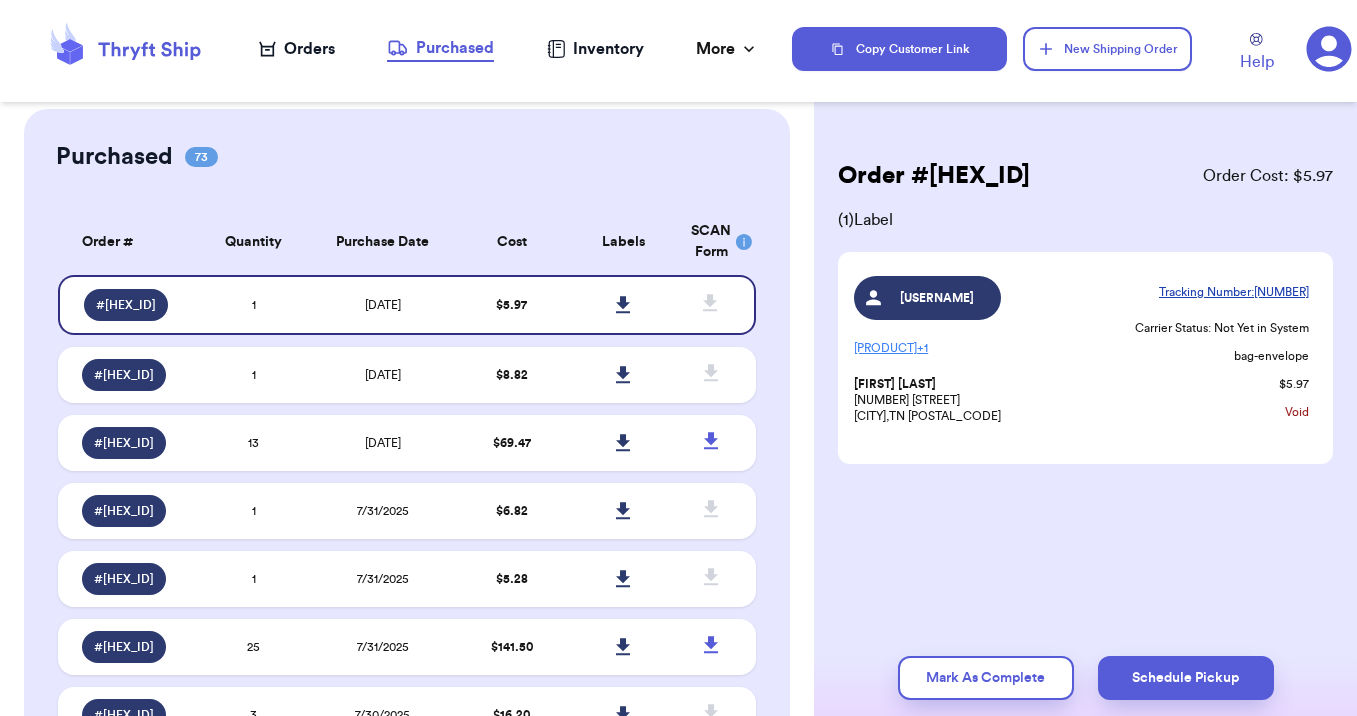 scroll, scrollTop: 7, scrollLeft: 0, axis: vertical 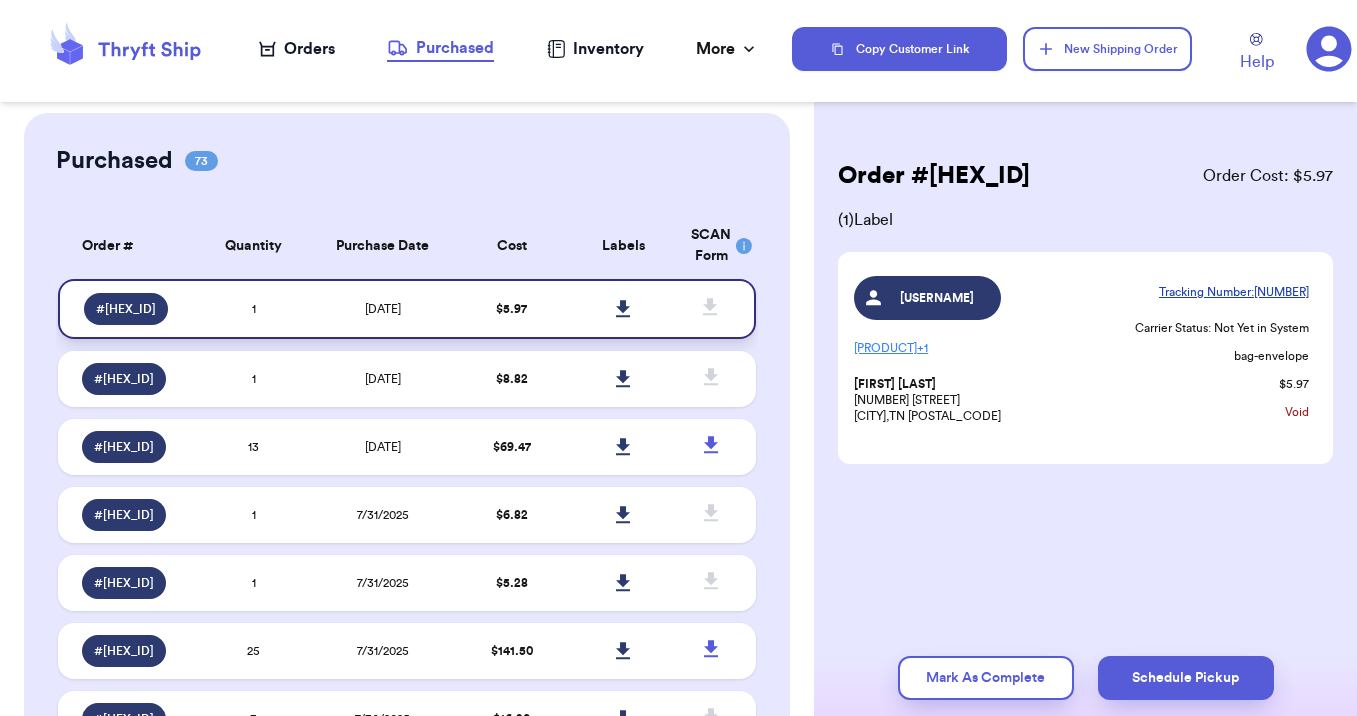 click 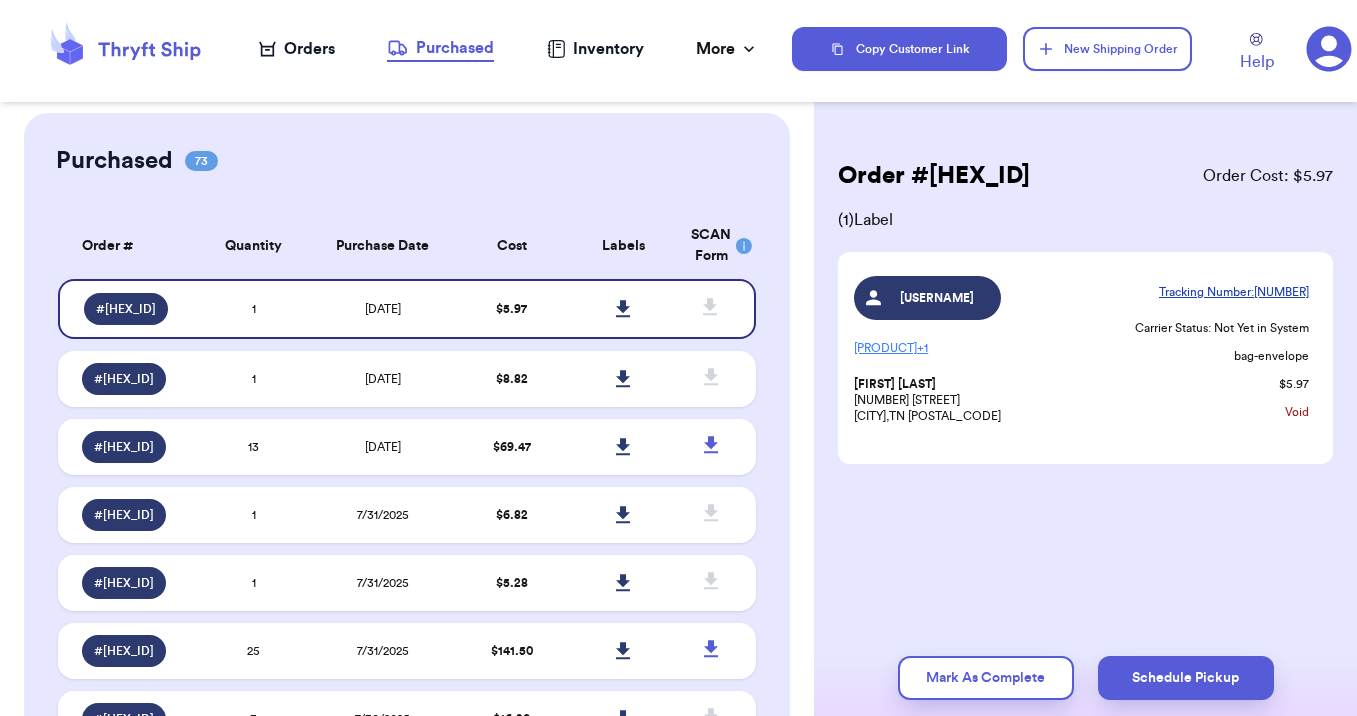 click on "Orders" at bounding box center [297, 49] 